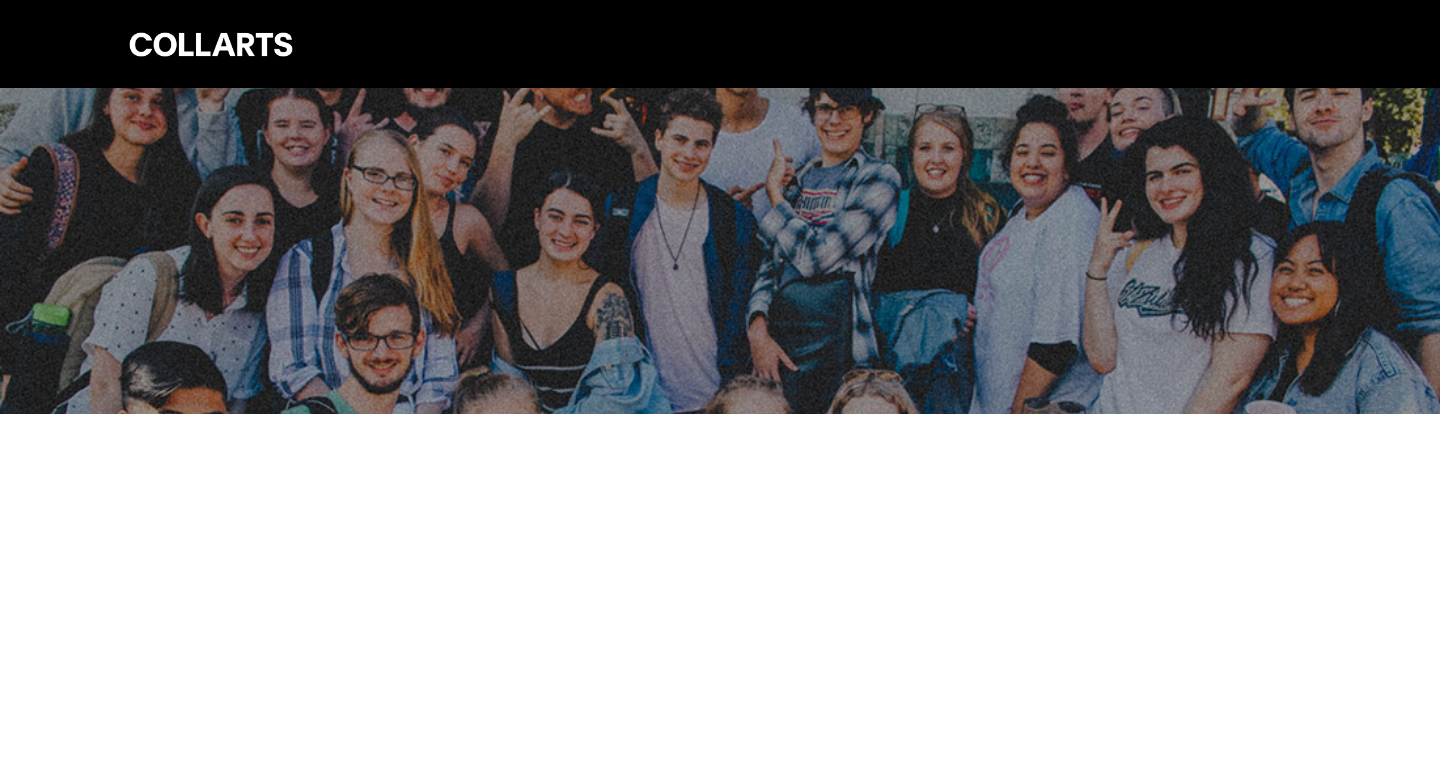 scroll, scrollTop: 0, scrollLeft: 0, axis: both 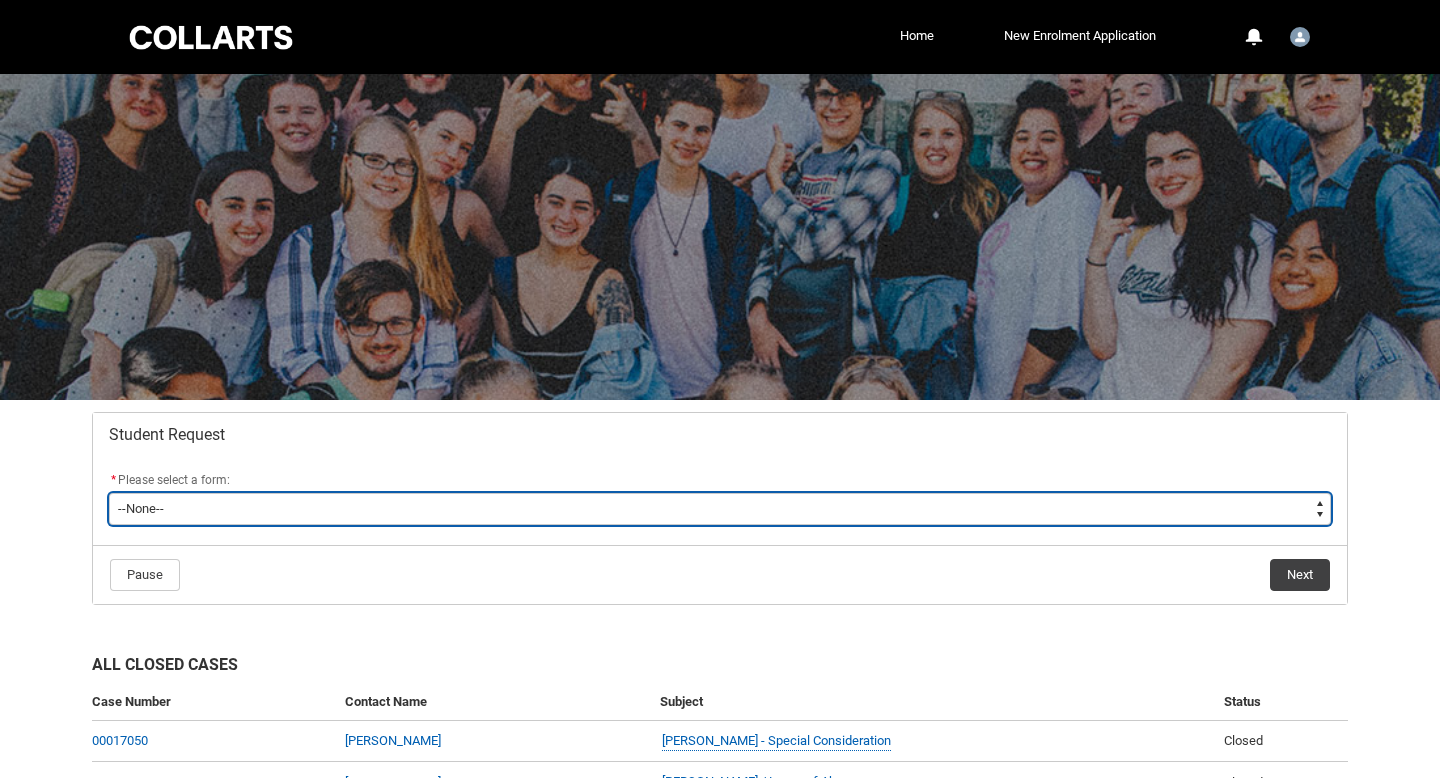 click on "--None-- Academic Transcript Application to Appeal Assignment Extension Course Credit / RPL Course Transfer Deferral / Leave of Absence Enrolment Variation Grievance Reasonable Adjustment Return to Study Application Special Consideration Tuition Fee Refund Withdraw & Cancel Enrolment General Enquiry FEE-HELP Exemption Form Financial Hardship Program" at bounding box center [720, 509] 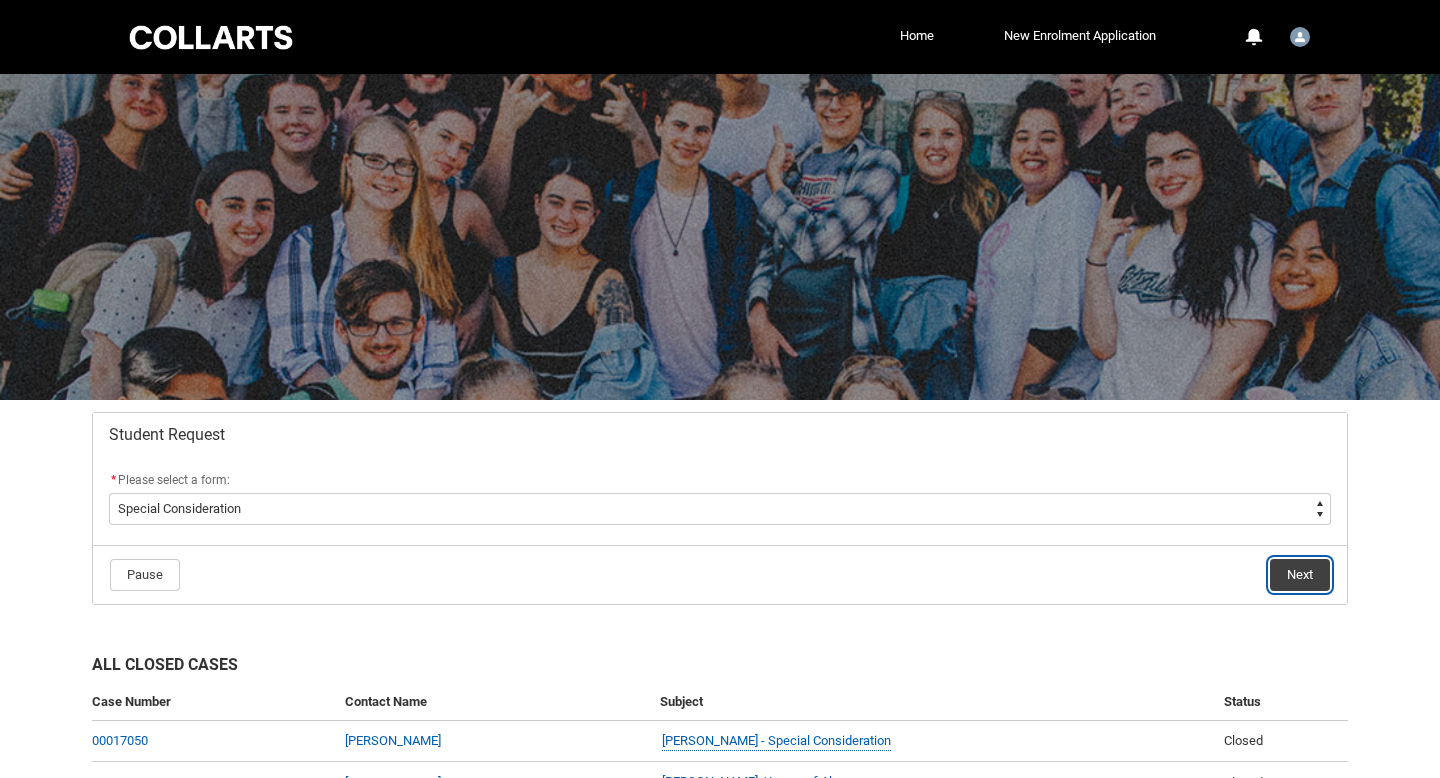 click on "Next" 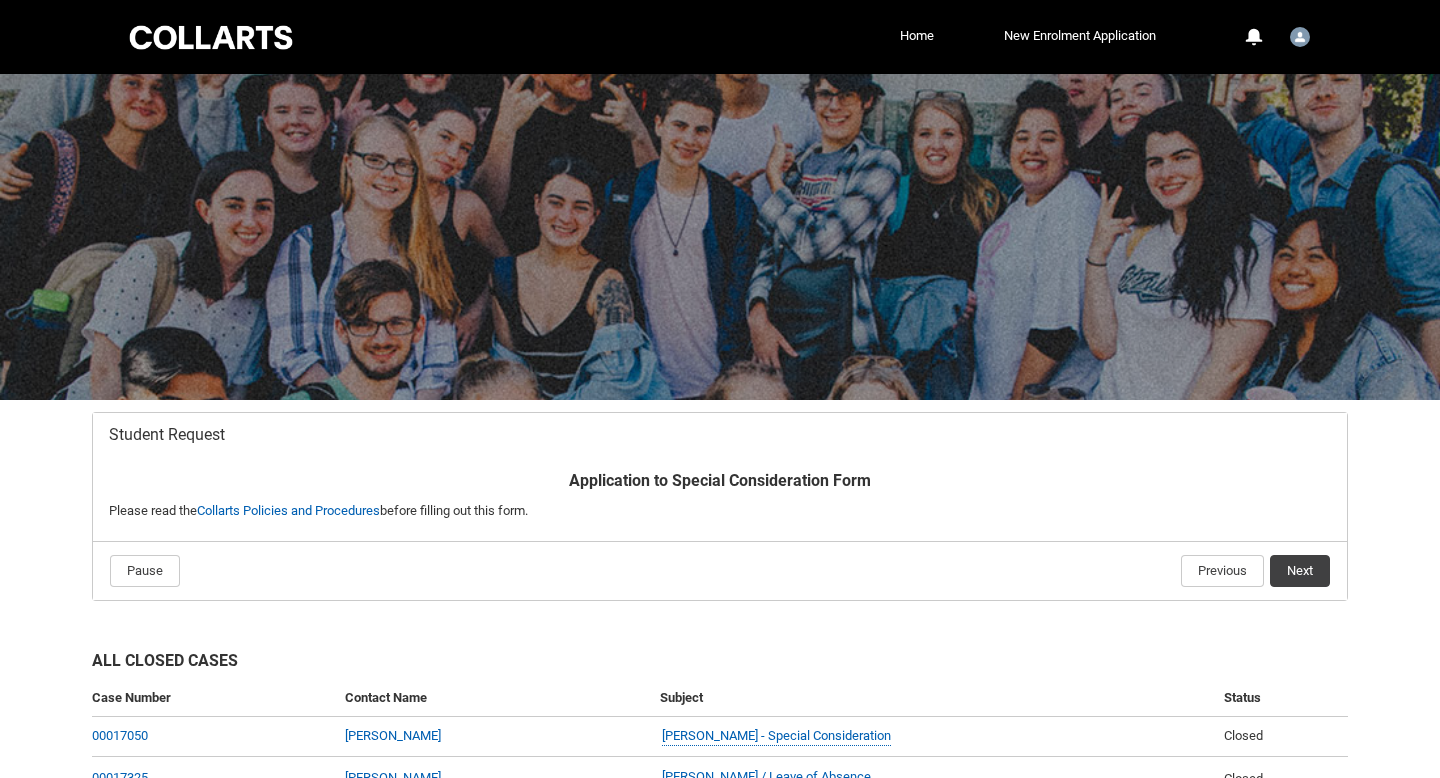 scroll, scrollTop: 213, scrollLeft: 0, axis: vertical 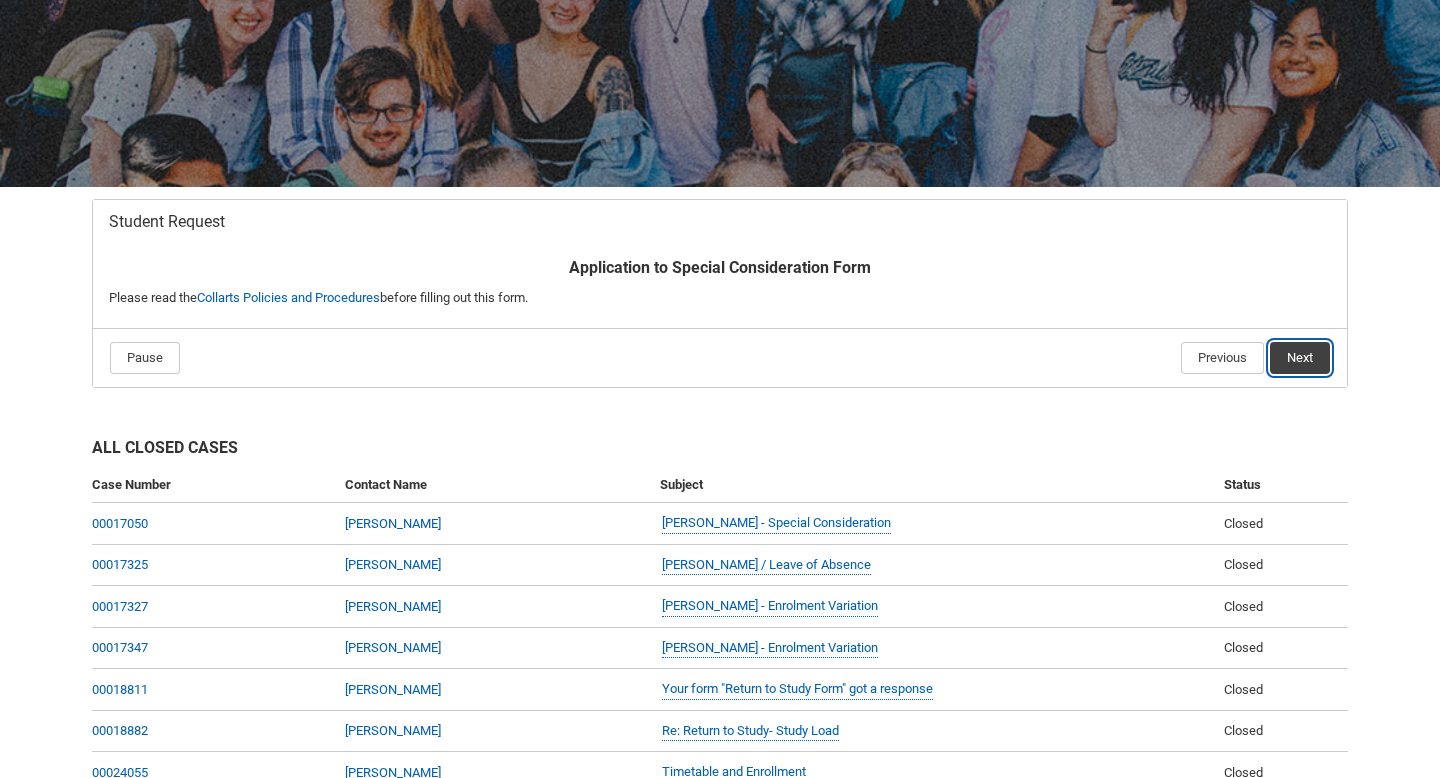 click on "Next" 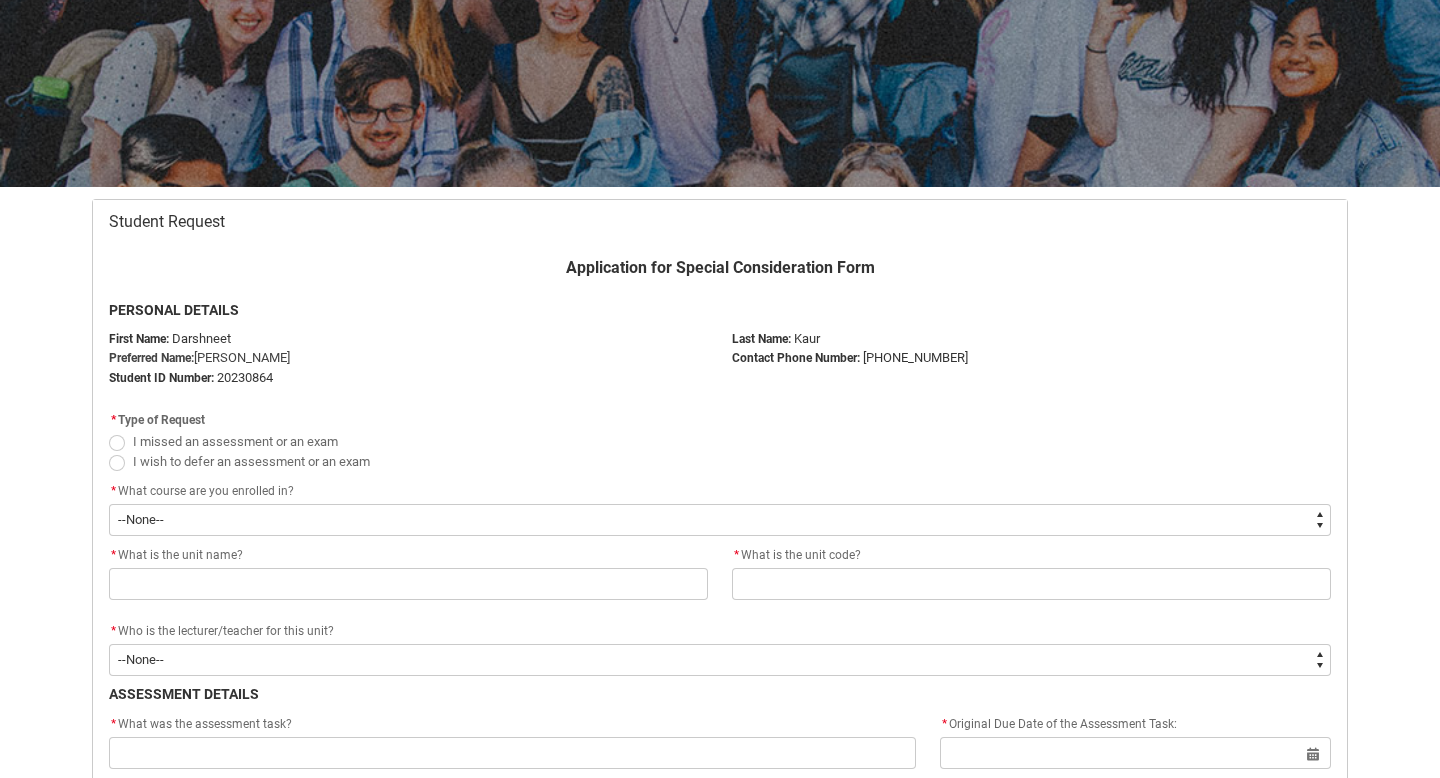 click at bounding box center [117, 443] 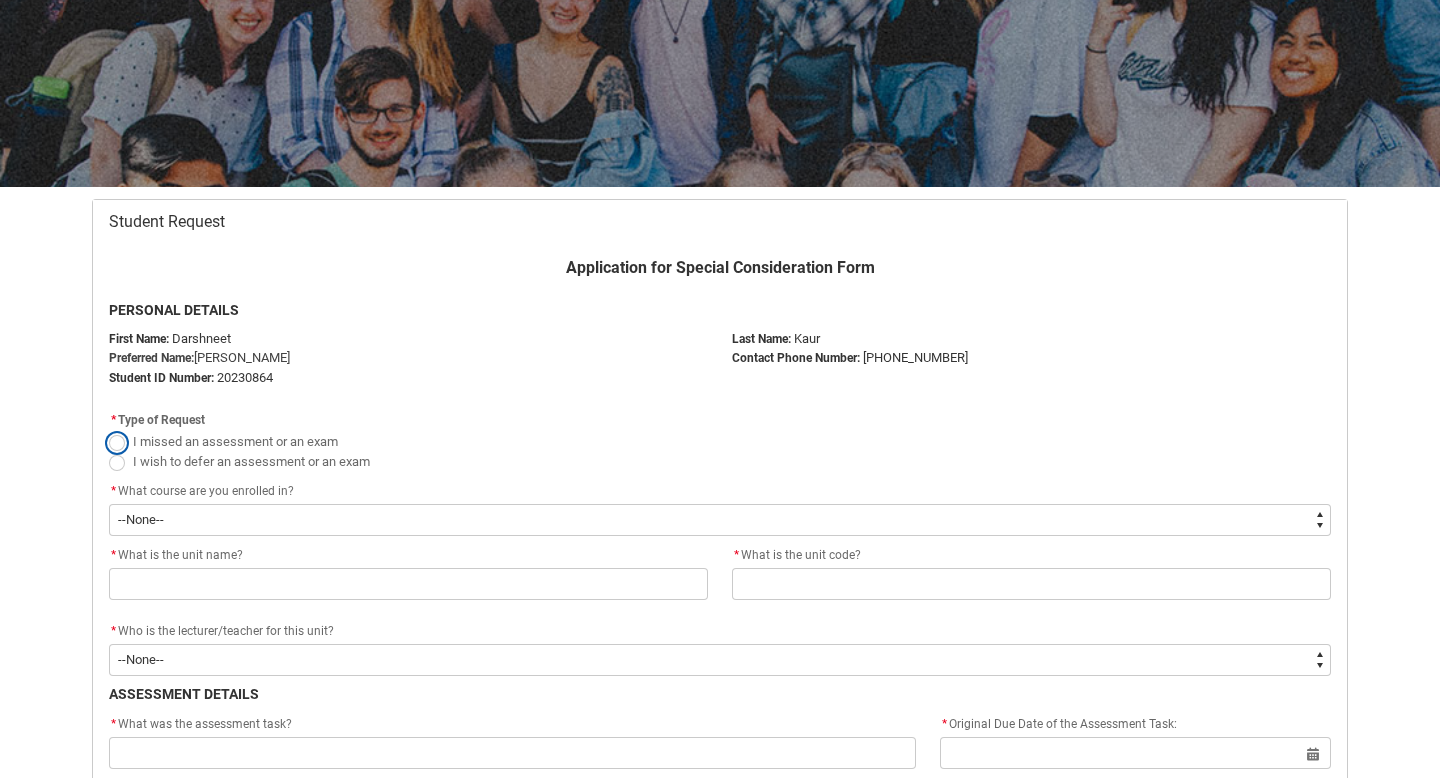 click on "I missed an assessment or an exam" at bounding box center (108, 430) 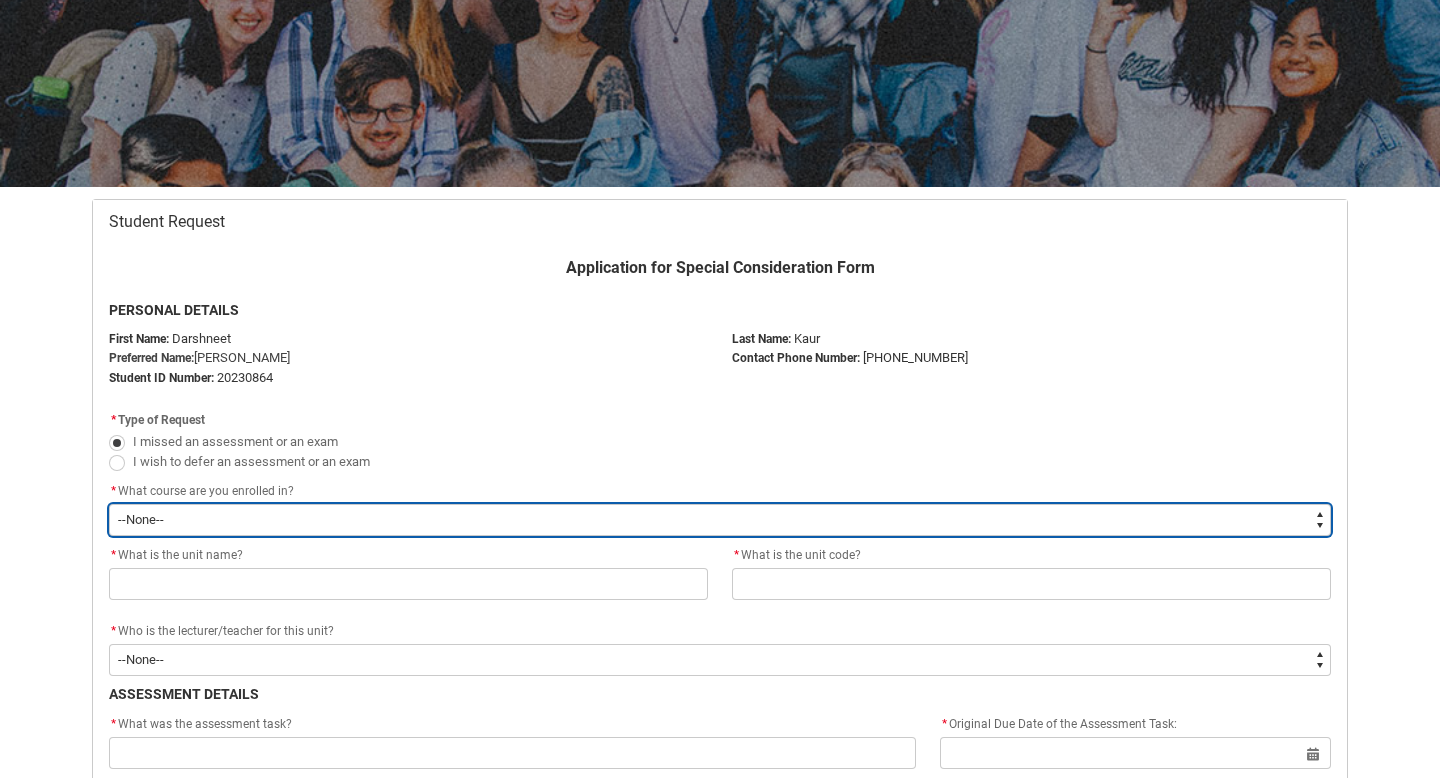 click on "--None-- Bachelor of 2D Animation" at bounding box center [720, 520] 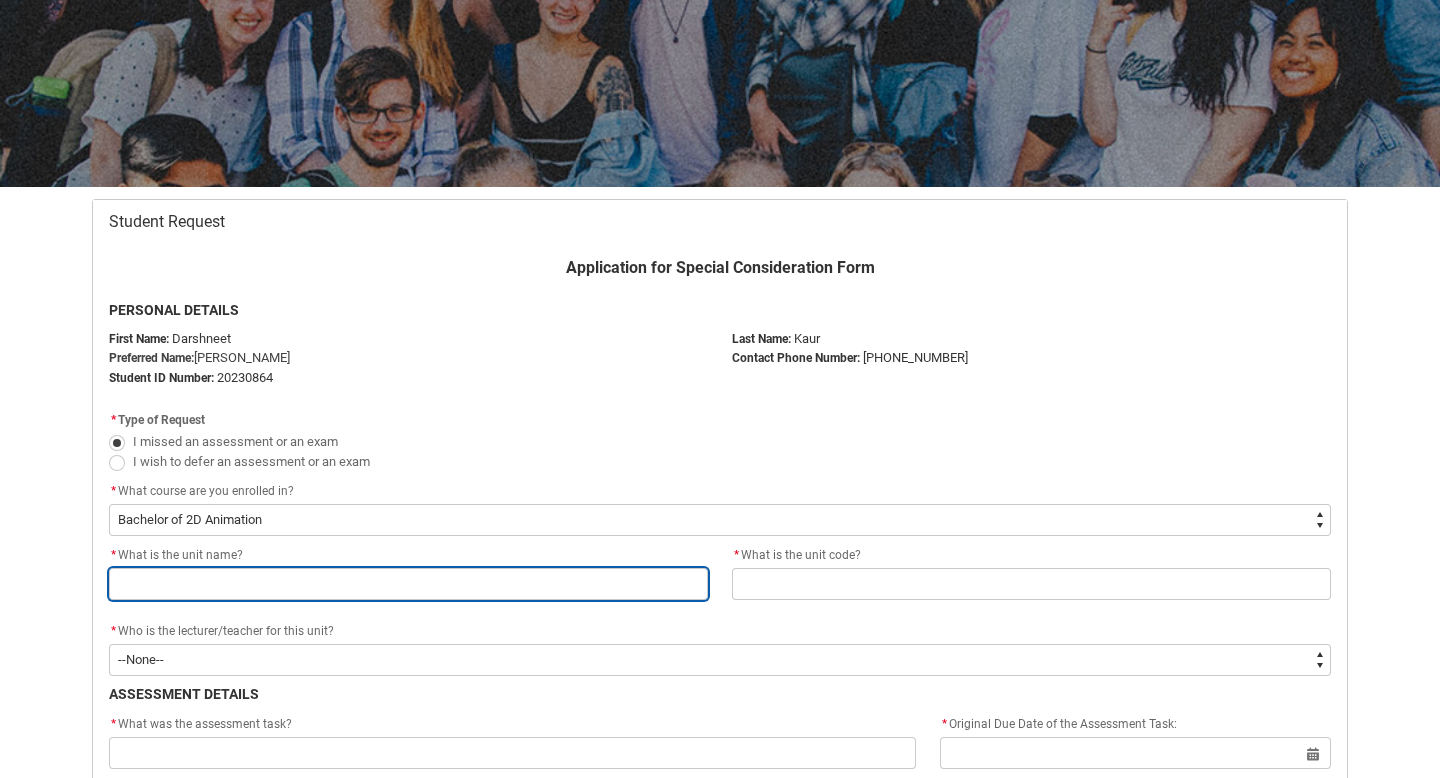 click at bounding box center (408, 584) 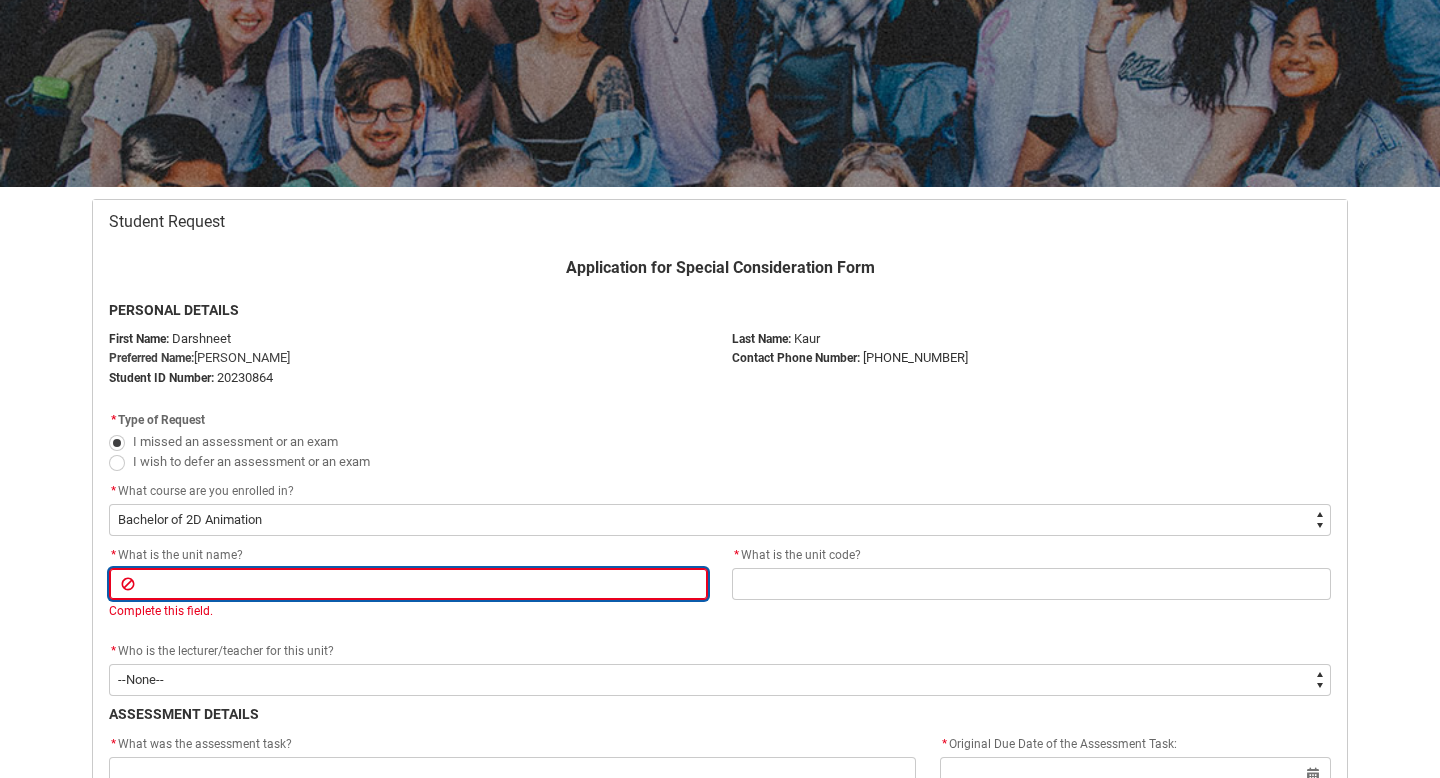 type on "C" 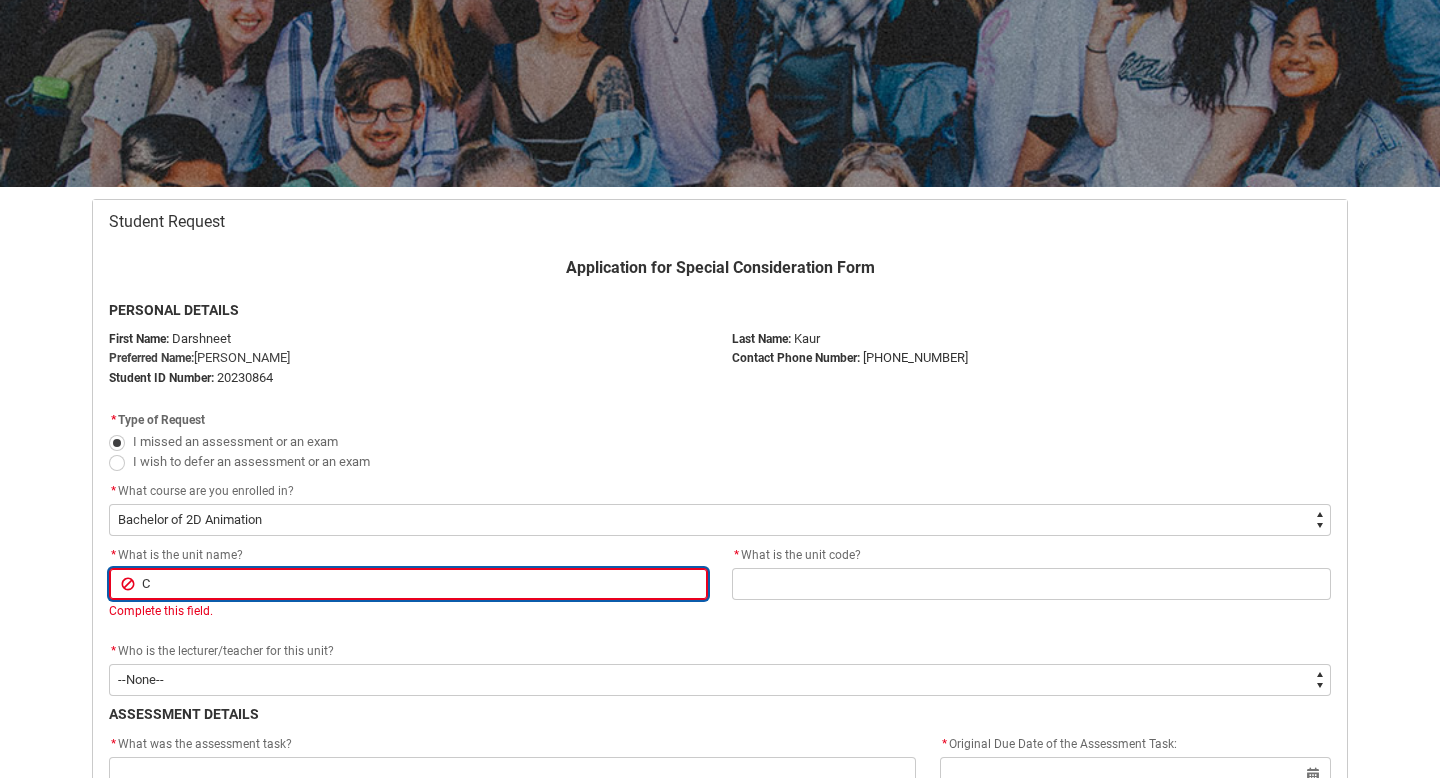 type on "Cr" 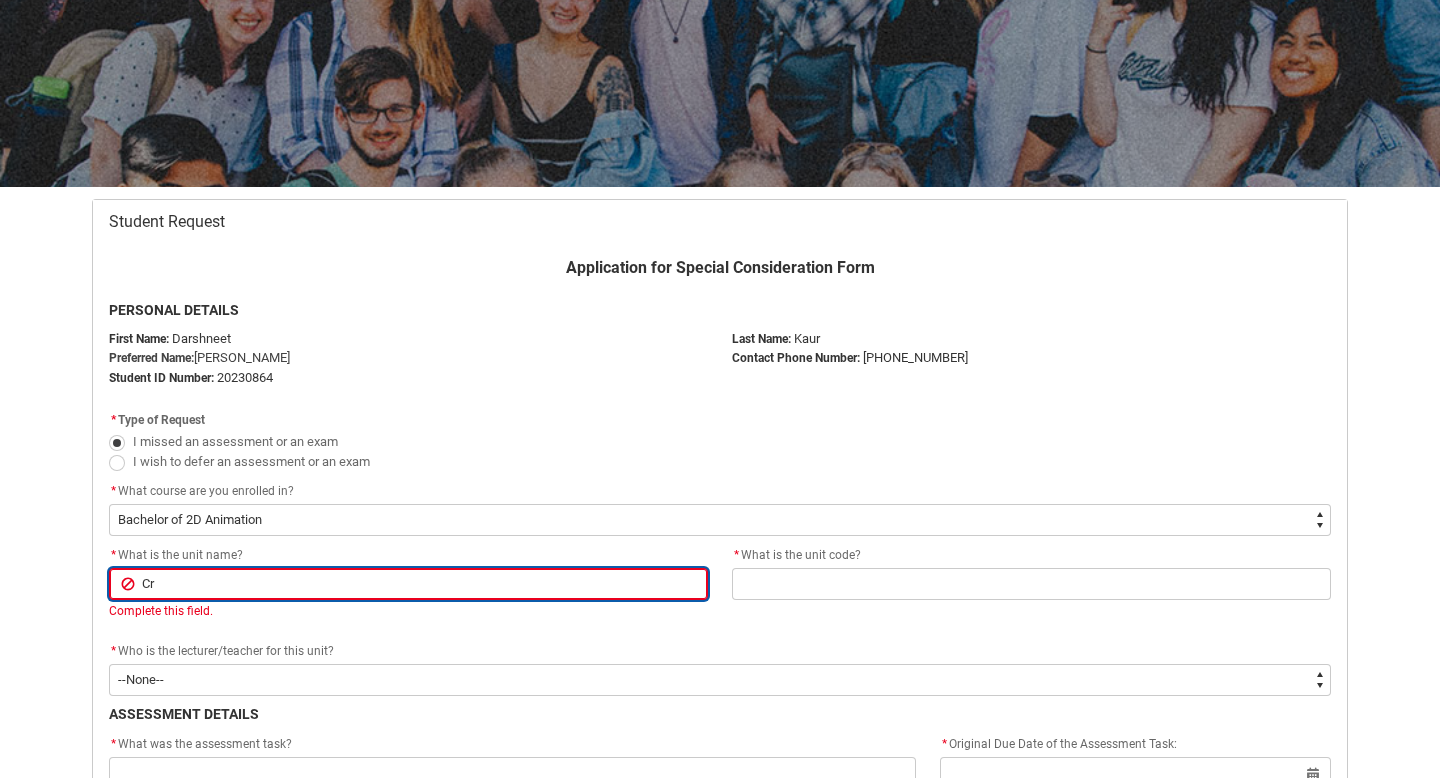 type on "Cre" 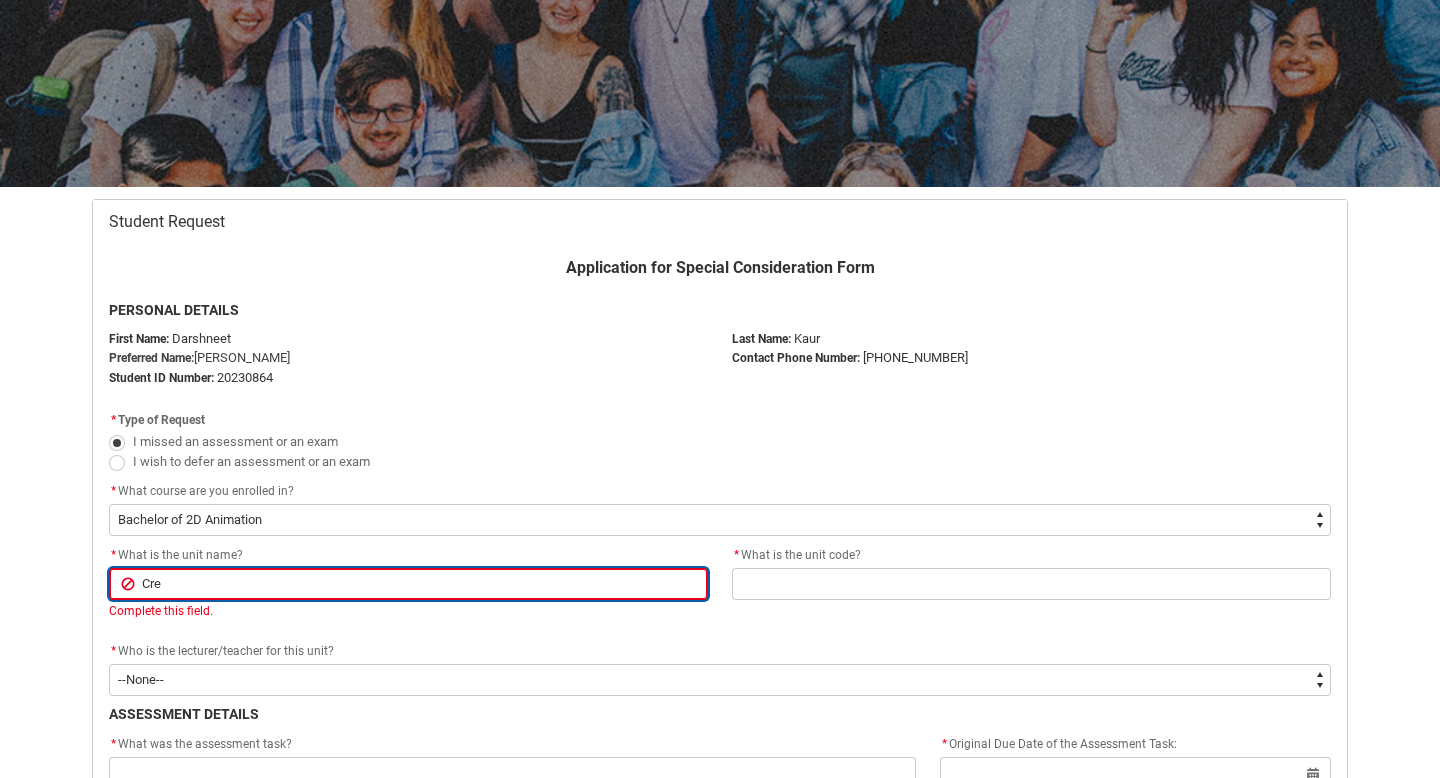 type on "Crea" 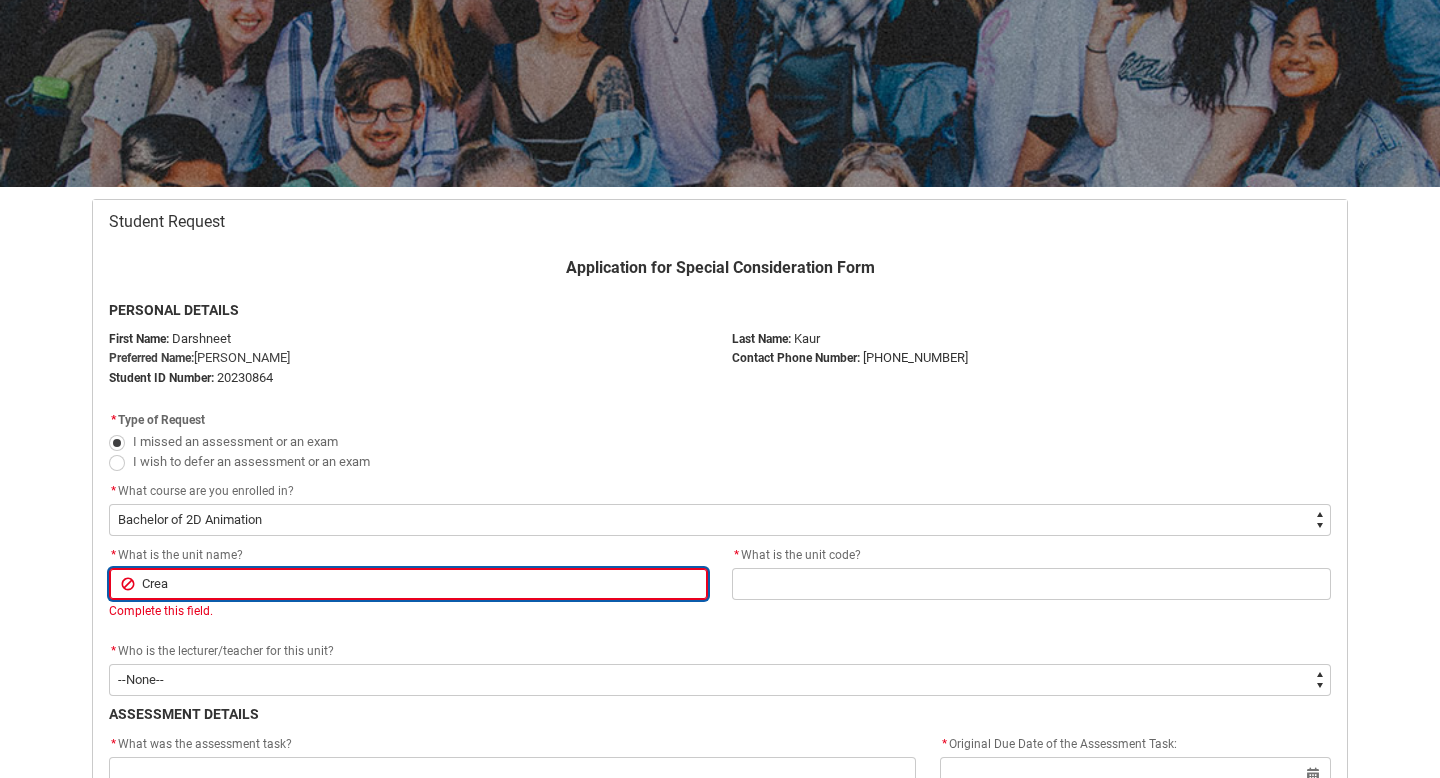 type on "Creat" 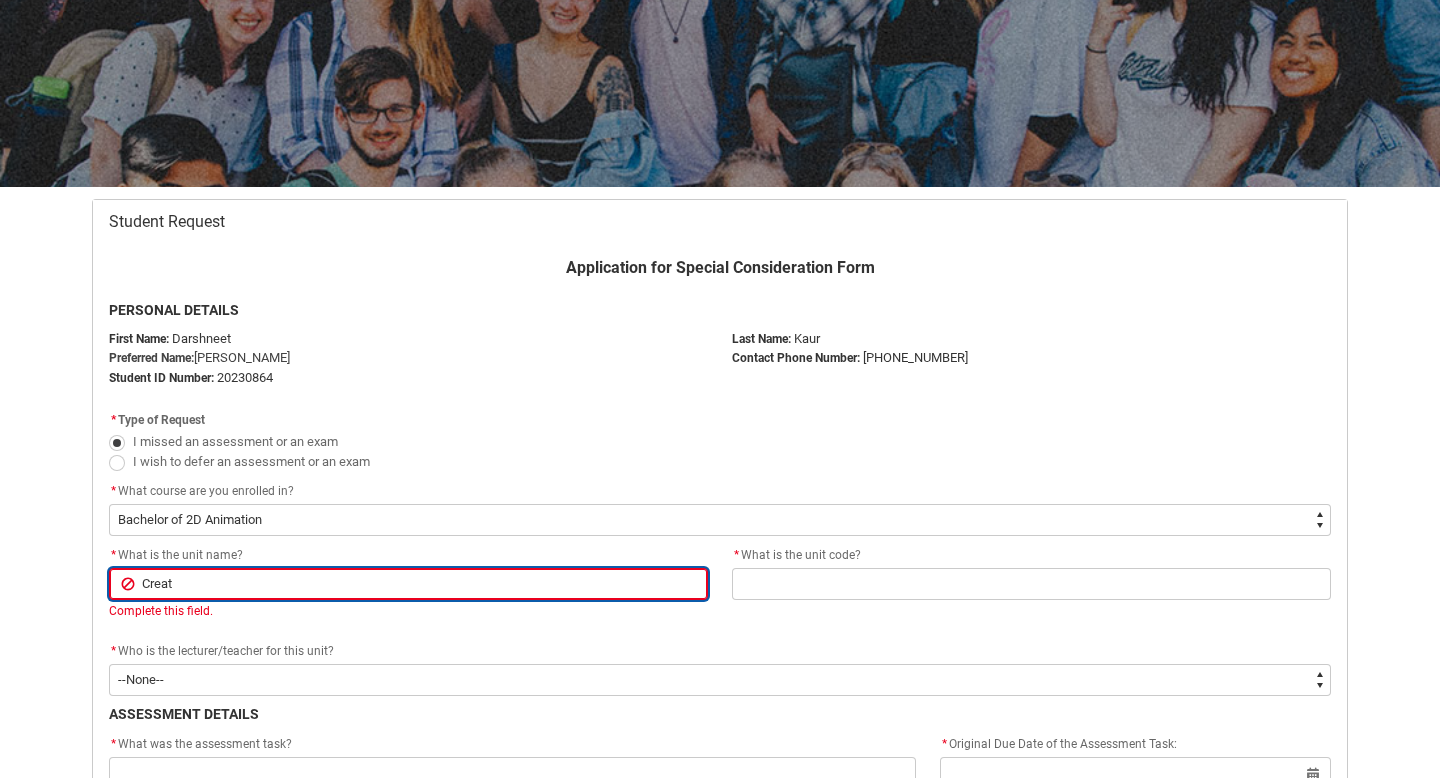 type on "Creati" 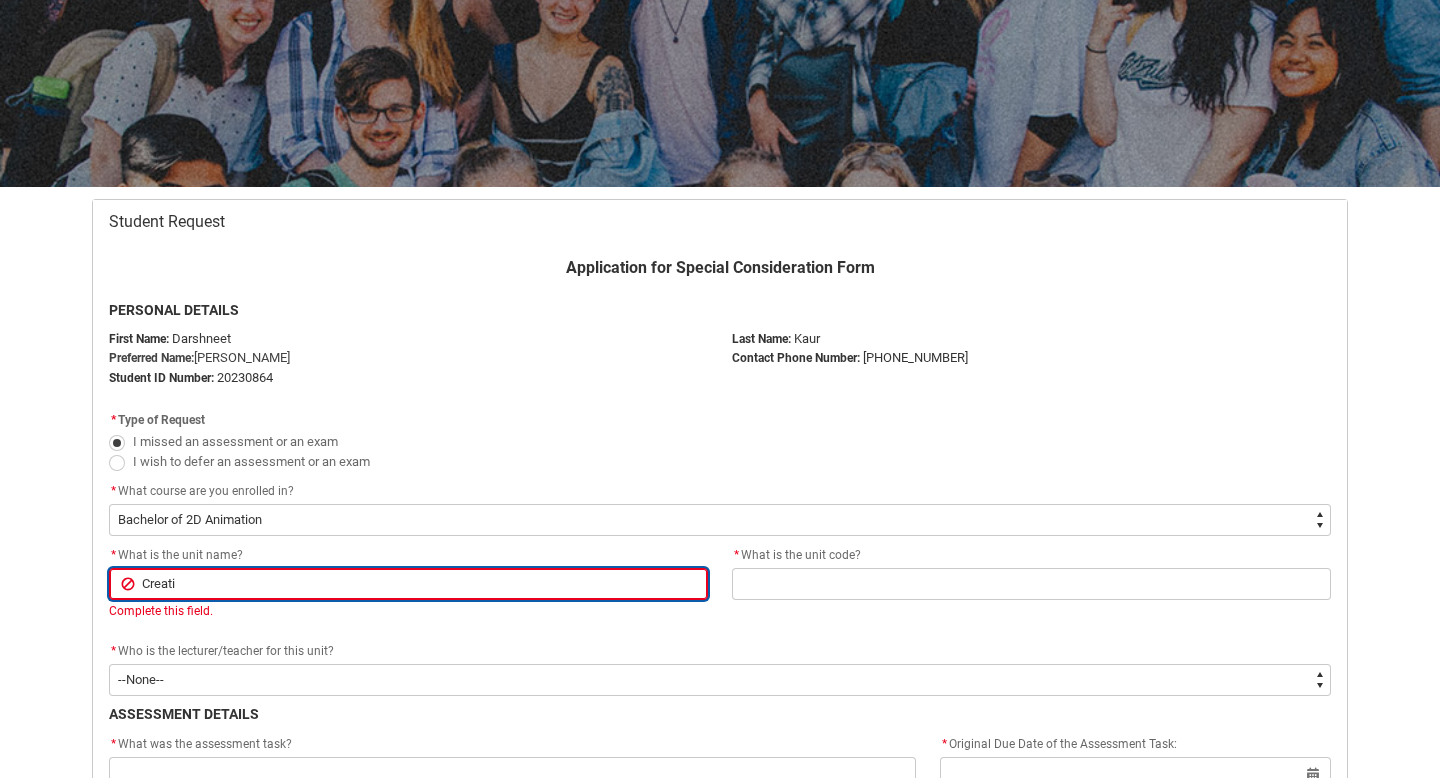type on "Creativ" 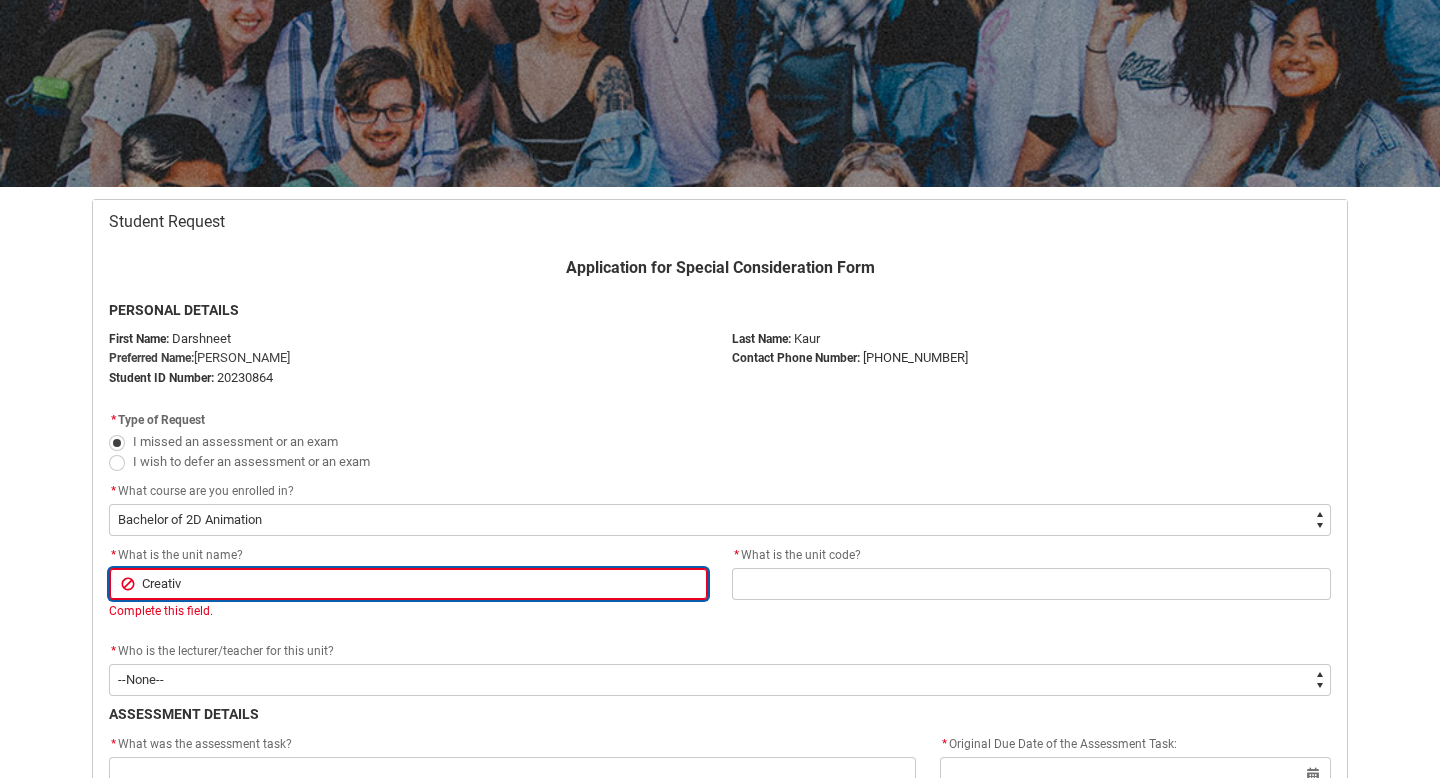 type on "Creative" 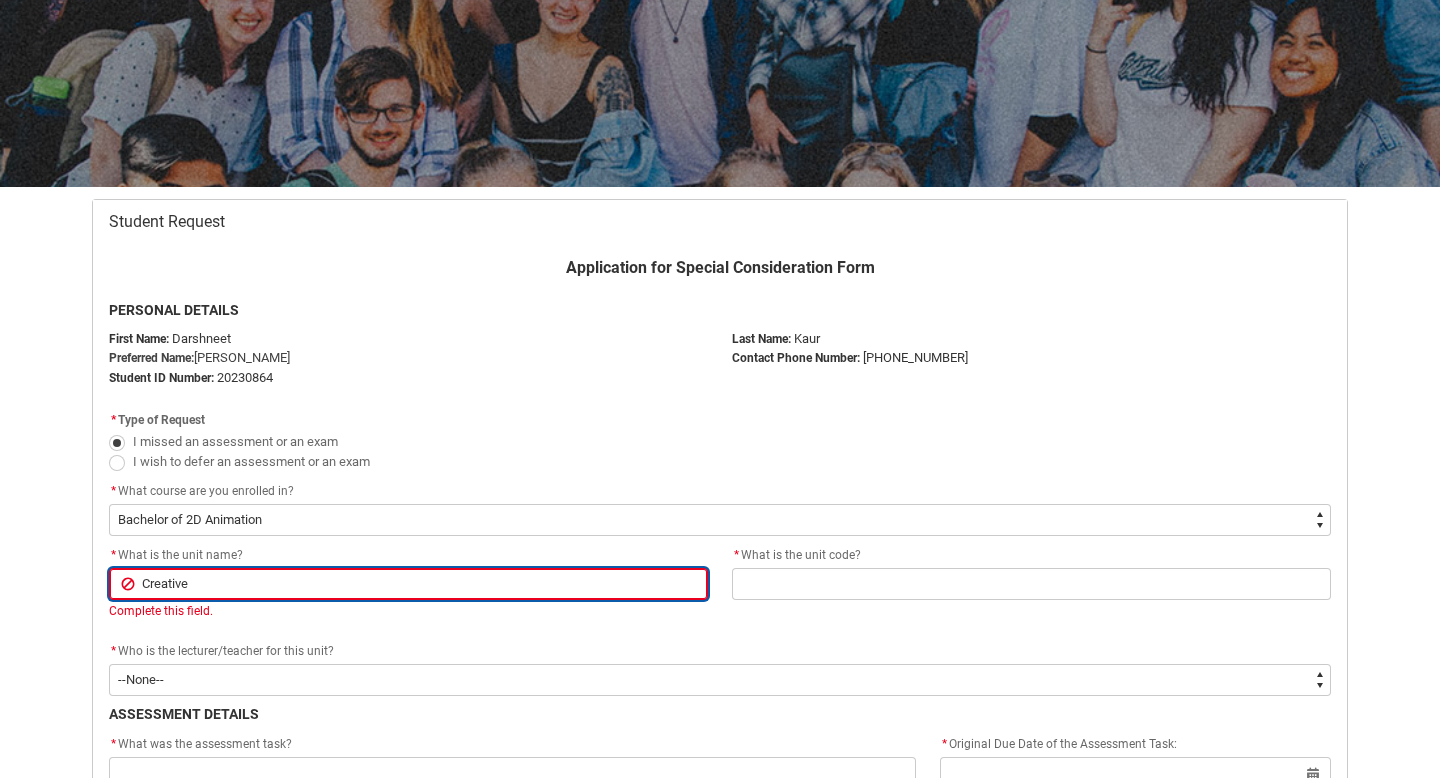 type on "Creative" 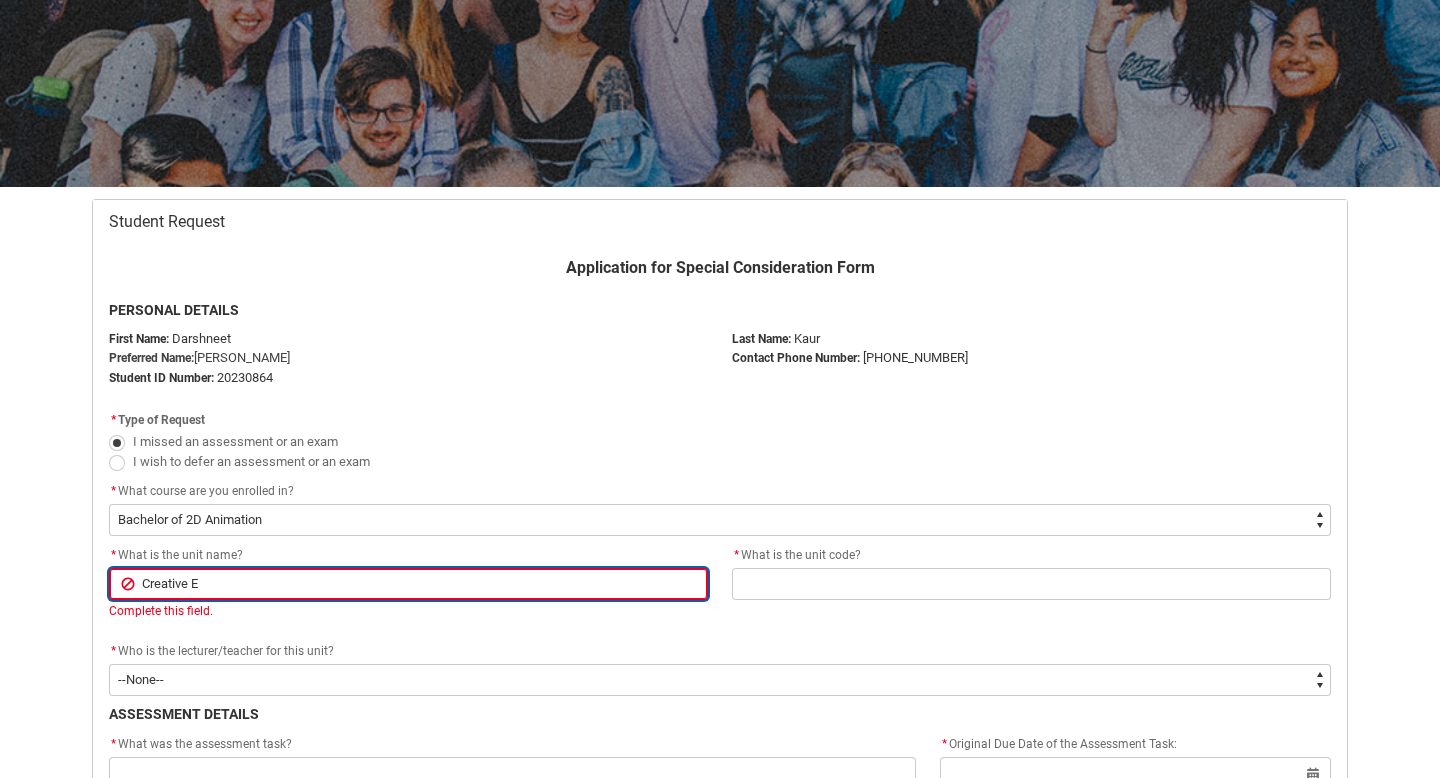 type on "Creative En" 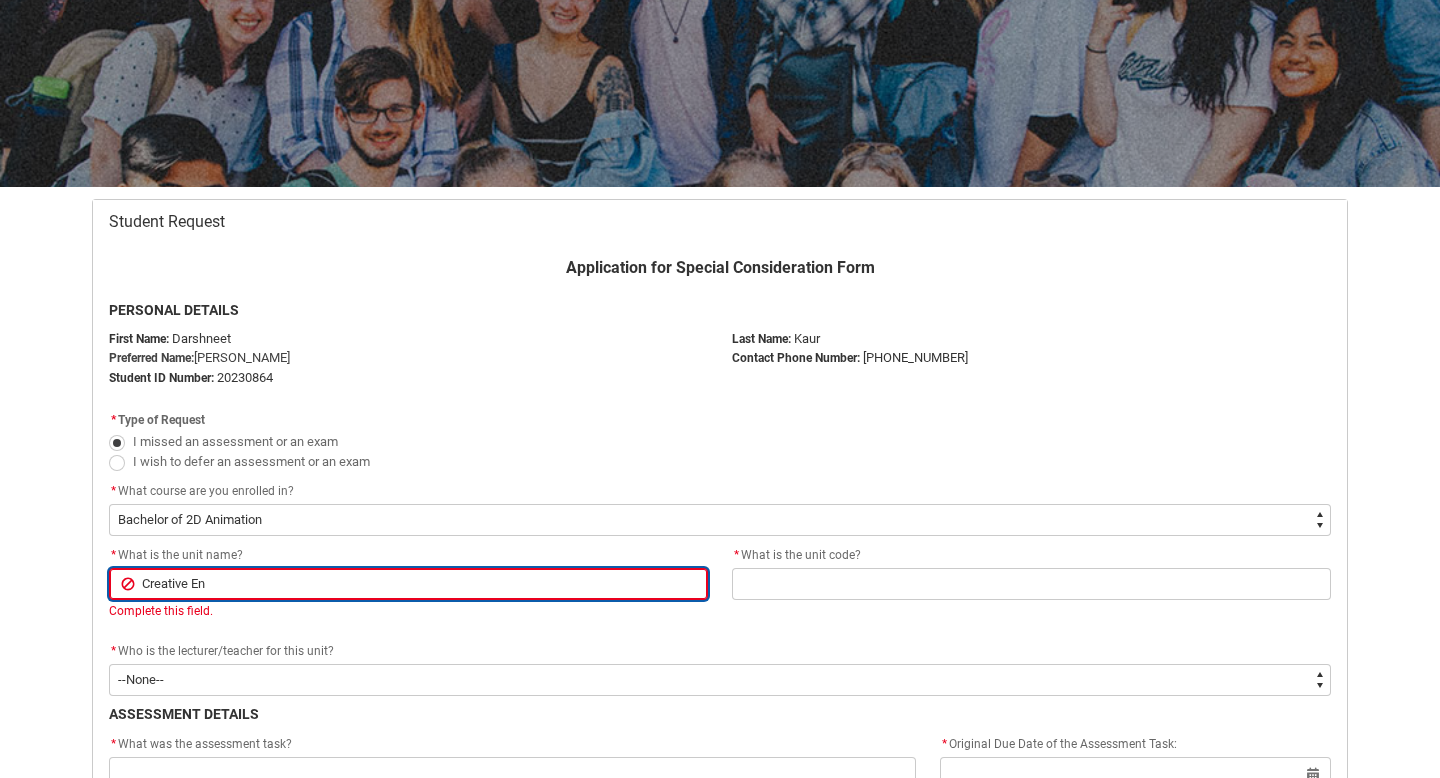 type on "Creative Ent" 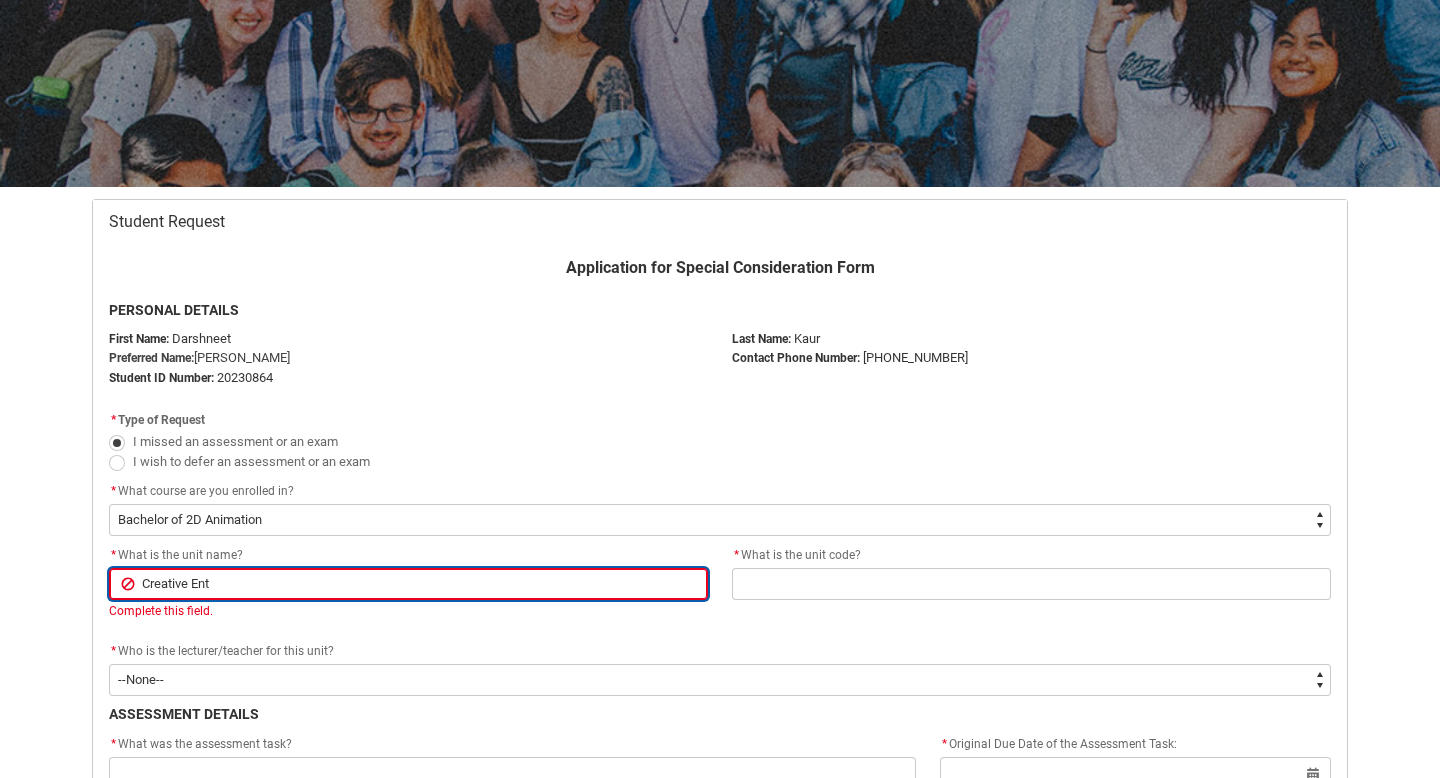 type on "Creative Entr" 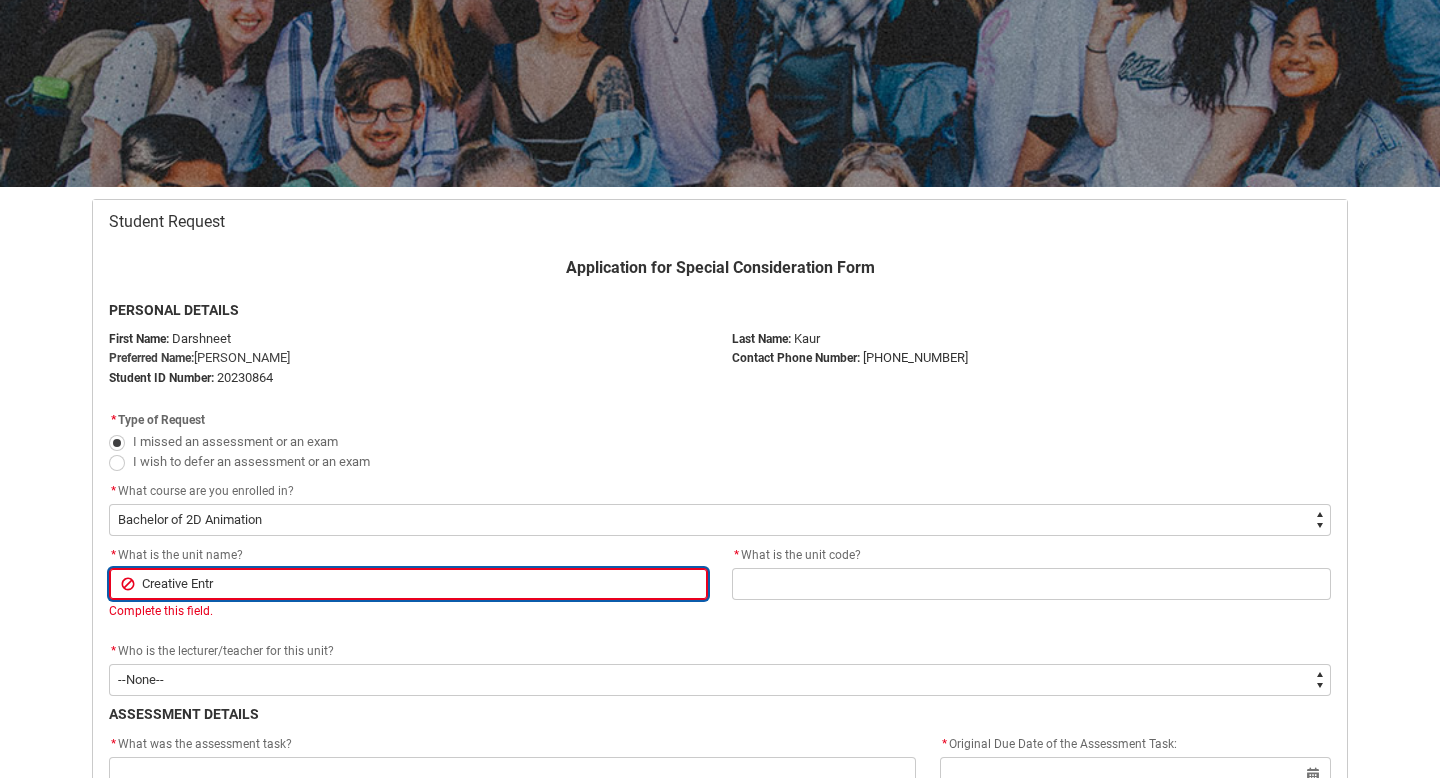 type on "Creative Entre" 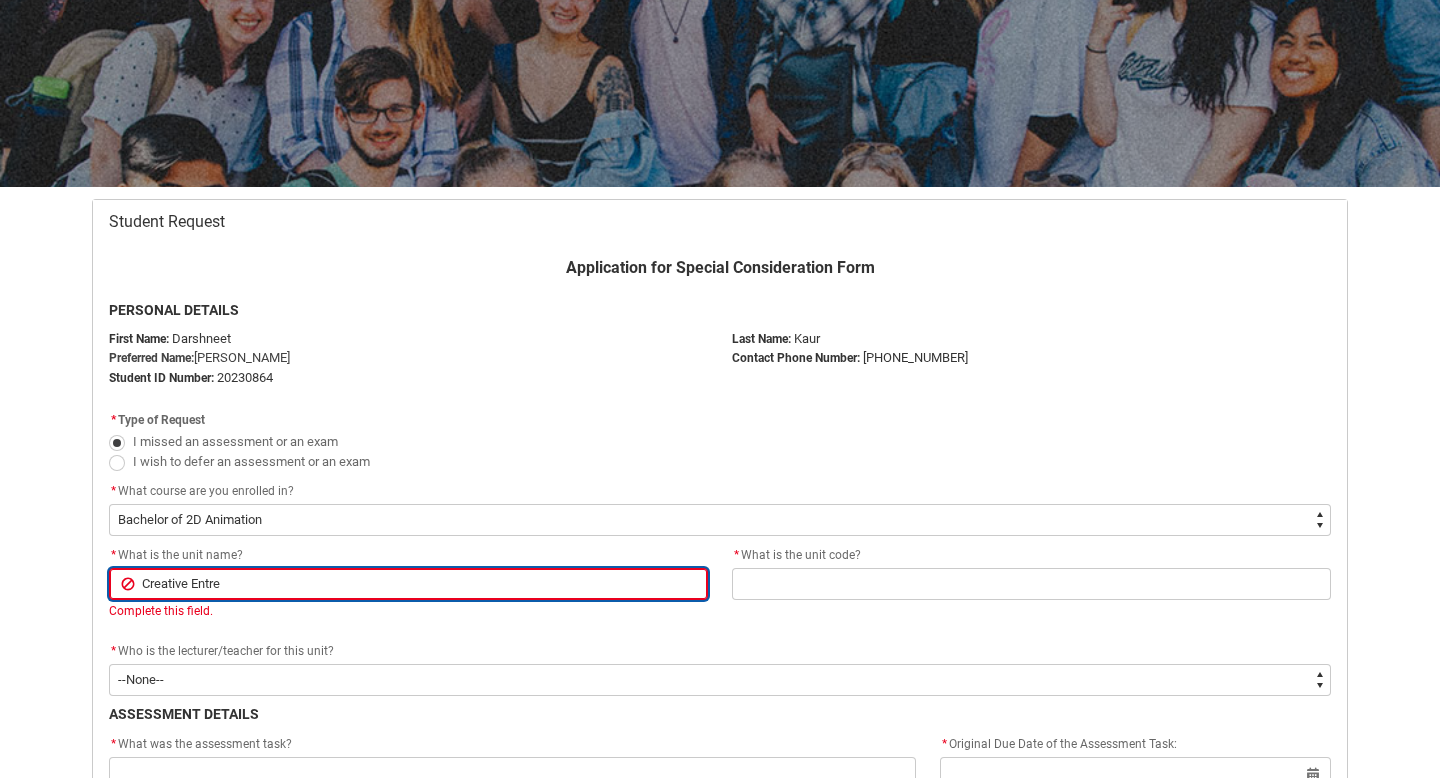 type on "Creative Entrep" 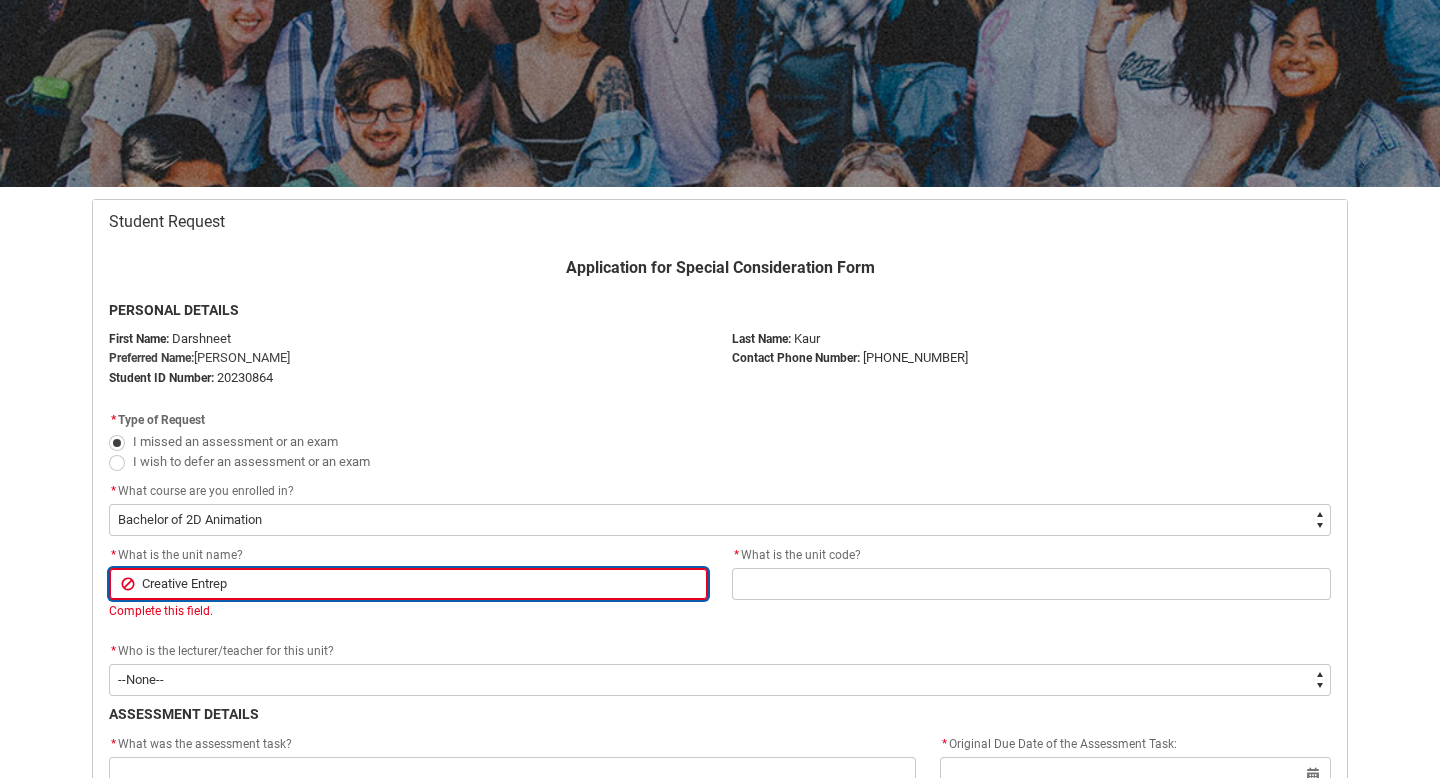 type on "Creative Entrepn" 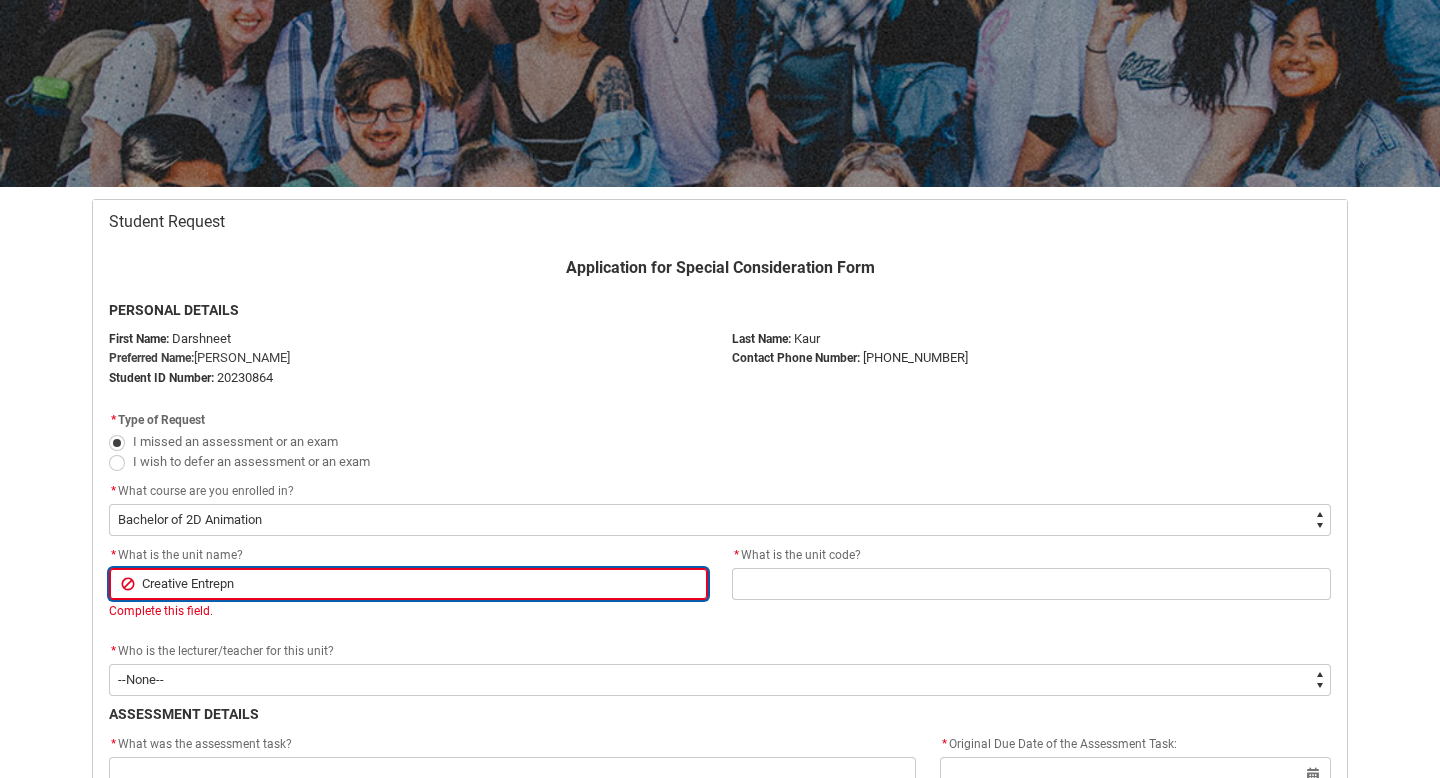 type on "Creative Entrepne" 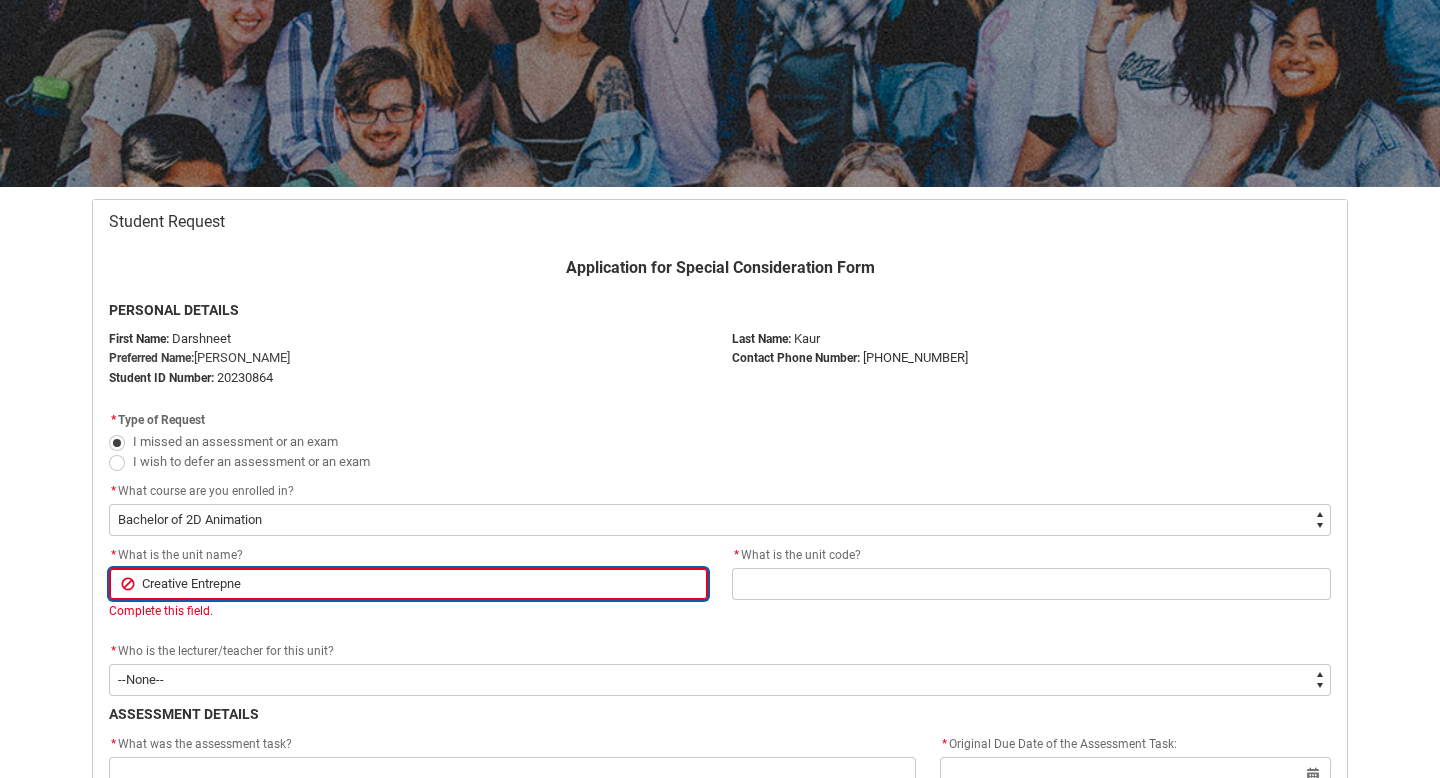 type on "Creative Entrepneu" 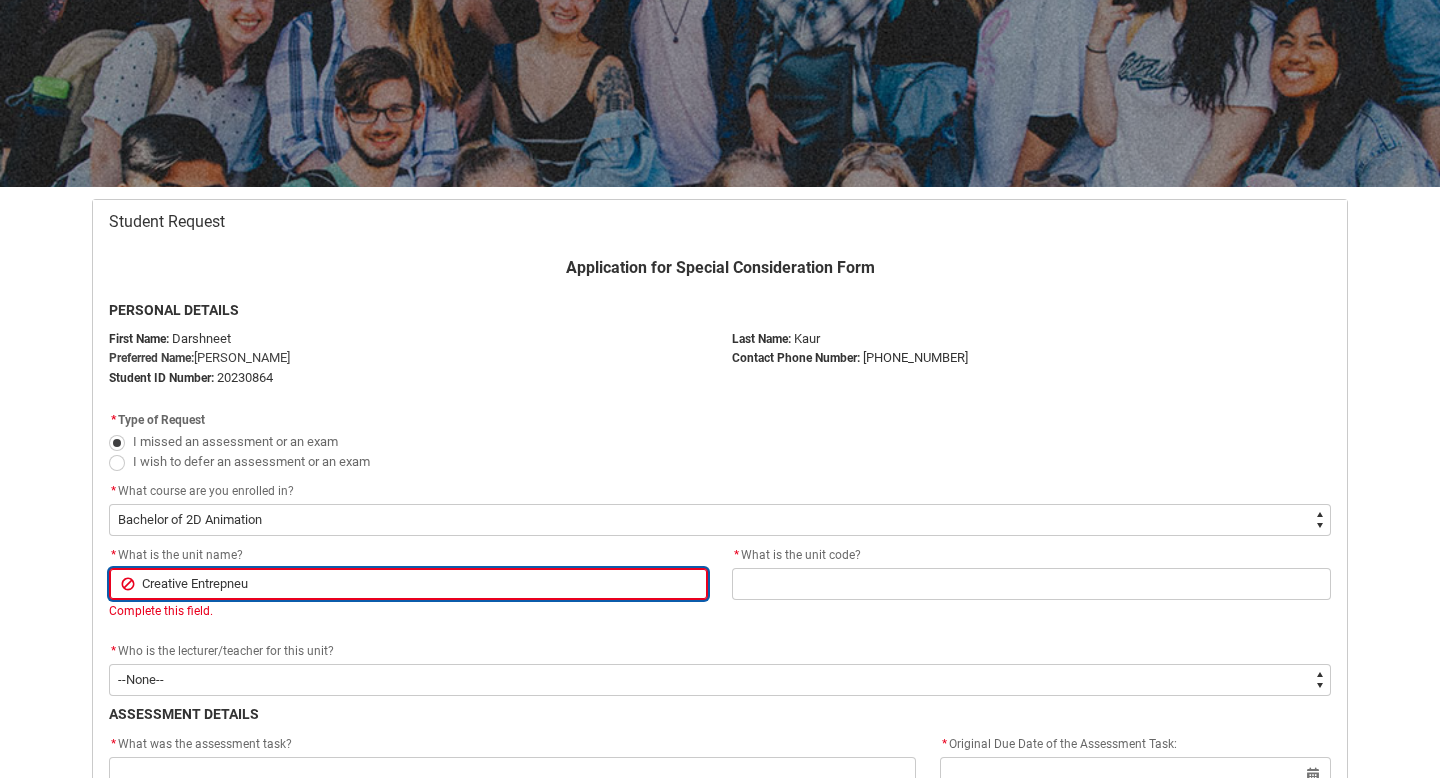 type on "Creative Entrepneur" 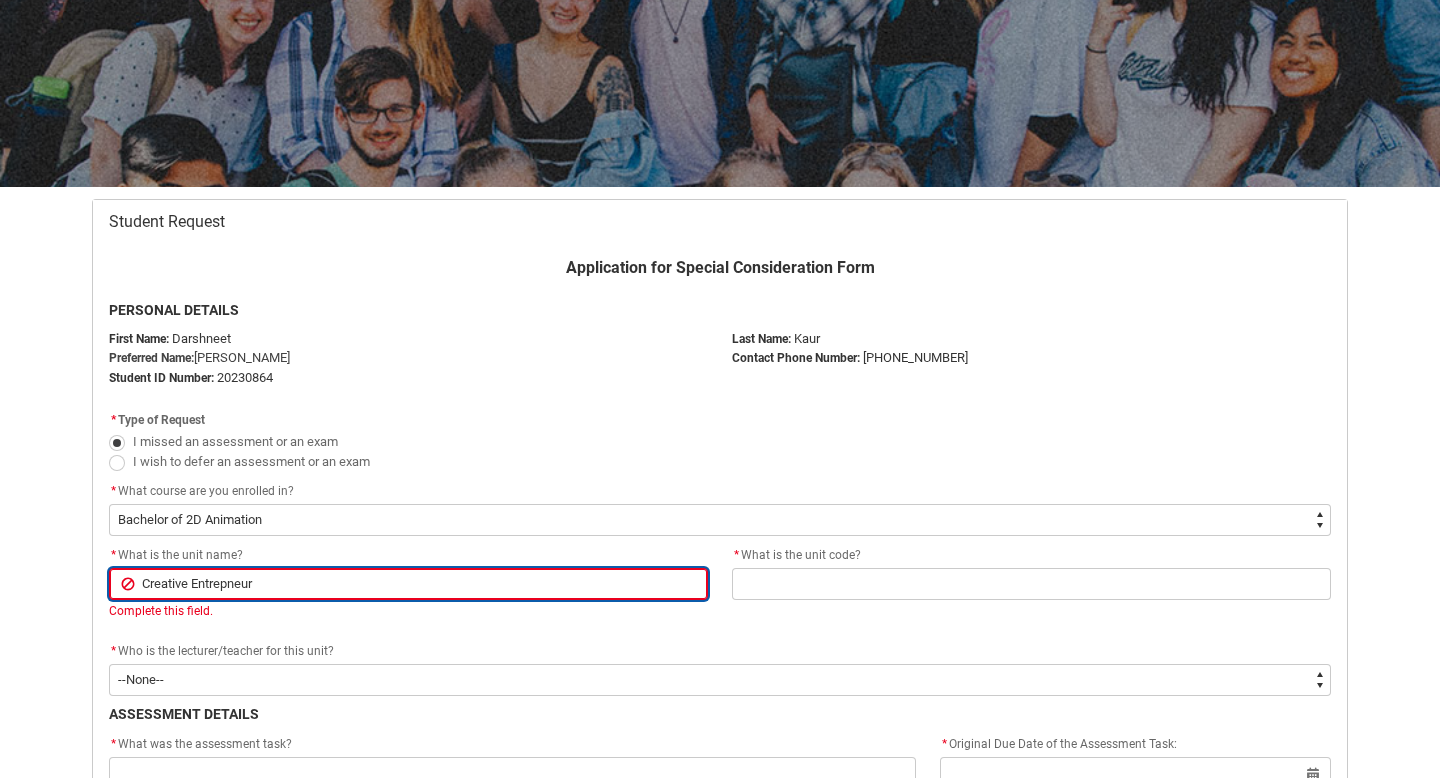 type on "Creative Entrepneurs" 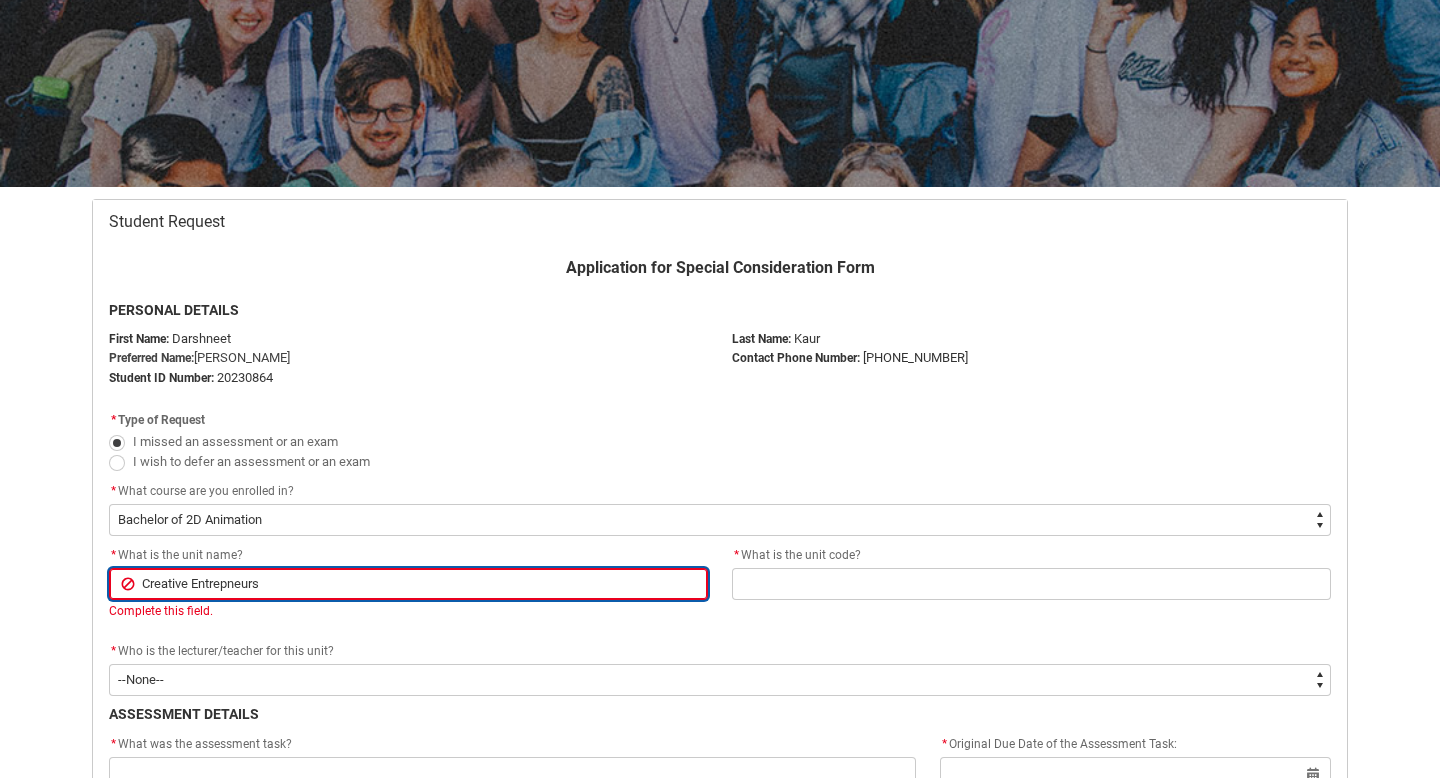 type on "Creative Entrepneursh" 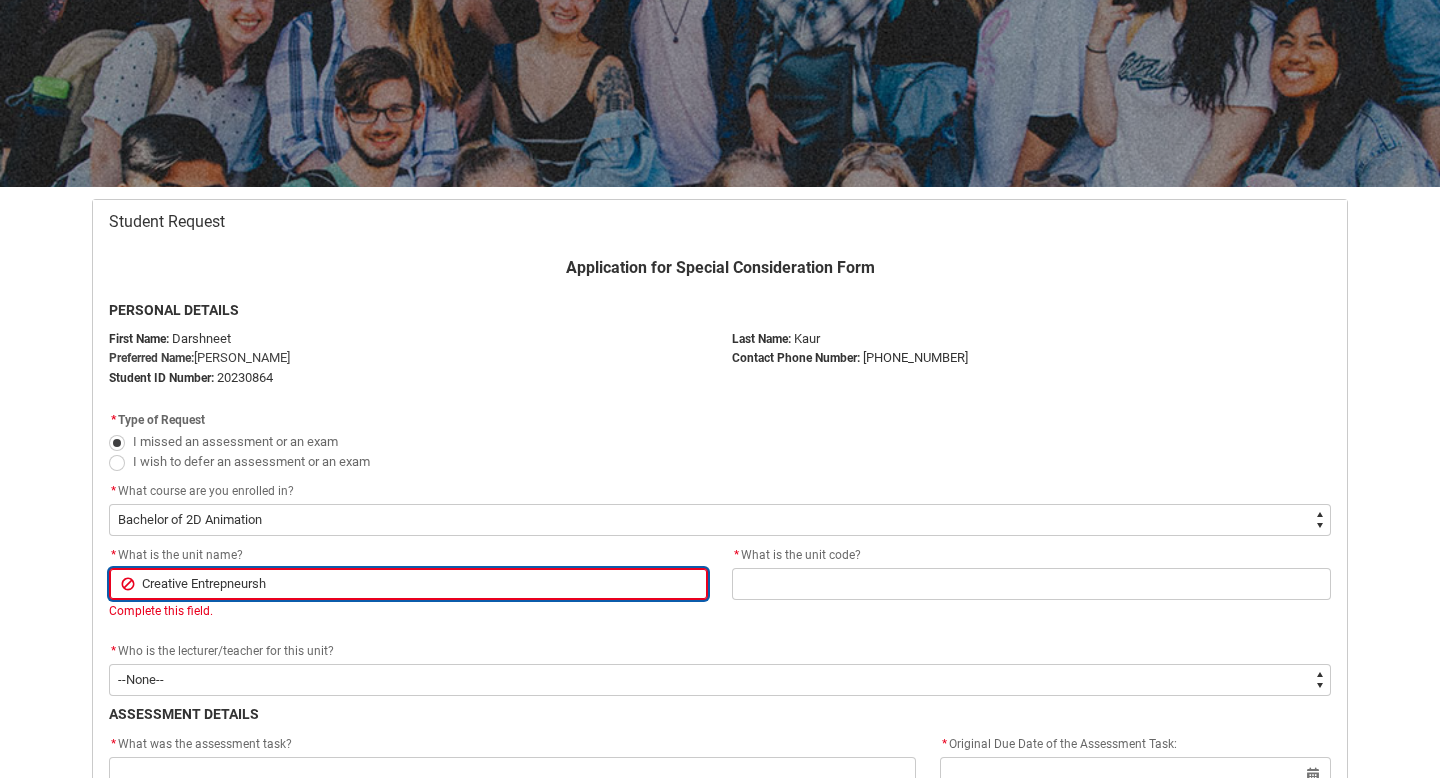 type on "Creative Entrepneurshi" 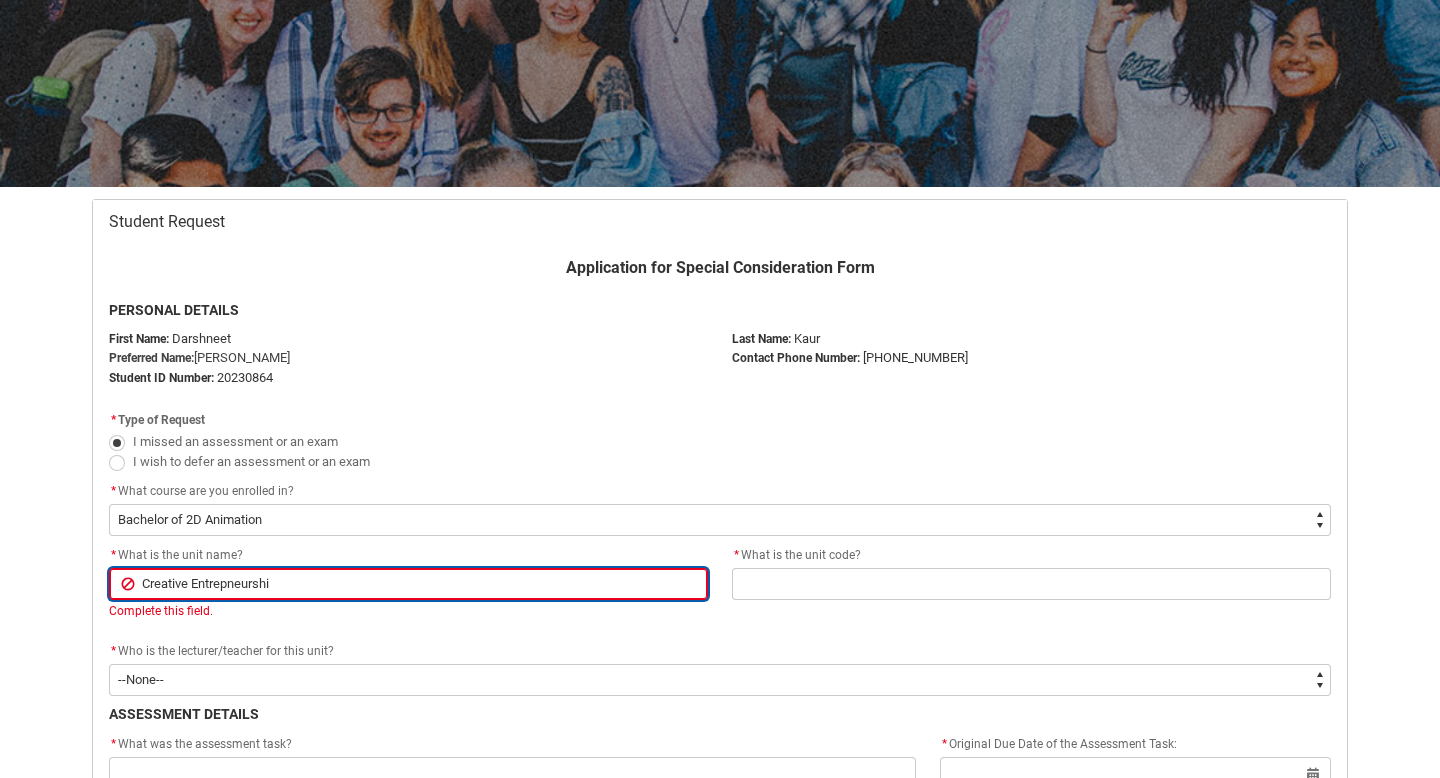 type on "Creative Entrepneurship" 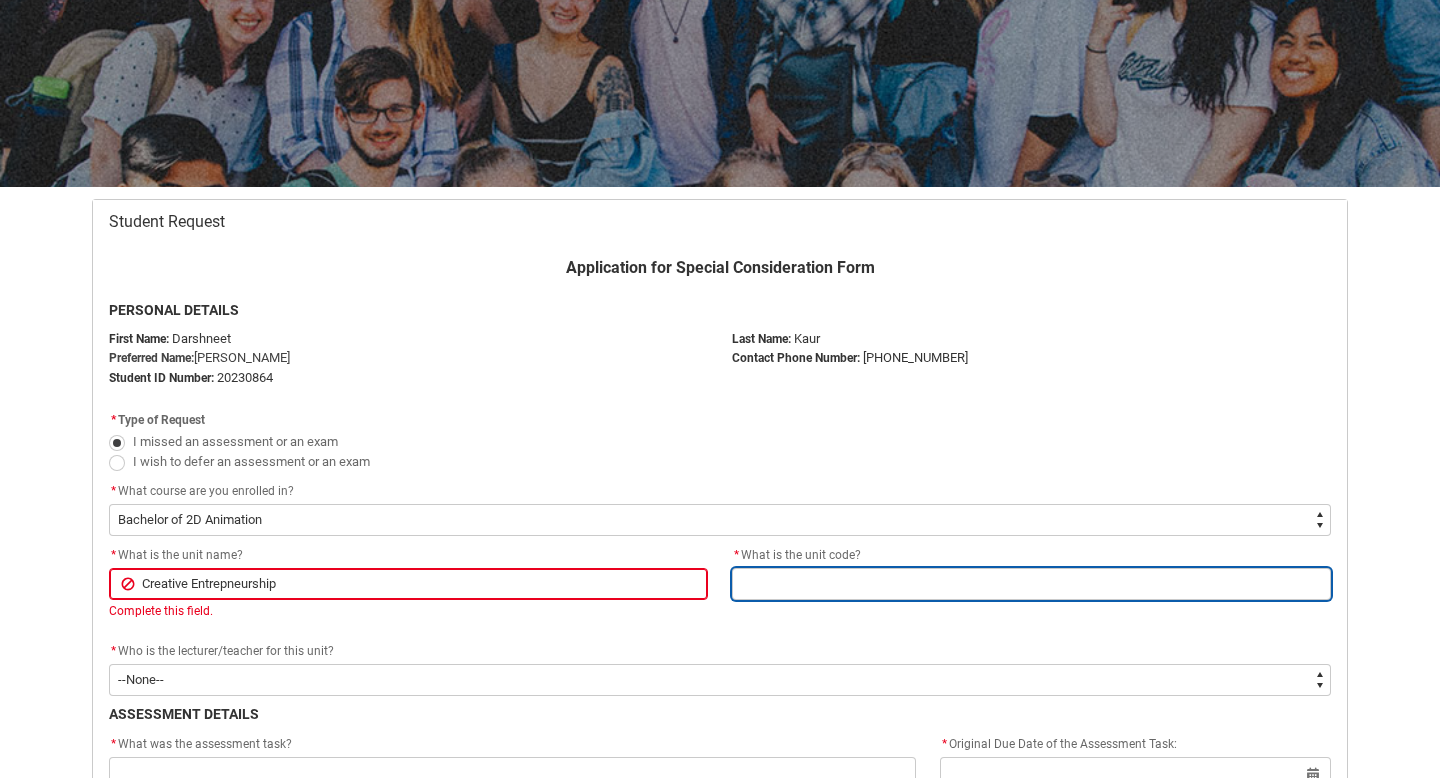 click at bounding box center (1031, 584) 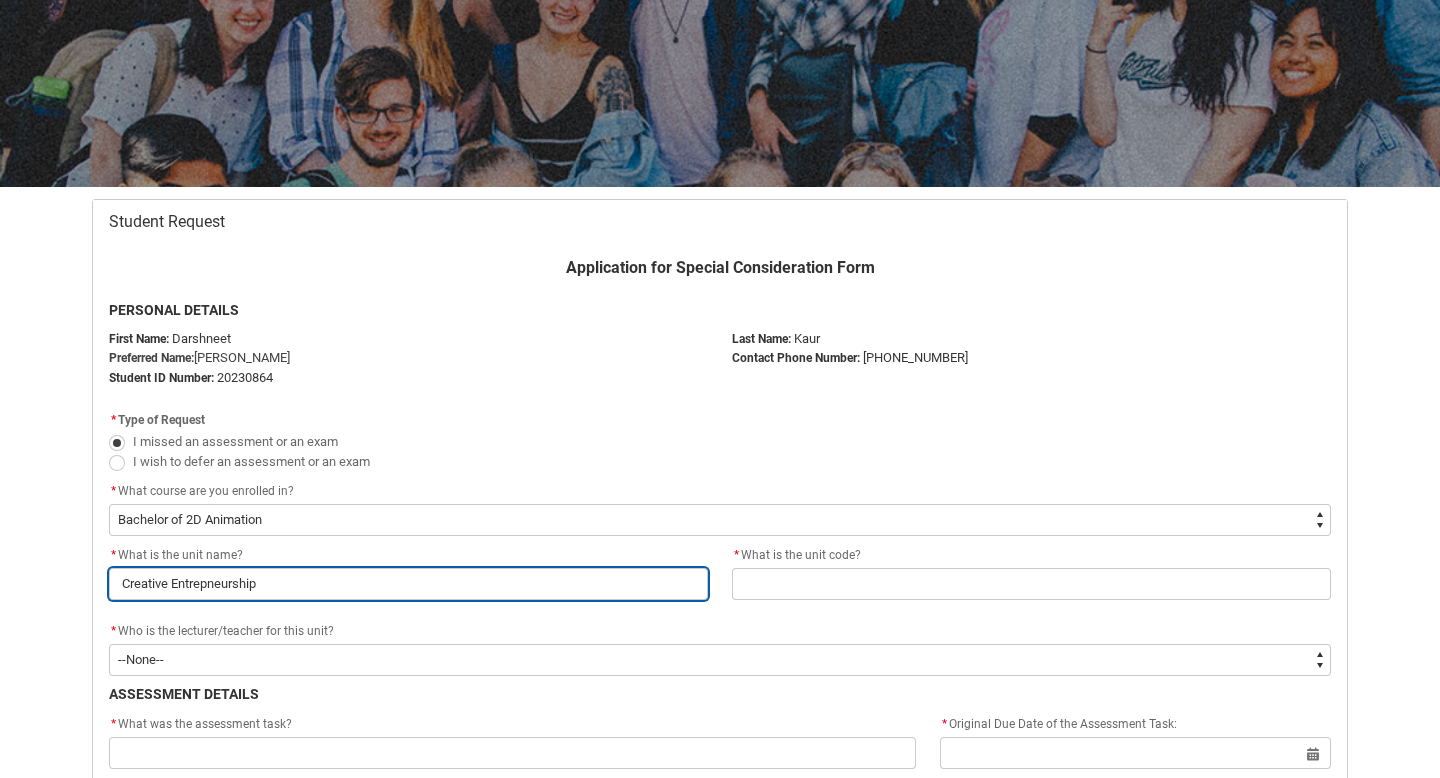 click on "Creative Entrepneurship" at bounding box center (408, 584) 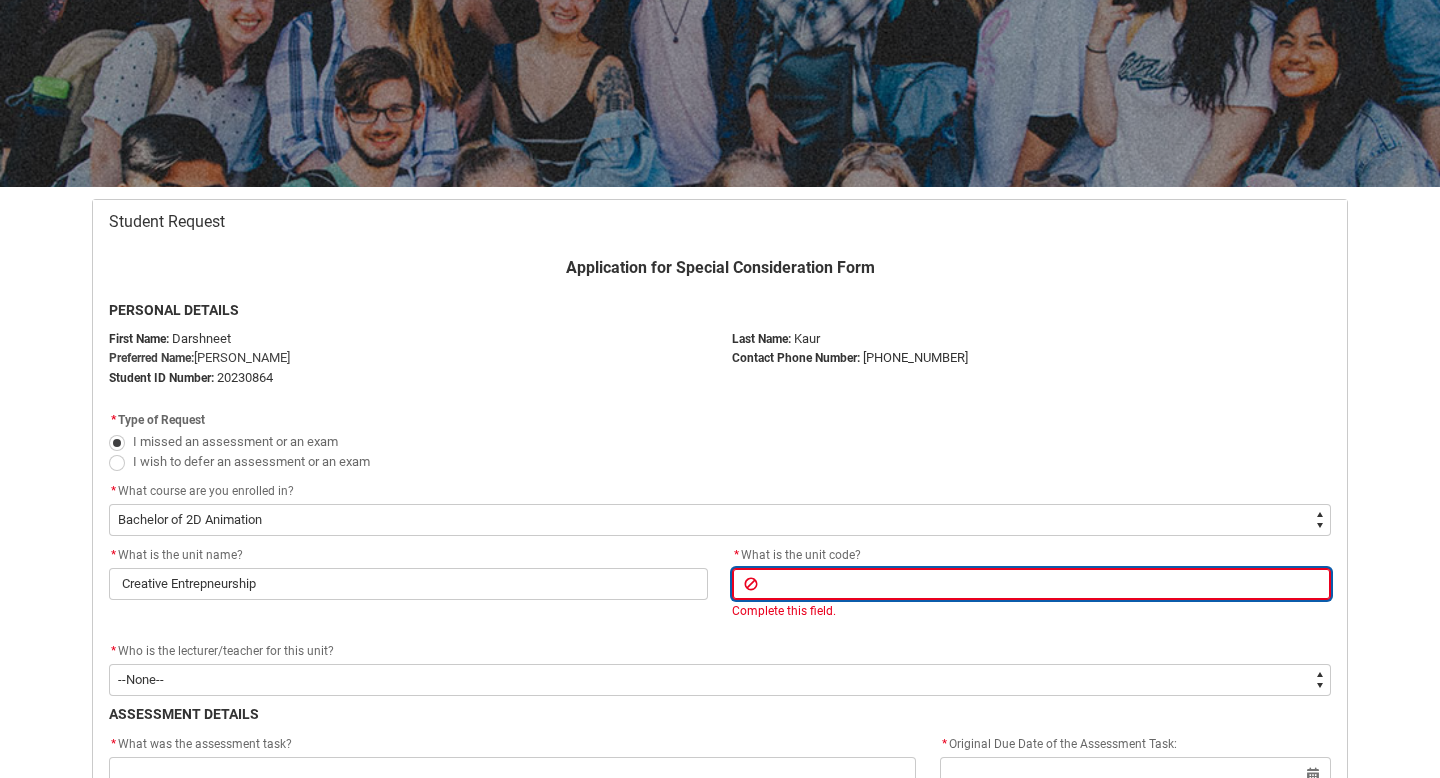 click at bounding box center [1031, 584] 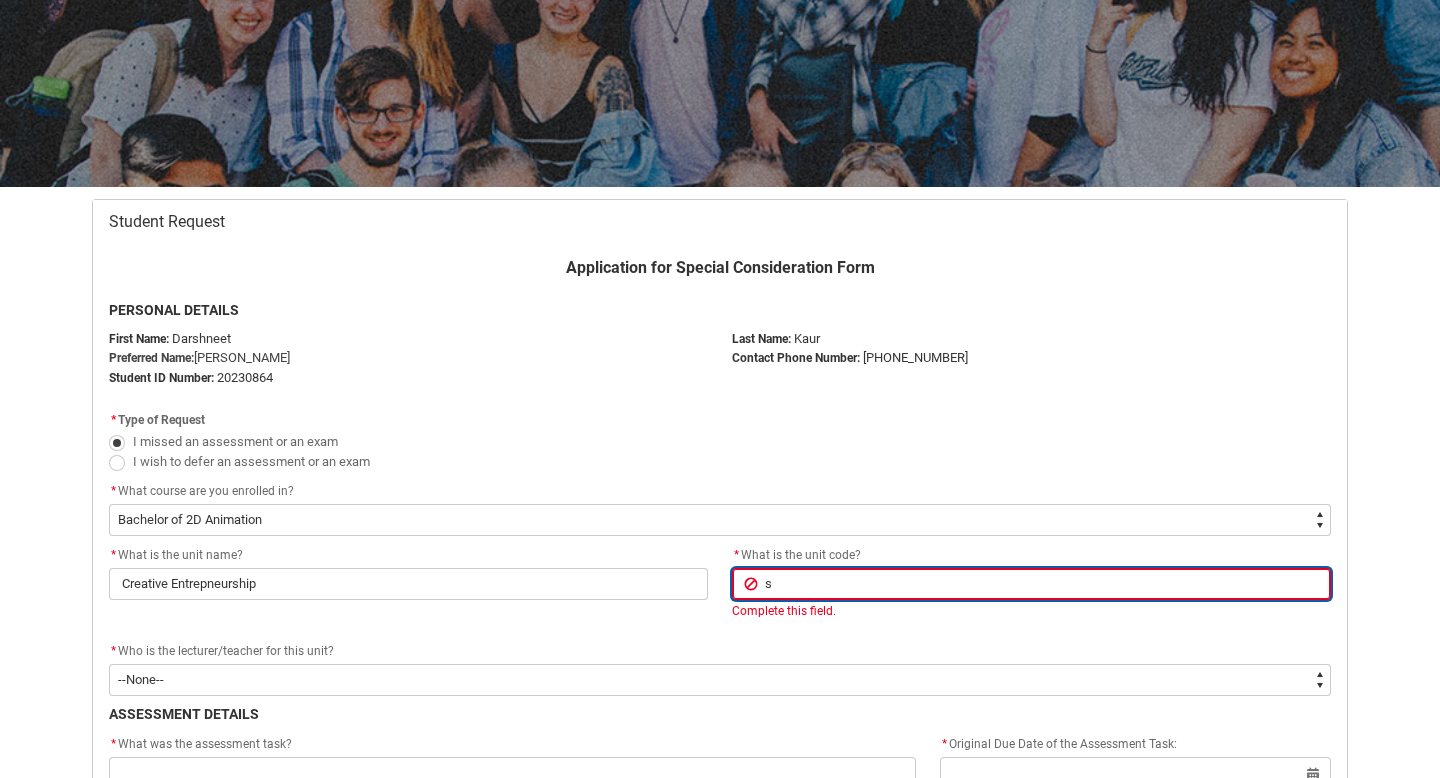 type on "sh" 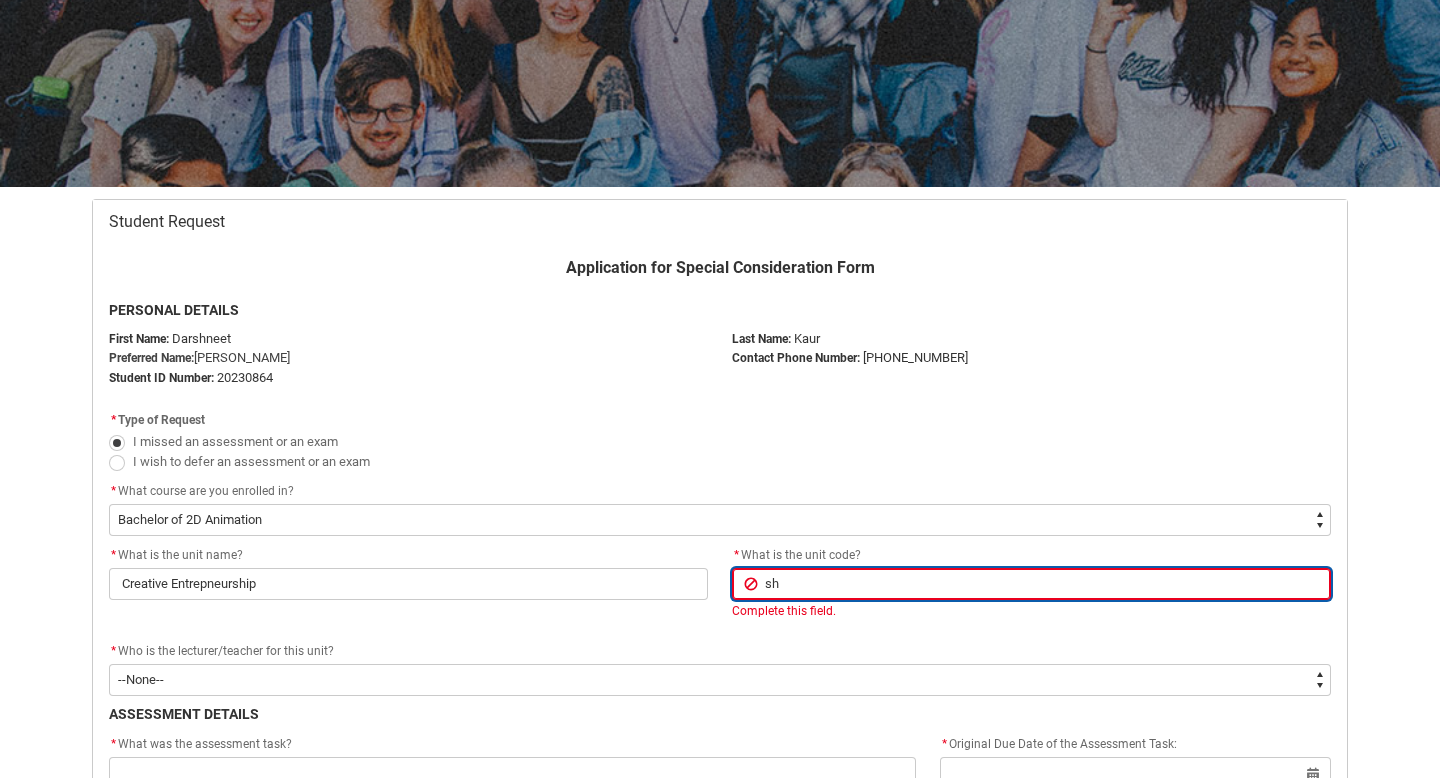 type on "shc" 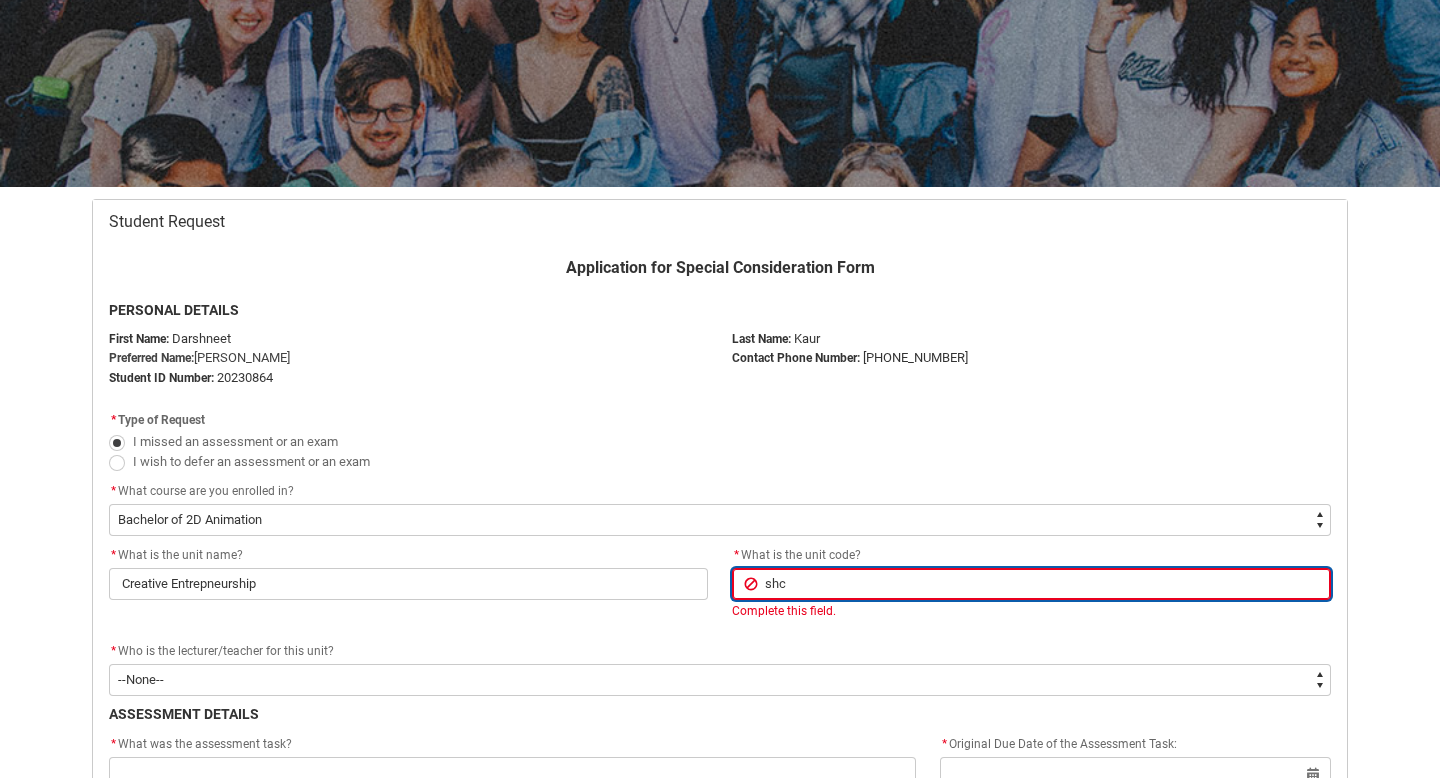 type on "shce" 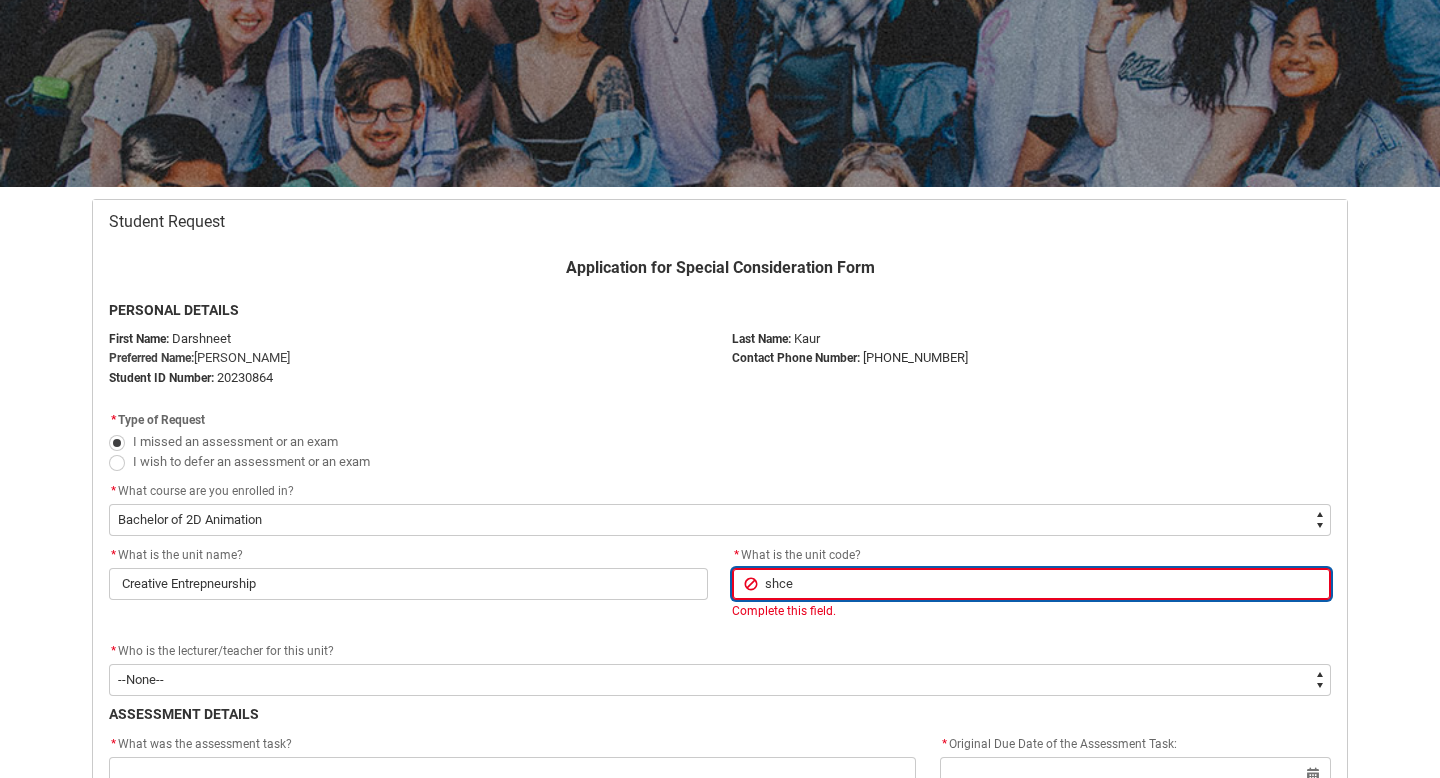 type on "shc" 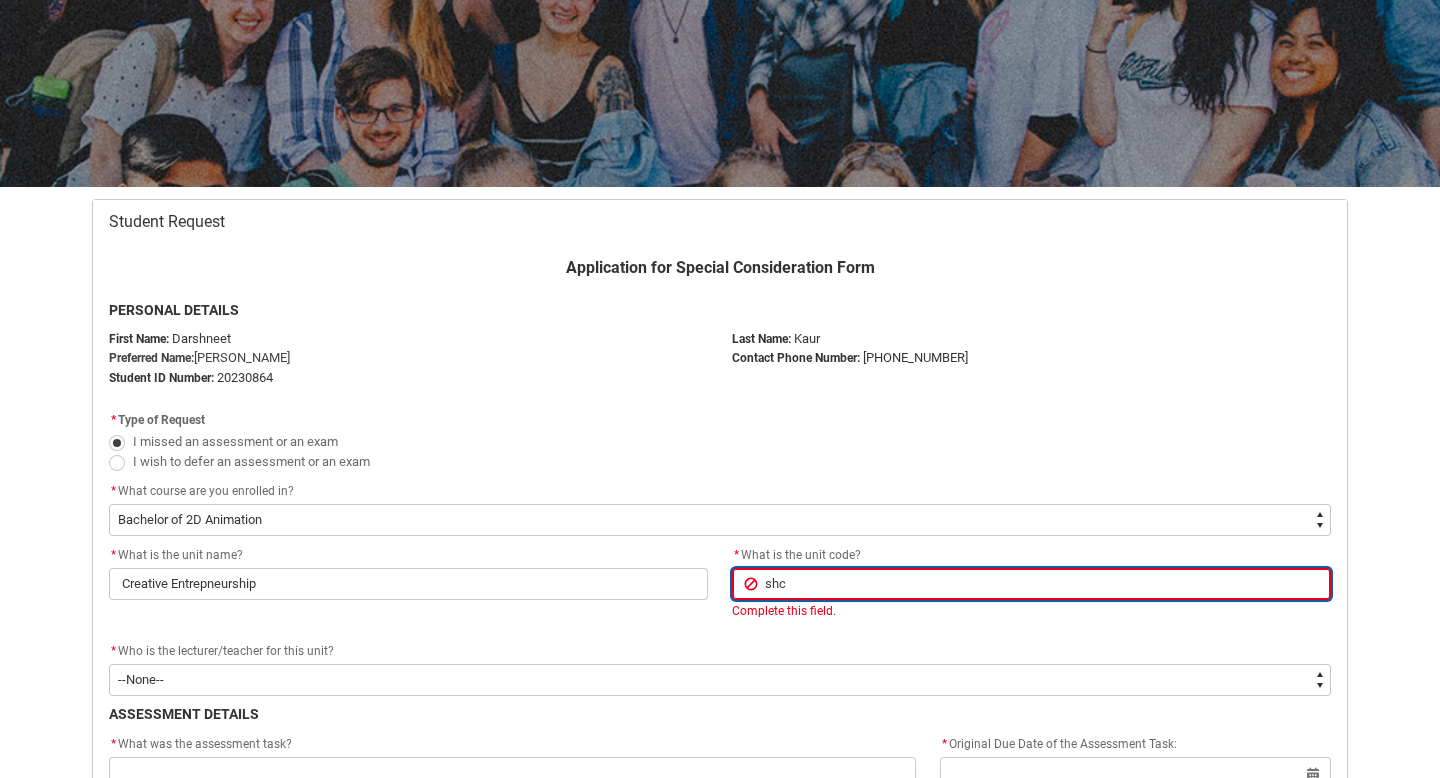 type on "sh" 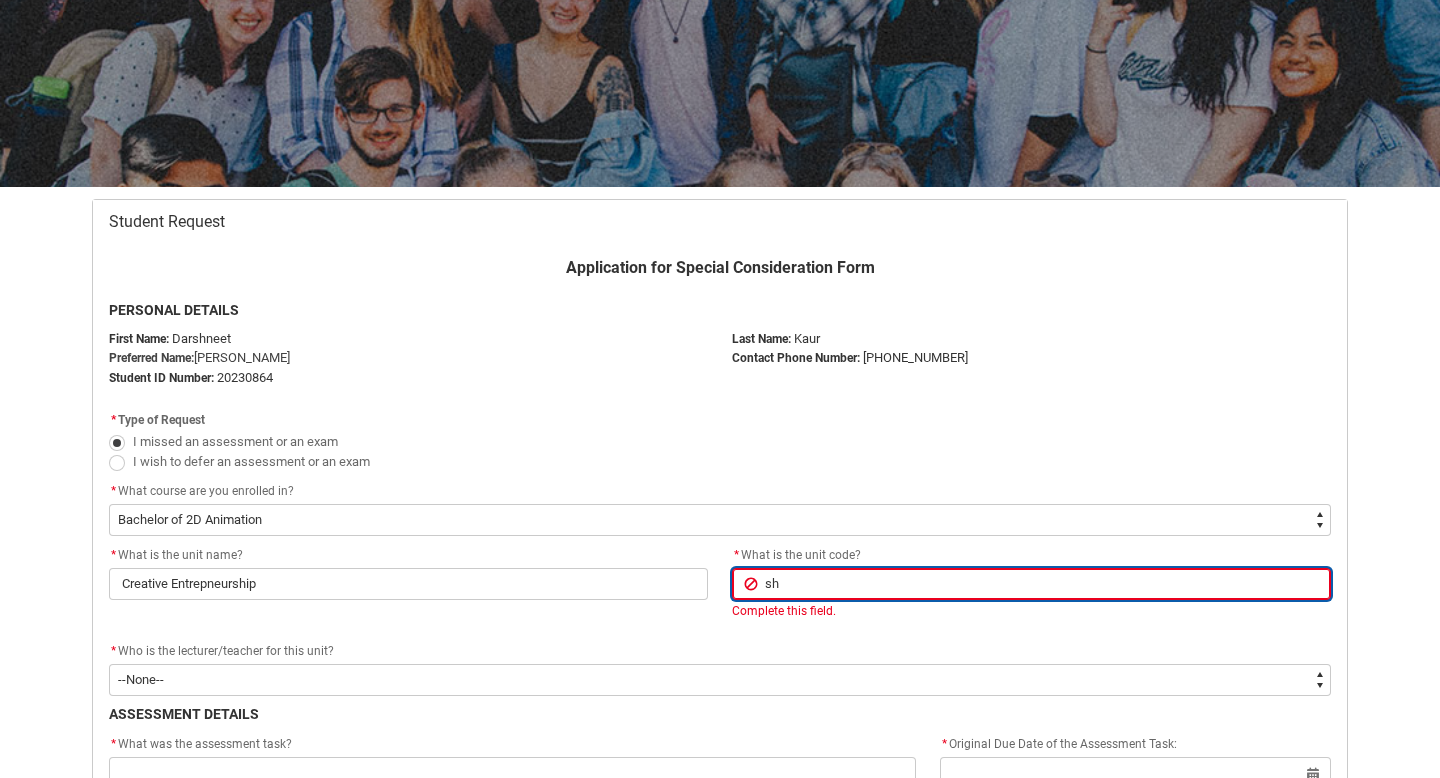 type on "s" 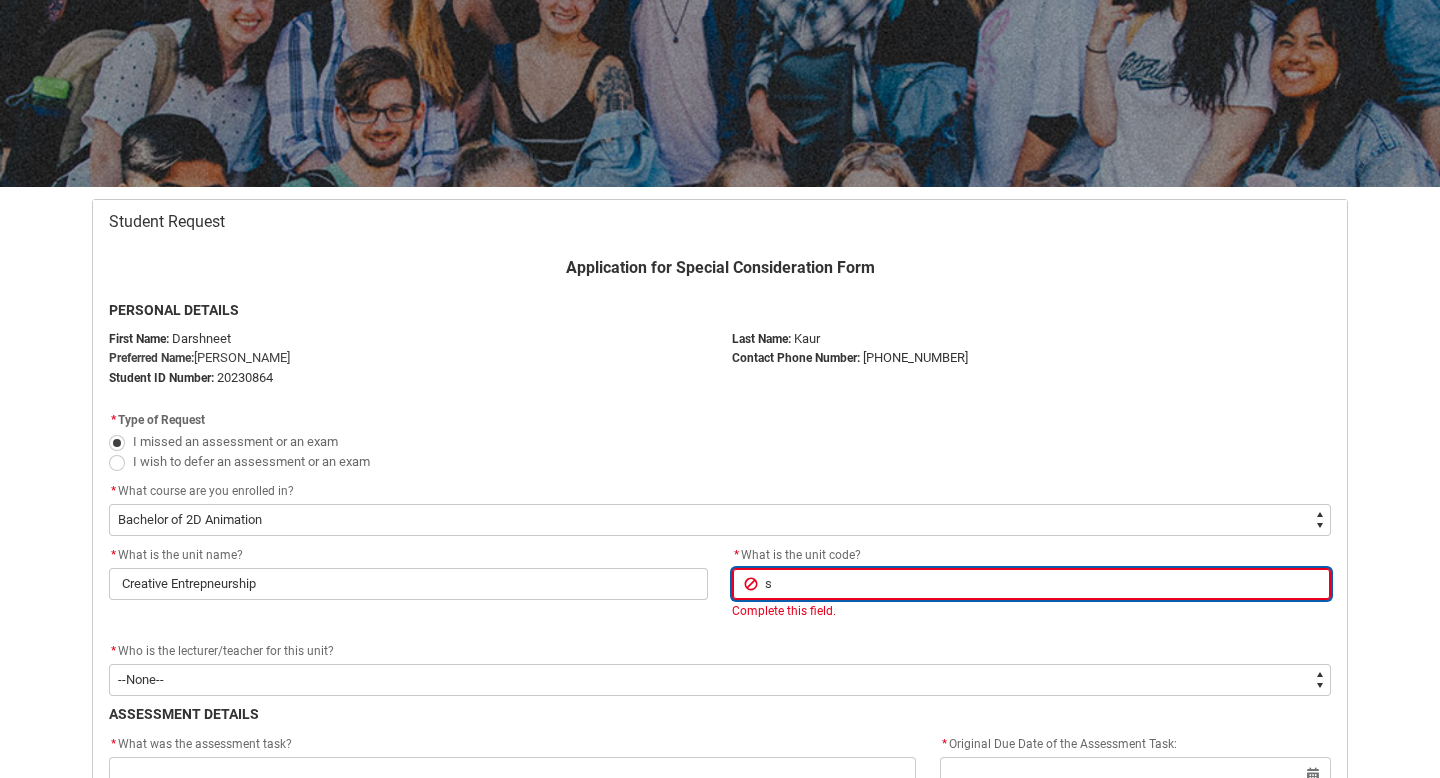 type 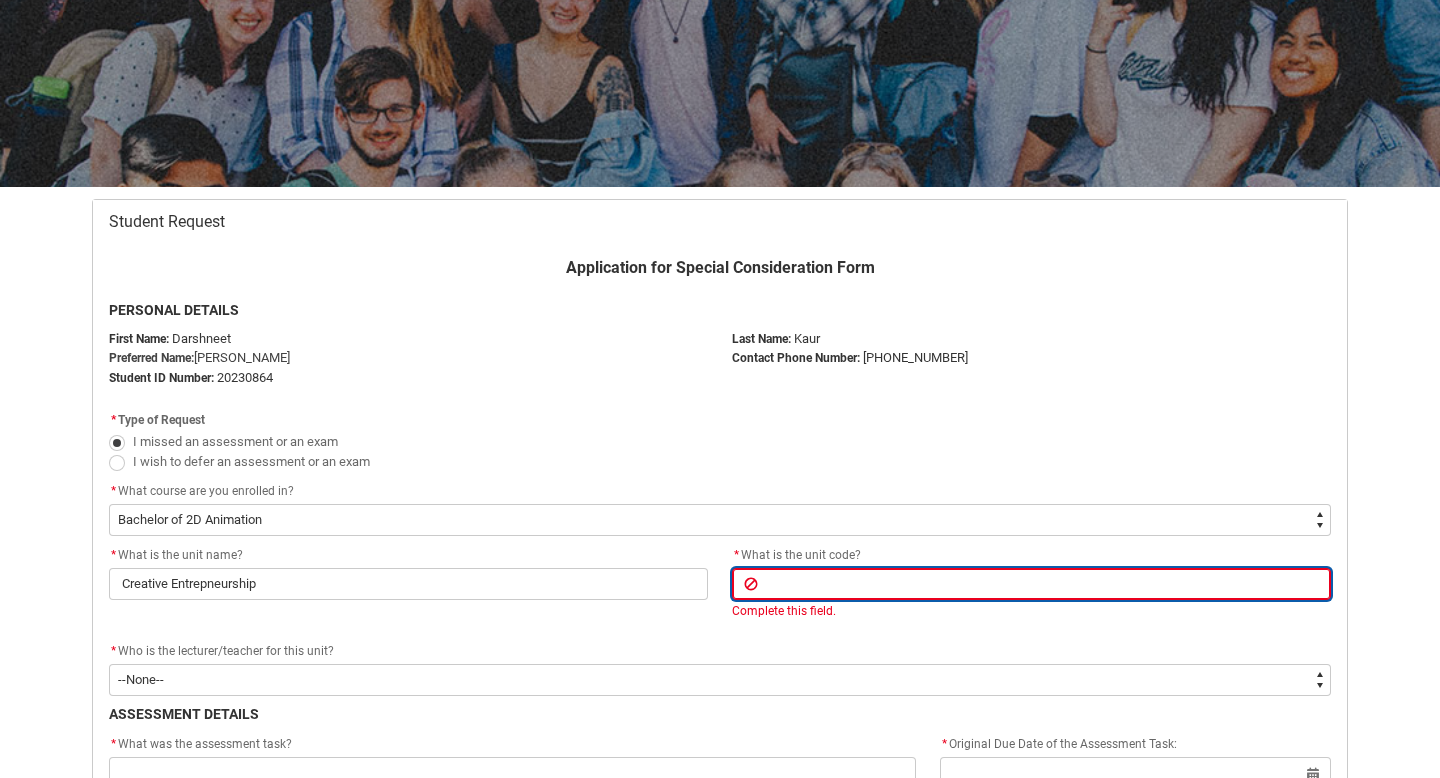 type on "s" 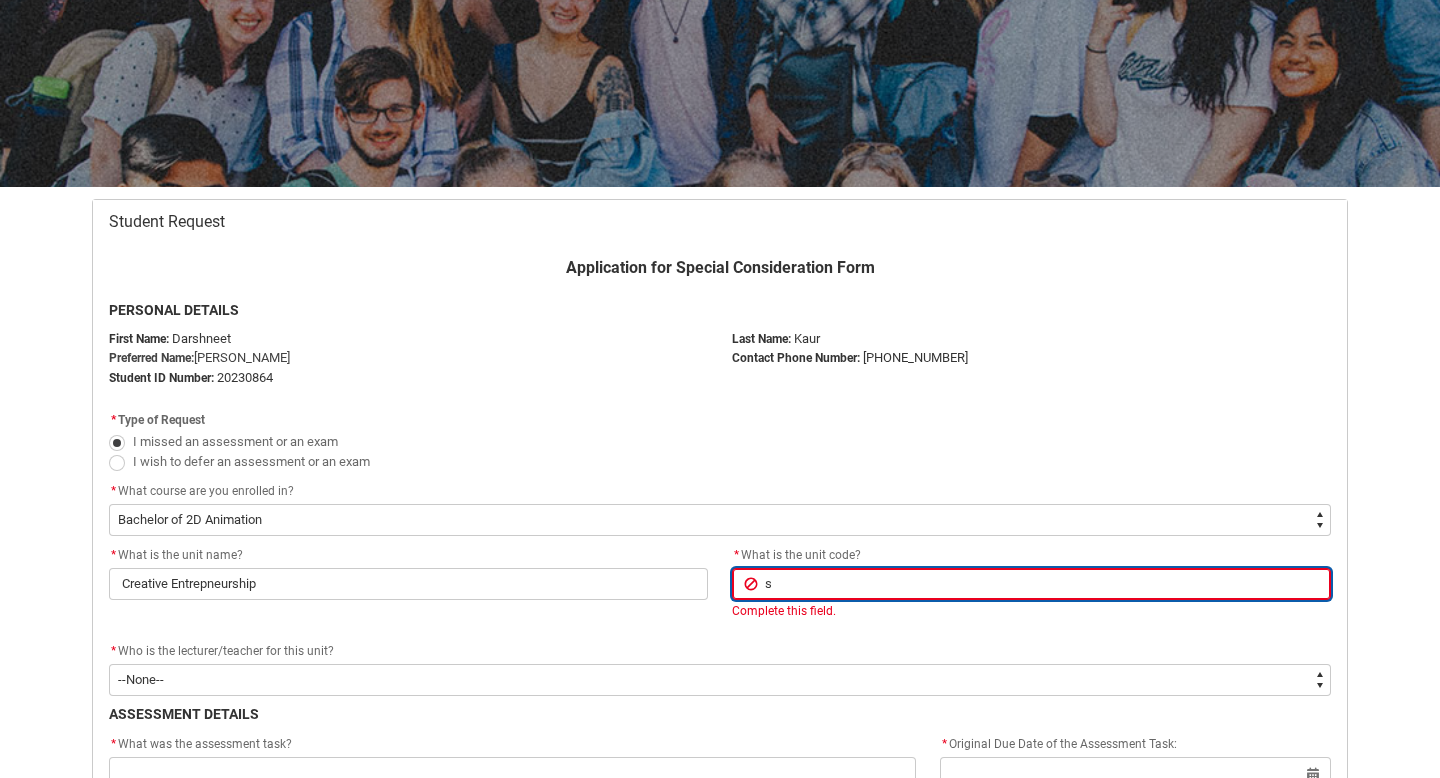 type on "sc" 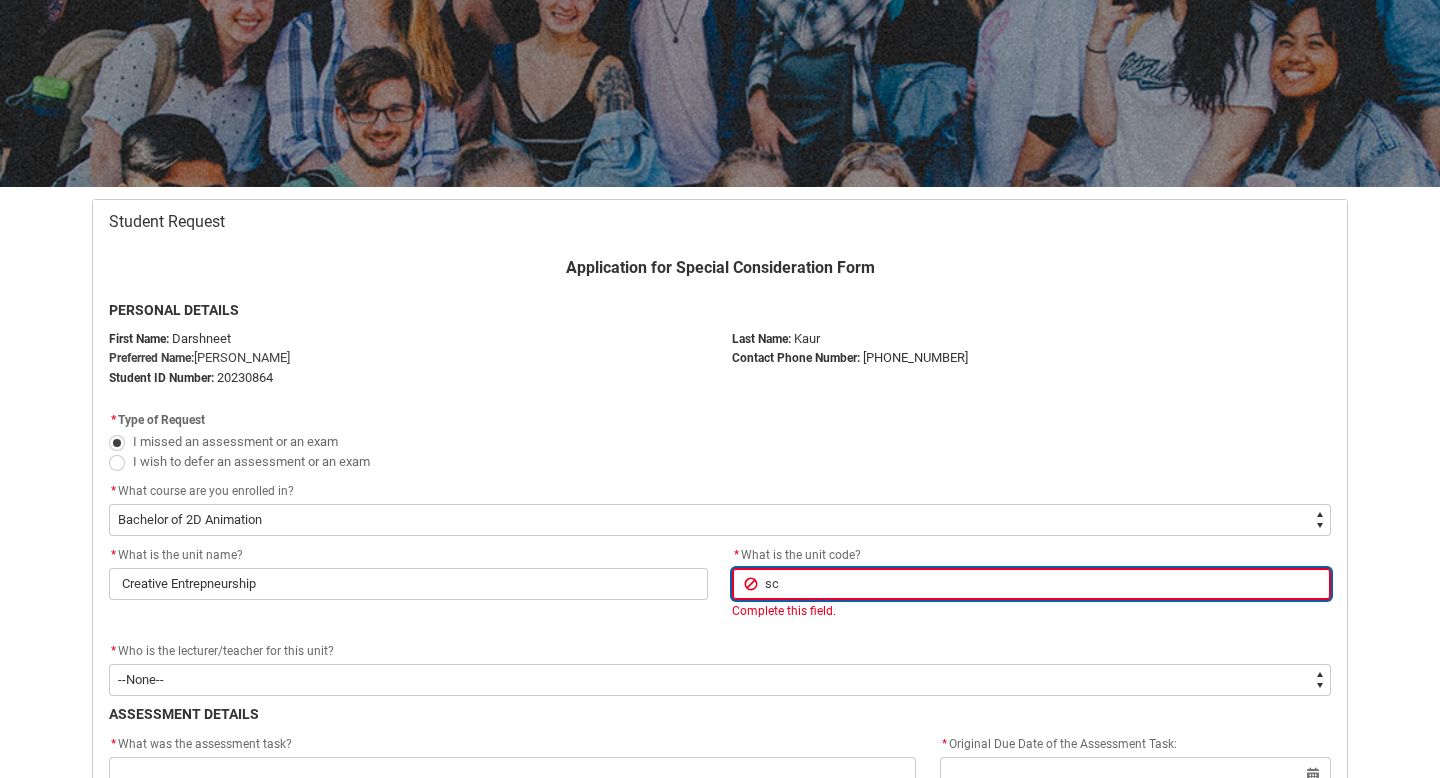 type on "sch" 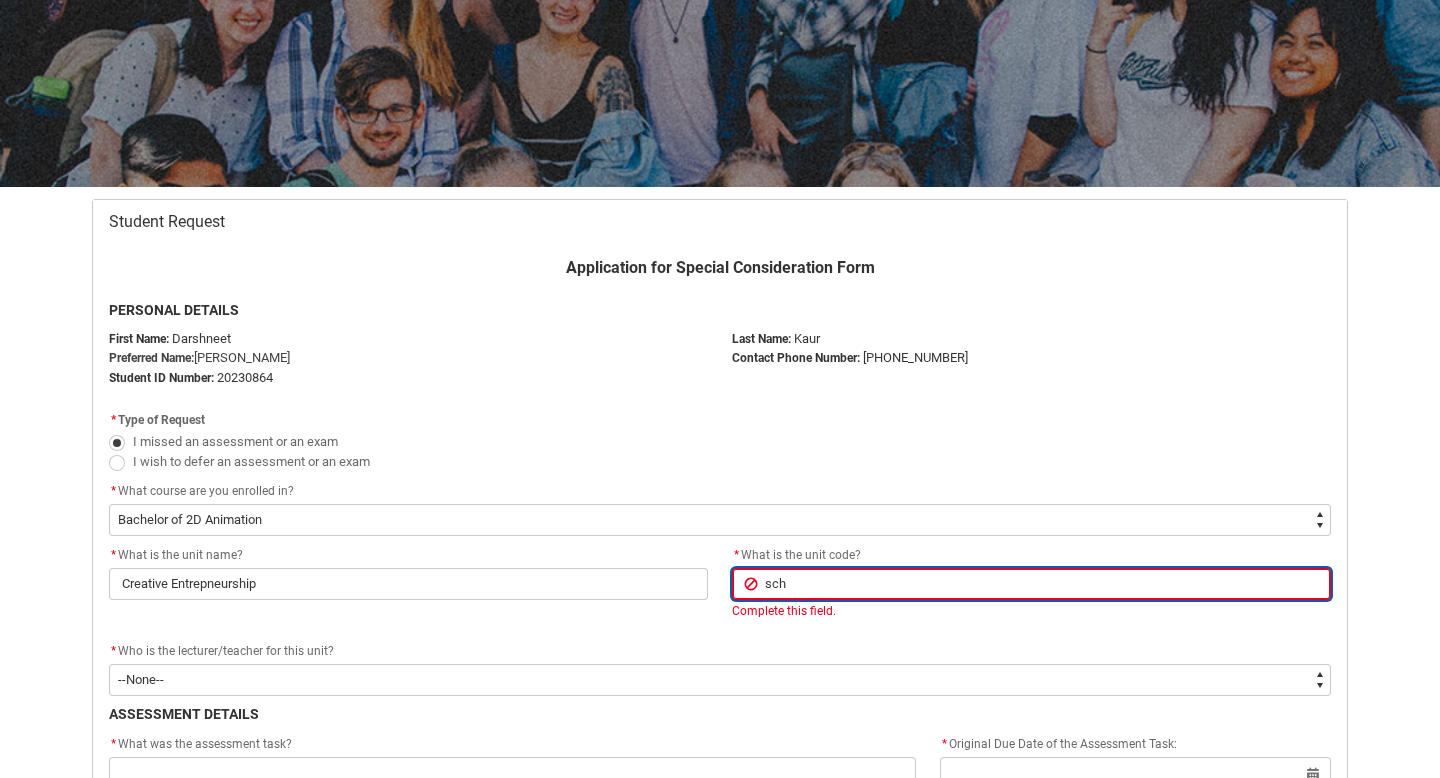 type on "sche" 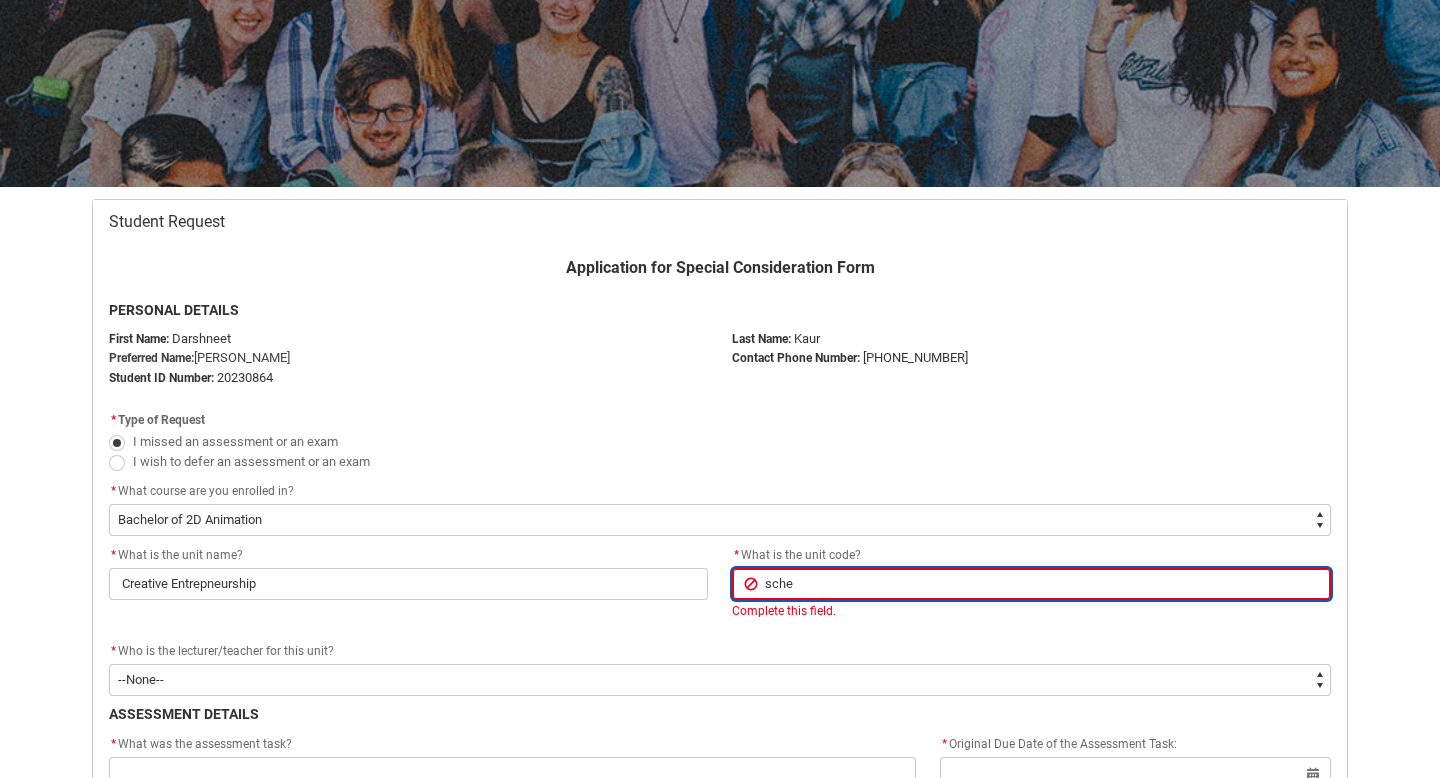 type on "sch" 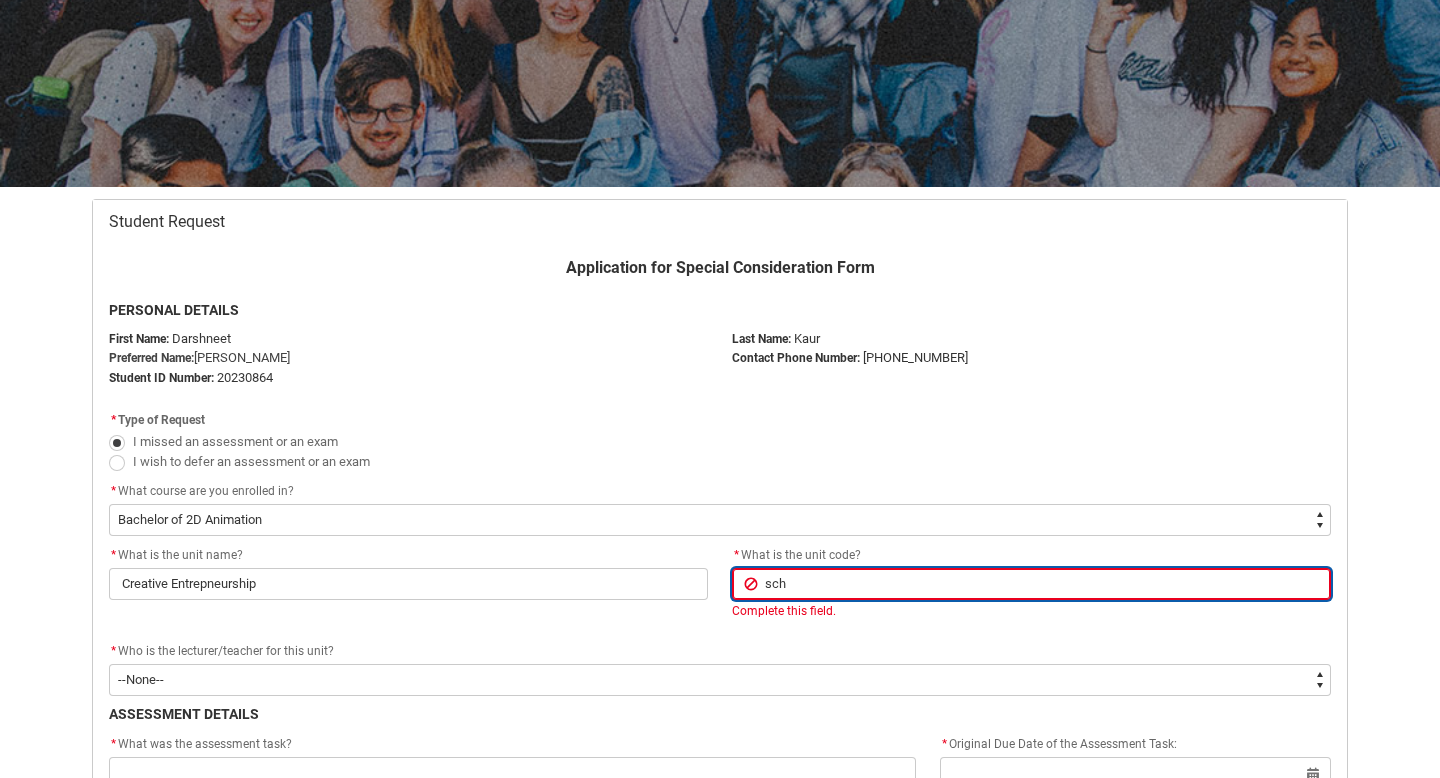 type on "sc" 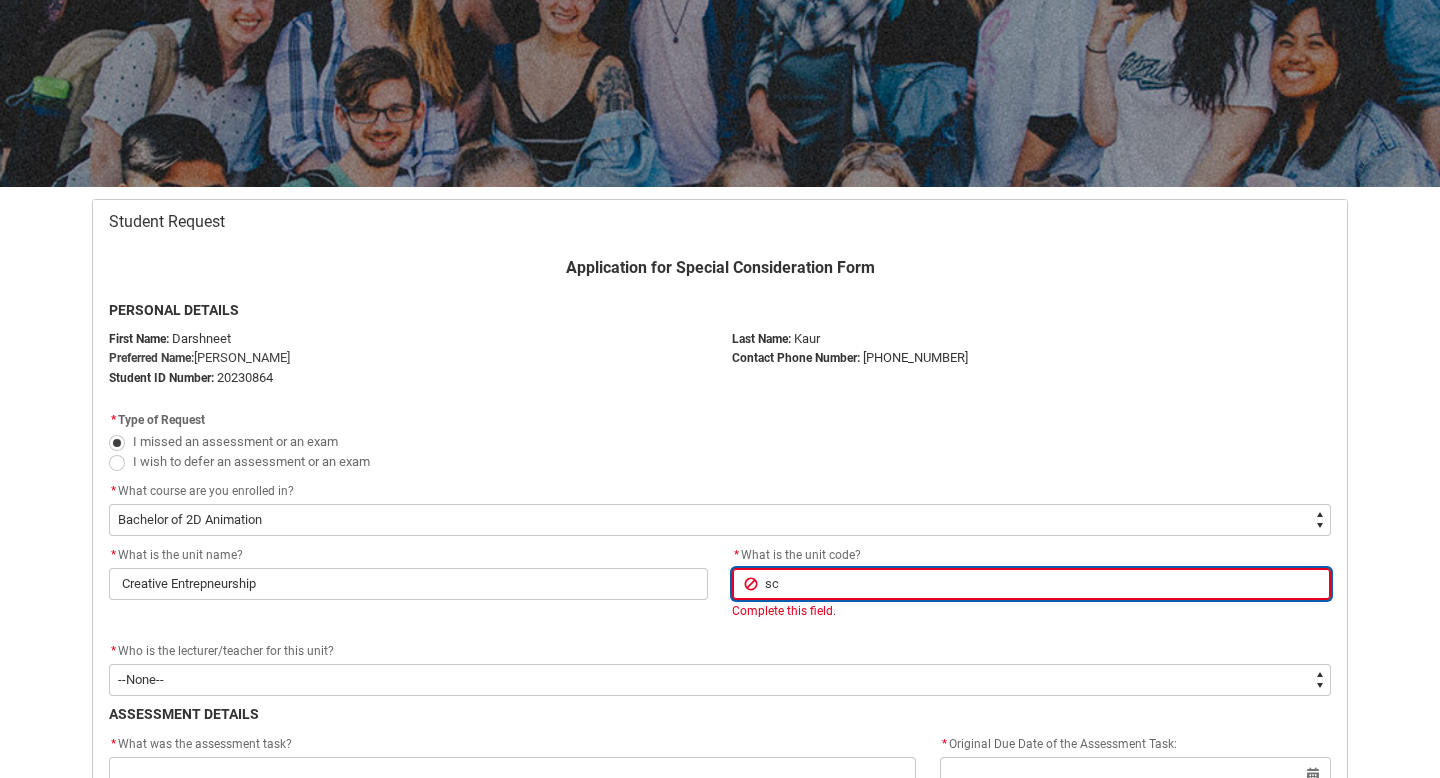 type on "s" 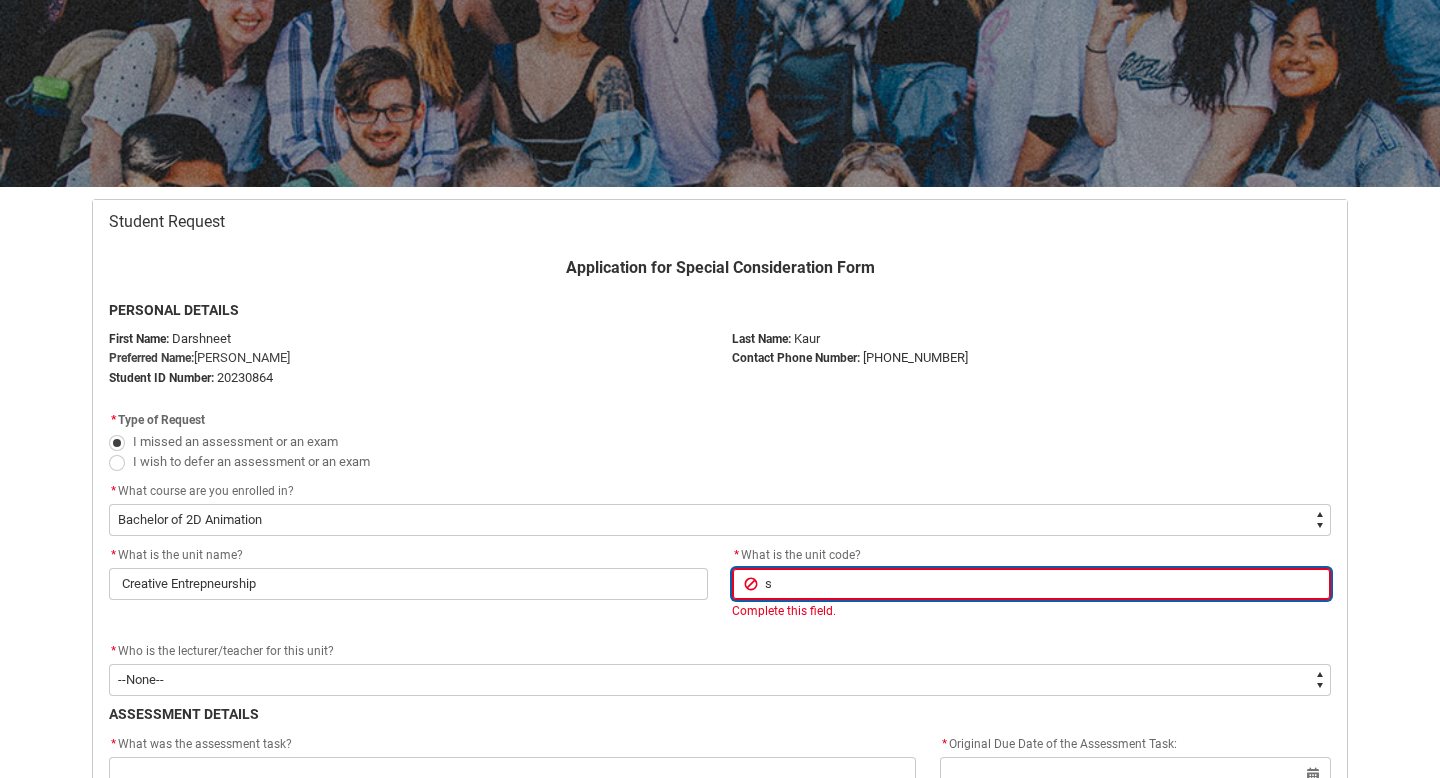 type 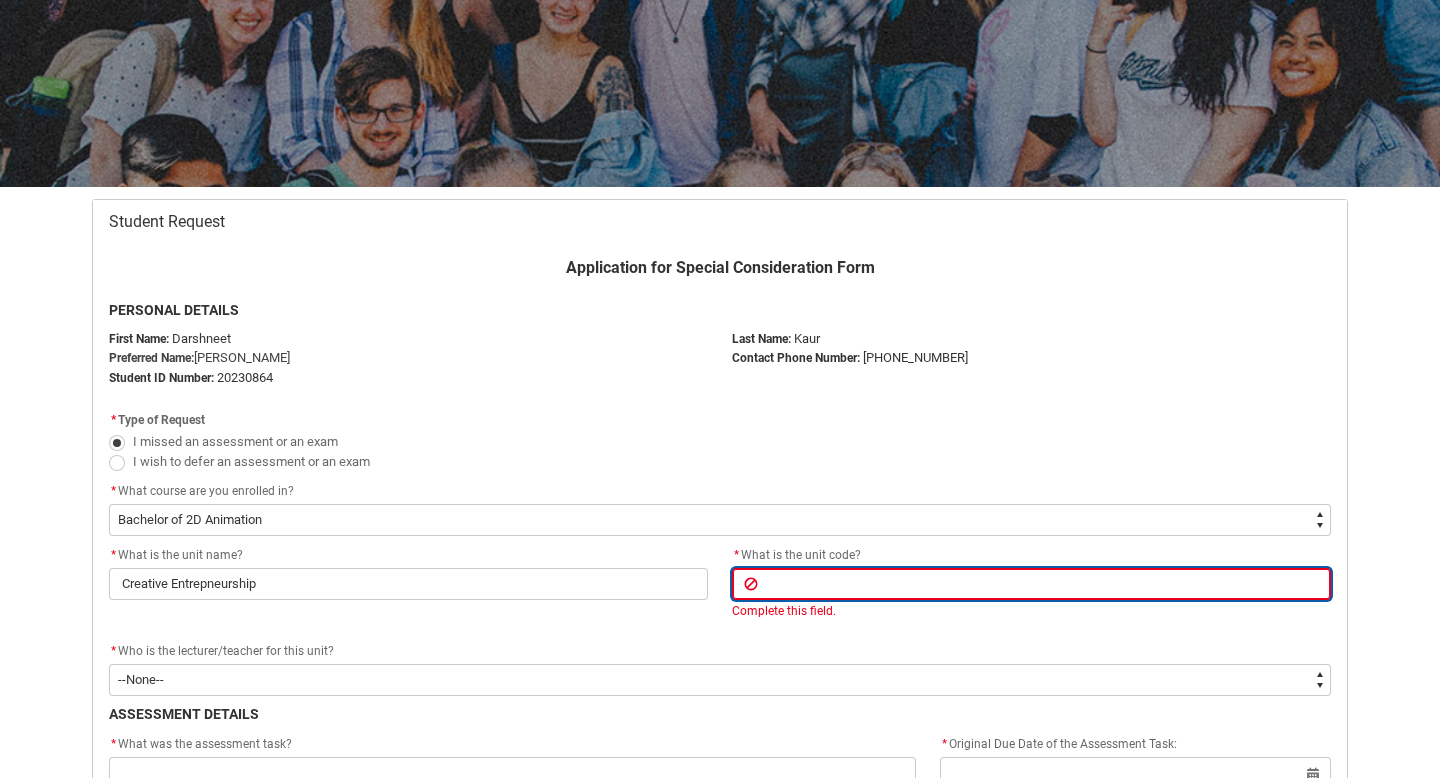 type on "S" 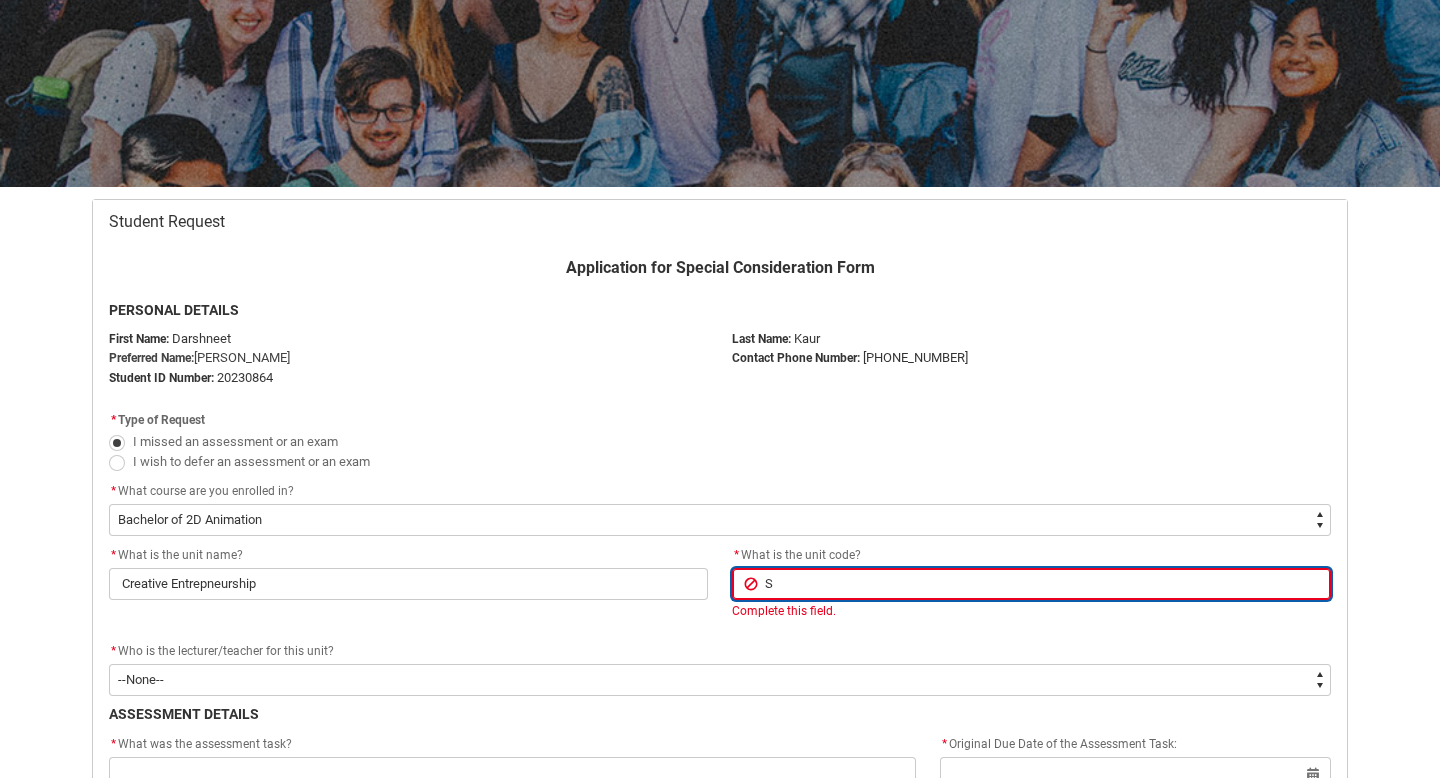 type on "SC" 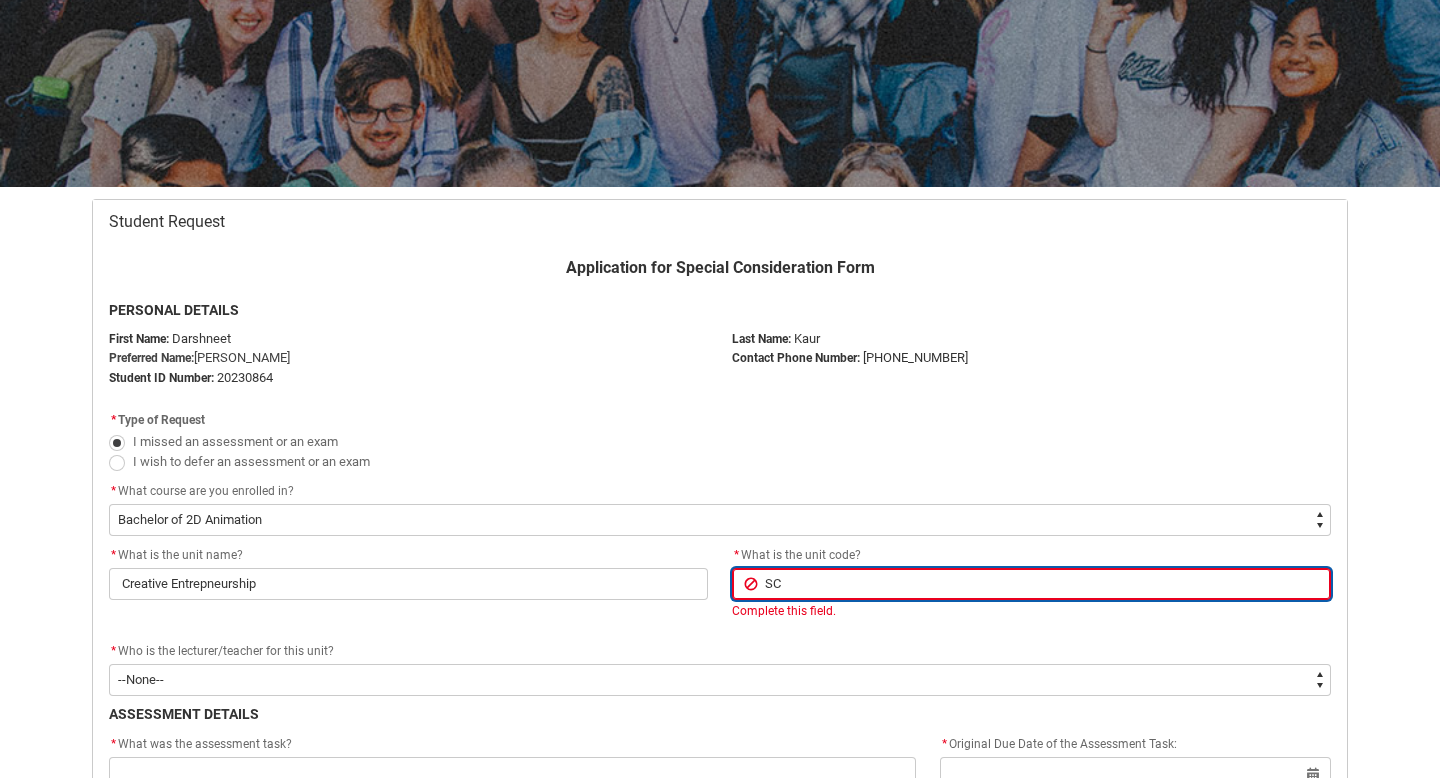 type on "SCH" 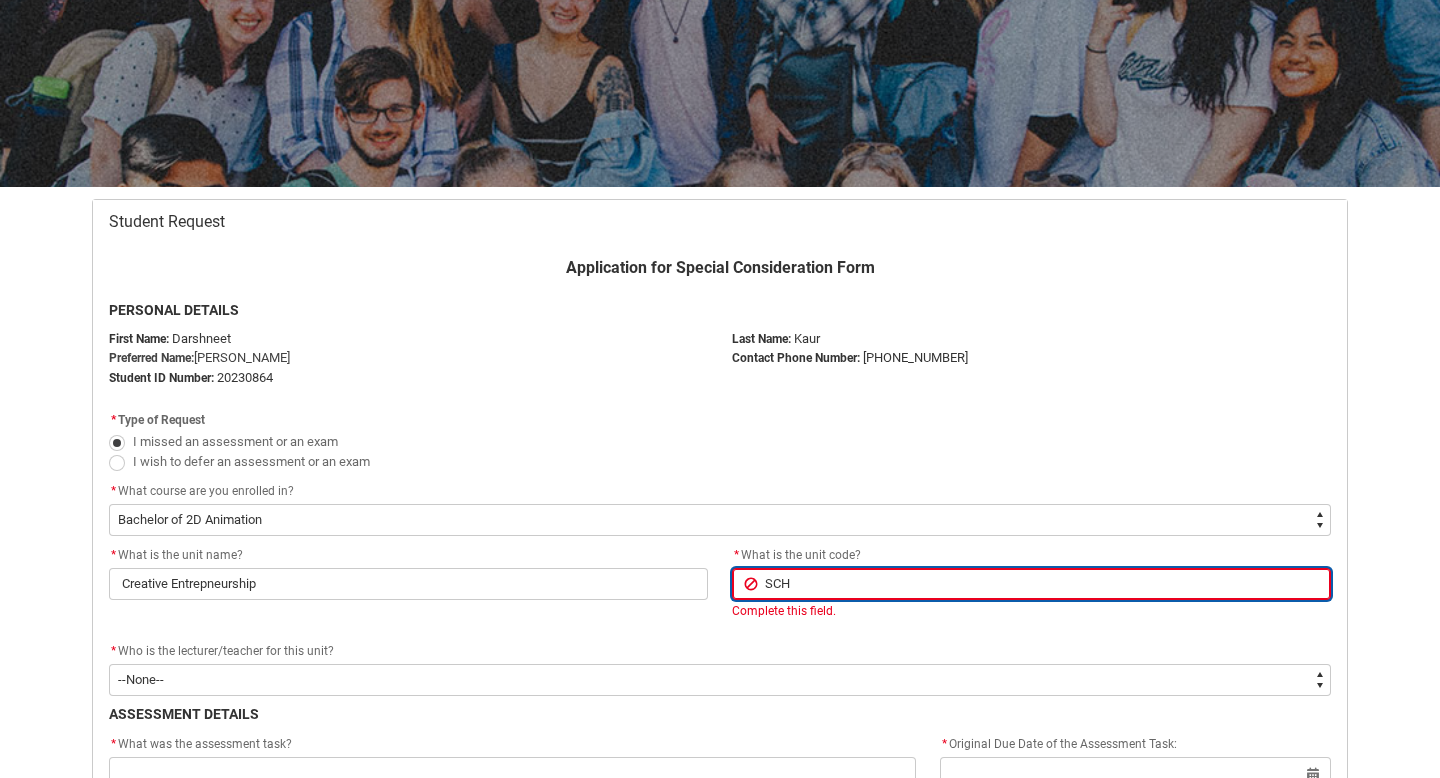 type on "SCHE" 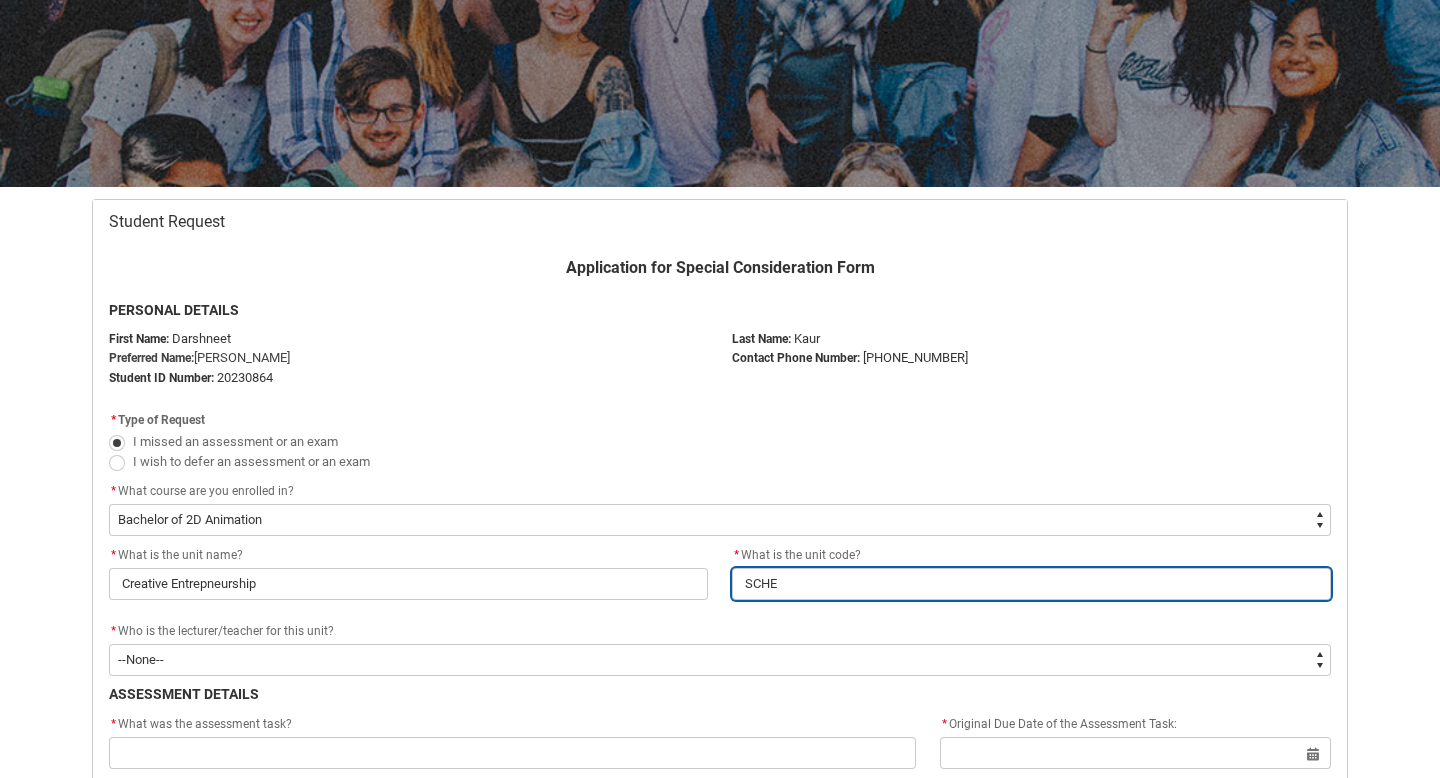 type on "SCH" 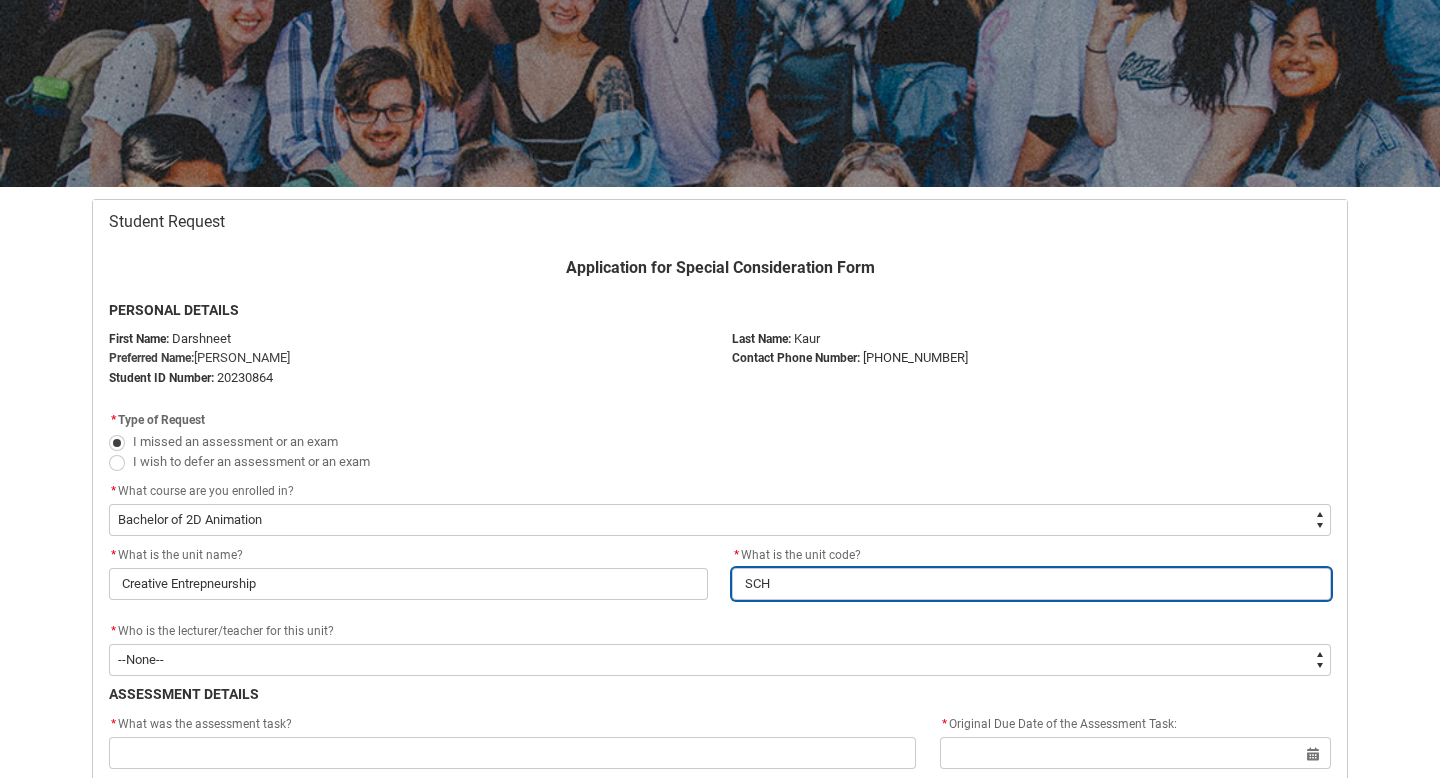 type on "SC" 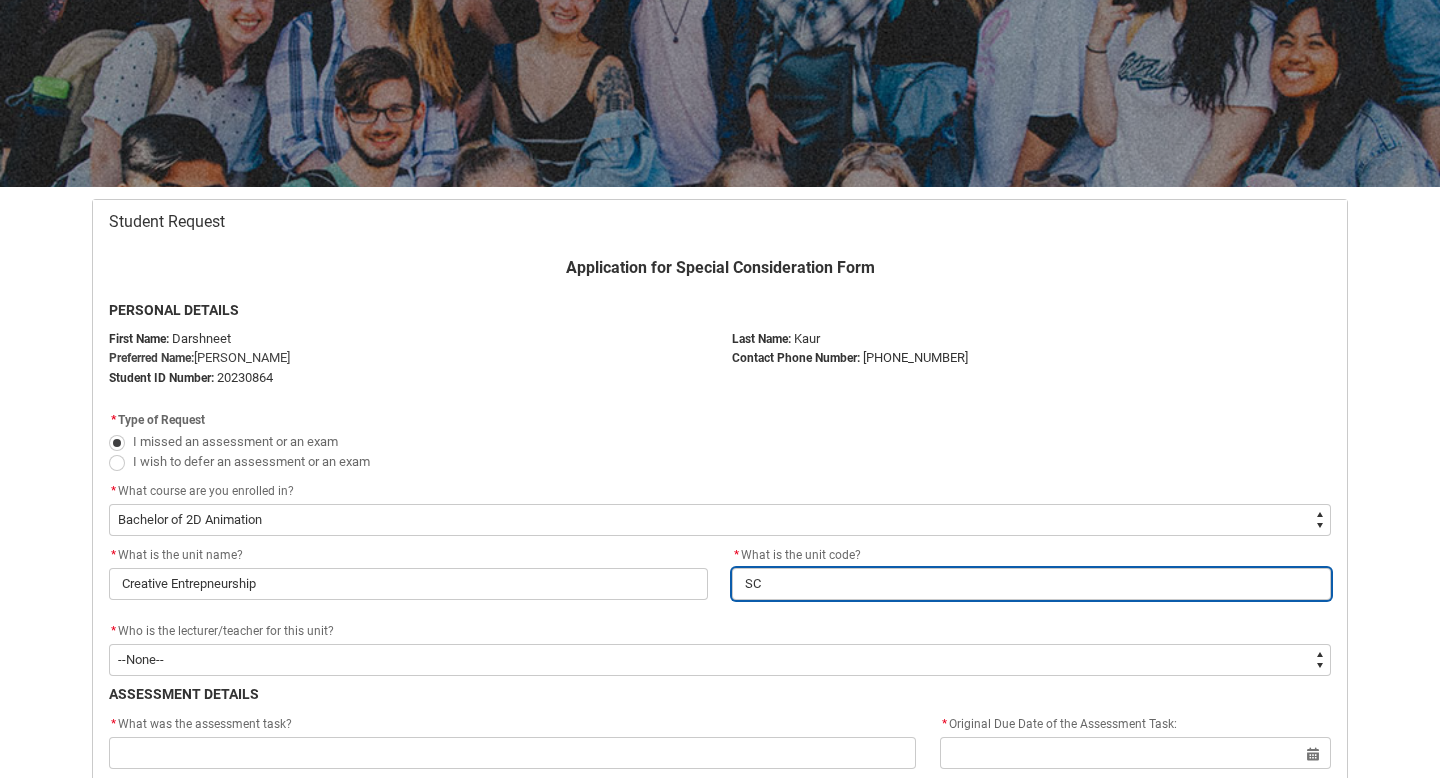 type on "S" 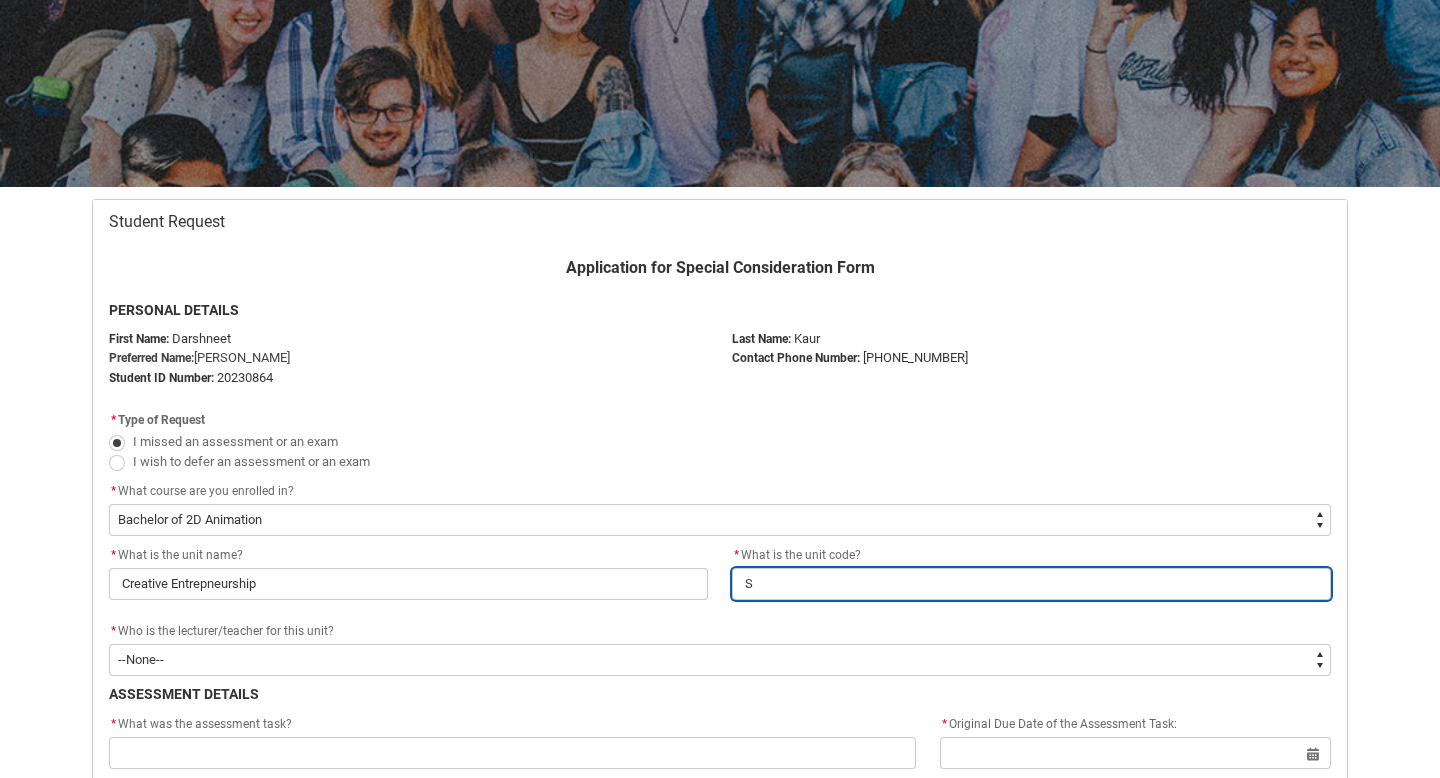 type on "SH" 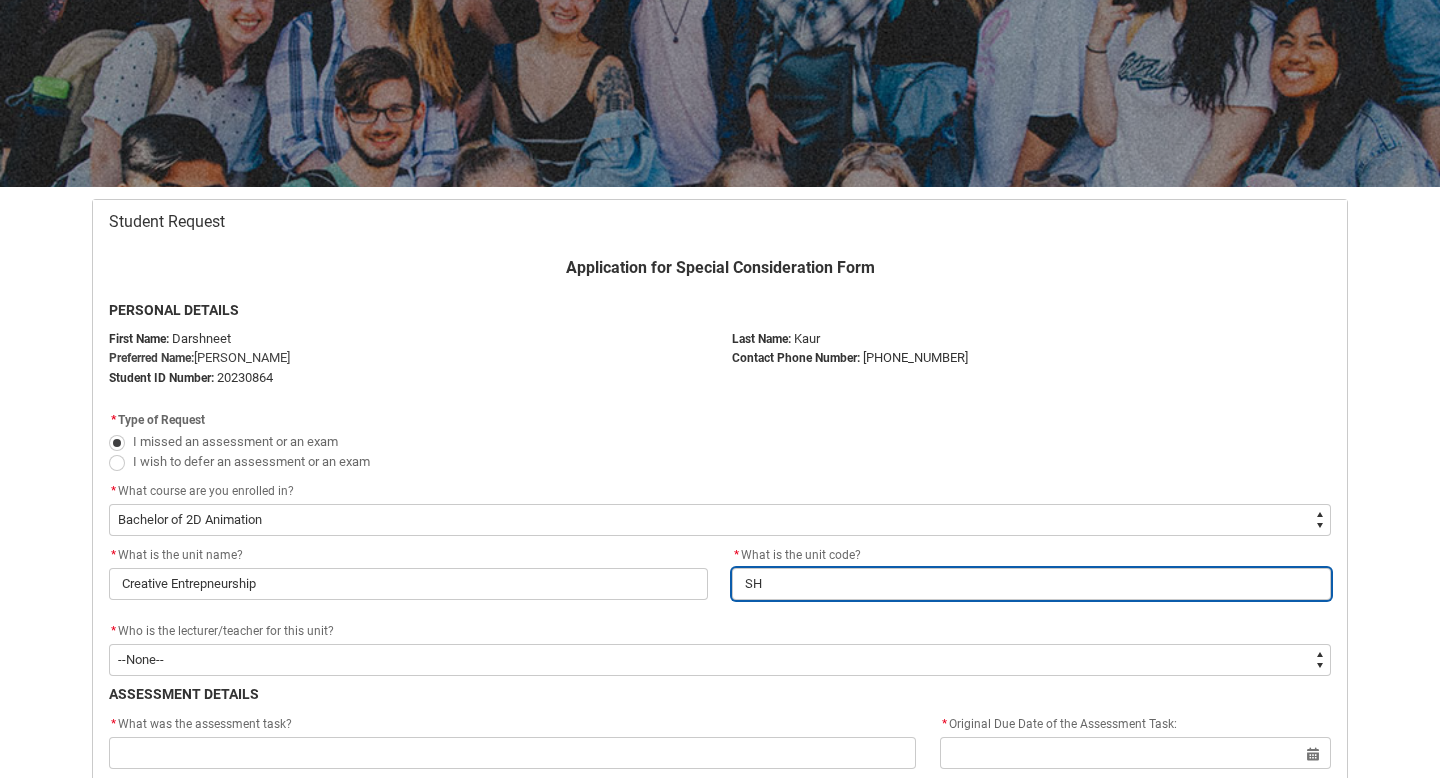 type on "SHC" 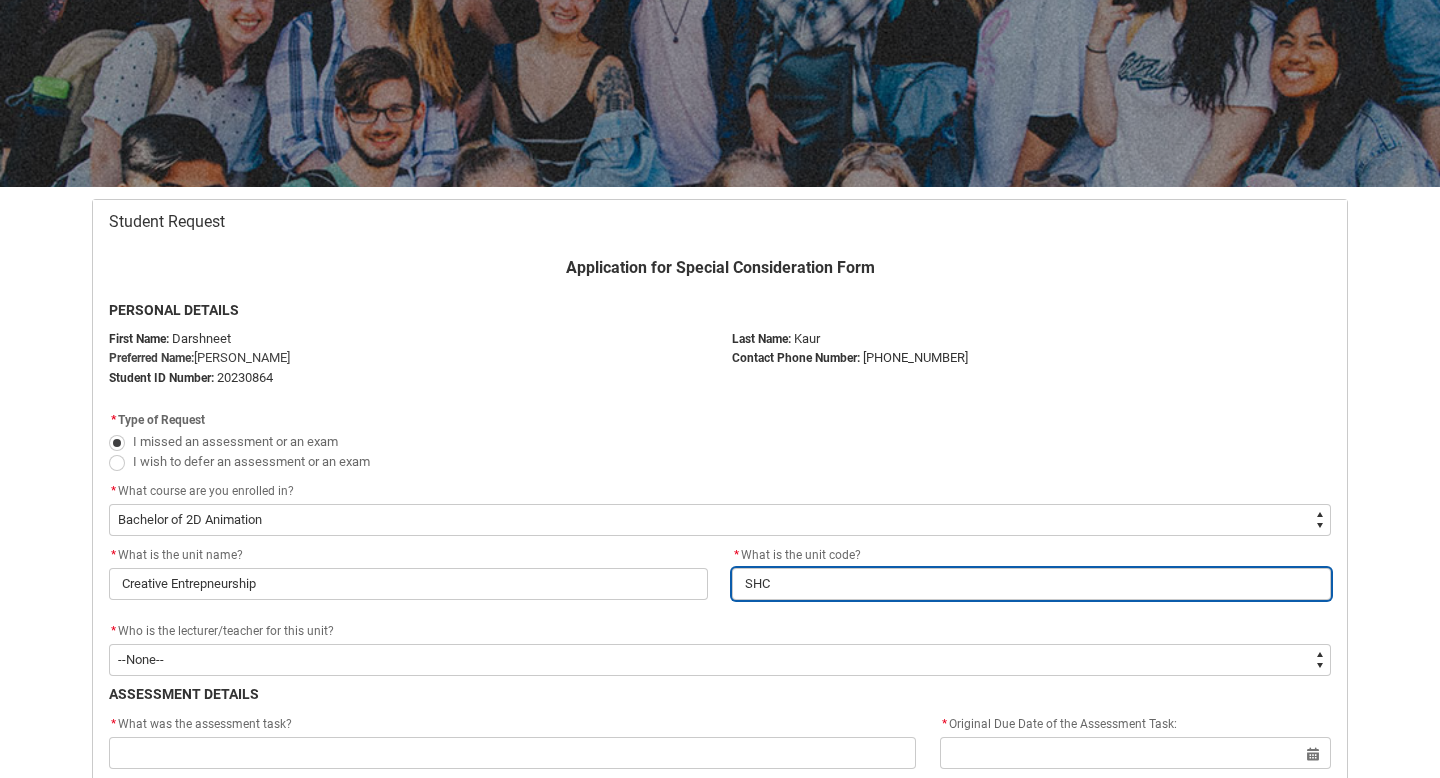 type on "SHCE" 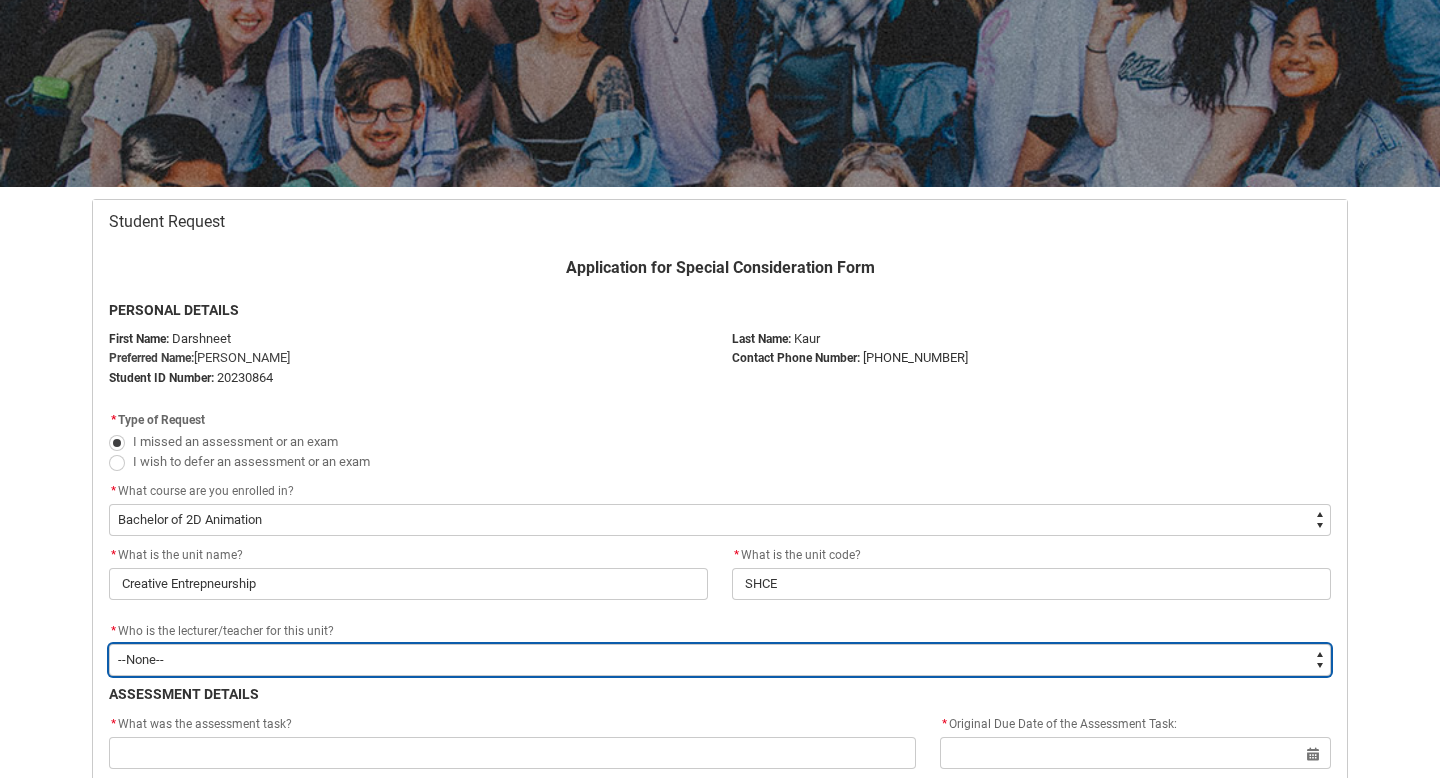 click on "--None-- [PERSON_NAME] [PERSON_NAME] [PERSON_NAME] [PERSON_NAME] [PERSON_NAME] [PERSON_NAME] [PERSON_NAME] [PERSON_NAME] [PERSON_NAME] [PERSON_NAME] [PERSON_NAME] [PERSON_NAME] [PERSON_NAME] [PERSON_NAME] [PERSON_NAME] [PERSON_NAME] [PERSON_NAME] [PERSON_NAME] [PERSON_NAME] [PERSON_NAME] [PERSON_NAME] [PERSON_NAME] [PERSON_NAME] [PERSON_NAME] [PERSON_NAME] [PERSON_NAME] [PERSON_NAME] [PERSON_NAME] [PERSON_NAME] [PERSON_NAME] [PERSON_NAME] [PERSON_NAME] [PERSON_NAME] [PERSON_NAME] [PERSON_NAME] [PERSON_NAME] [PERSON_NAME] [PERSON_NAME] [PERSON_NAME] [PERSON_NAME] [PERSON_NAME] [PERSON_NAME] [PERSON_NAME] [PERSON_NAME] [PERSON_NAME] [PERSON_NAME] [PERSON_NAME] [PERSON_NAME] [PERSON_NAME] [PERSON_NAME] [PERSON_NAME] [PERSON_NAME] [PERSON_NAME] [PERSON_NAME] [PERSON_NAME] [PERSON_NAME] [PERSON_NAME] [PERSON_NAME] [PERSON_NAME] [PERSON_NAME] [PERSON_NAME] [PERSON_NAME] [PERSON_NAME] [PERSON_NAME] [PERSON_NAME] [PERSON_NAME] [PERSON_NAME] [PERSON_NAME] [PERSON_NAME]" at bounding box center (720, 660) 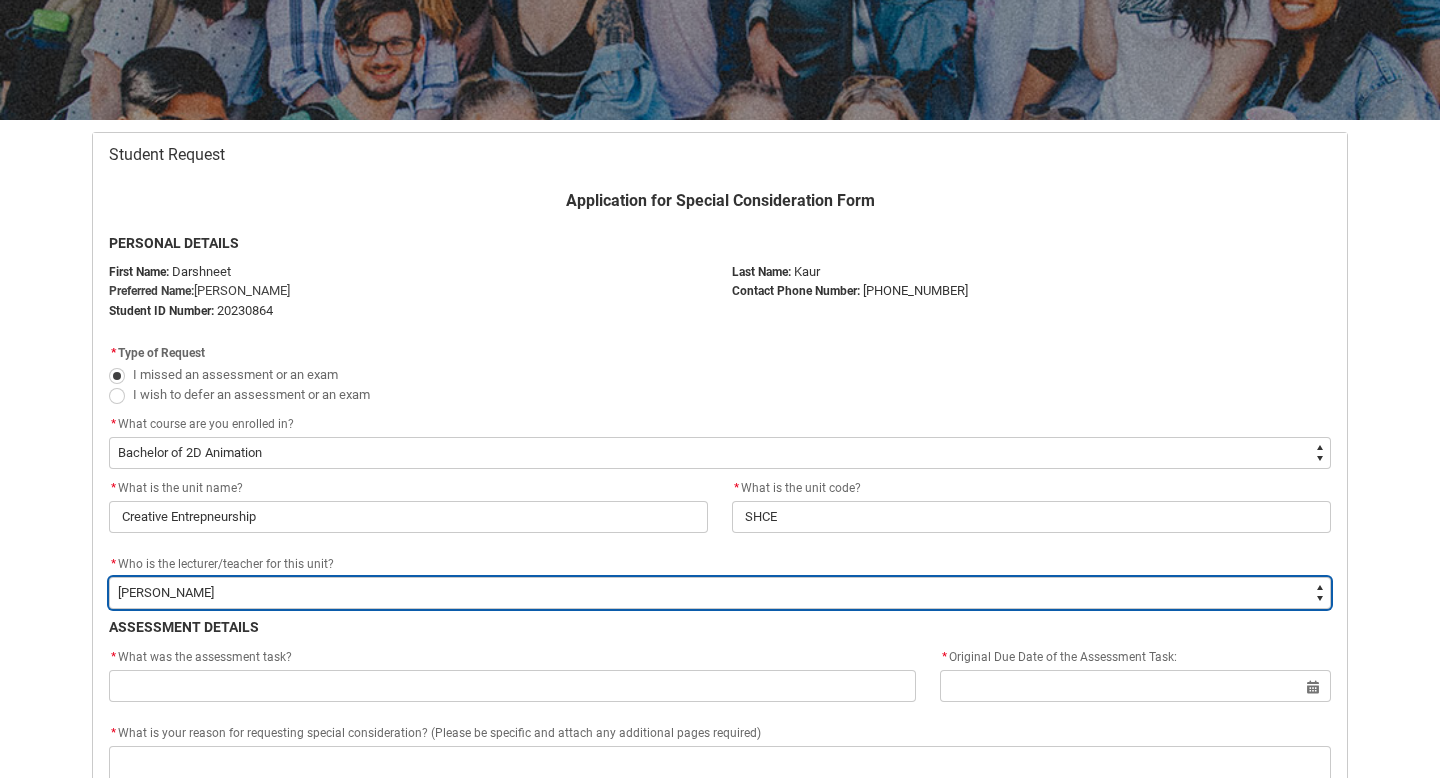 scroll, scrollTop: 466, scrollLeft: 0, axis: vertical 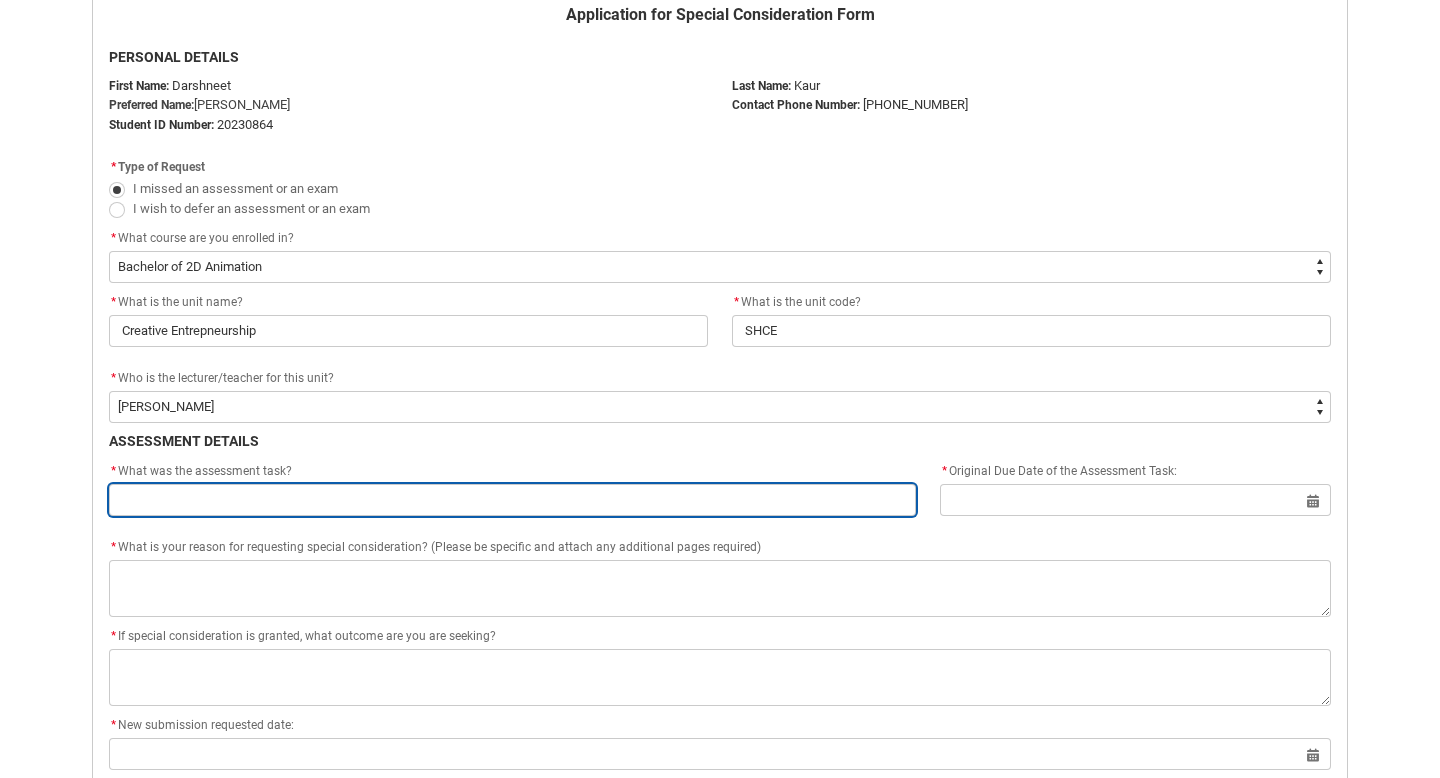 click at bounding box center [512, 500] 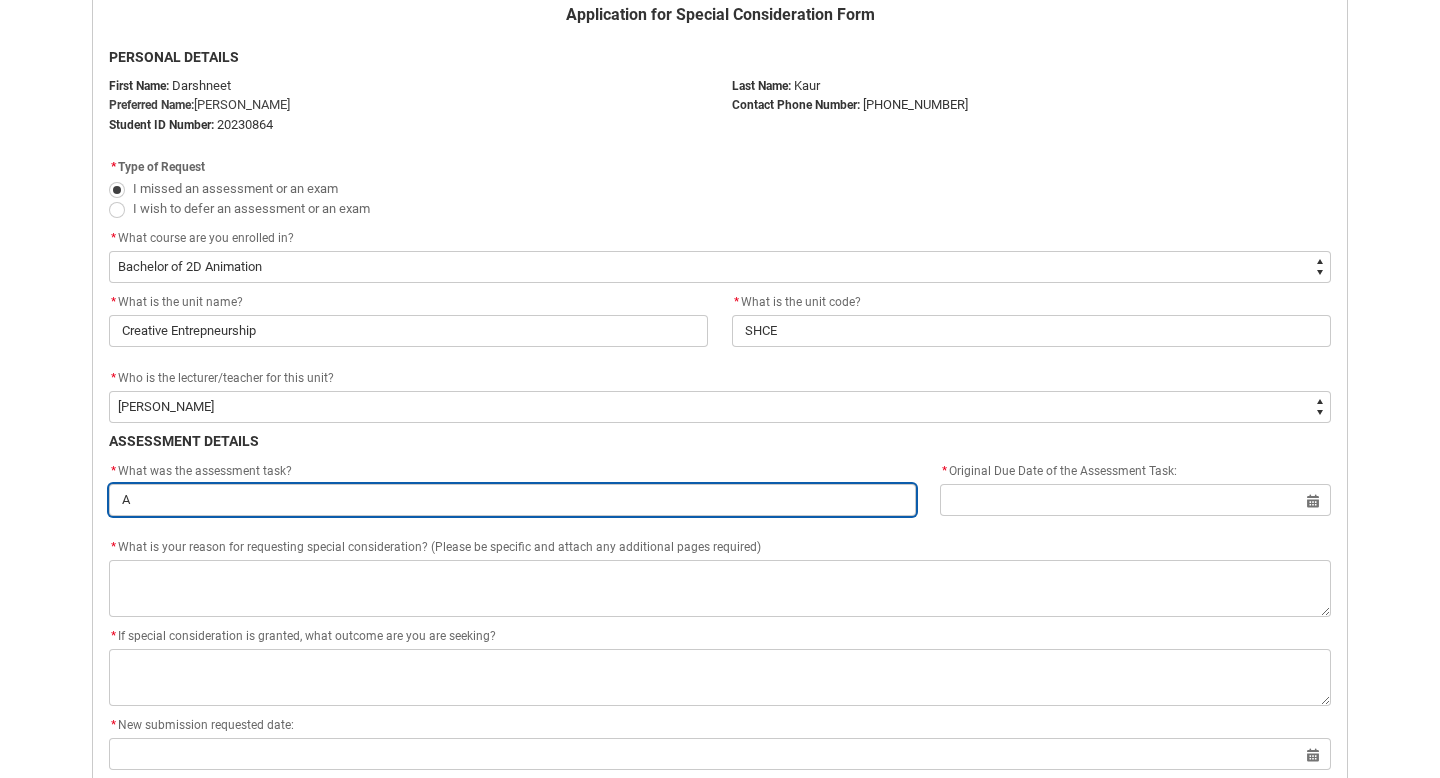 type on "As" 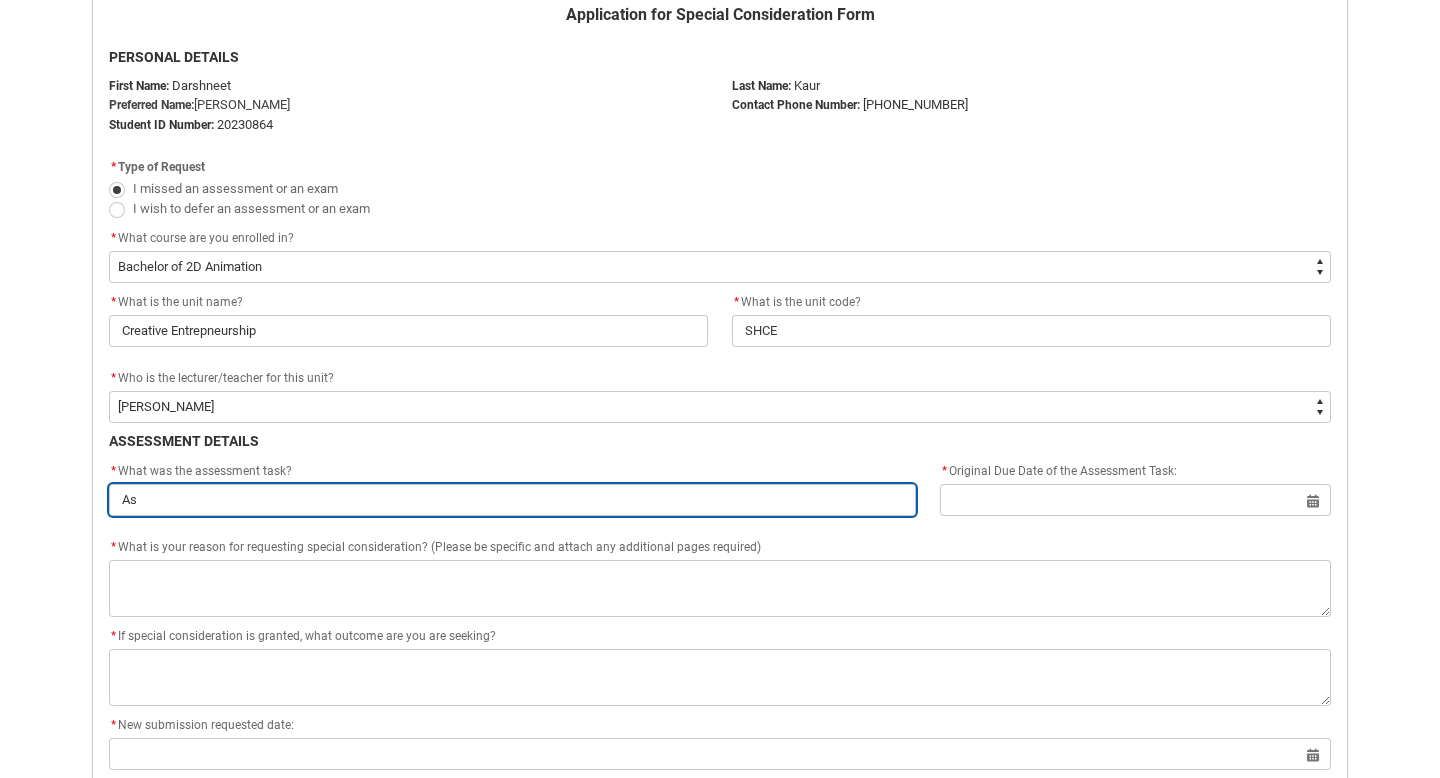 type on "Ass" 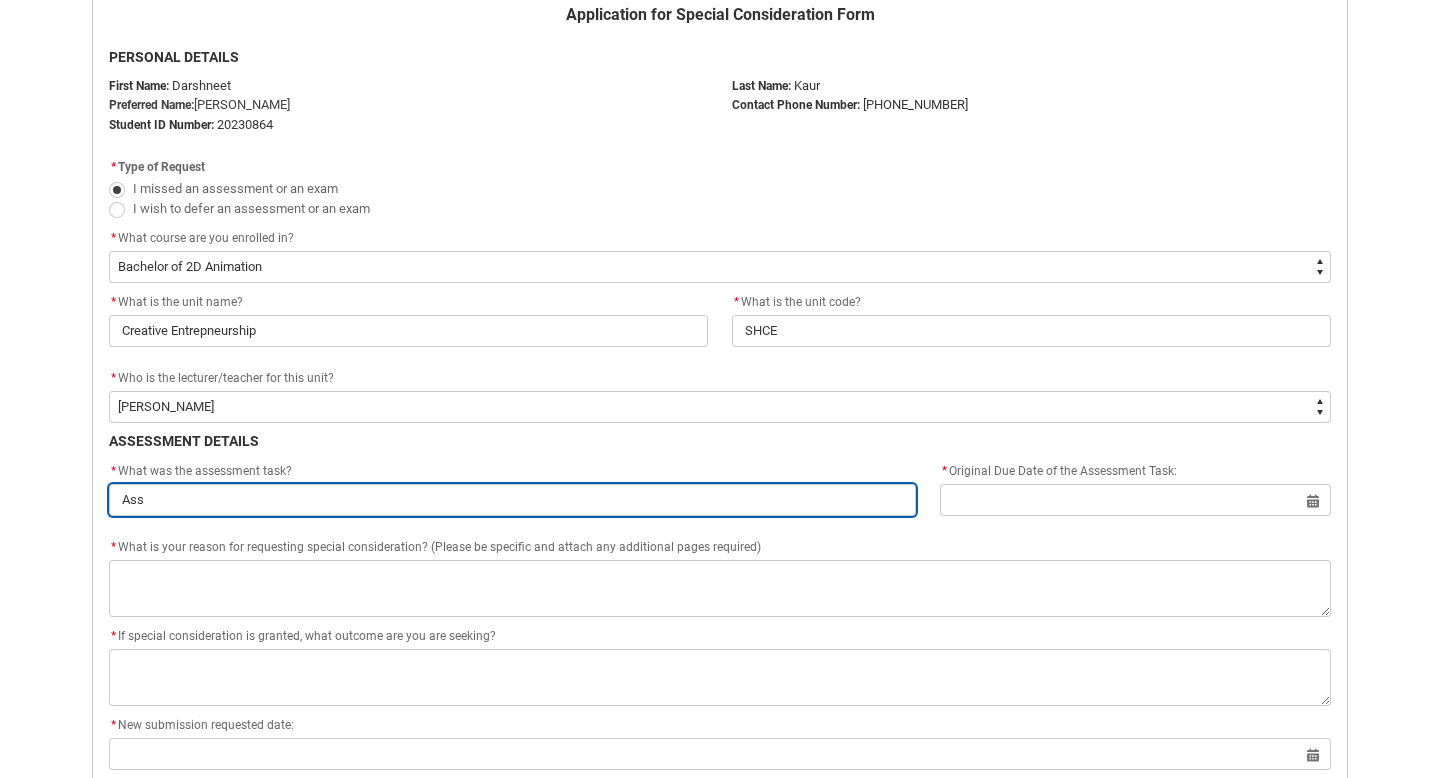 type on "Assi" 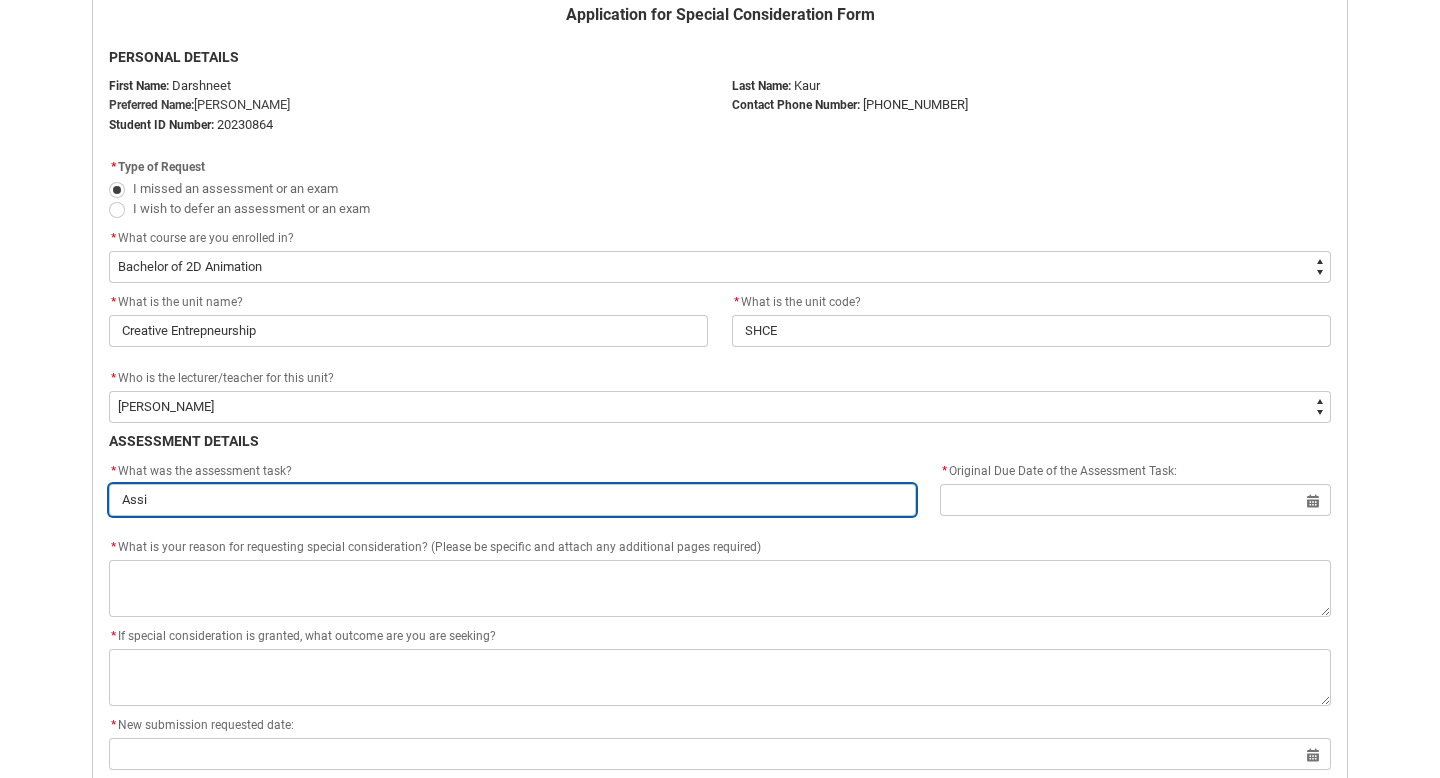 type on "Assig" 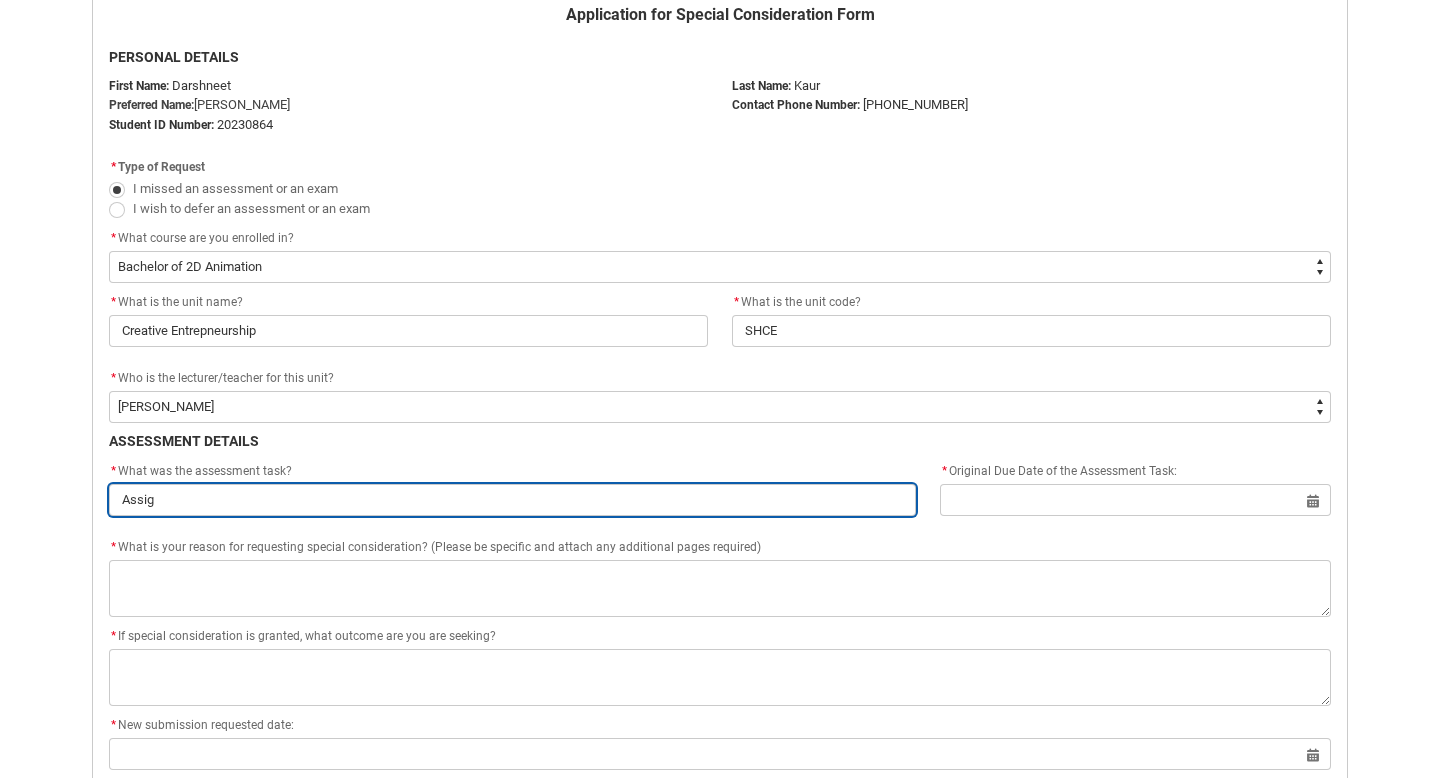 type on "Assign" 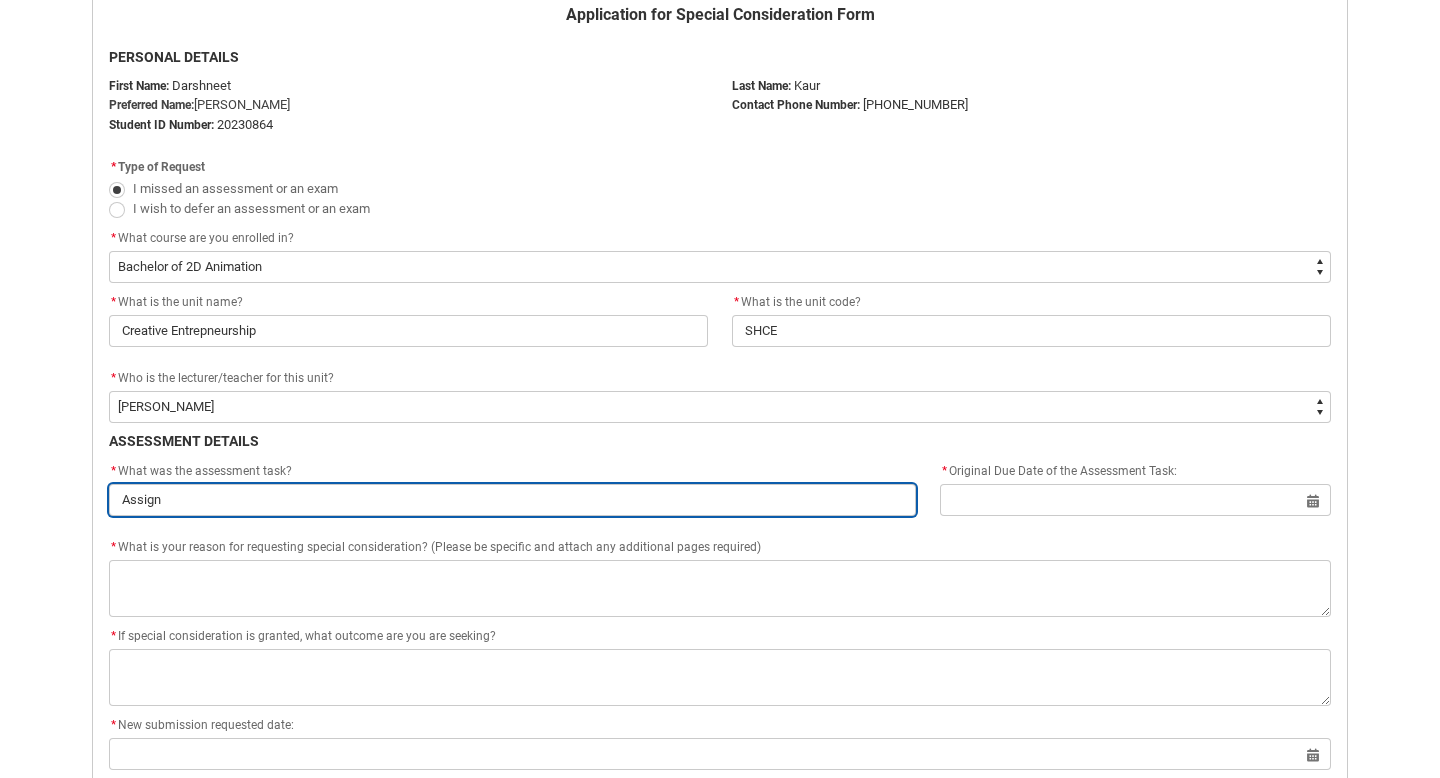 type on "Assignm" 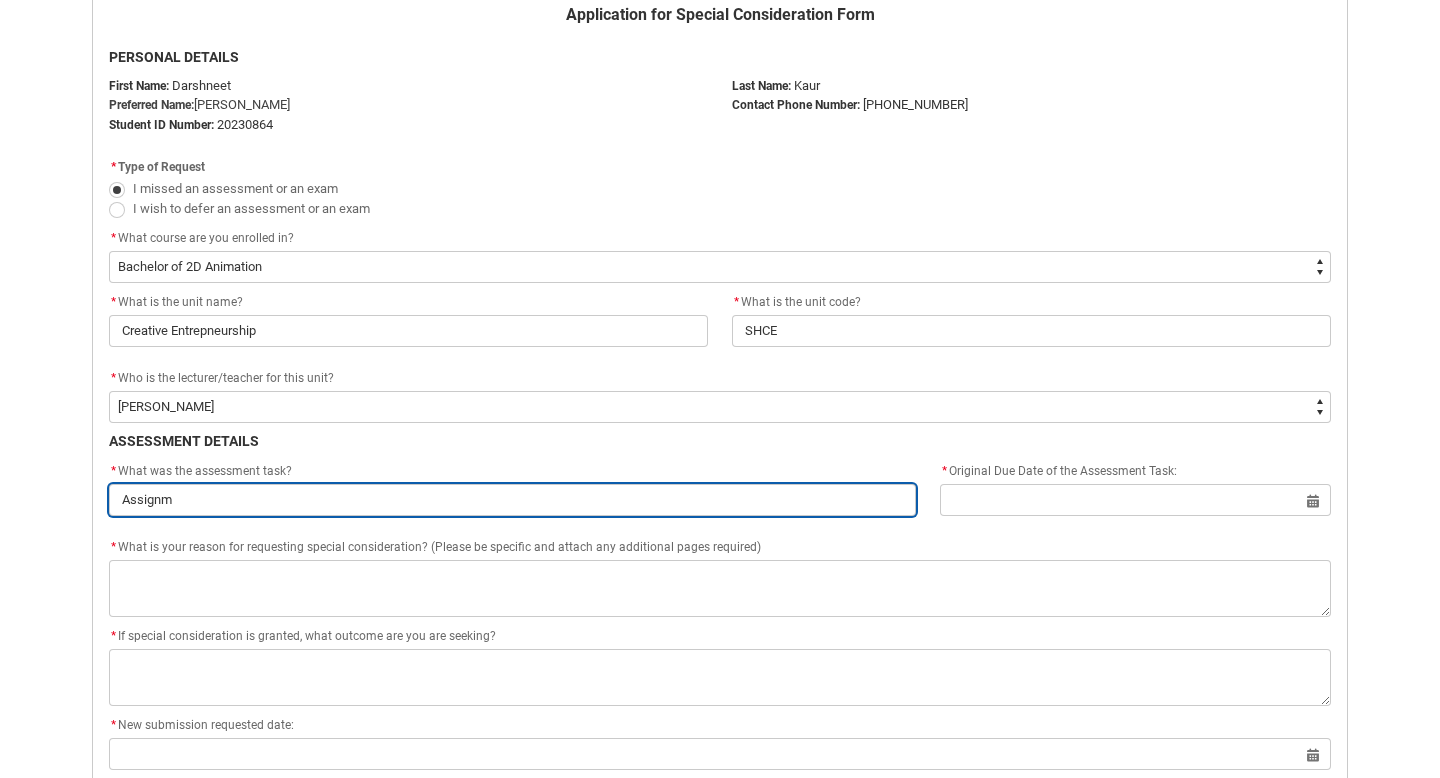 type on "Assignme" 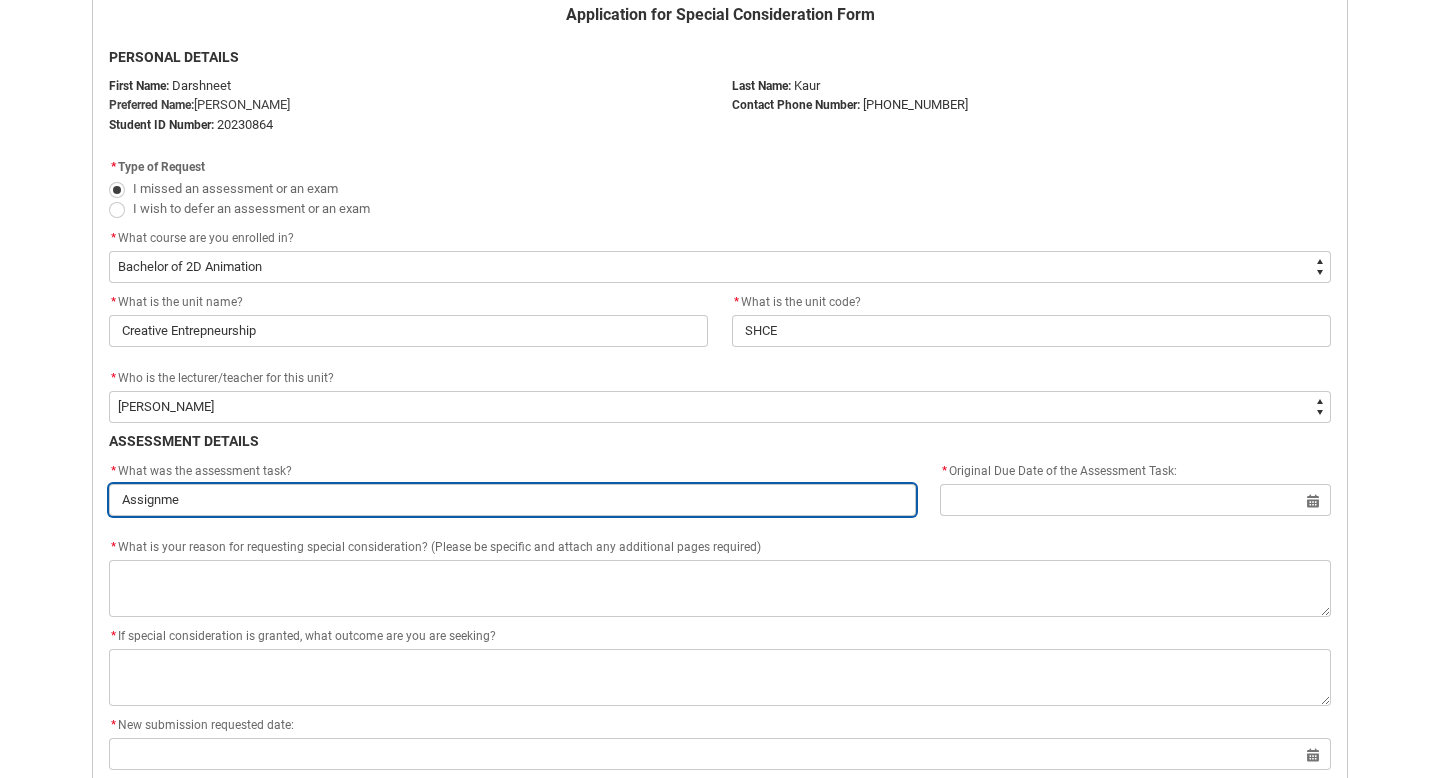 type on "Assignmen" 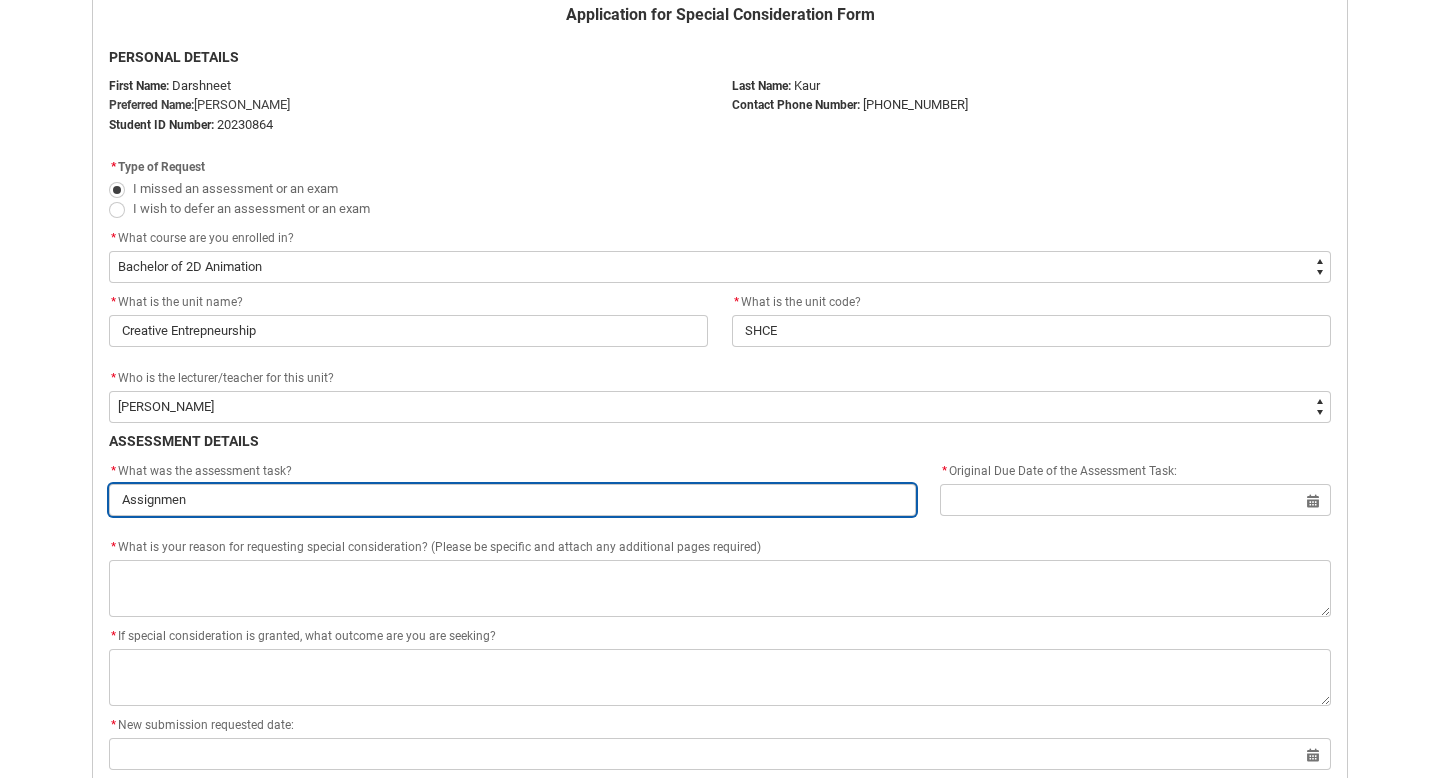 type on "Assignment" 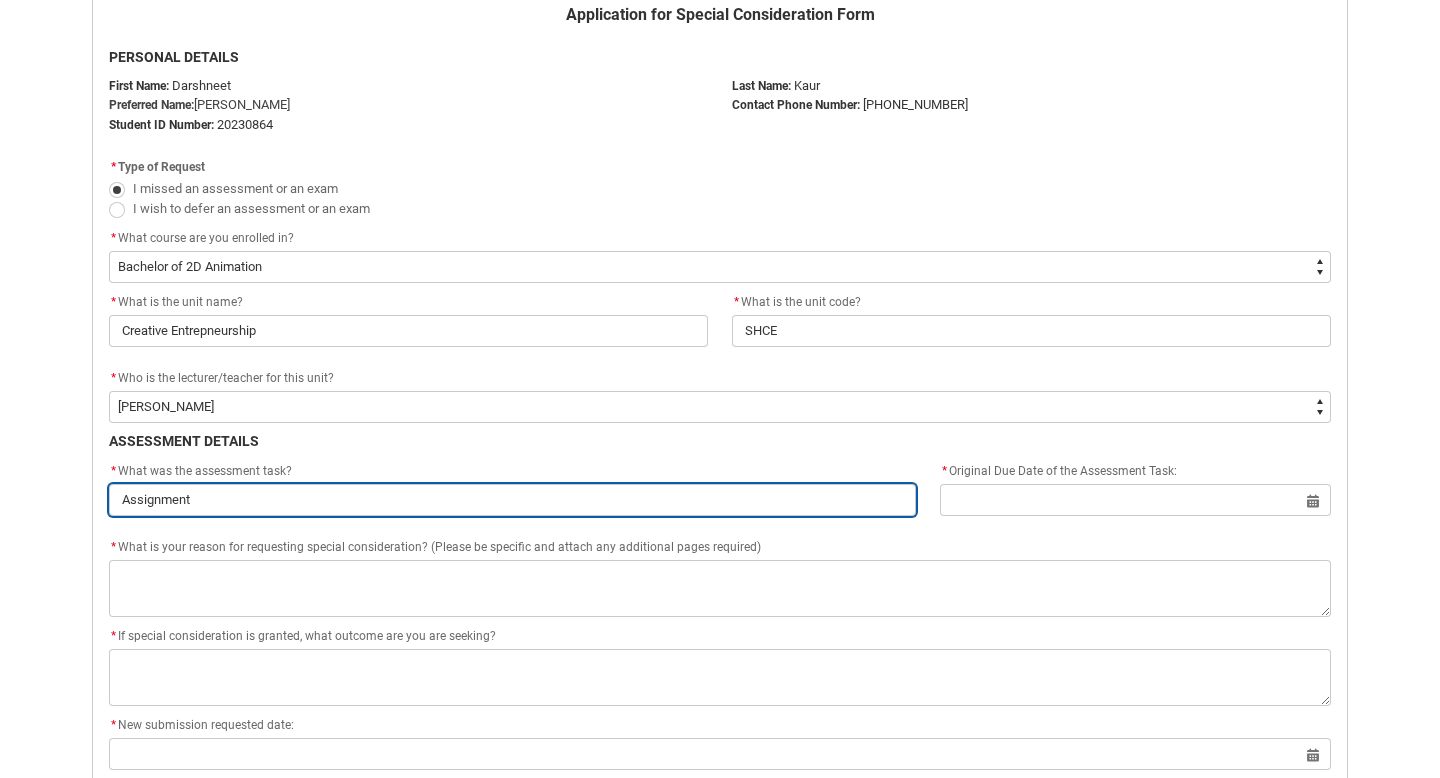 type on "Assignment" 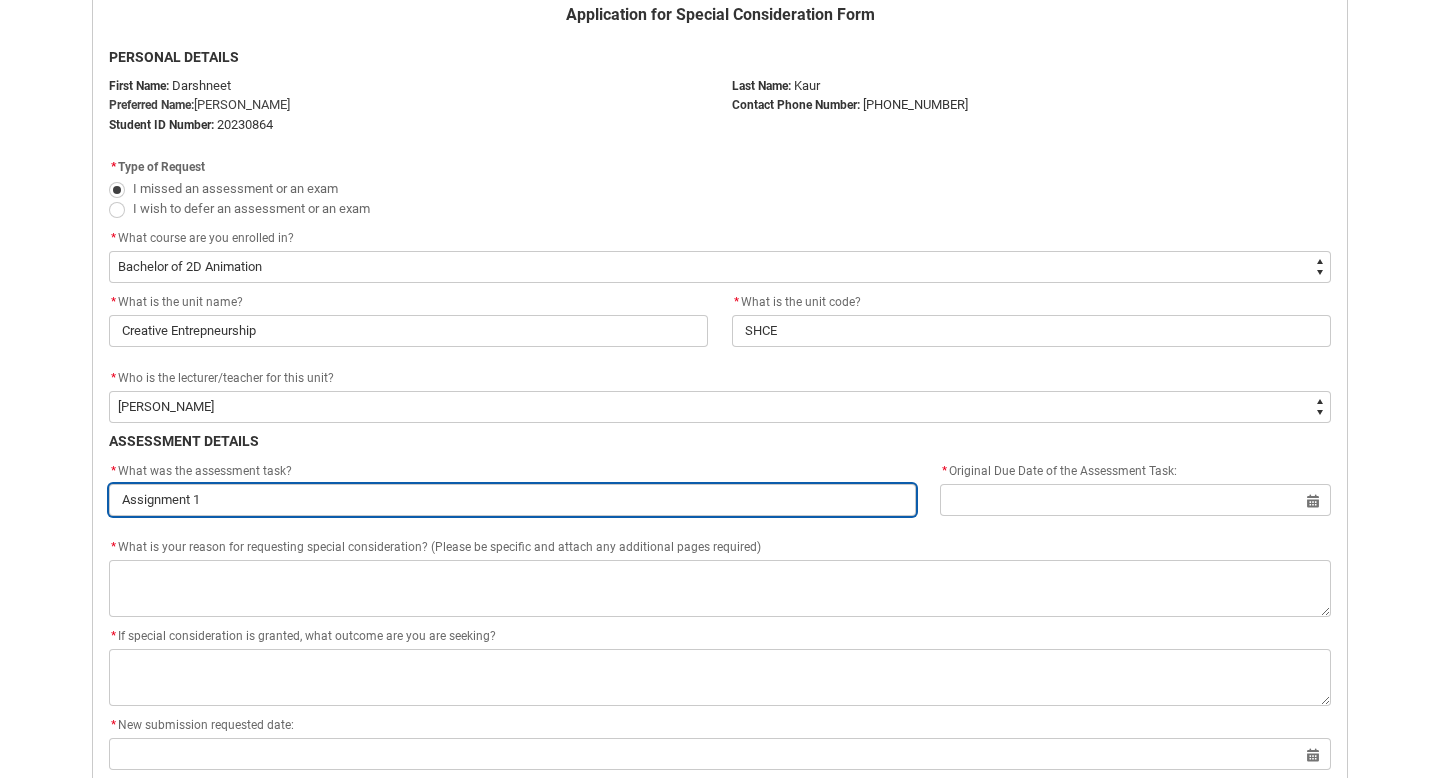 type on "Assignment 1:" 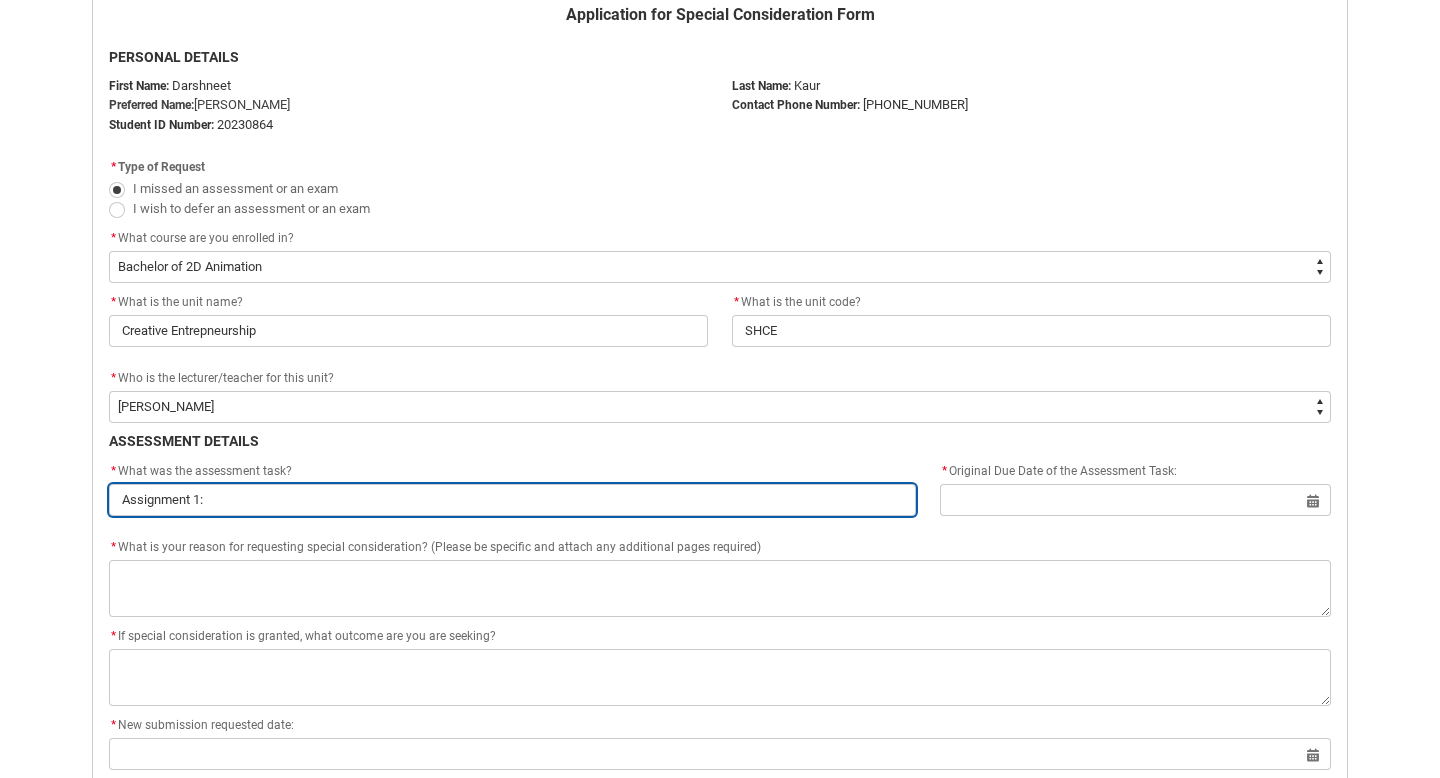 type on "Assignment 1:" 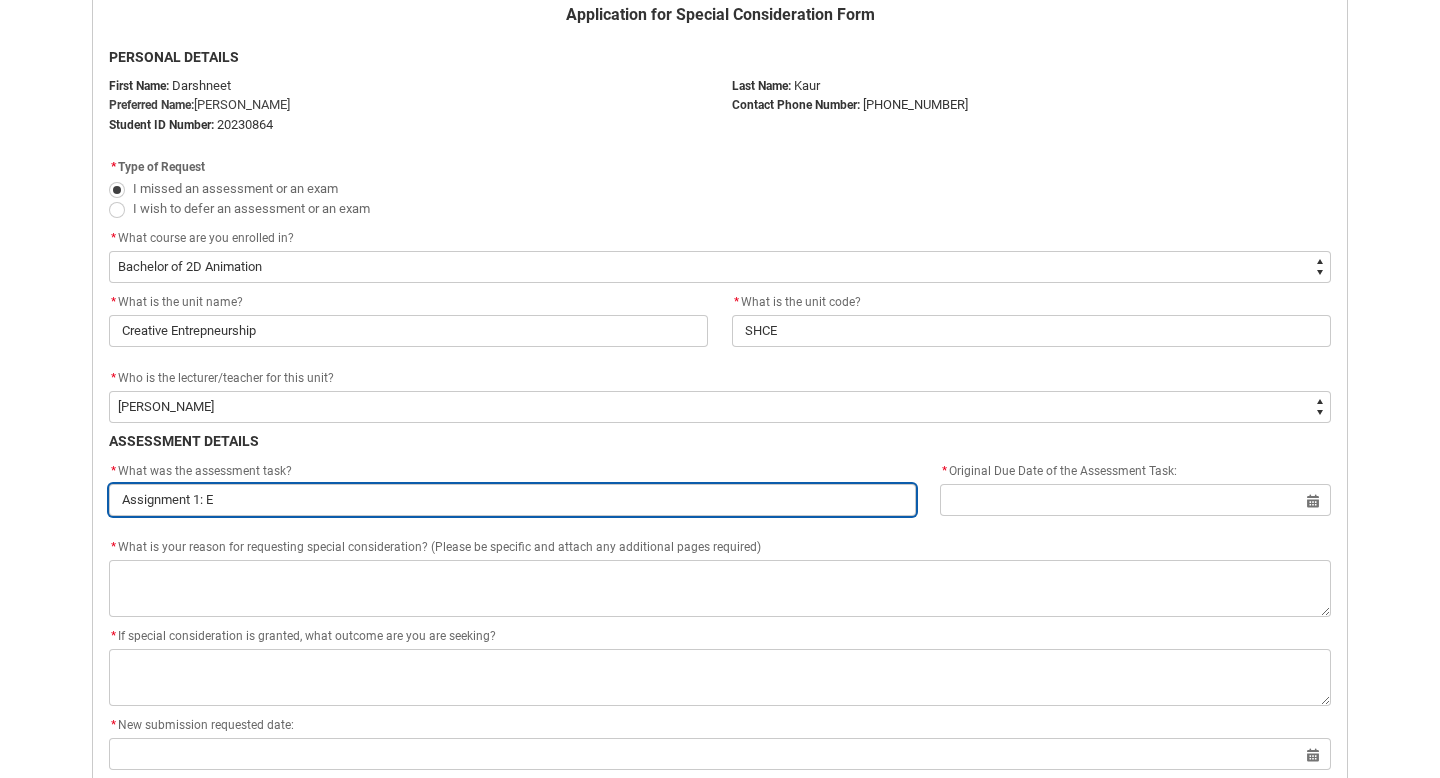 type on "Assignment 1: EN" 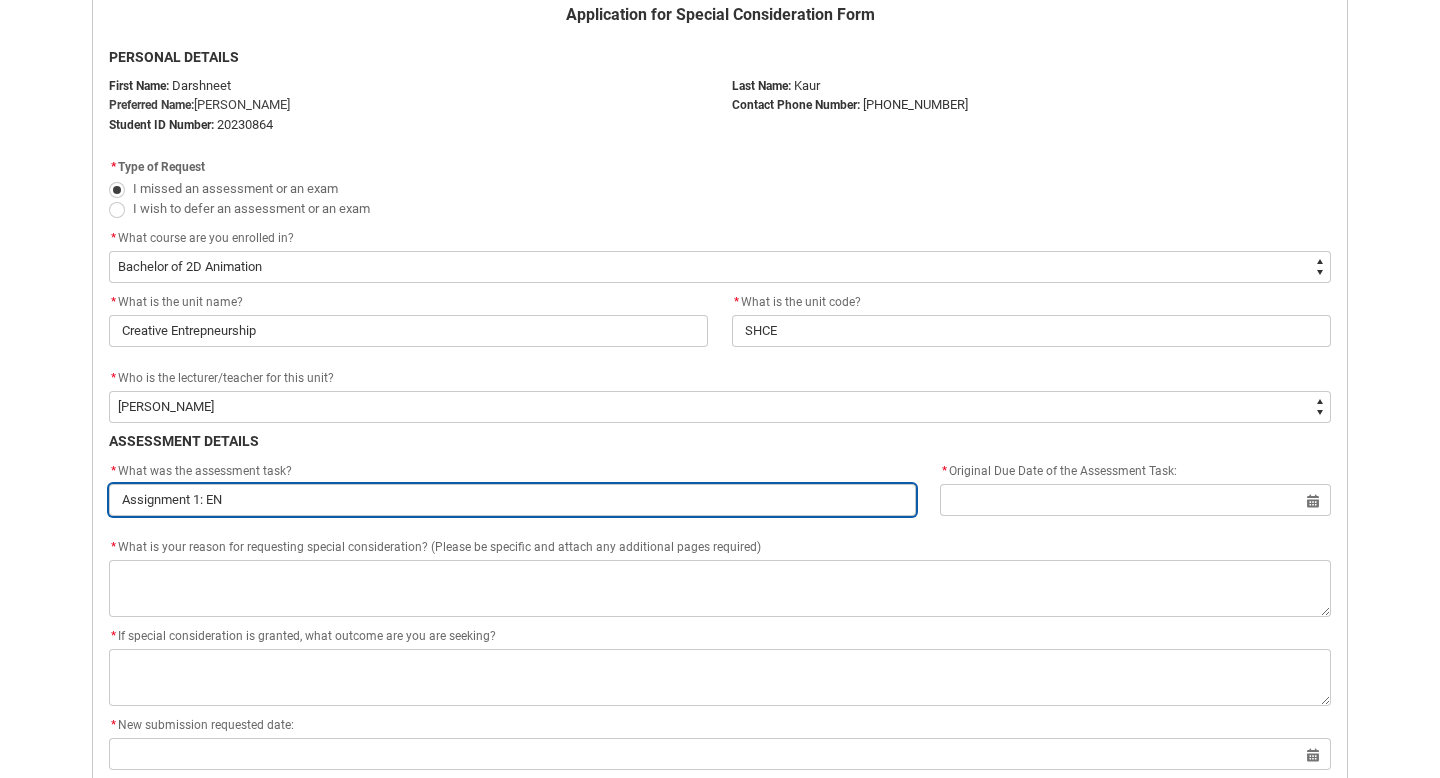 type on "Assignment 1: ENT" 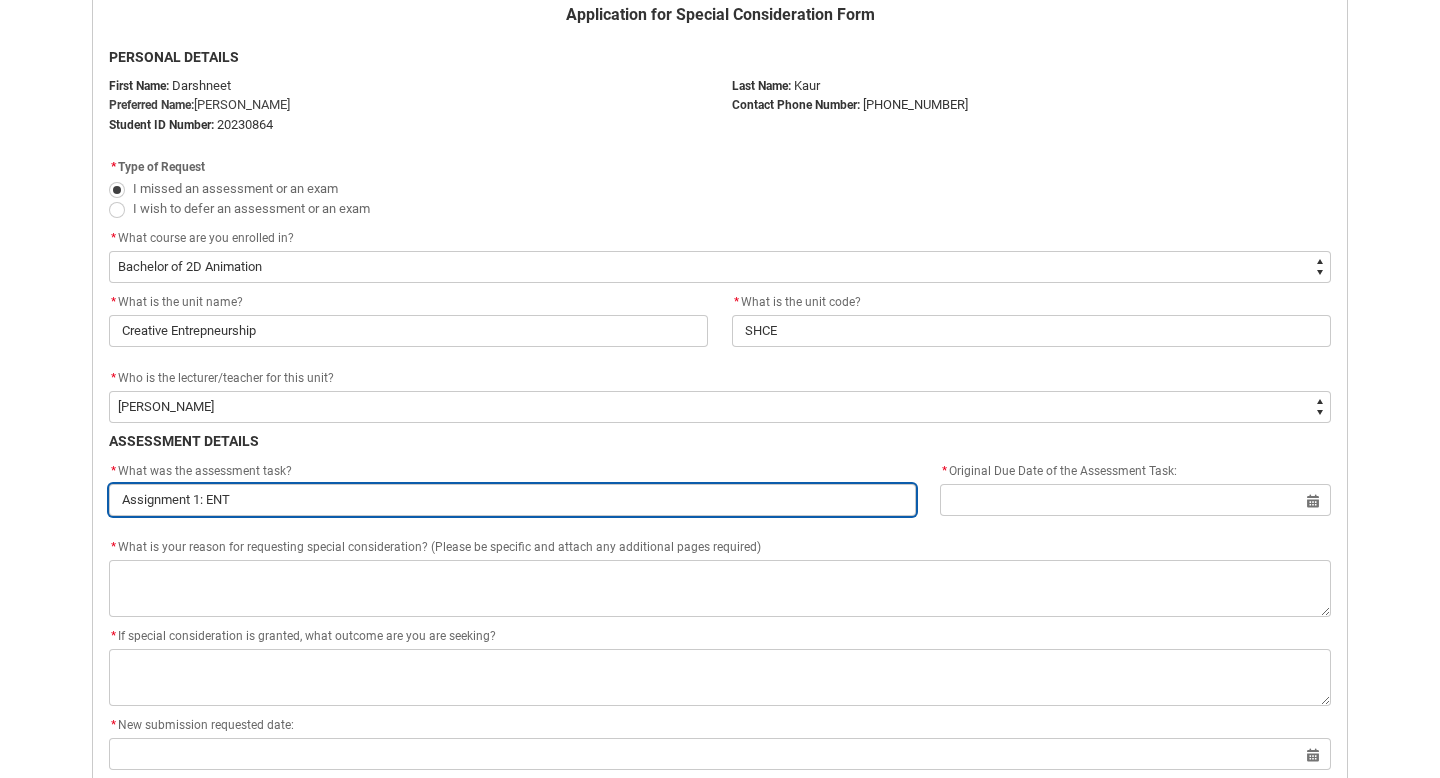 type on "Assignment 1: ENTR" 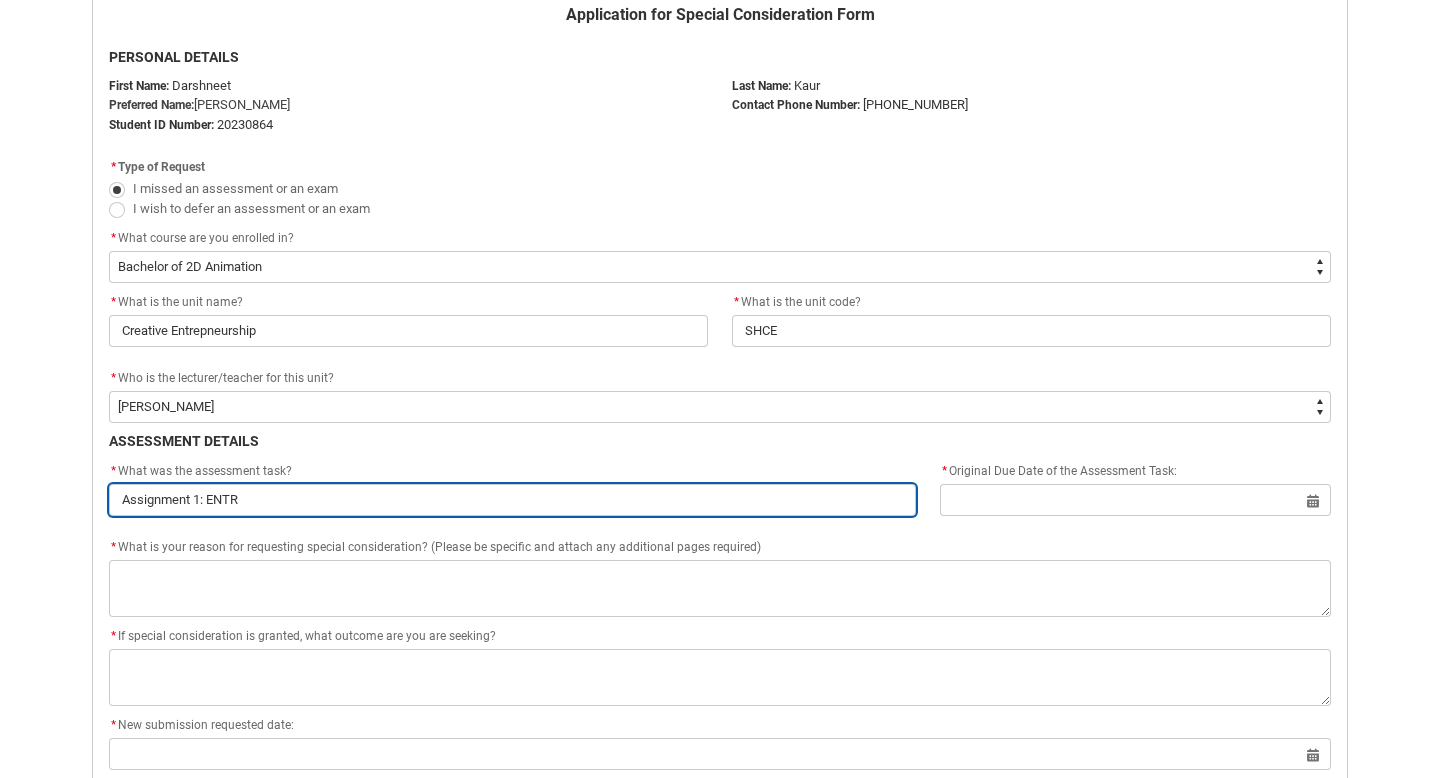 type on "Assignment 1: ENT" 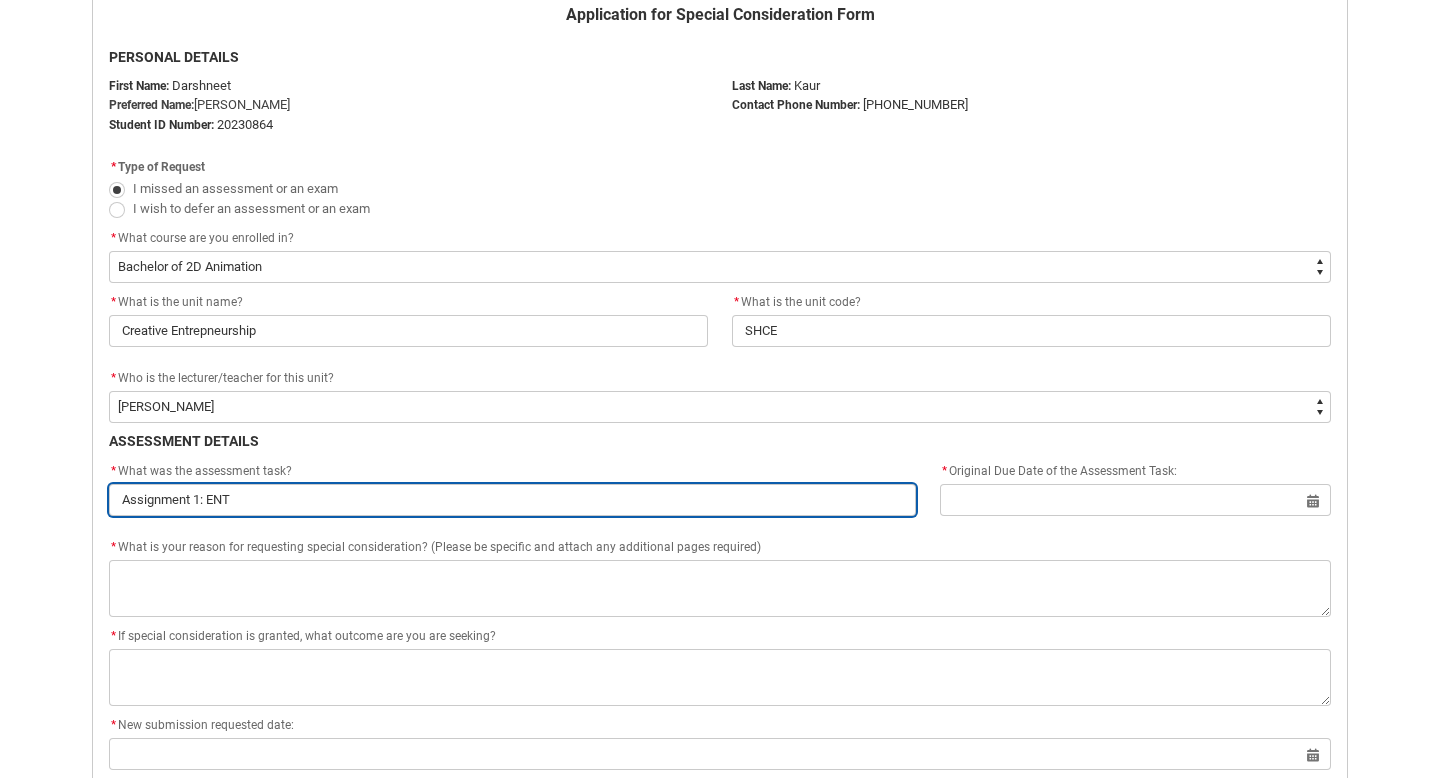 type on "Assignment 1: EN" 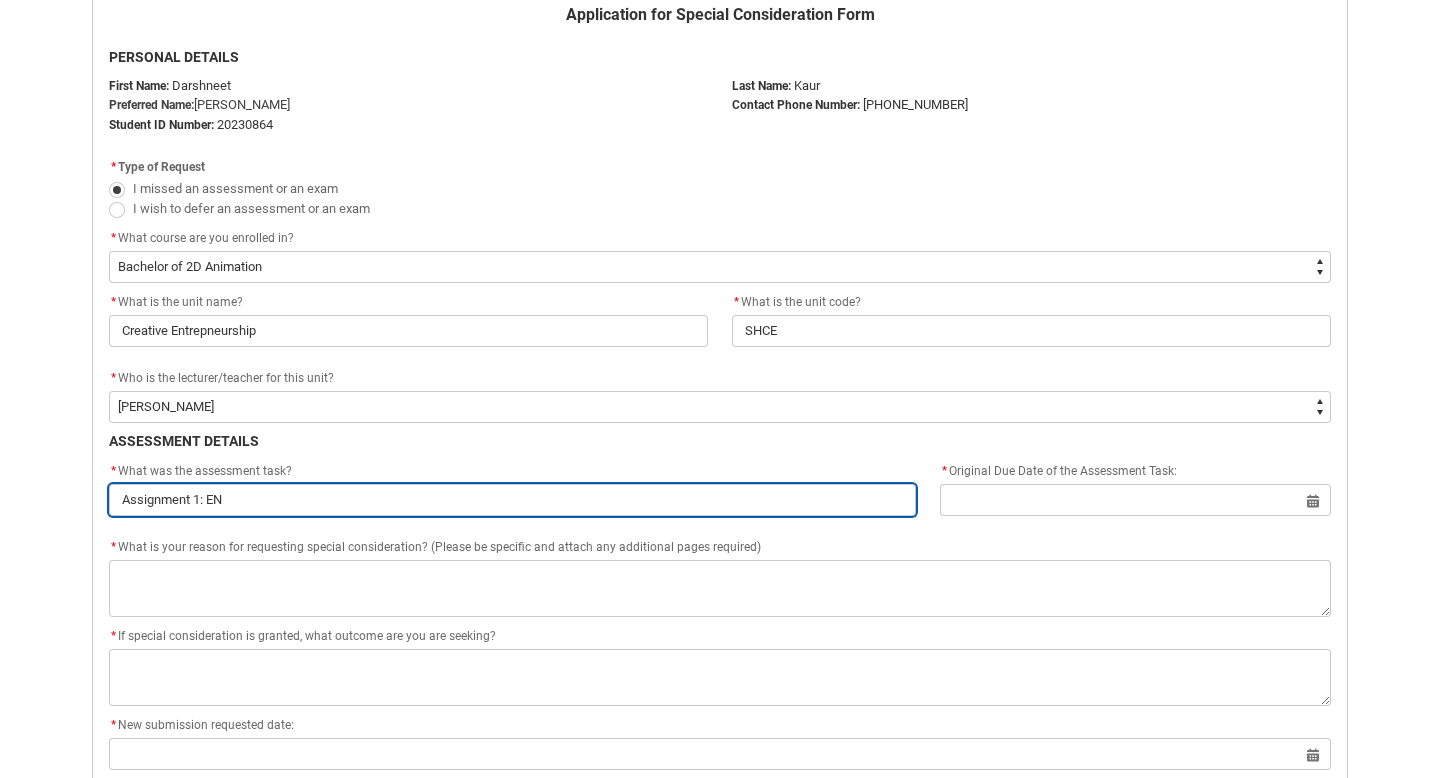 type on "Assignment 1: E" 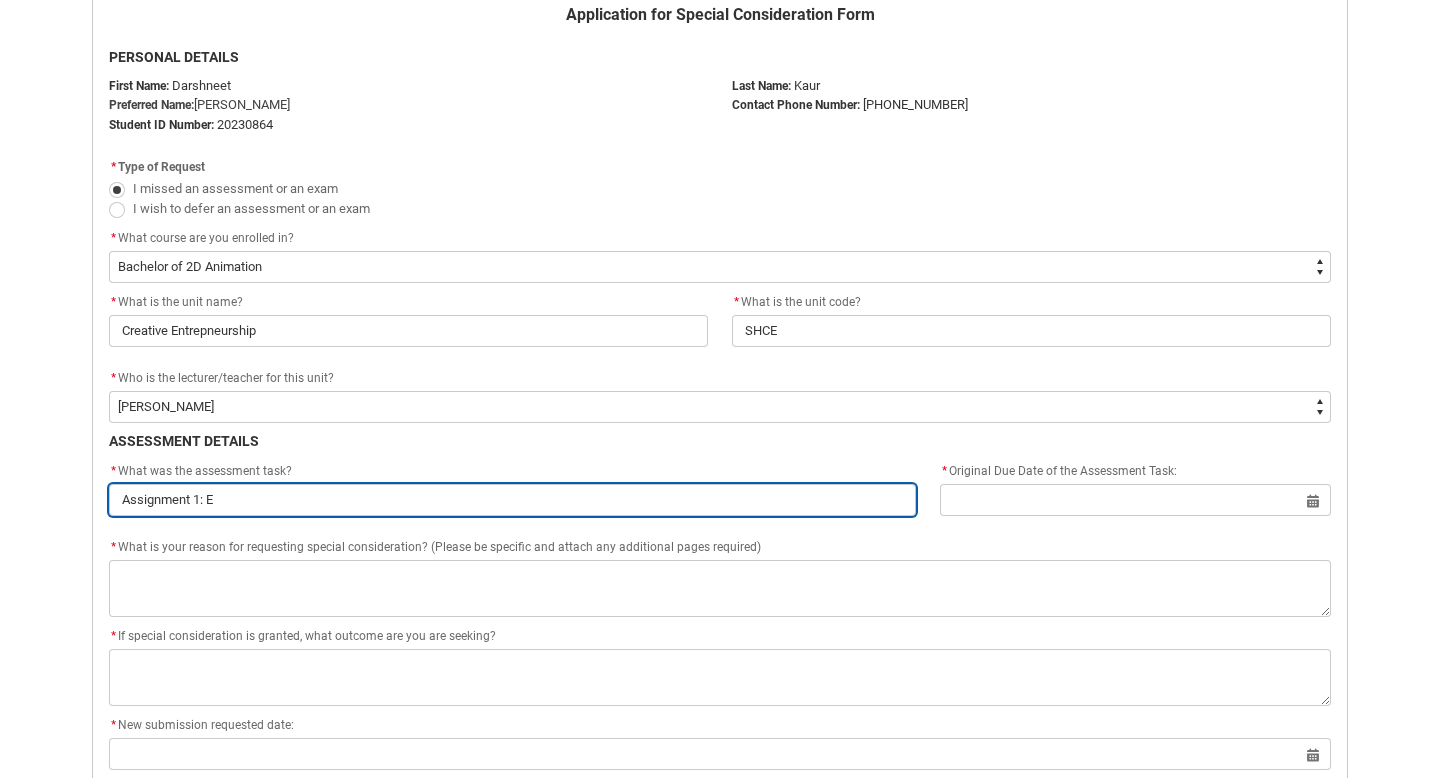 type on "Assignment 1: En" 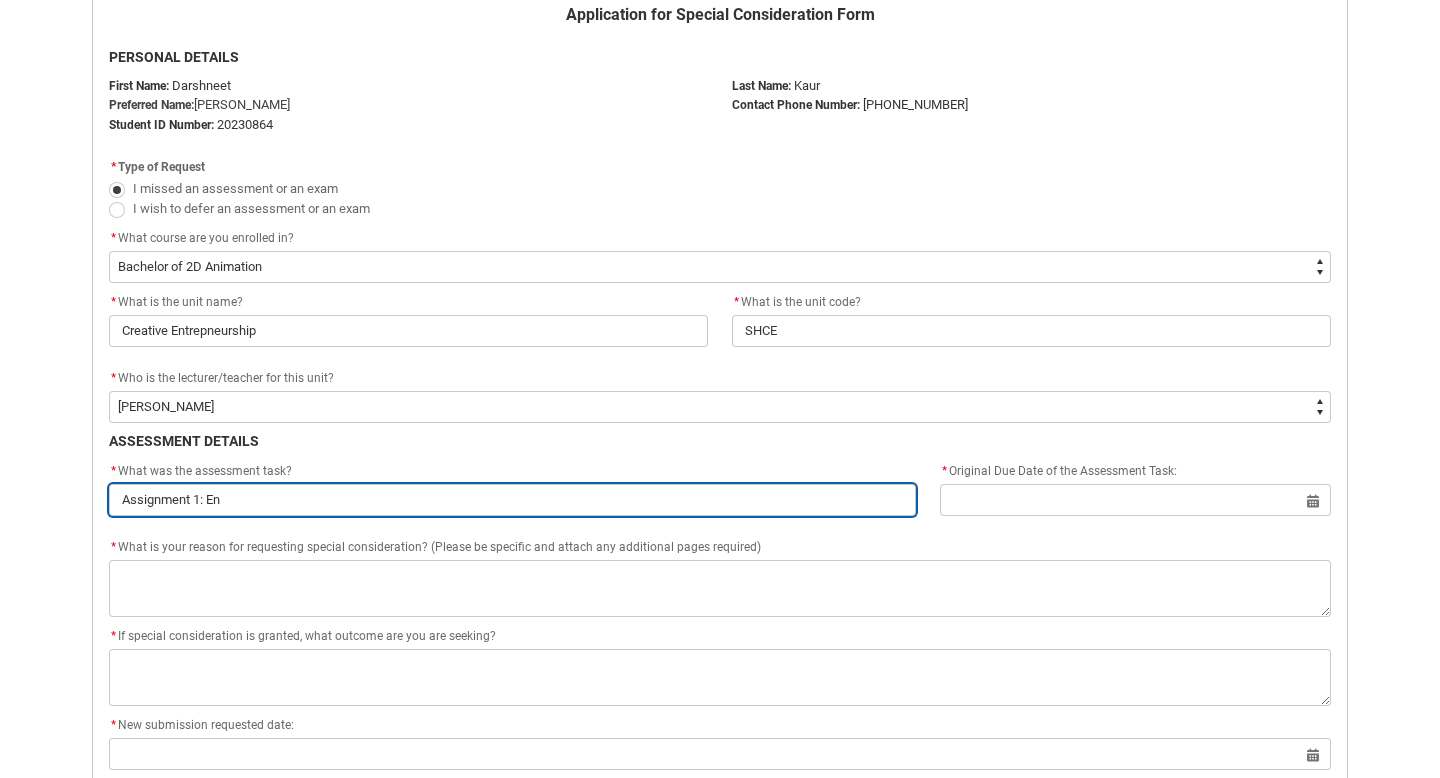 type on "Assignment 1: Ent" 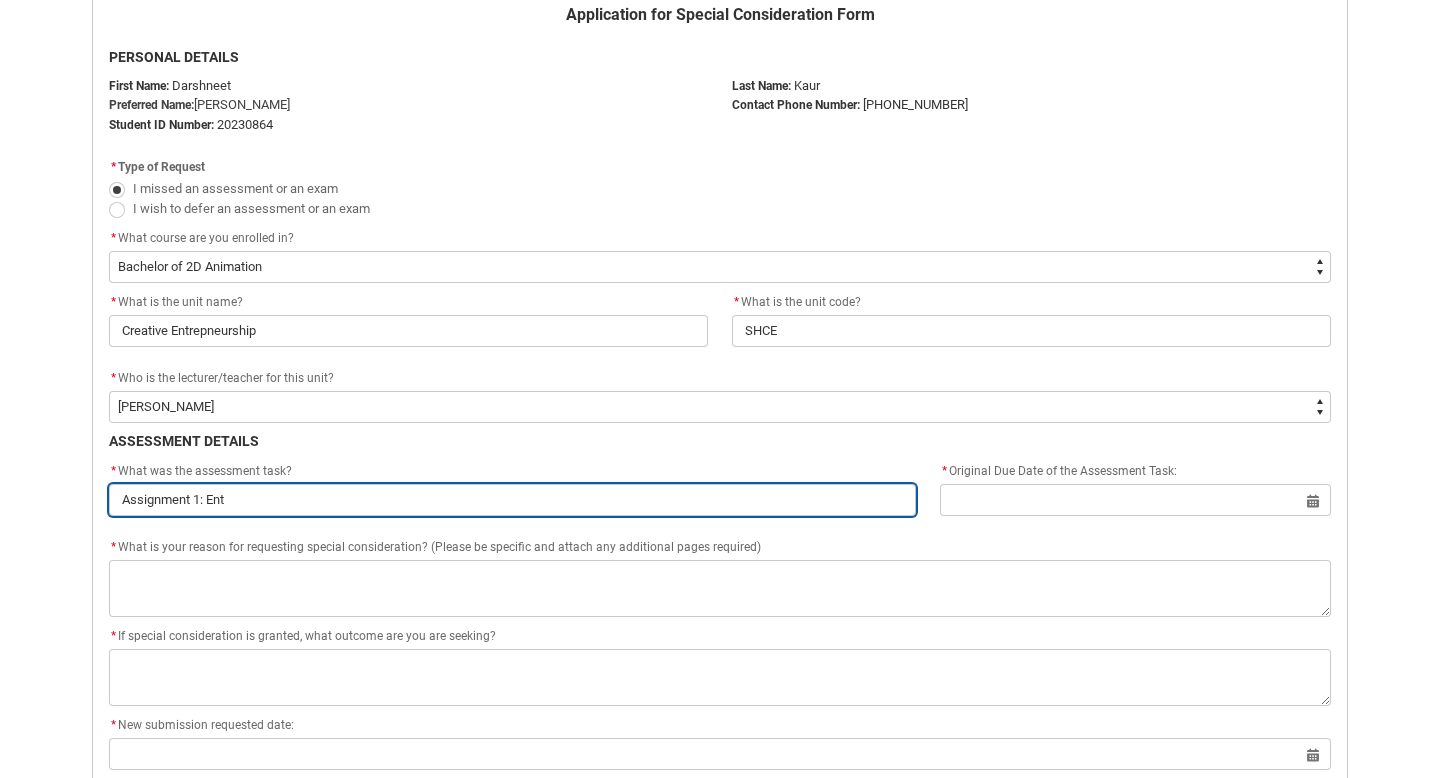 type on "Assignment 1: Entr" 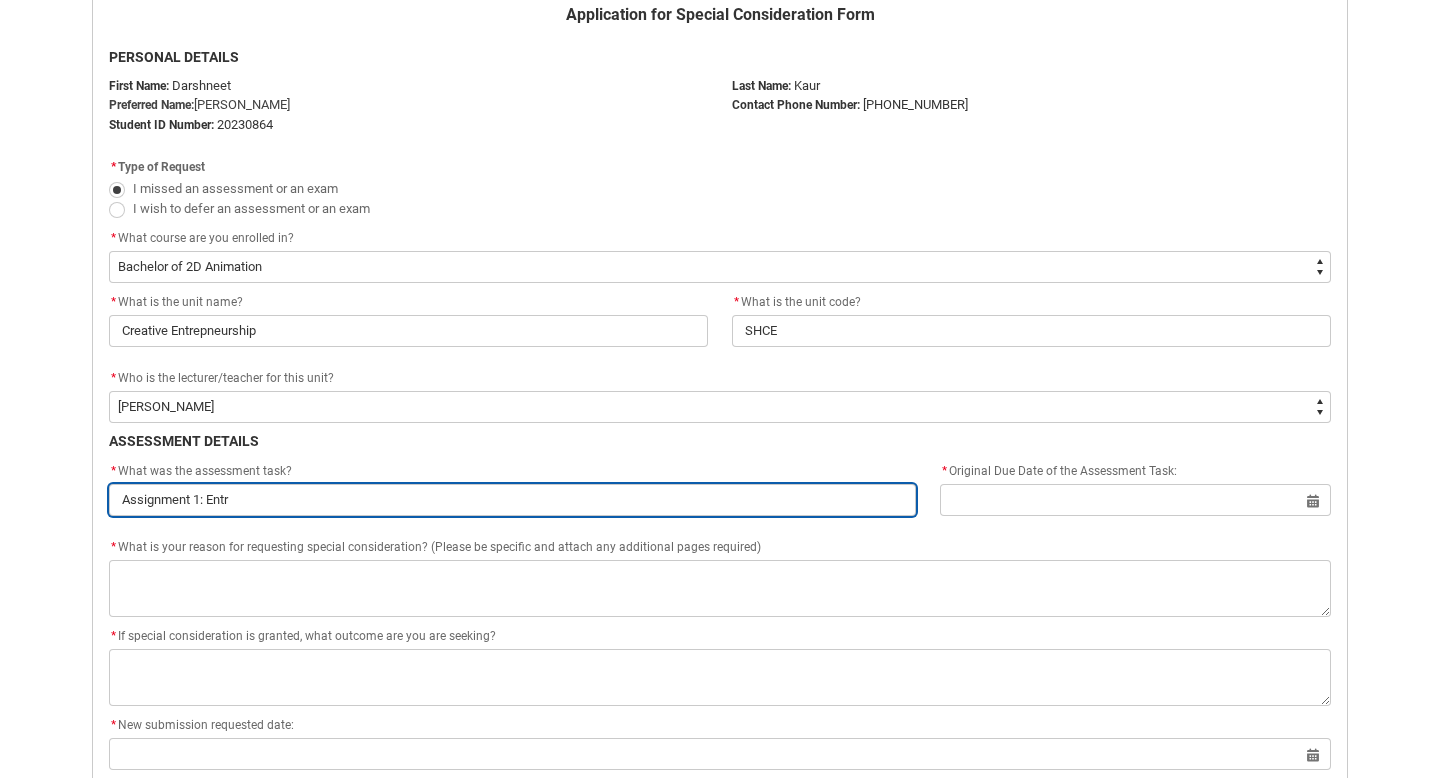 type on "Assignment 1: Entre" 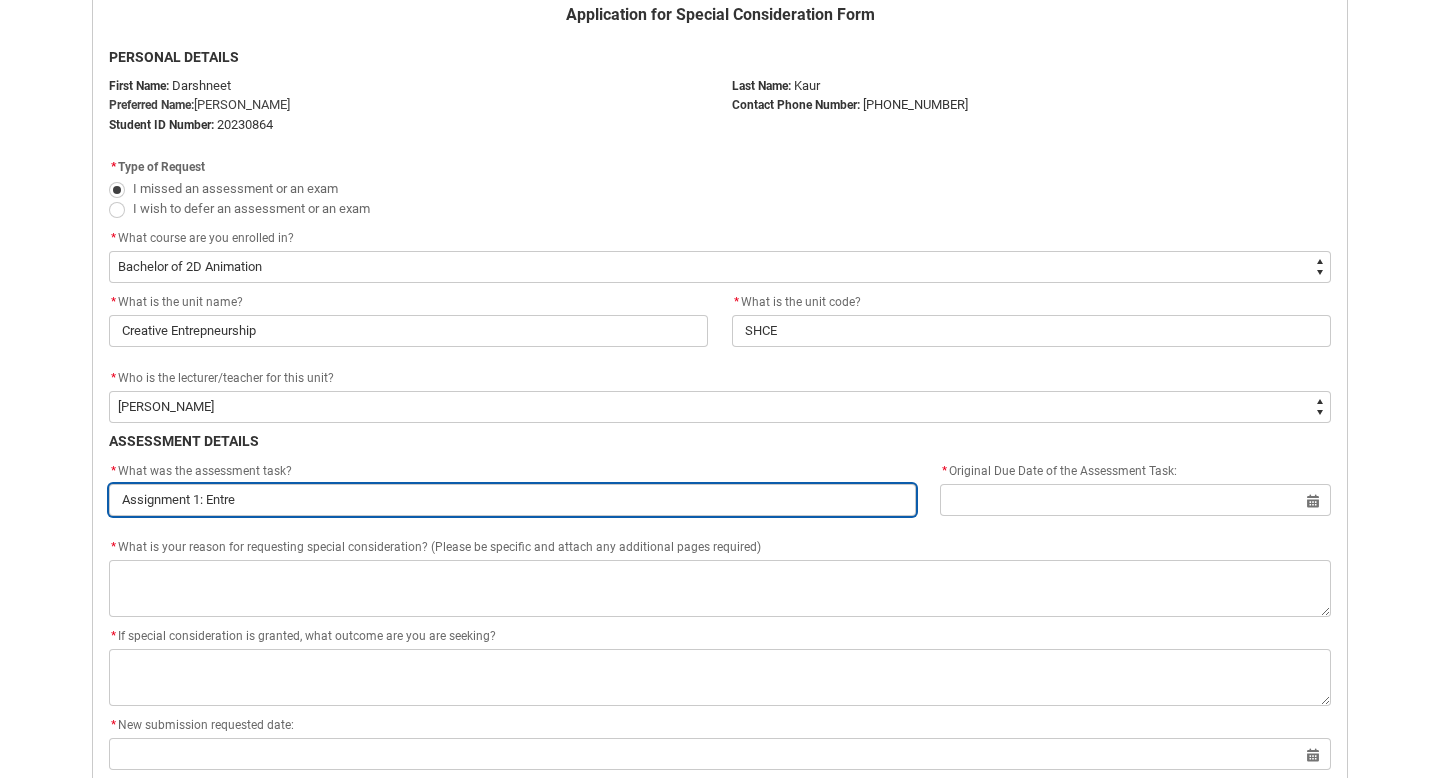 type on "Assignment 1: Entrep" 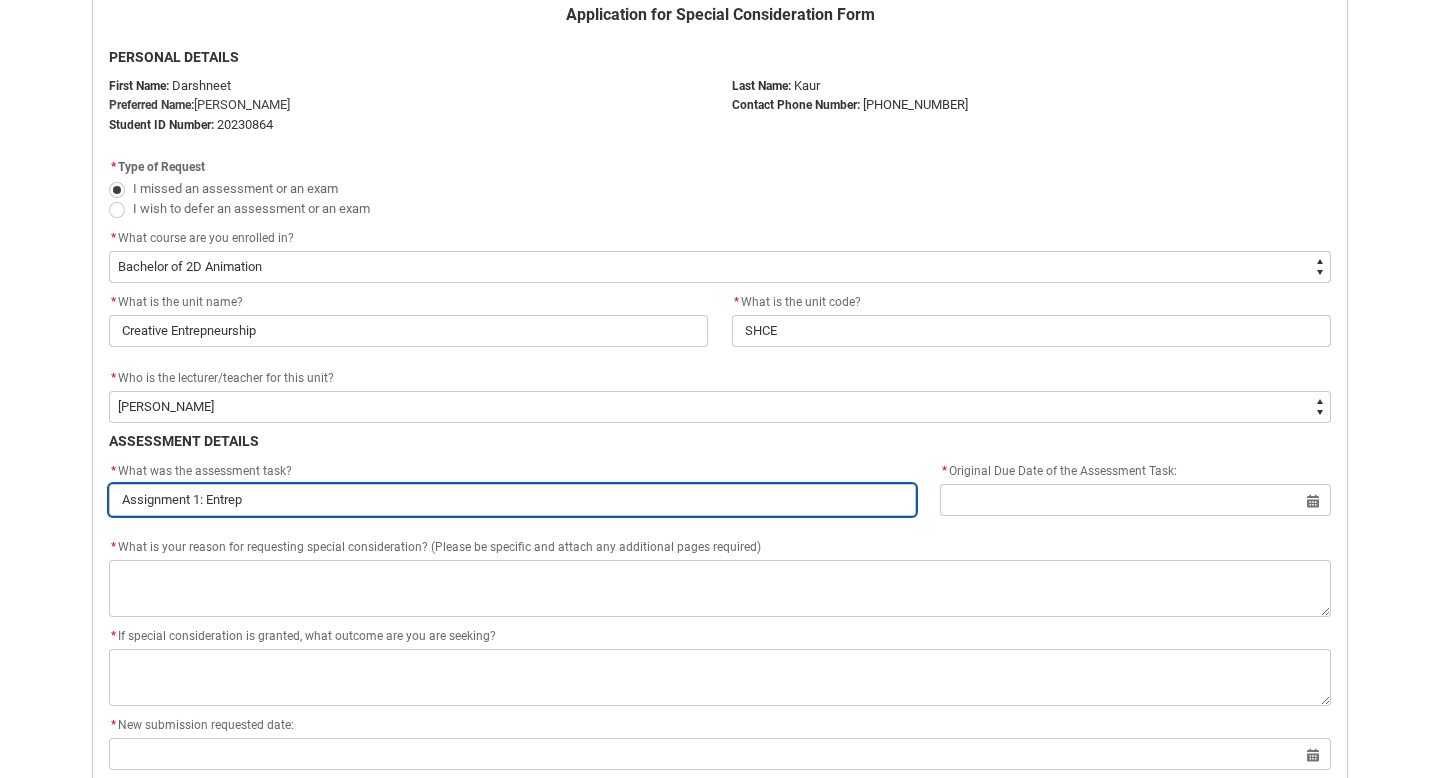 type on "Assignment 1: Entrepn" 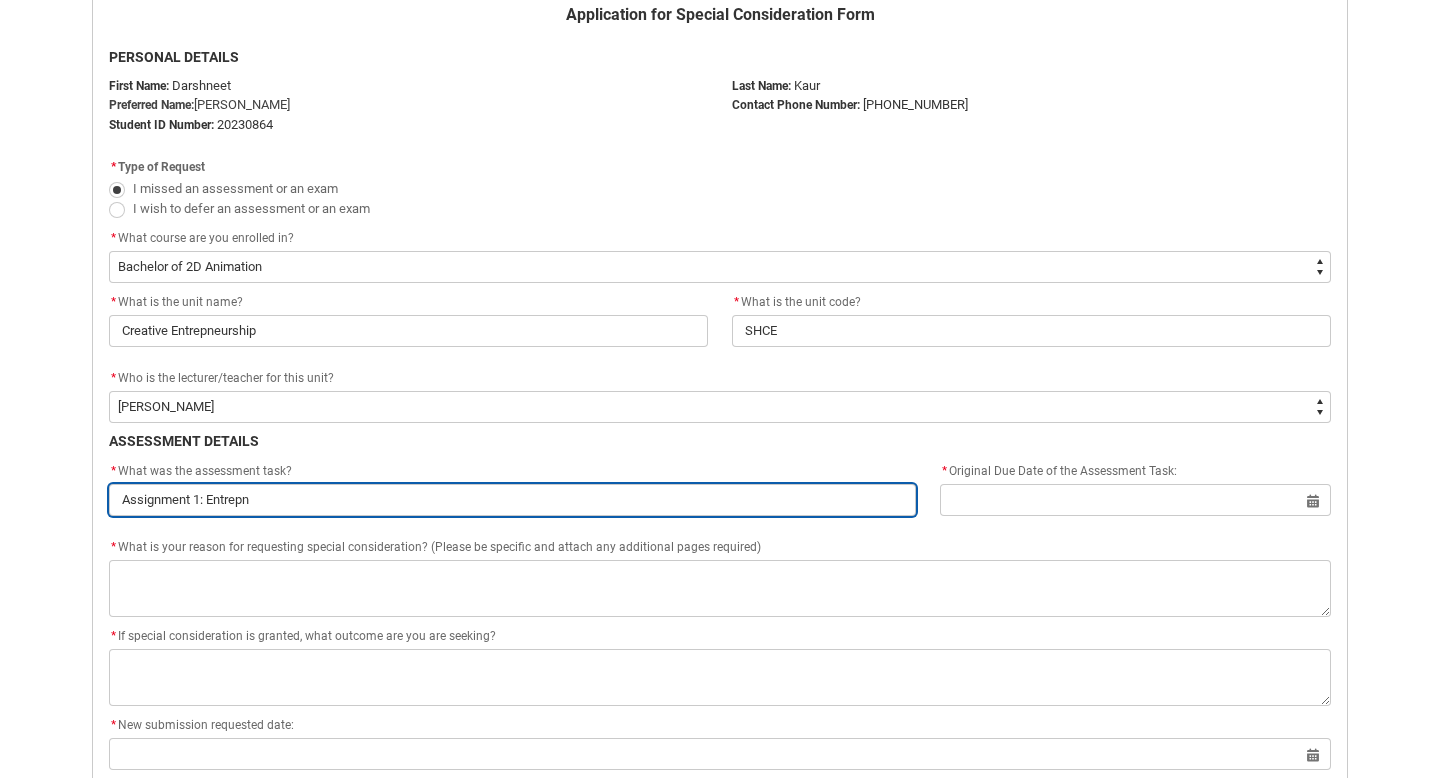 type on "Assignment 1: Entrepne" 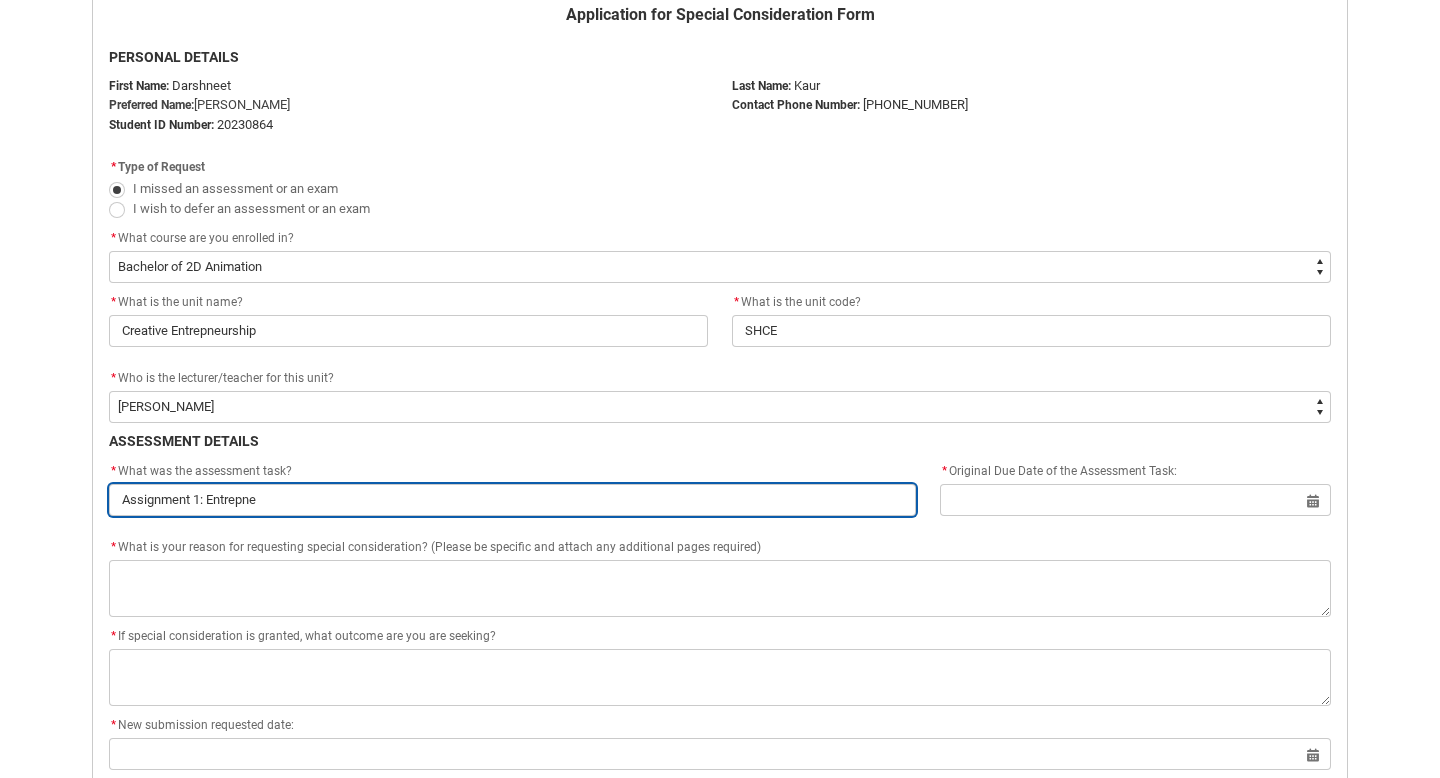 type on "Assignment 1: Entrepneu" 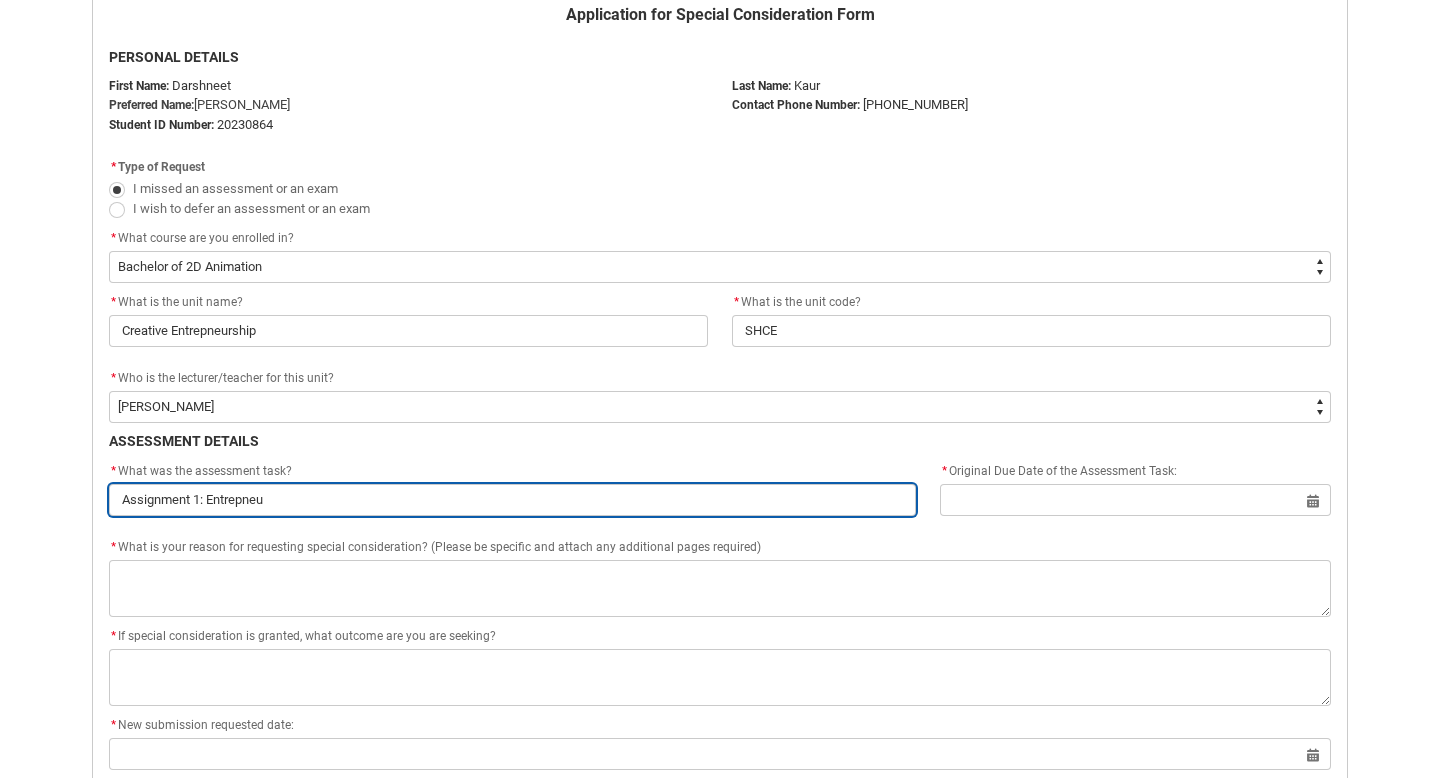 type on "Assignment 1: Entrepneur" 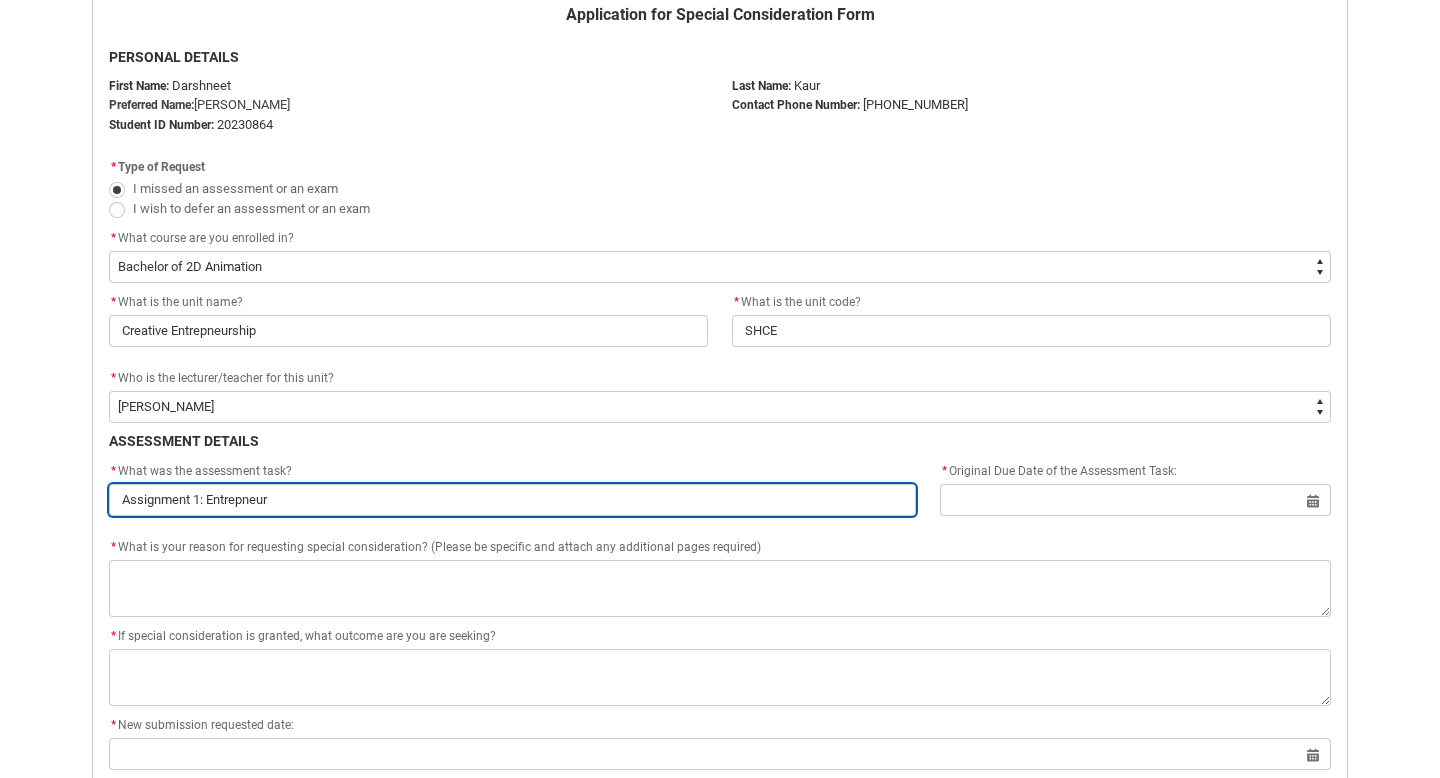 type on "Assignment 1: Entrepneur" 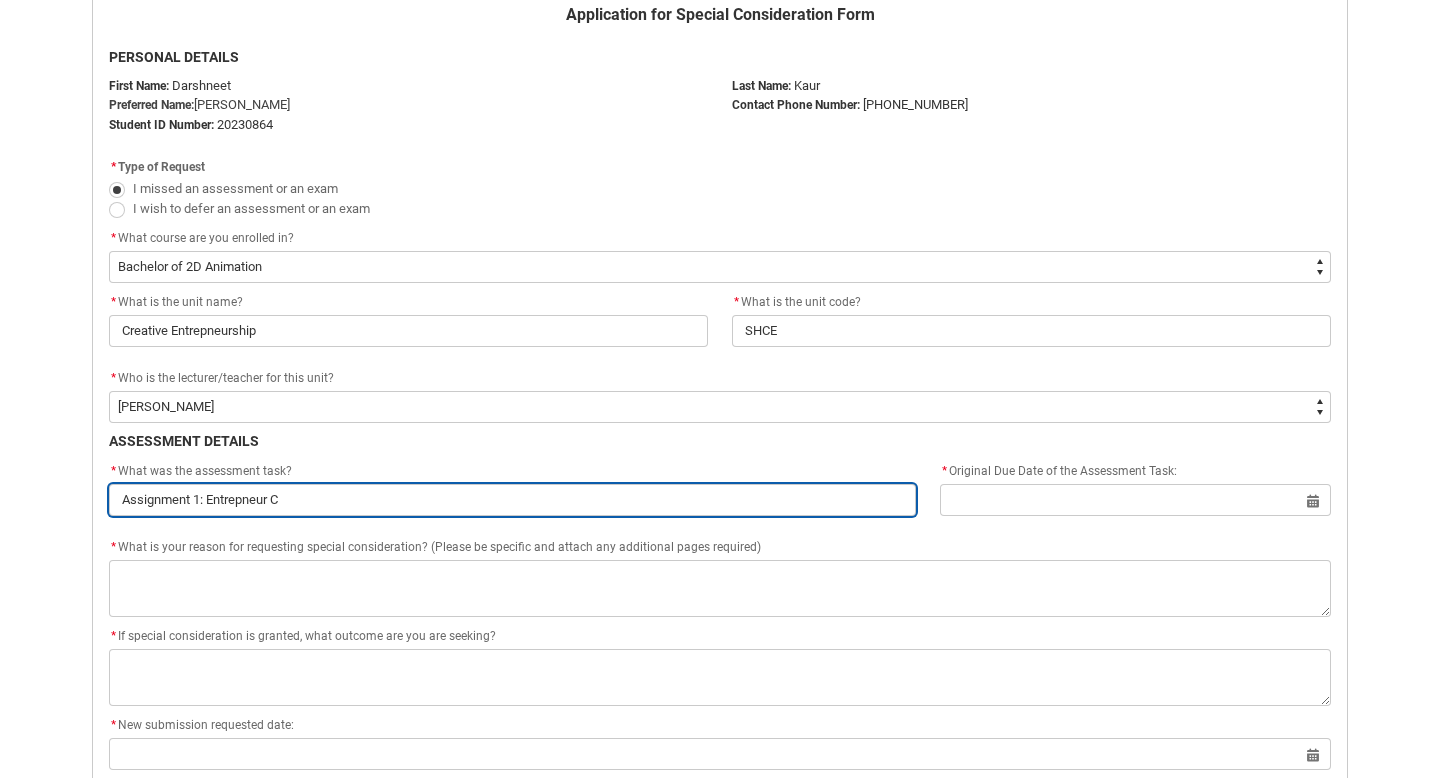 type on "Assignment 1: Entrepneur CS" 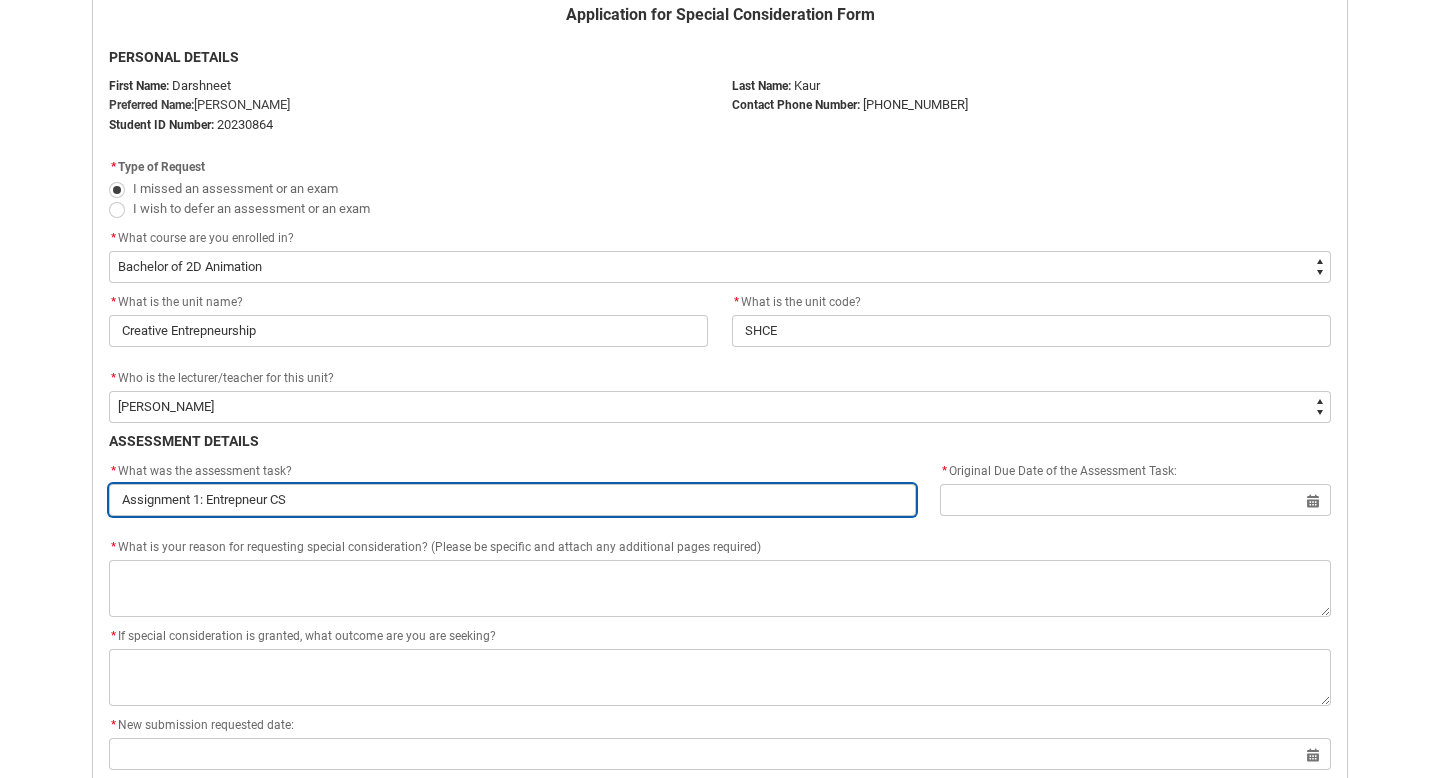 type on "Assignment 1: Entrepneur C" 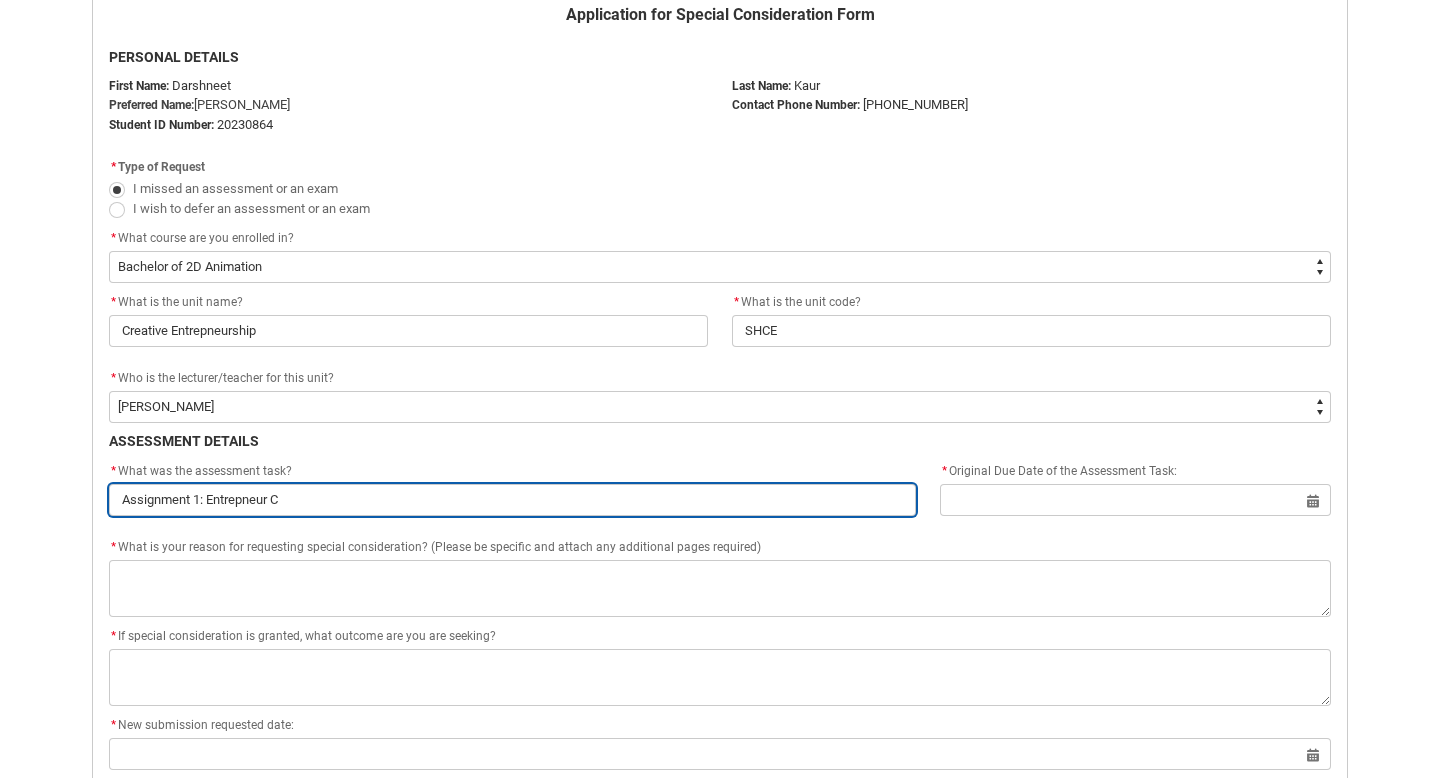 type on "Assignment 1: Entrepneur" 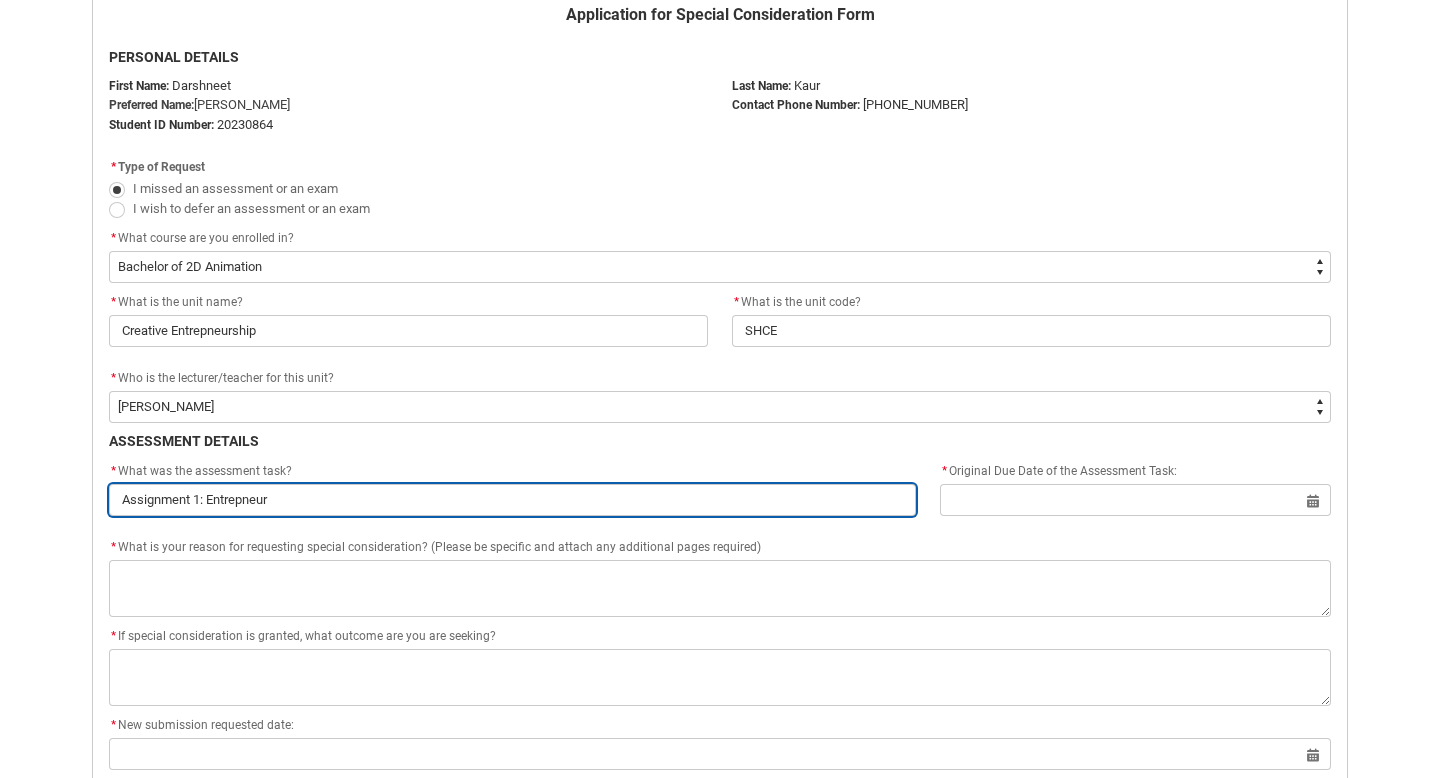 type on "Assignment 1: Entrepneur C" 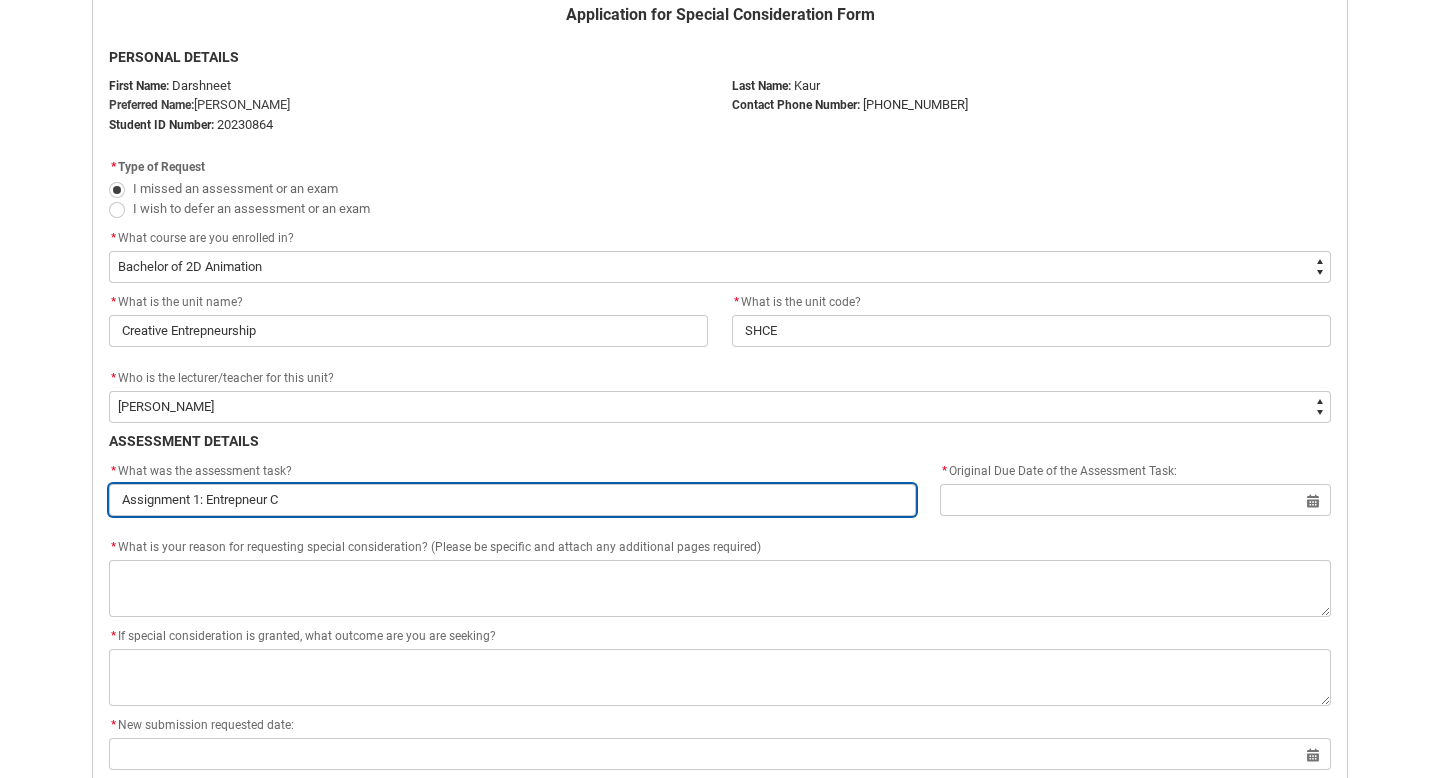 type on "Assignment 1: Entrepneur Ca" 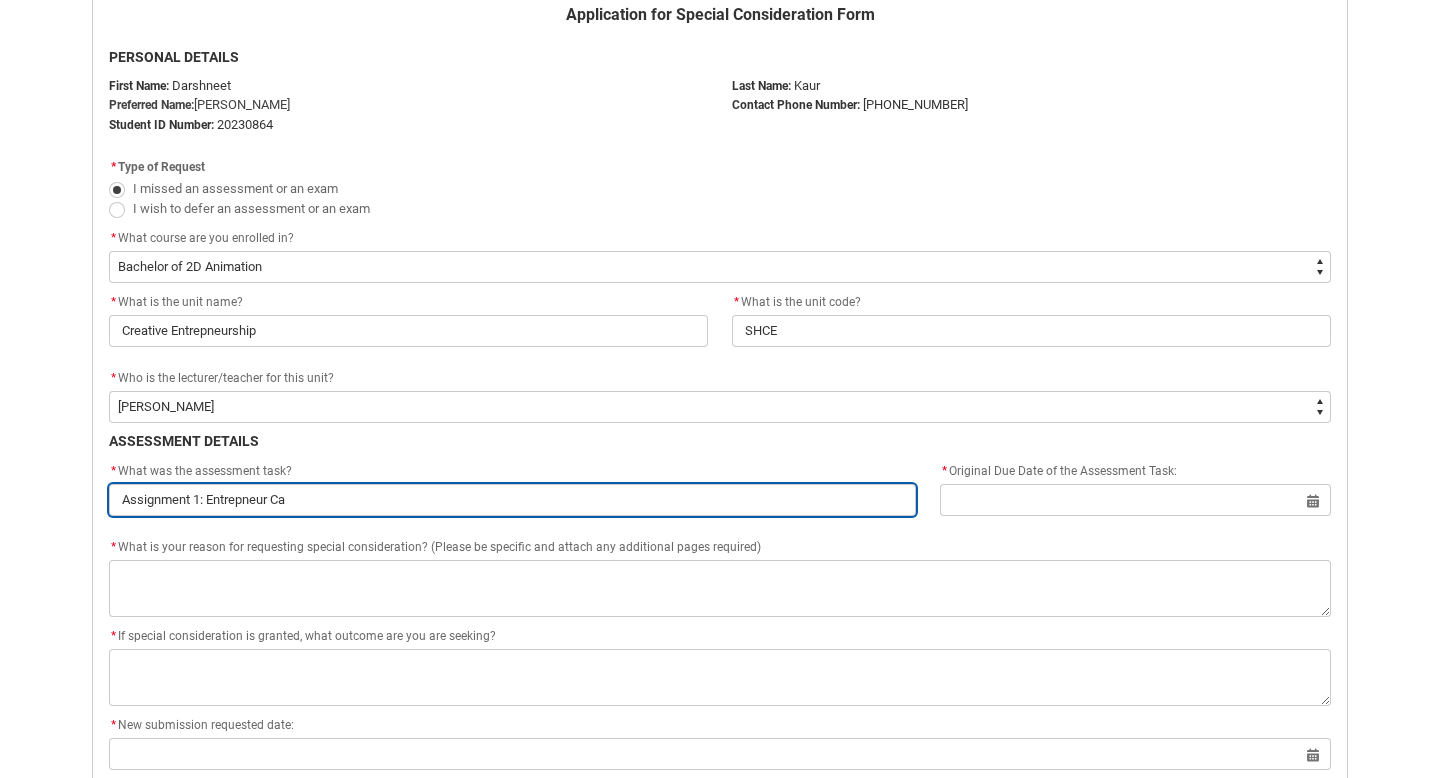 type on "Assignment 1: Entrepneur Cas" 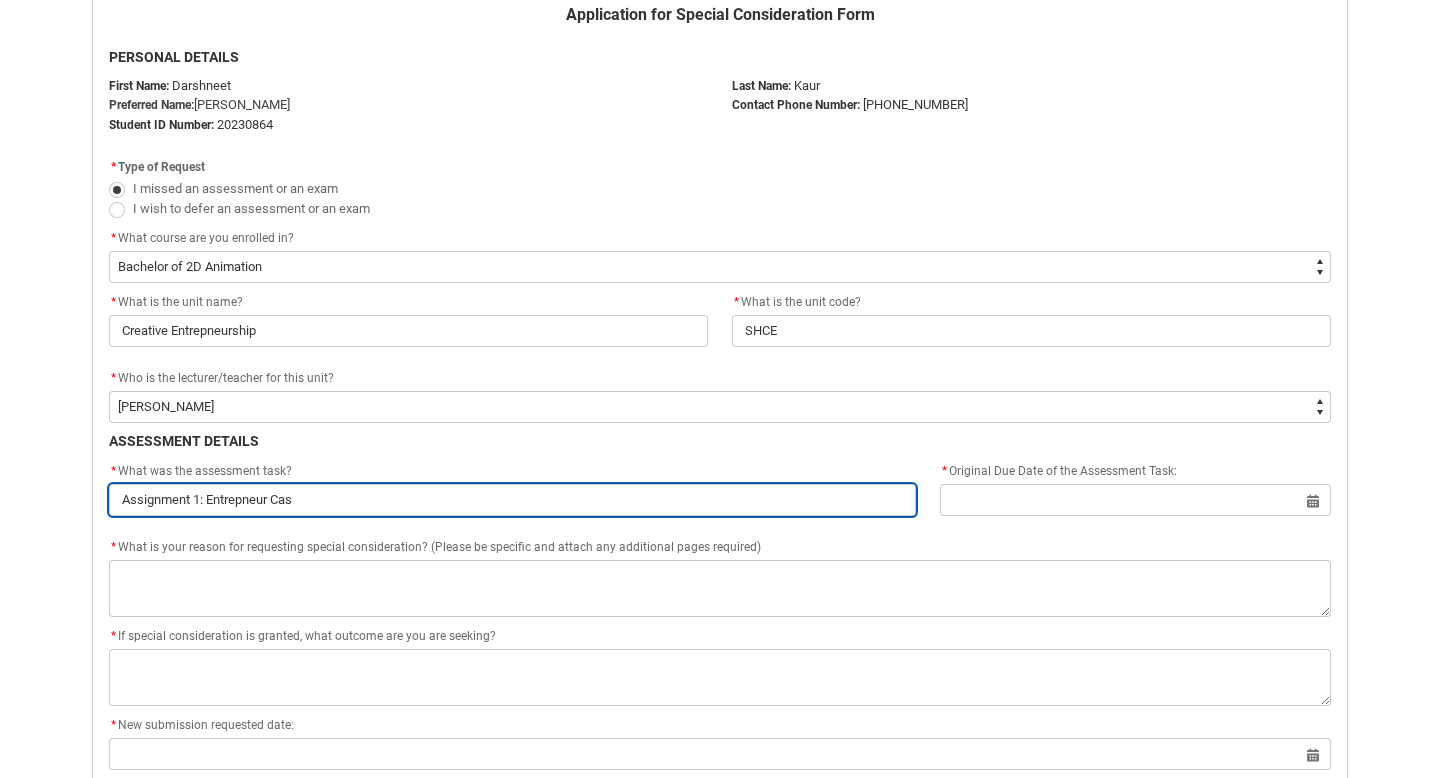 type on "Assignment 1: Entrepneur Case" 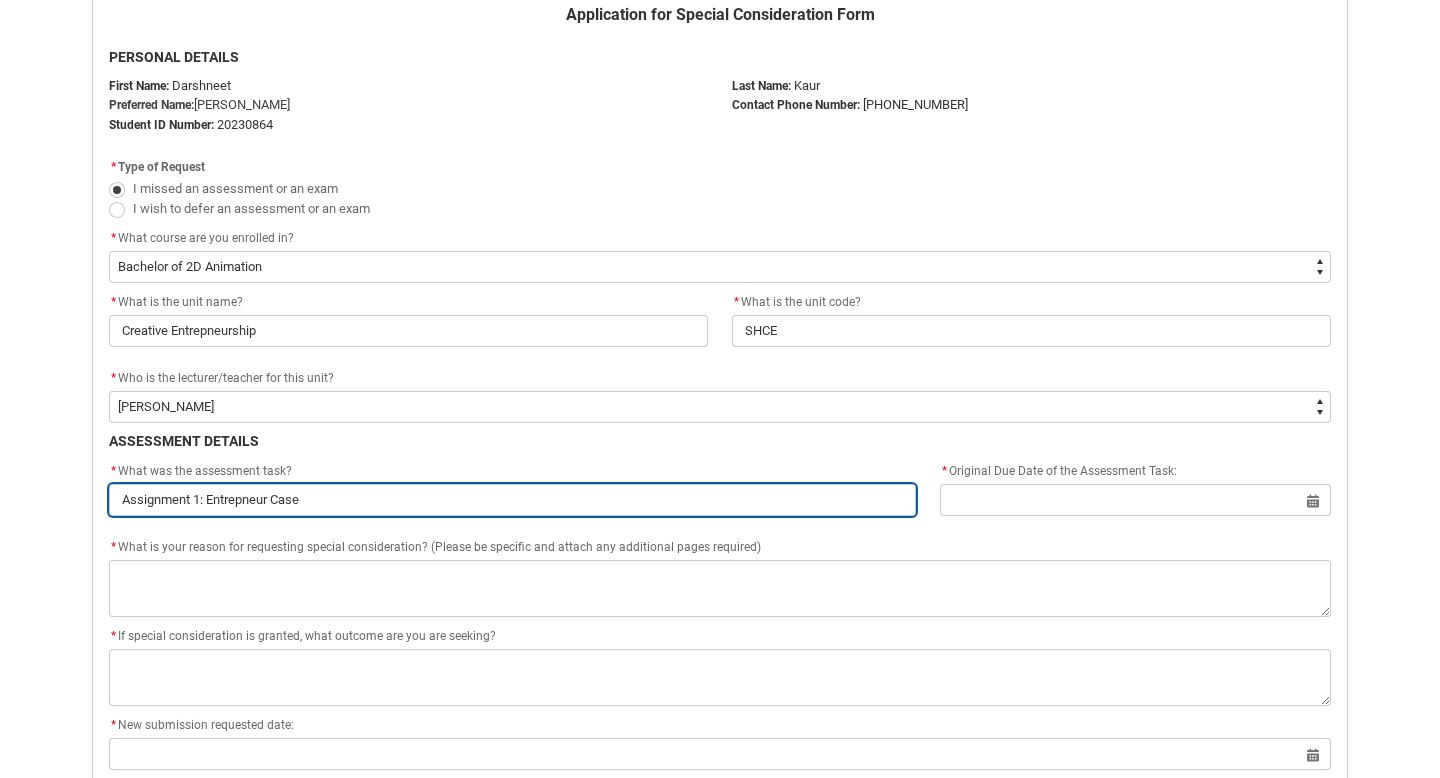 type on "Assignment 1: Entrepneur Case" 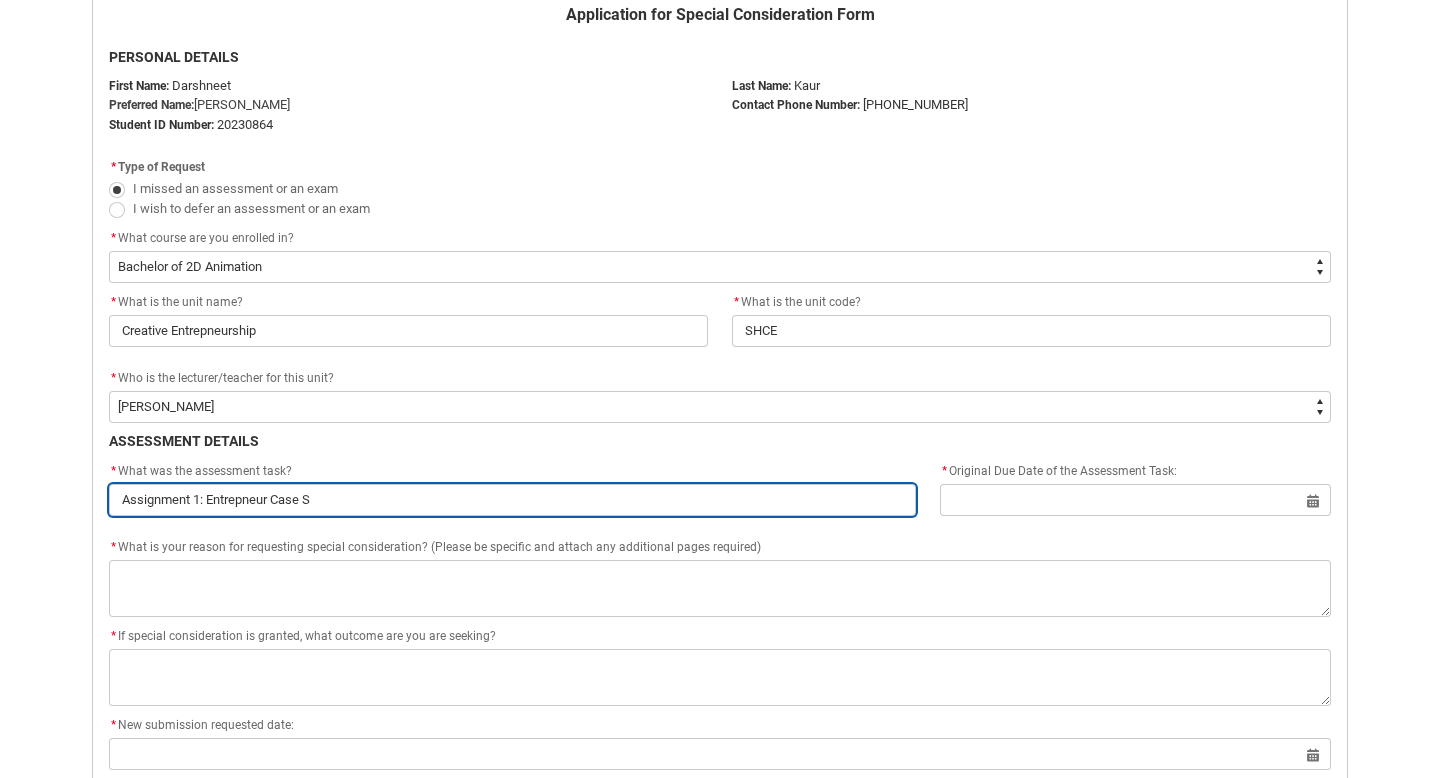 type on "Assignment 1: Entrepneur Case St" 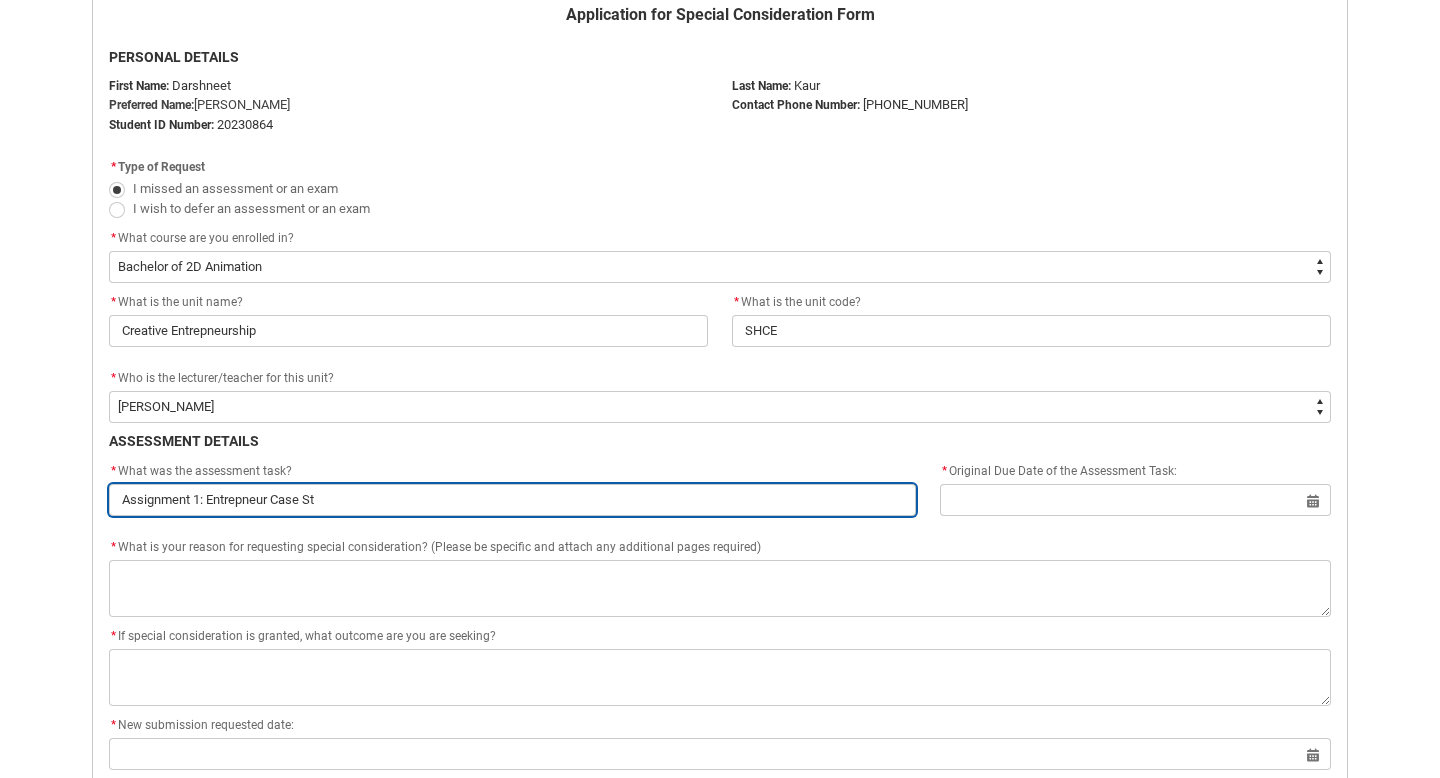 type on "Assignment 1: Entrepneur Case Stu" 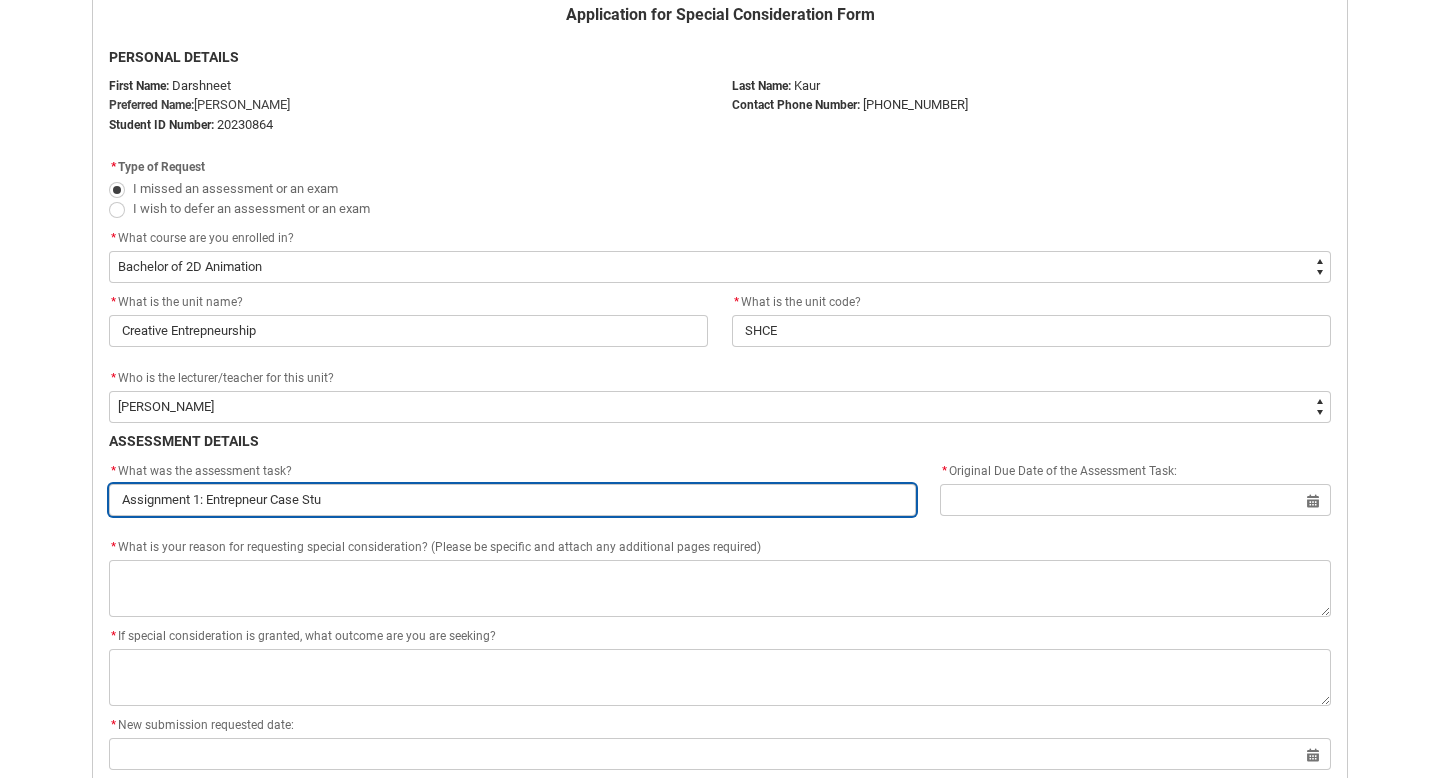 type on "Assignment 1: Entrepneur Case Stud" 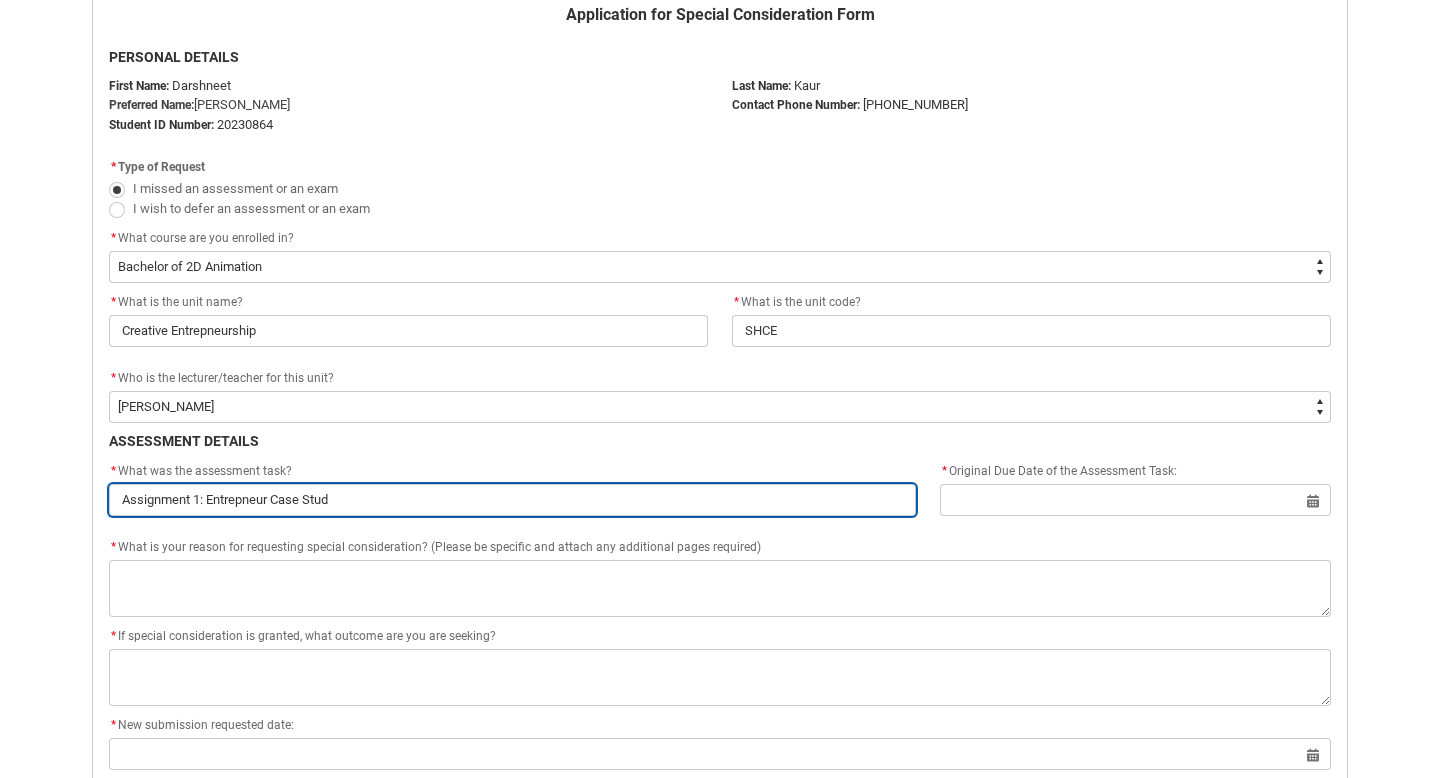 type on "Assignment 1: Entrepneur Case Study" 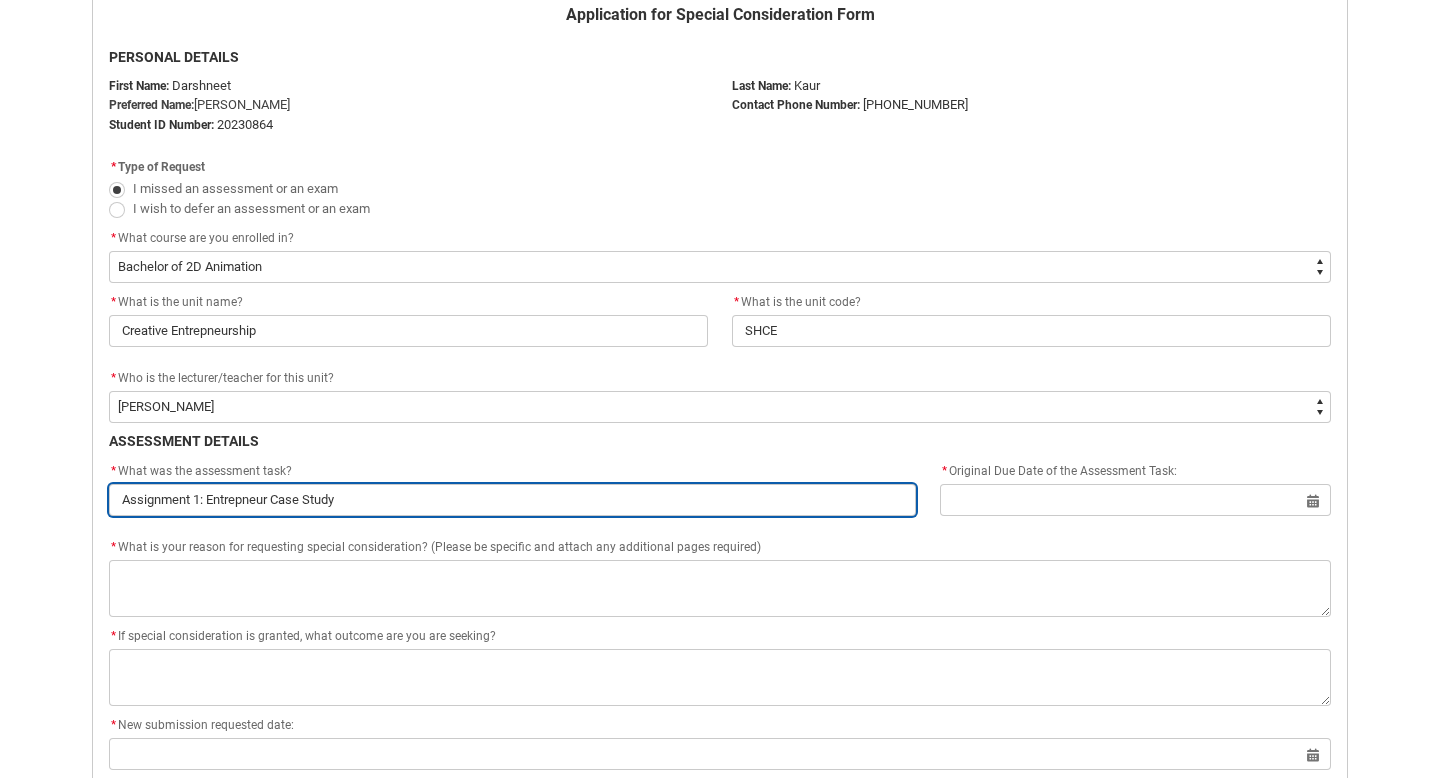 type on "Assignment 1: Entrepneur Case Study" 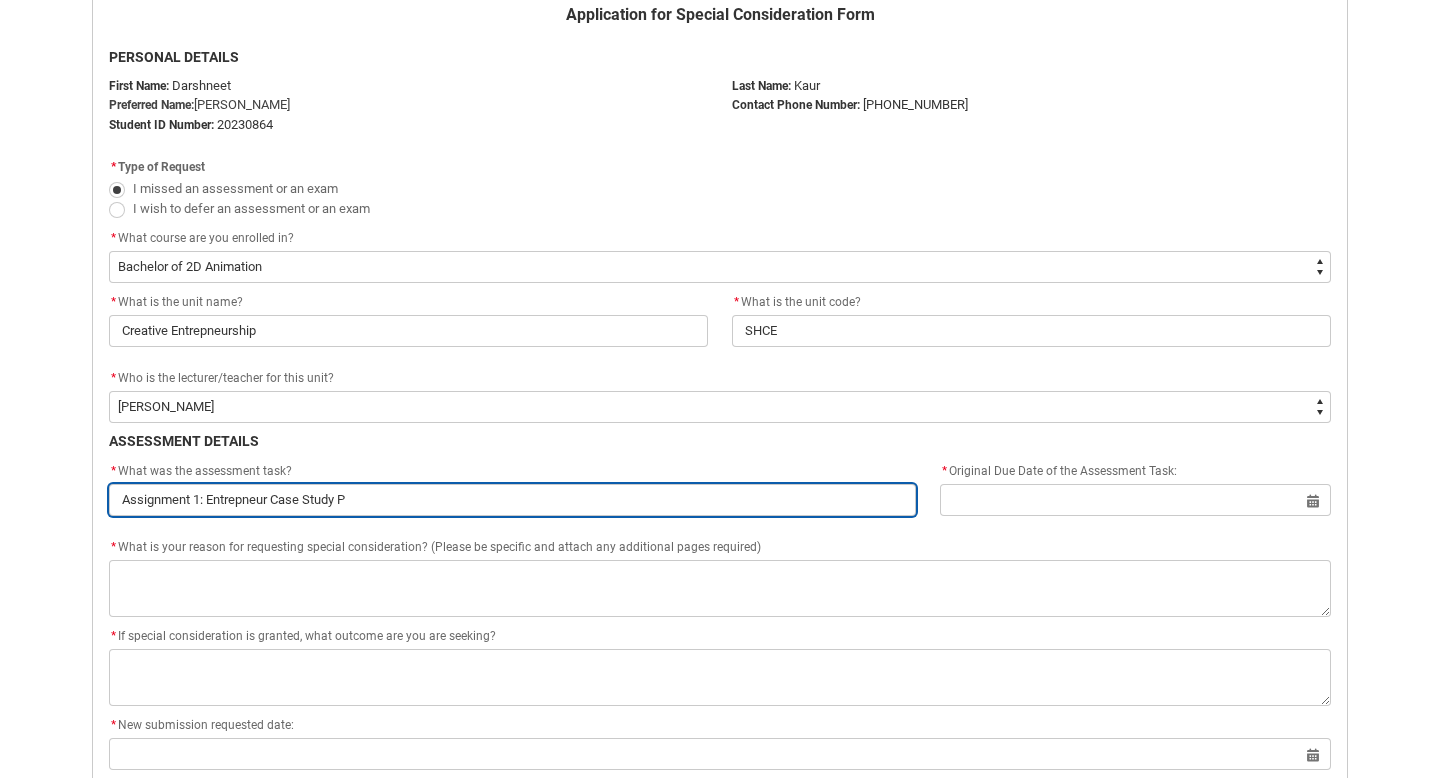 type on "Assignment 1: Entrepneur Case Study Pr" 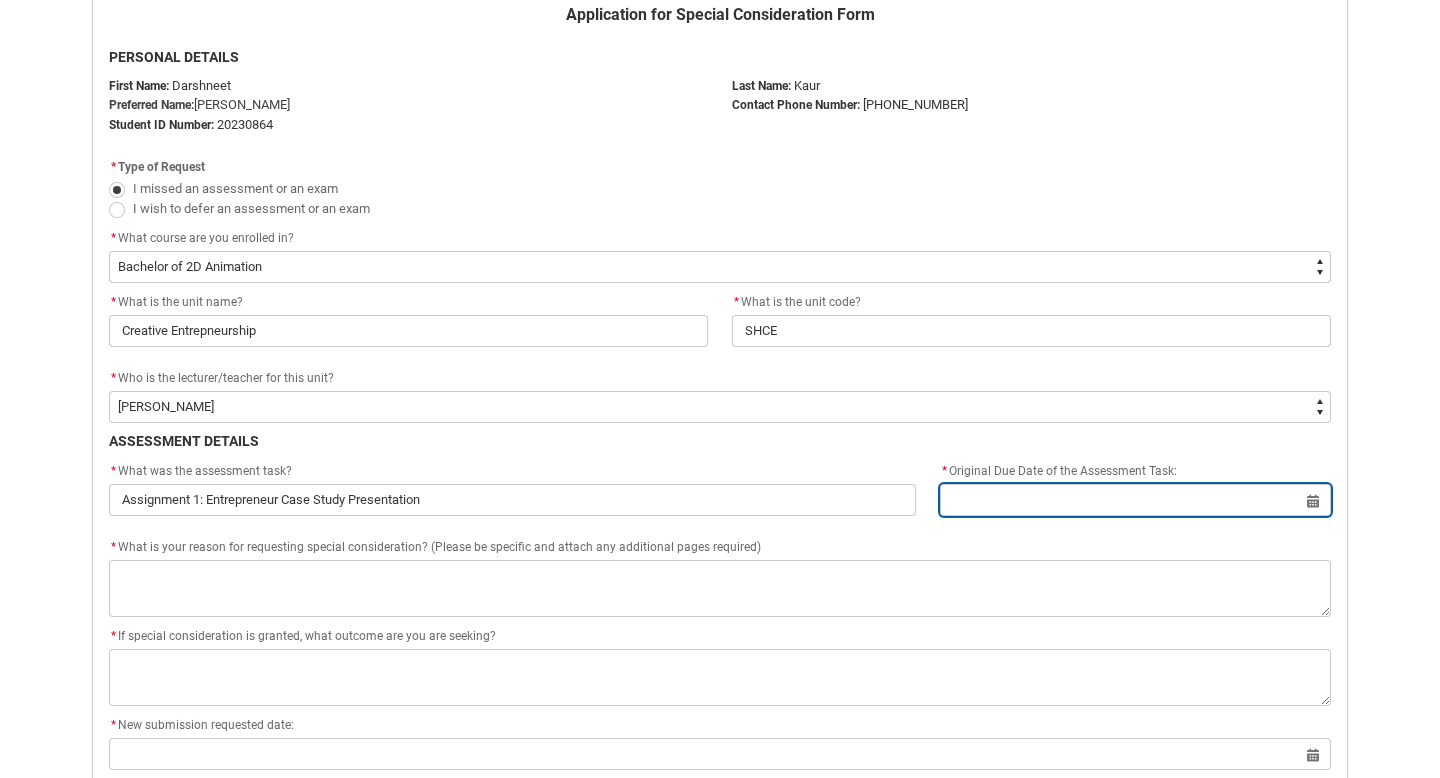 click at bounding box center (1135, 500) 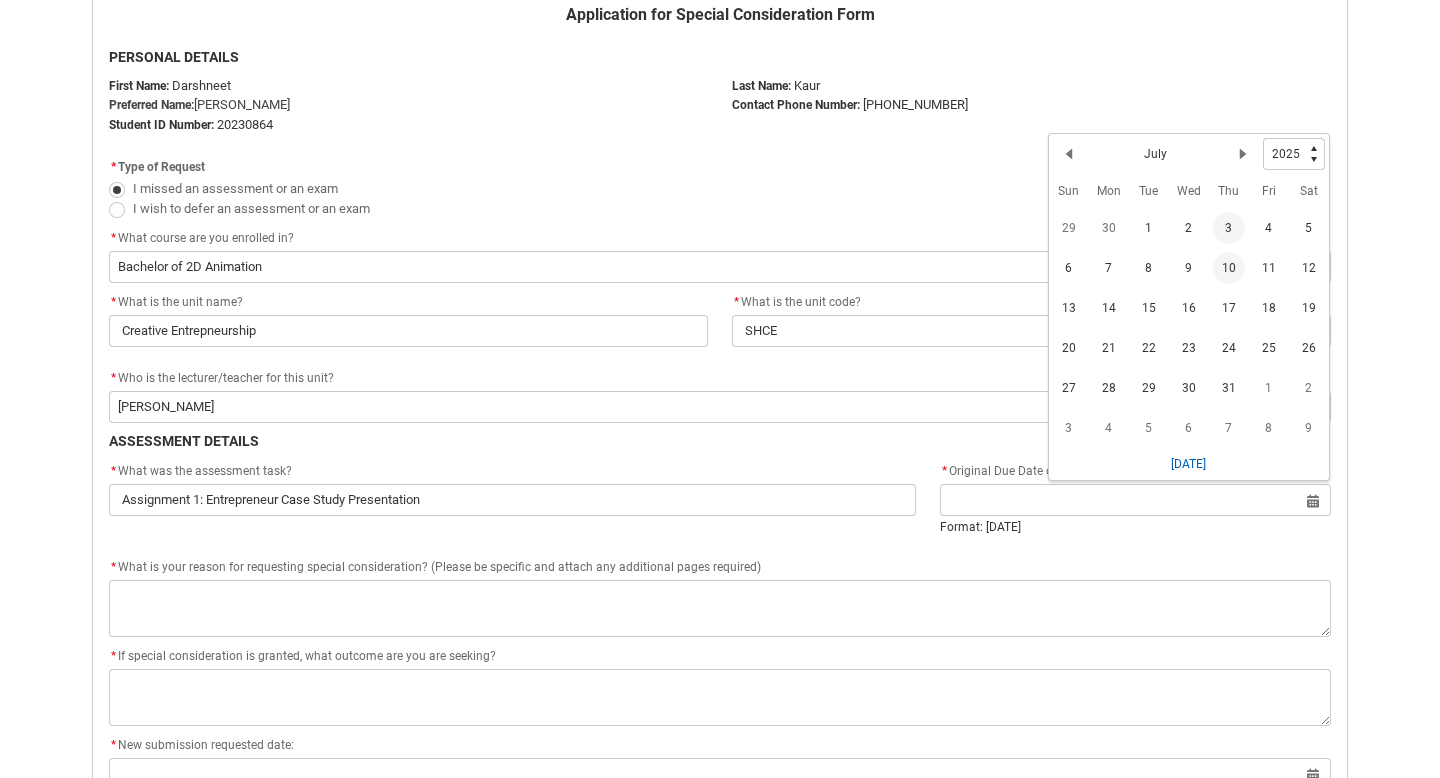 click on "3" 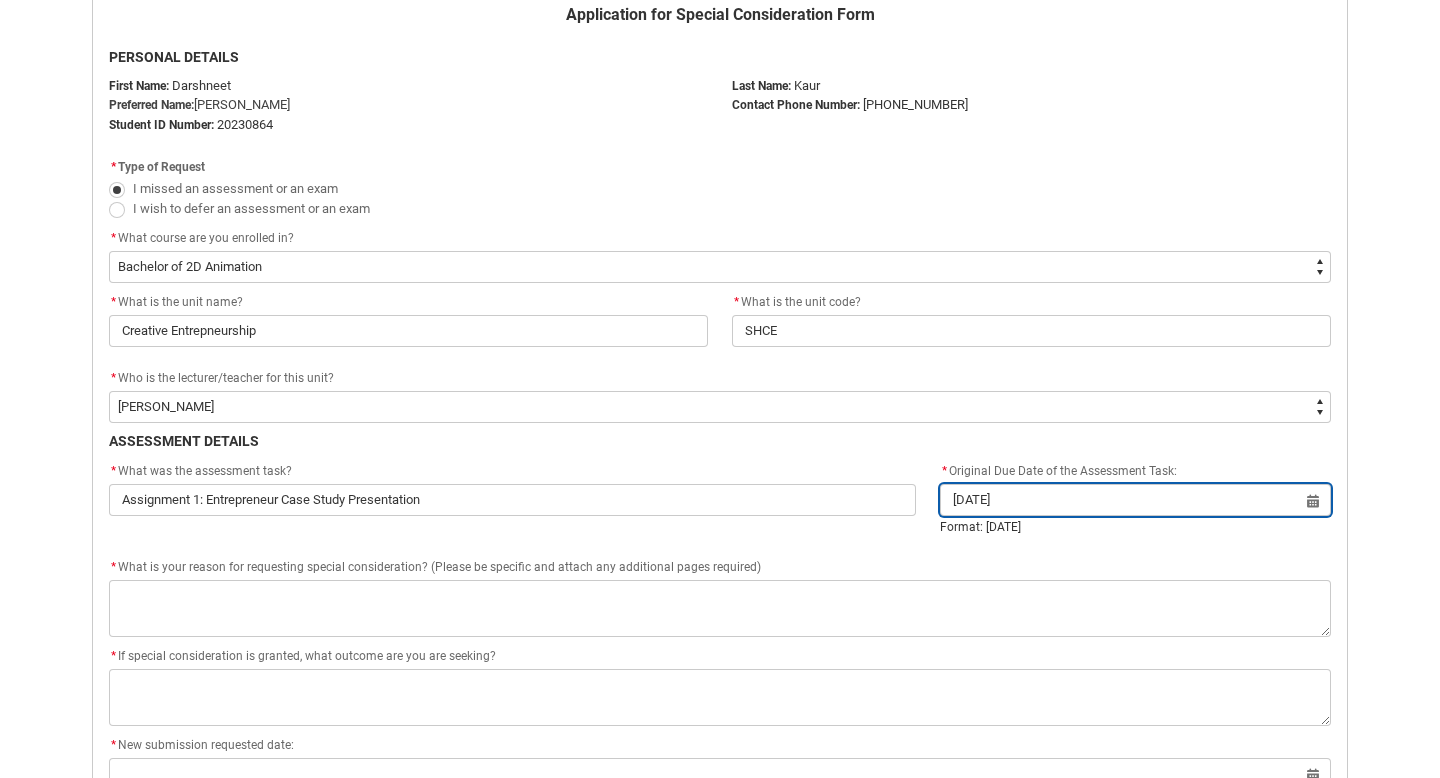click on "3 July 2025" at bounding box center (1135, 500) 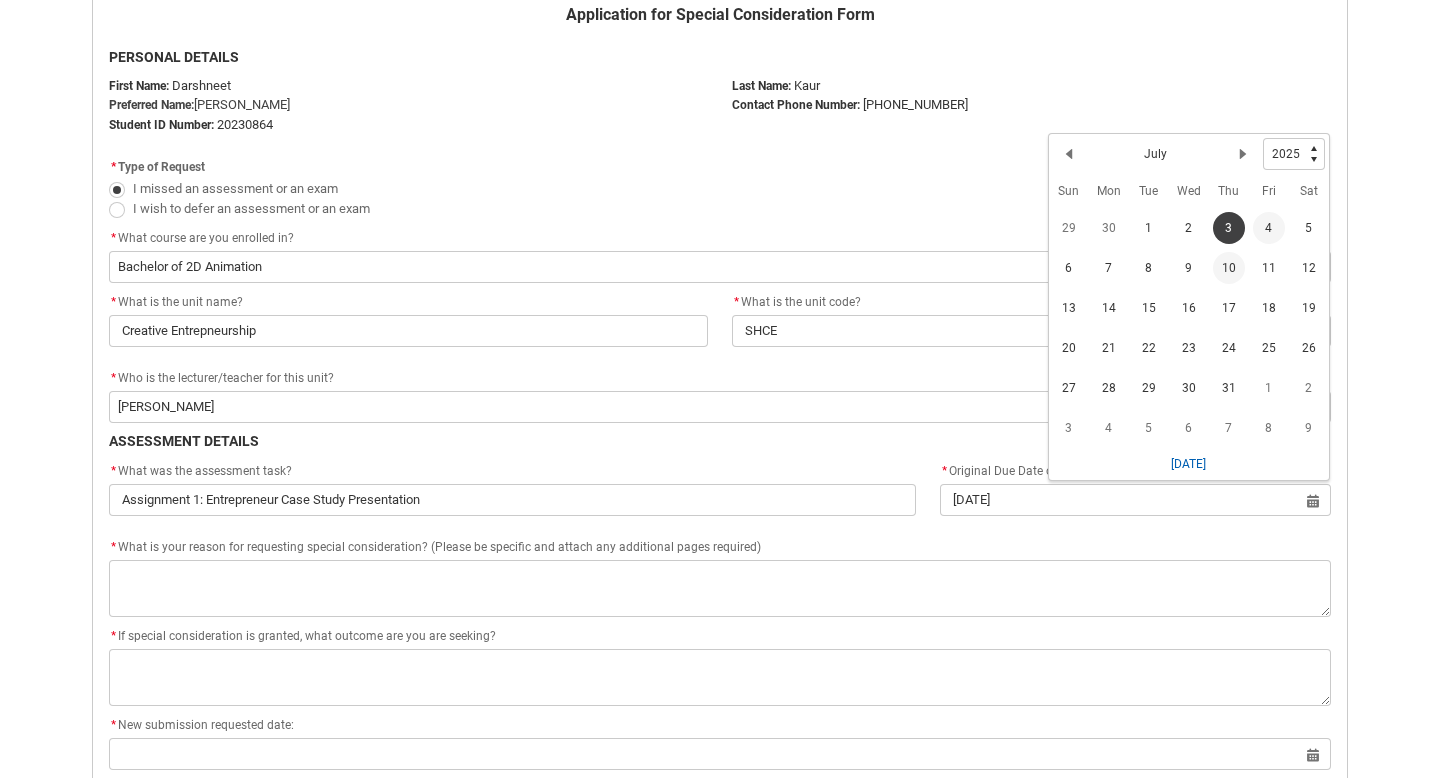 click on "4" 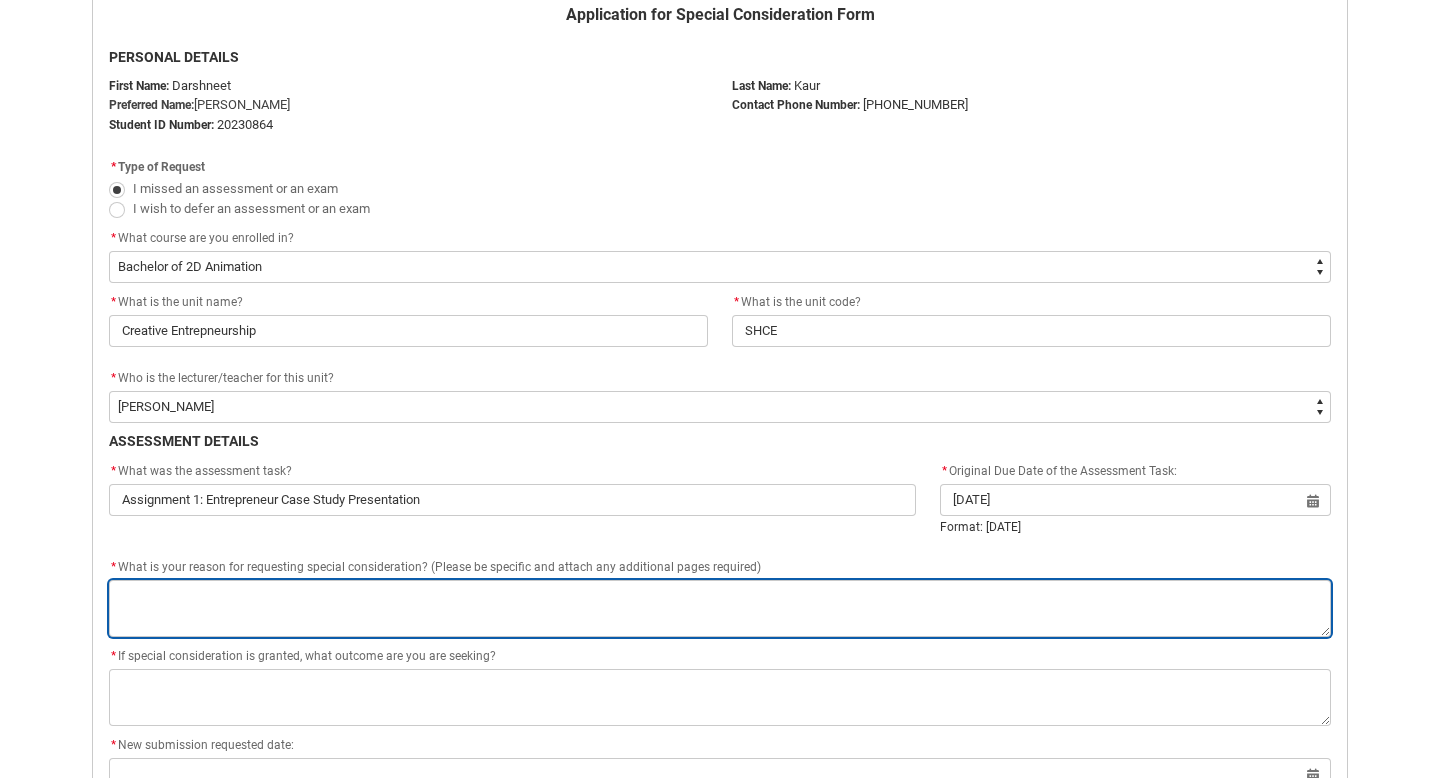 click on "*" at bounding box center [720, 608] 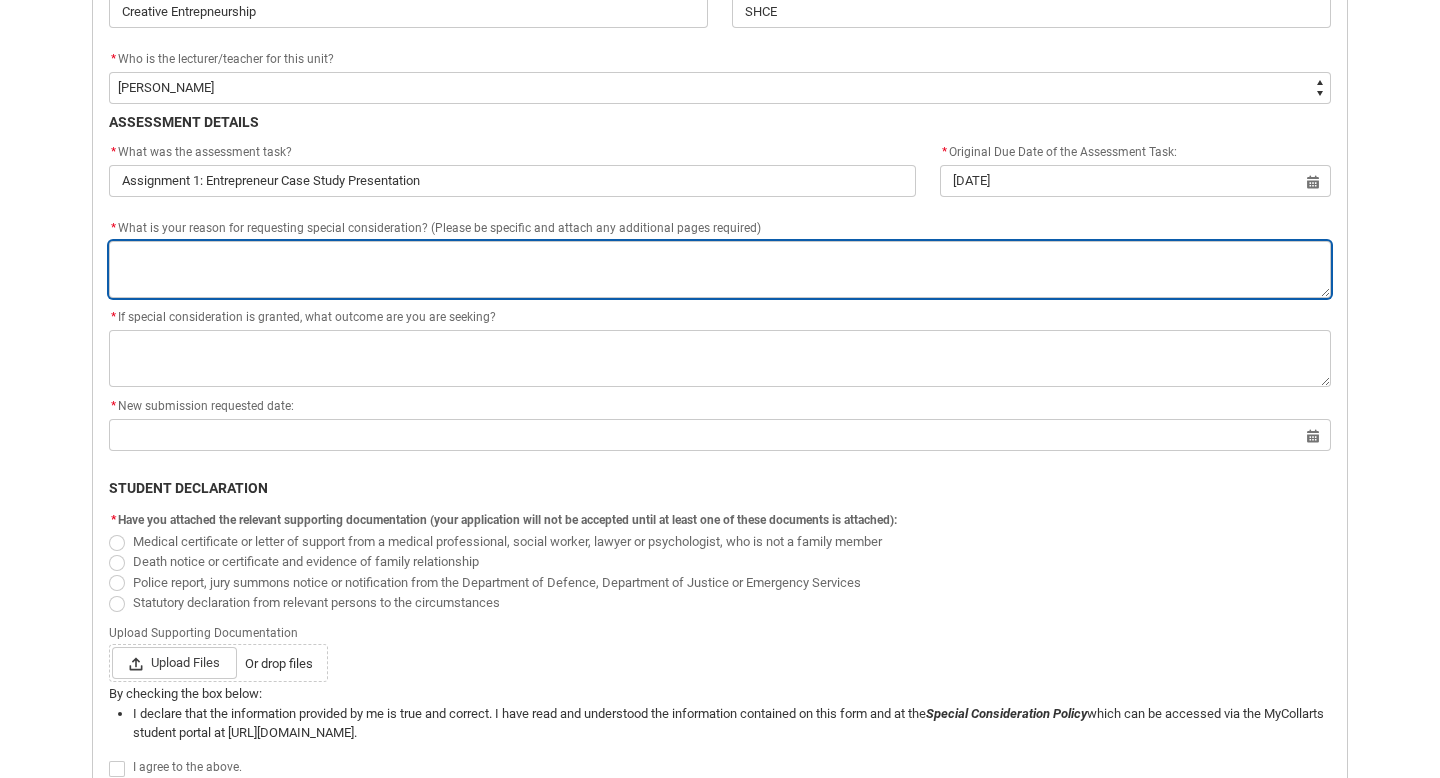scroll, scrollTop: 784, scrollLeft: 0, axis: vertical 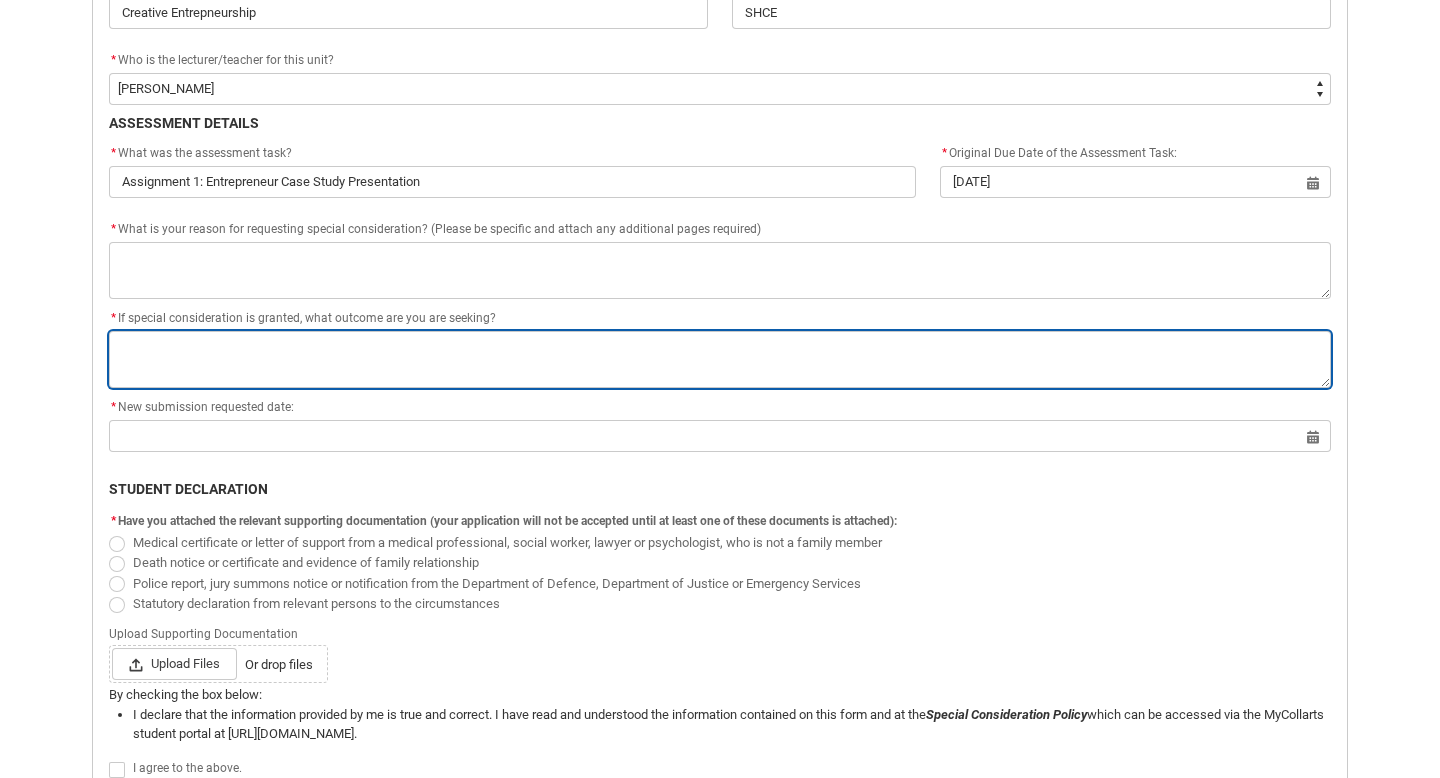 click on "* If special consideration is granted, what outcome are you are seeking? *" 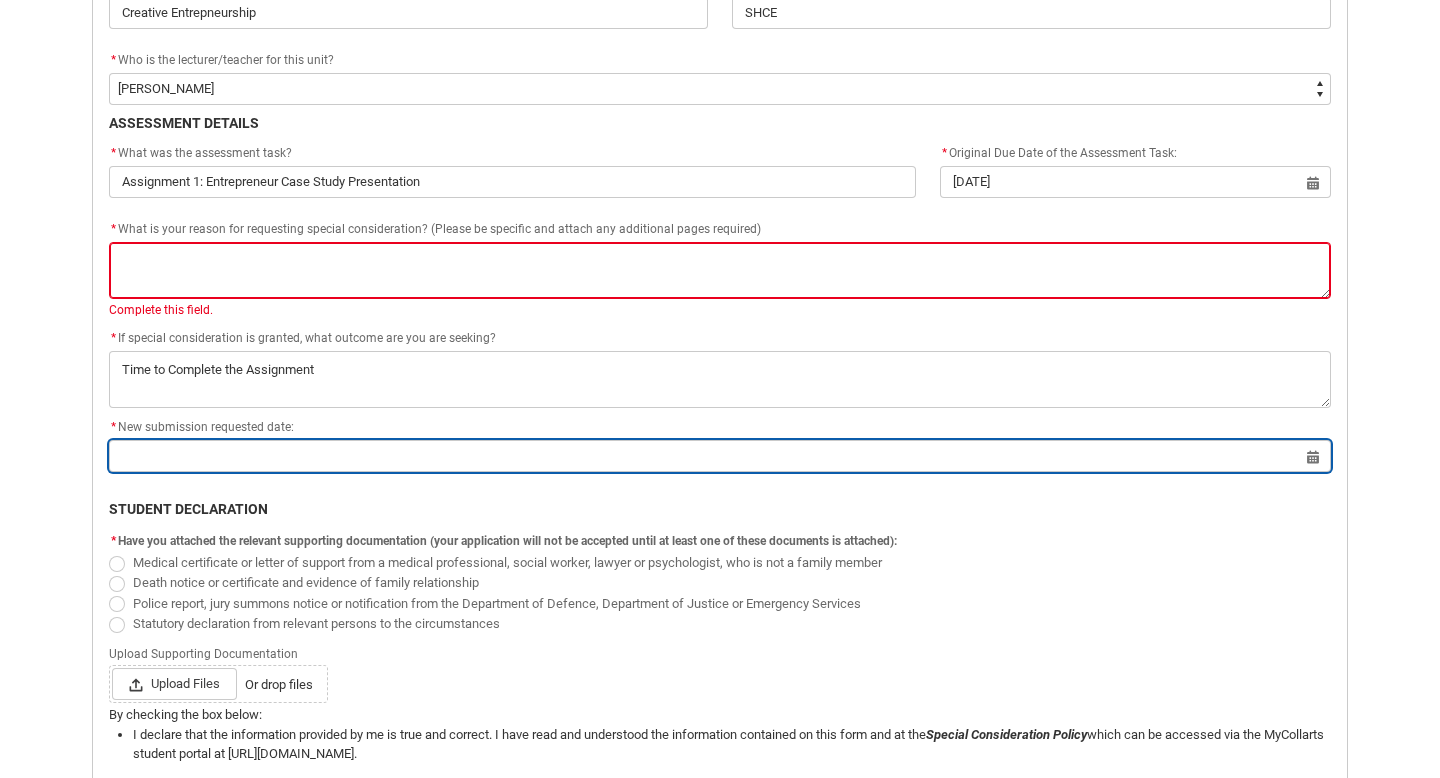 click at bounding box center (720, 456) 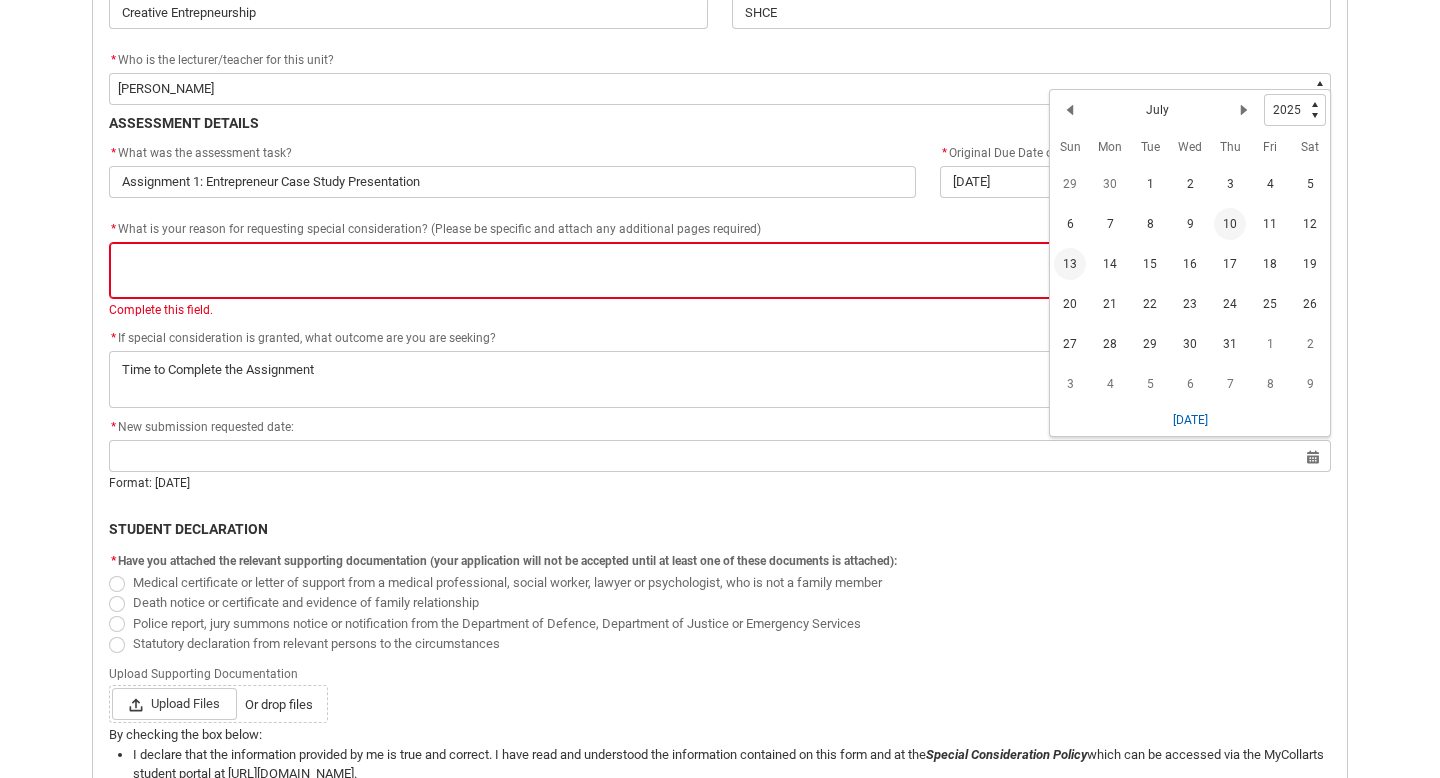 click on "13" 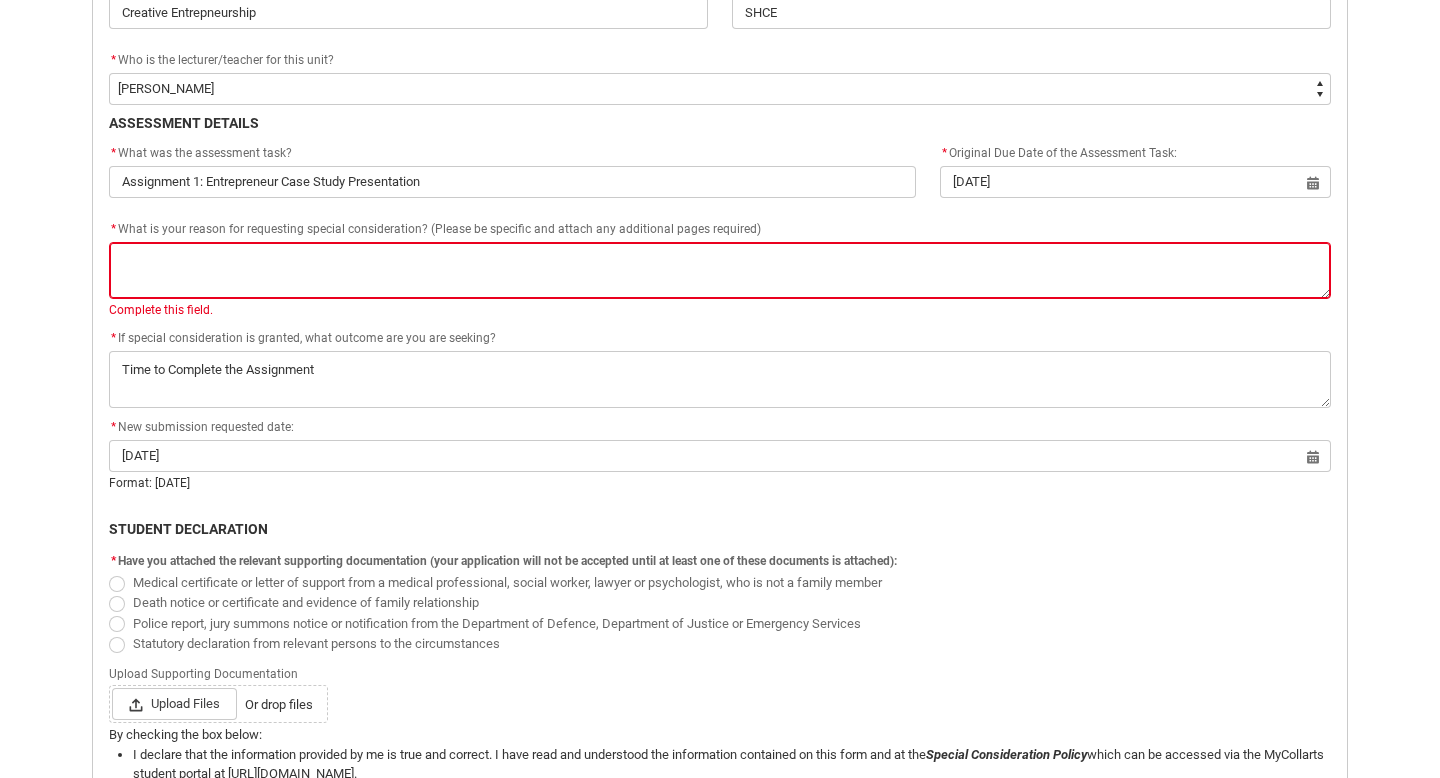 click at bounding box center [117, 584] 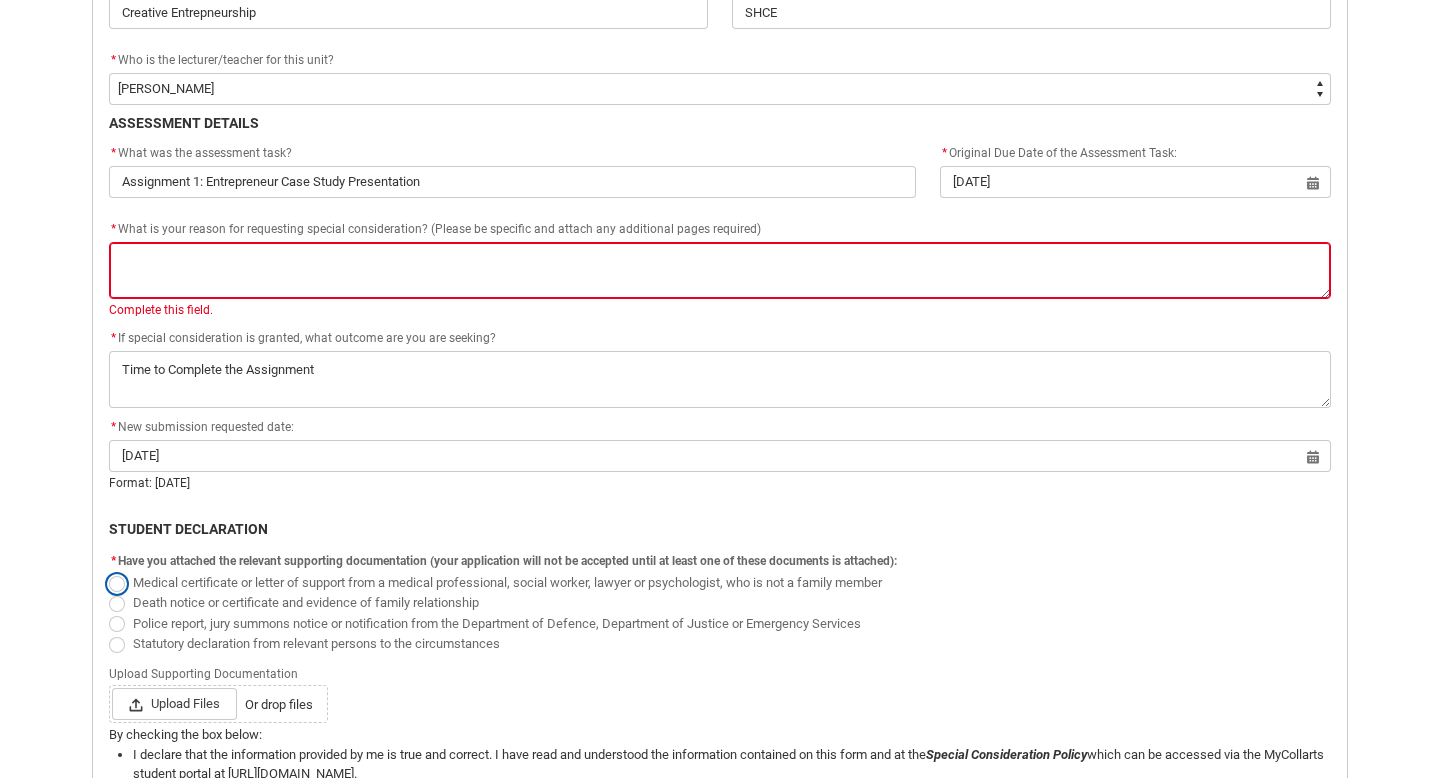 click on "Medical certificate or letter of support from a medical professional, social worker, lawyer or psychologist, who is not a family member" at bounding box center [108, 571] 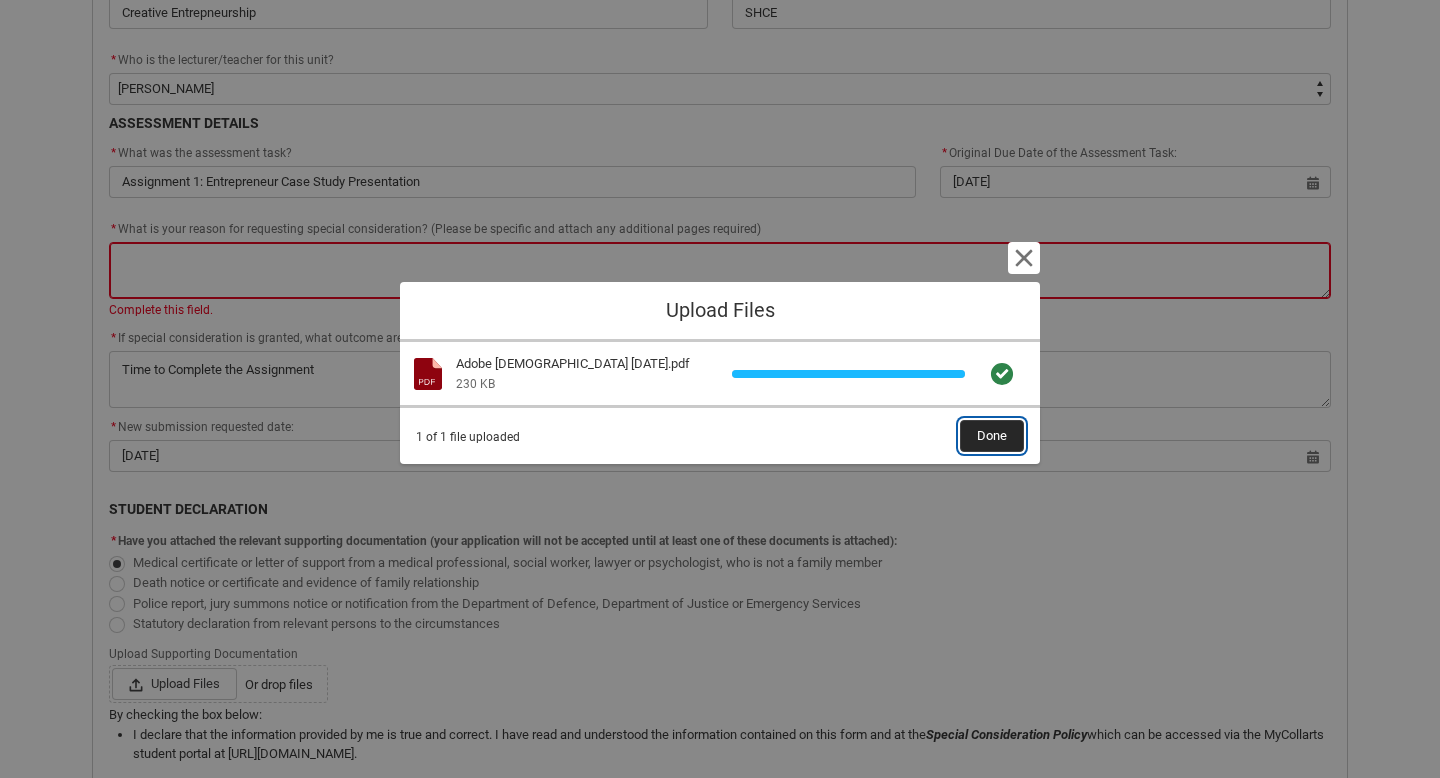 click on "Done" at bounding box center (992, 436) 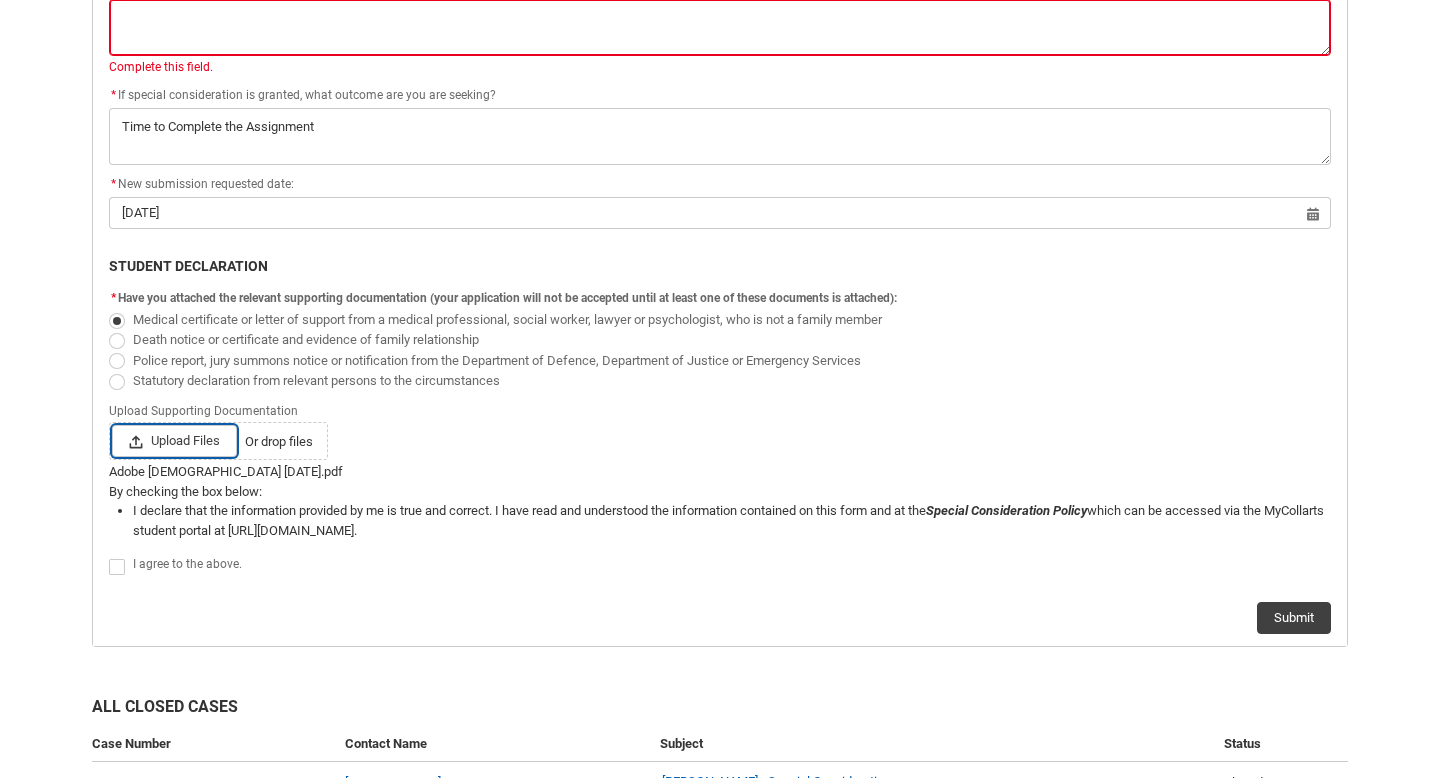scroll, scrollTop: 978, scrollLeft: 0, axis: vertical 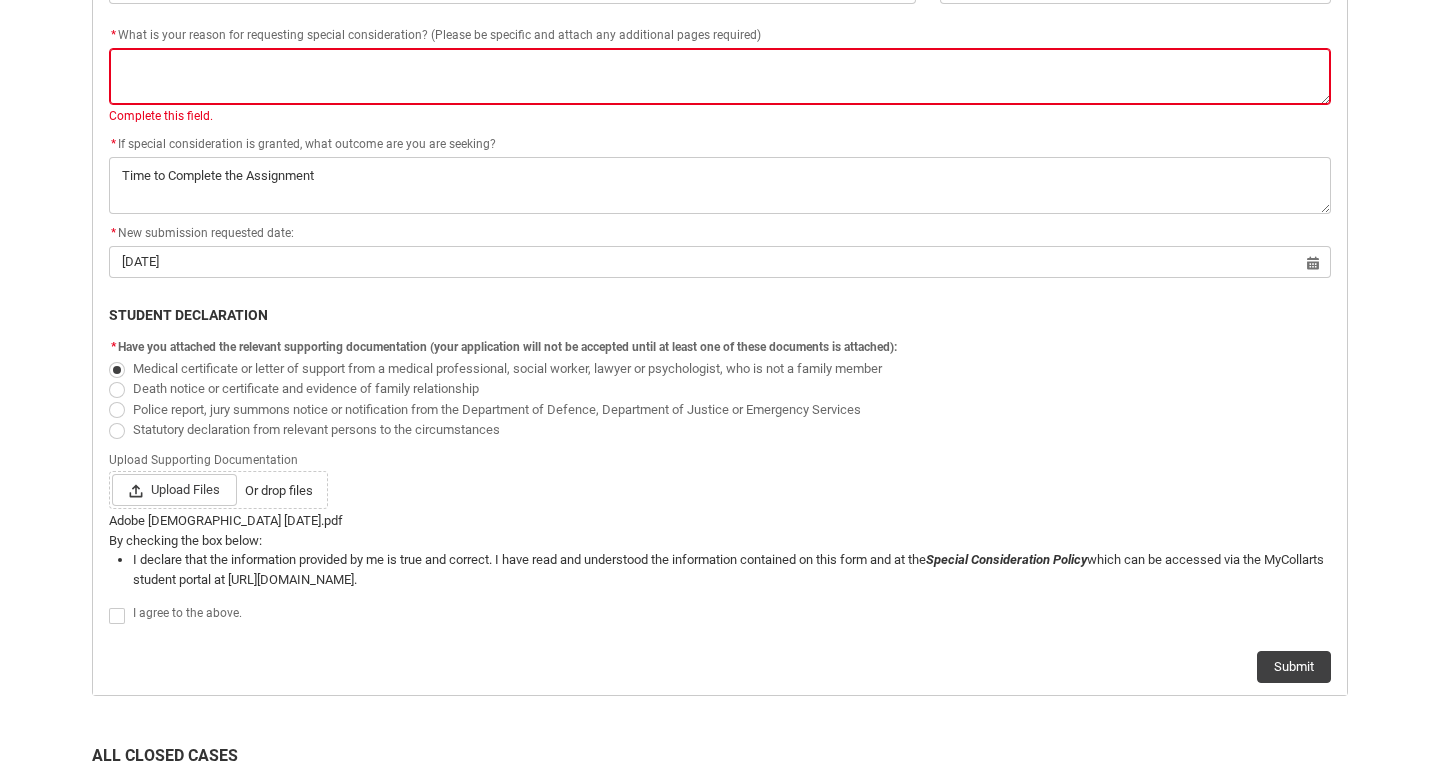 click 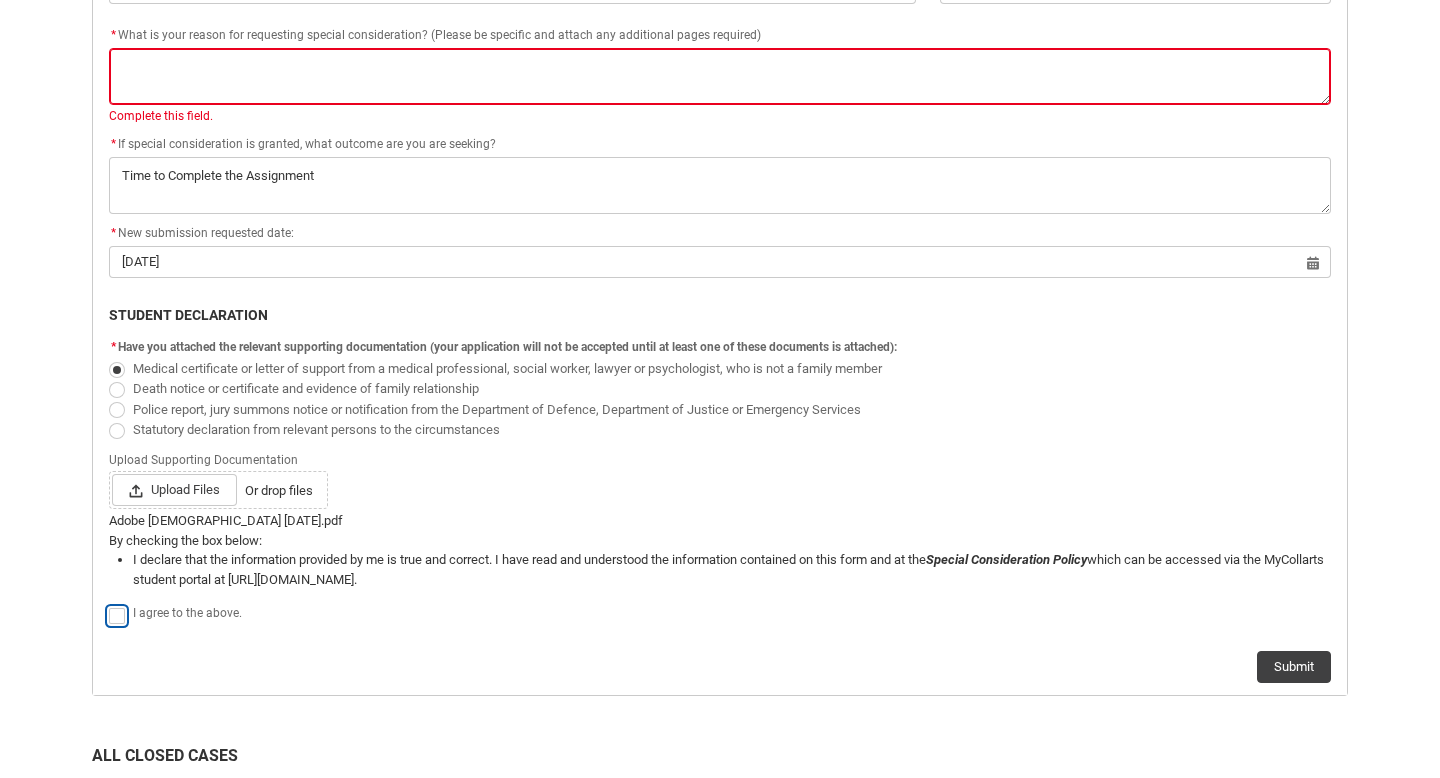 click at bounding box center (108, 604) 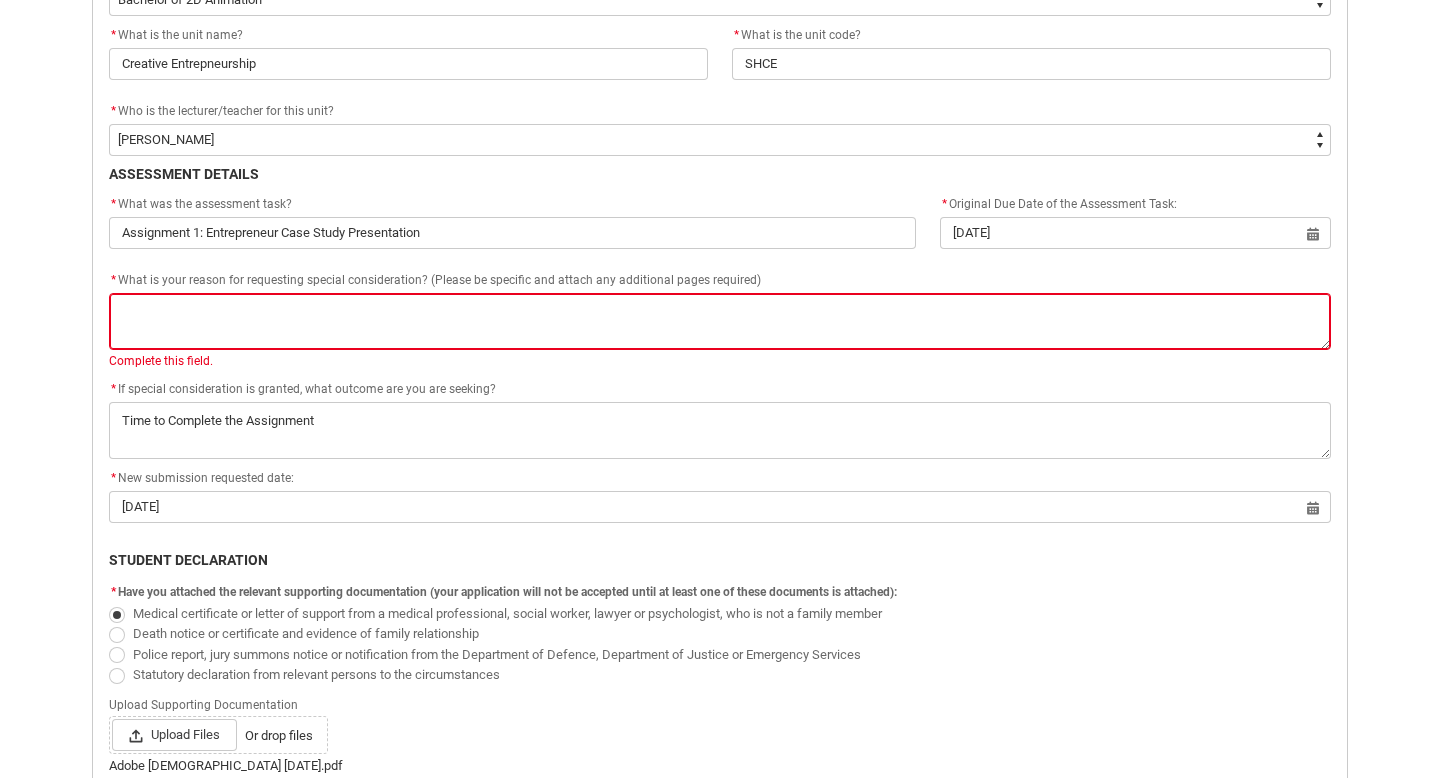 scroll, scrollTop: 727, scrollLeft: 0, axis: vertical 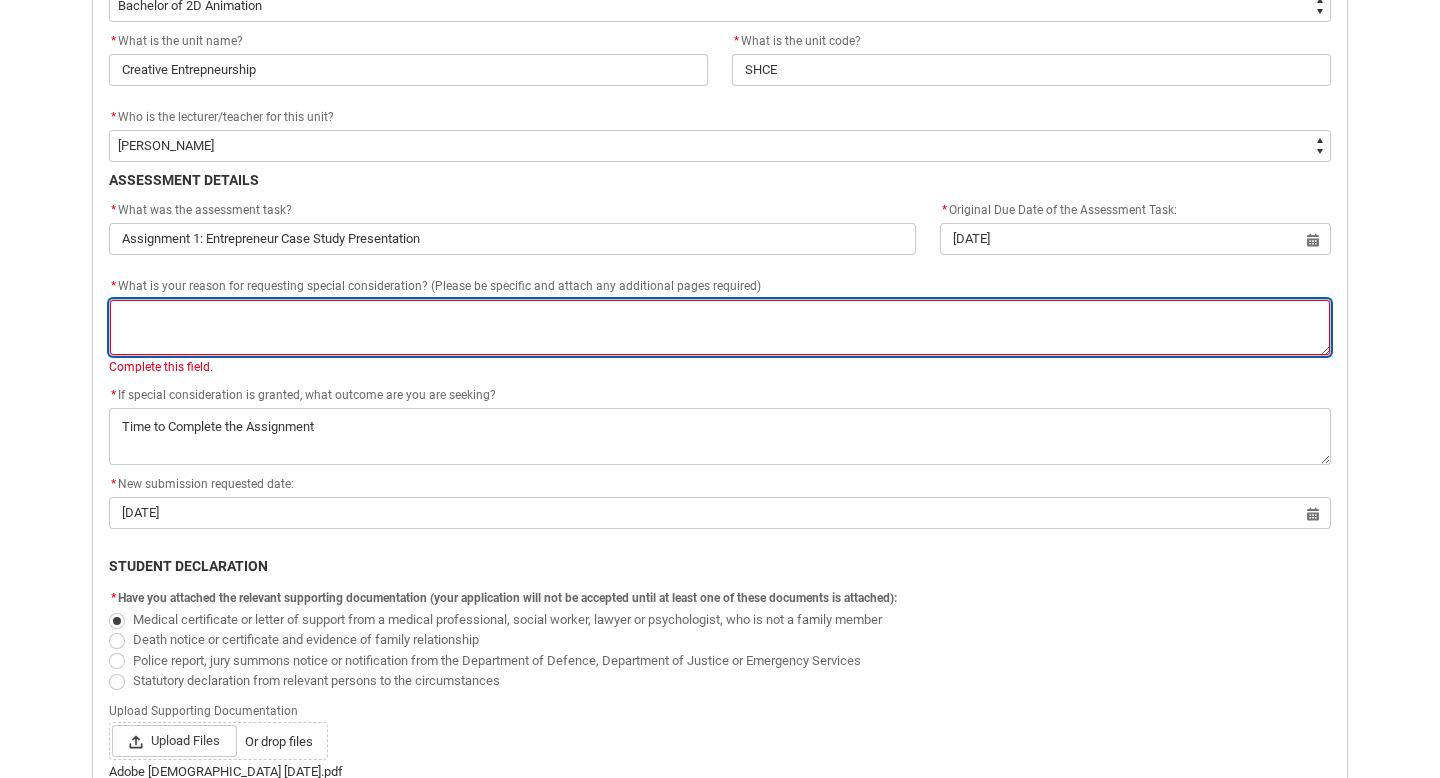 click on "*" at bounding box center [720, 327] 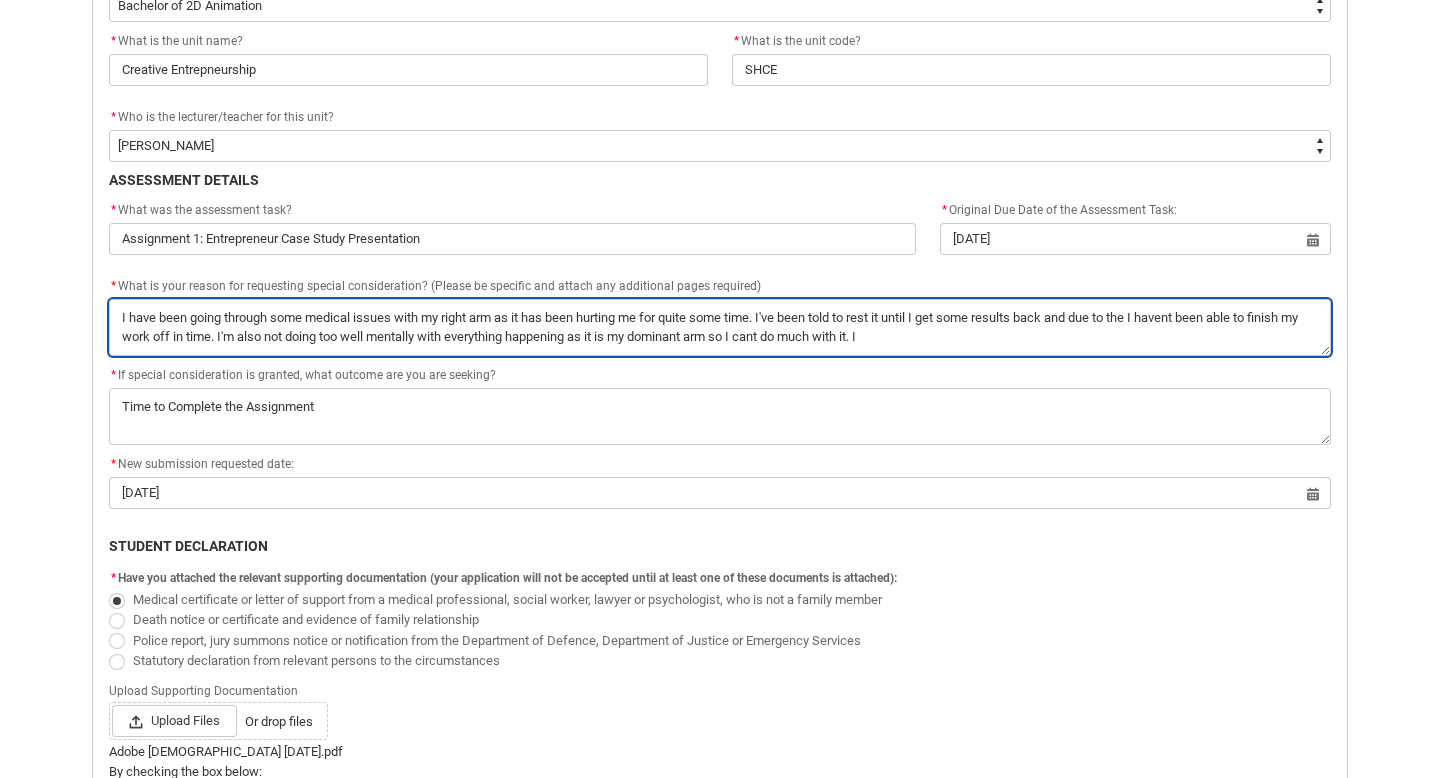click on "*" at bounding box center [720, 327] 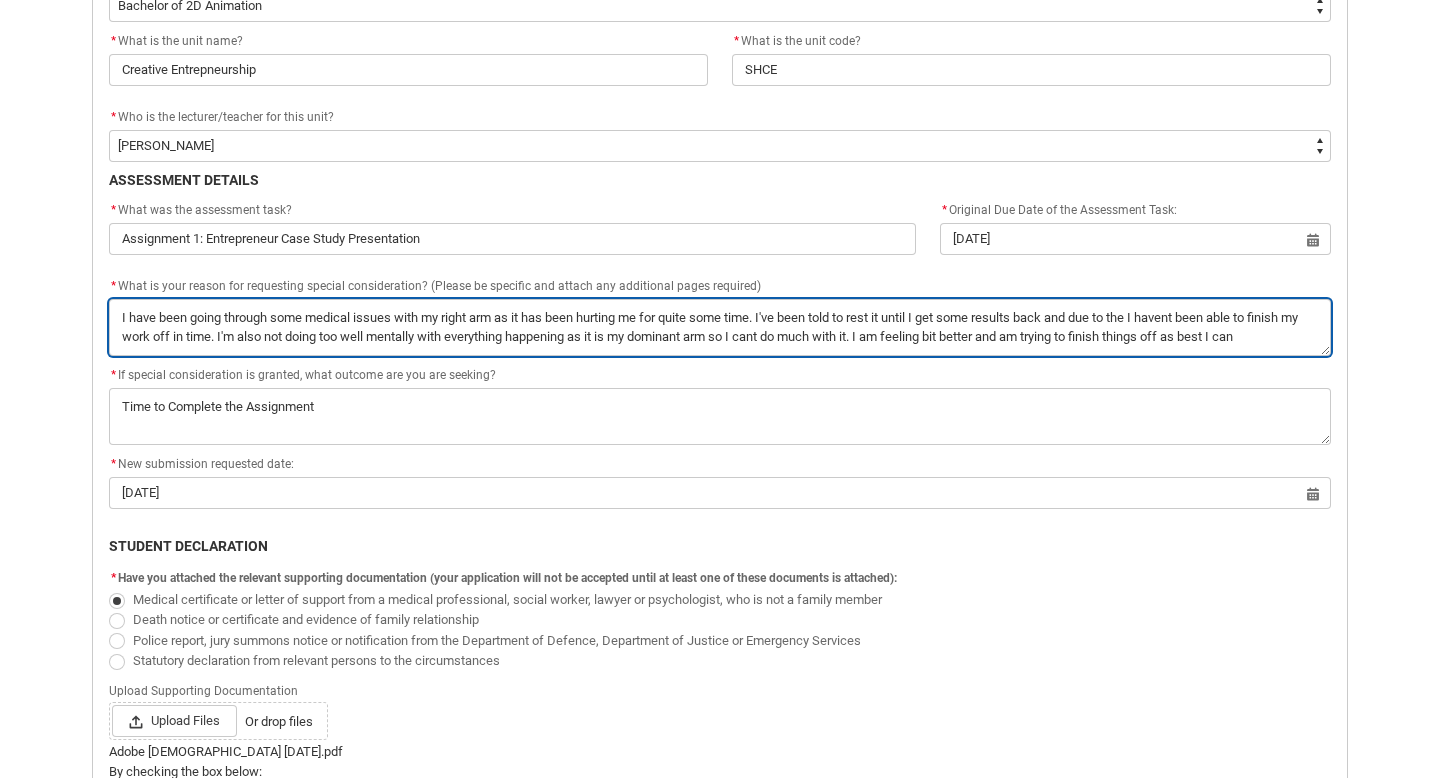 click on "*" at bounding box center [720, 327] 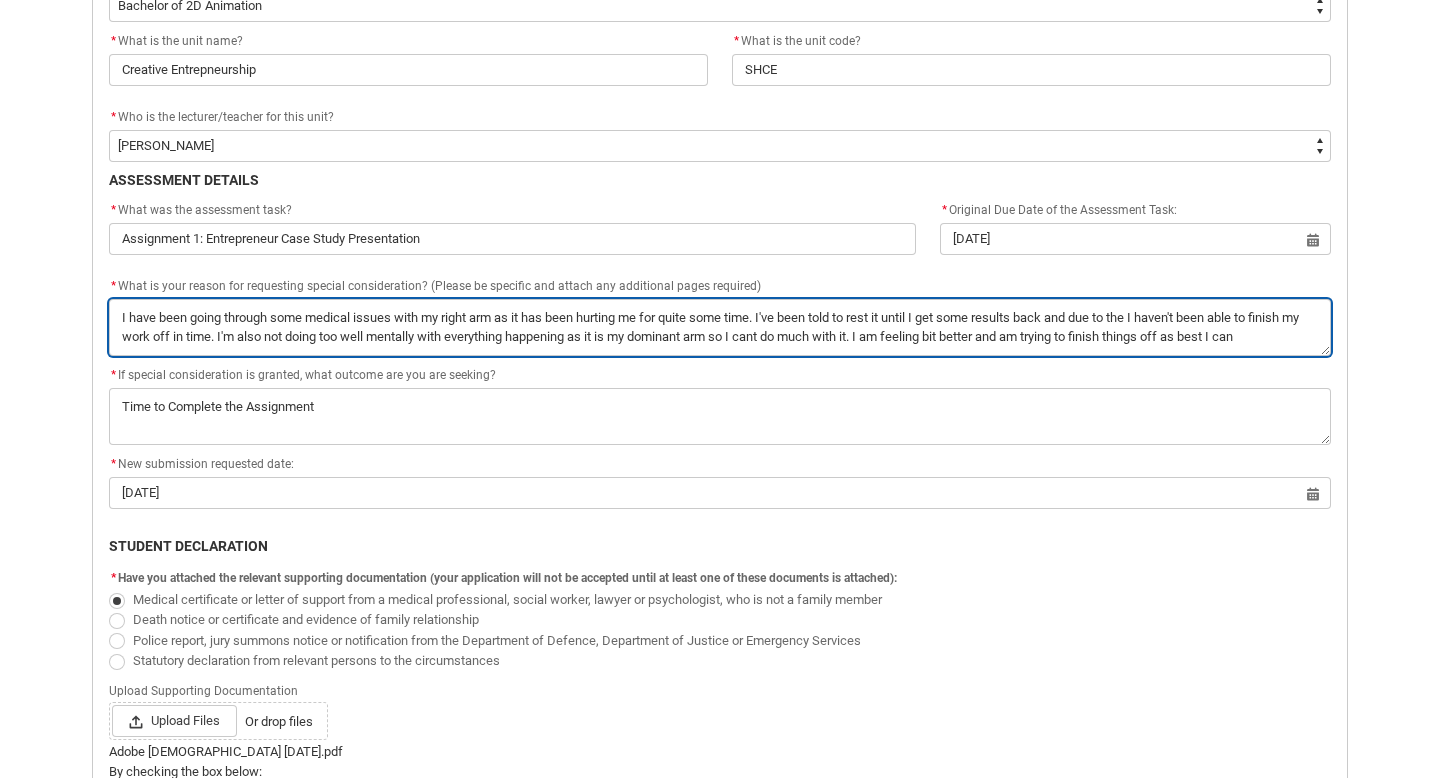 click on "*" at bounding box center (720, 327) 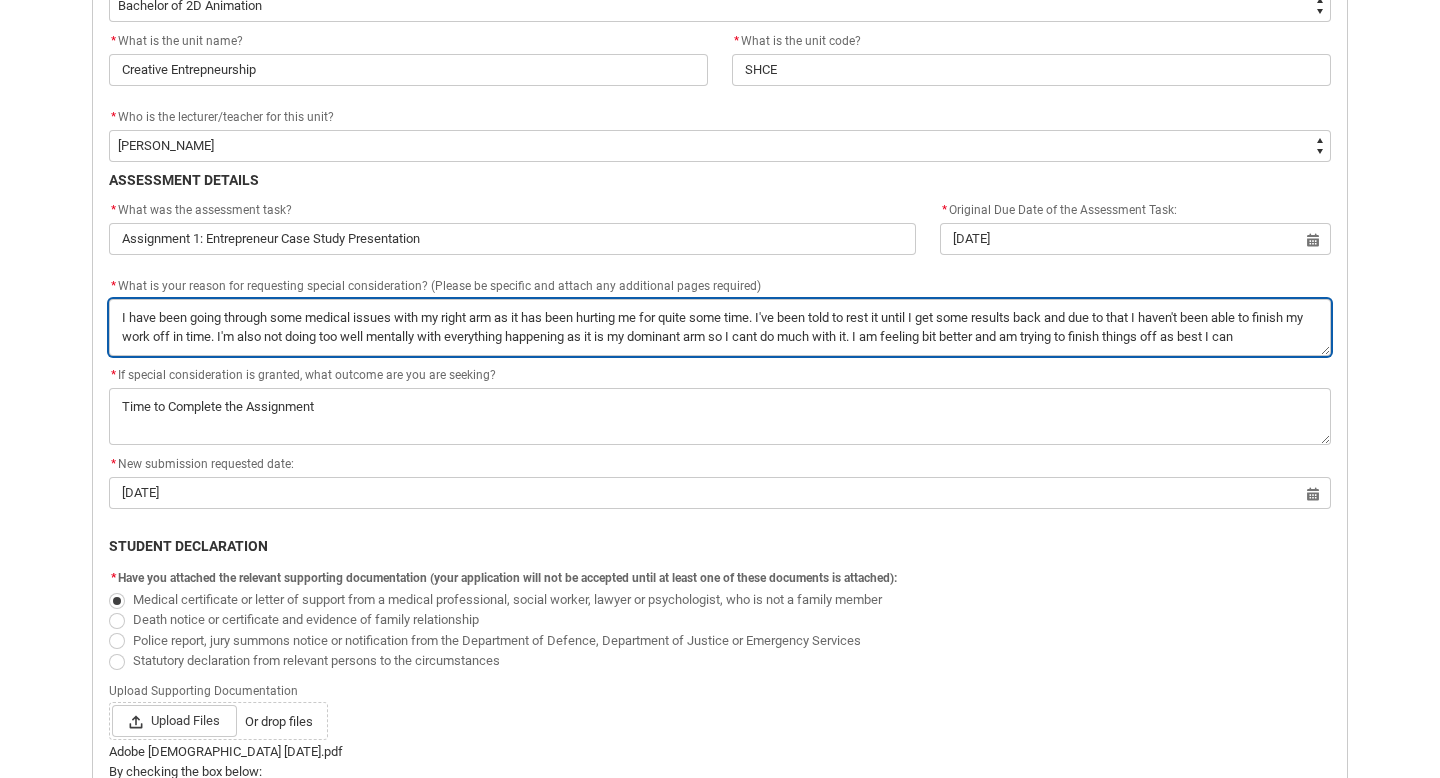 click on "*" at bounding box center (720, 327) 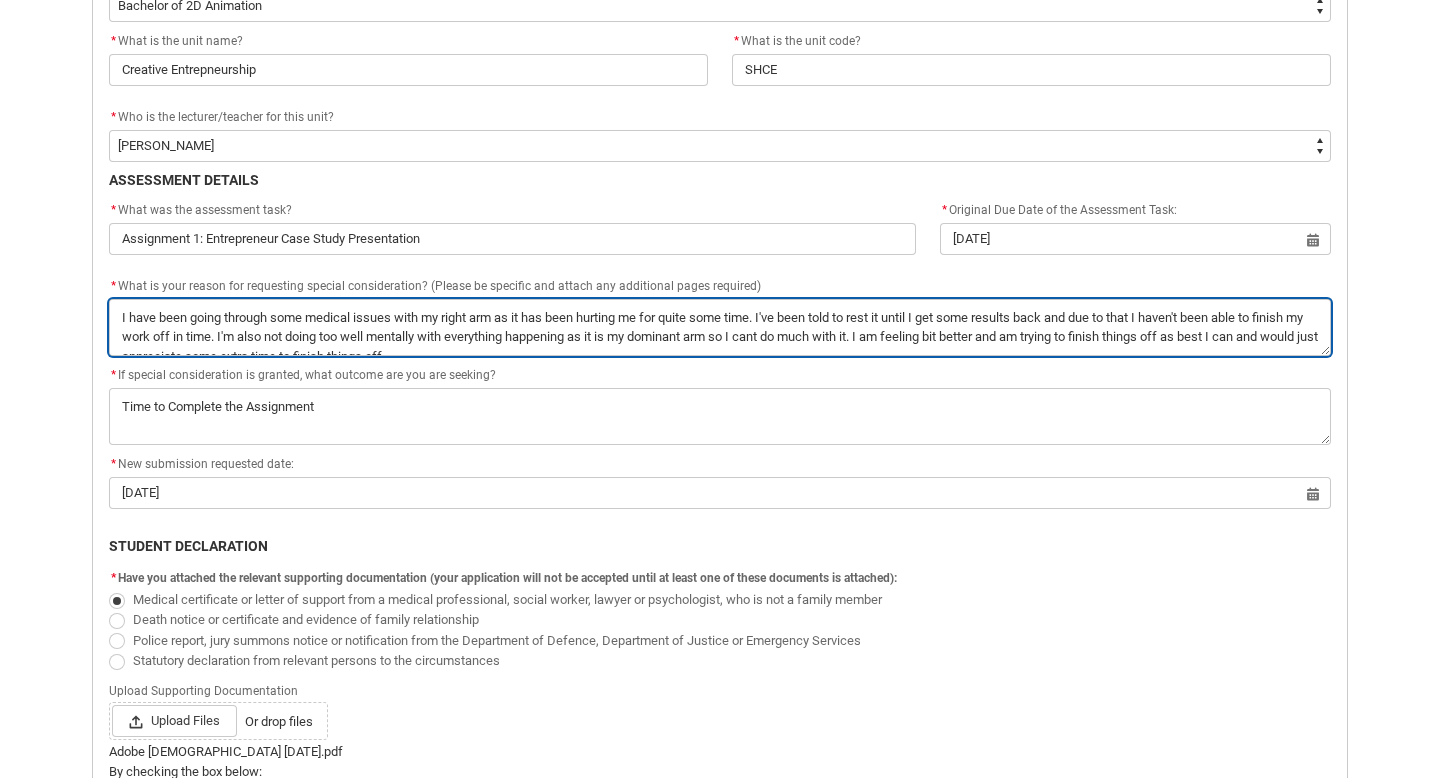 drag, startPoint x: 121, startPoint y: 307, endPoint x: 463, endPoint y: 344, distance: 343.99564 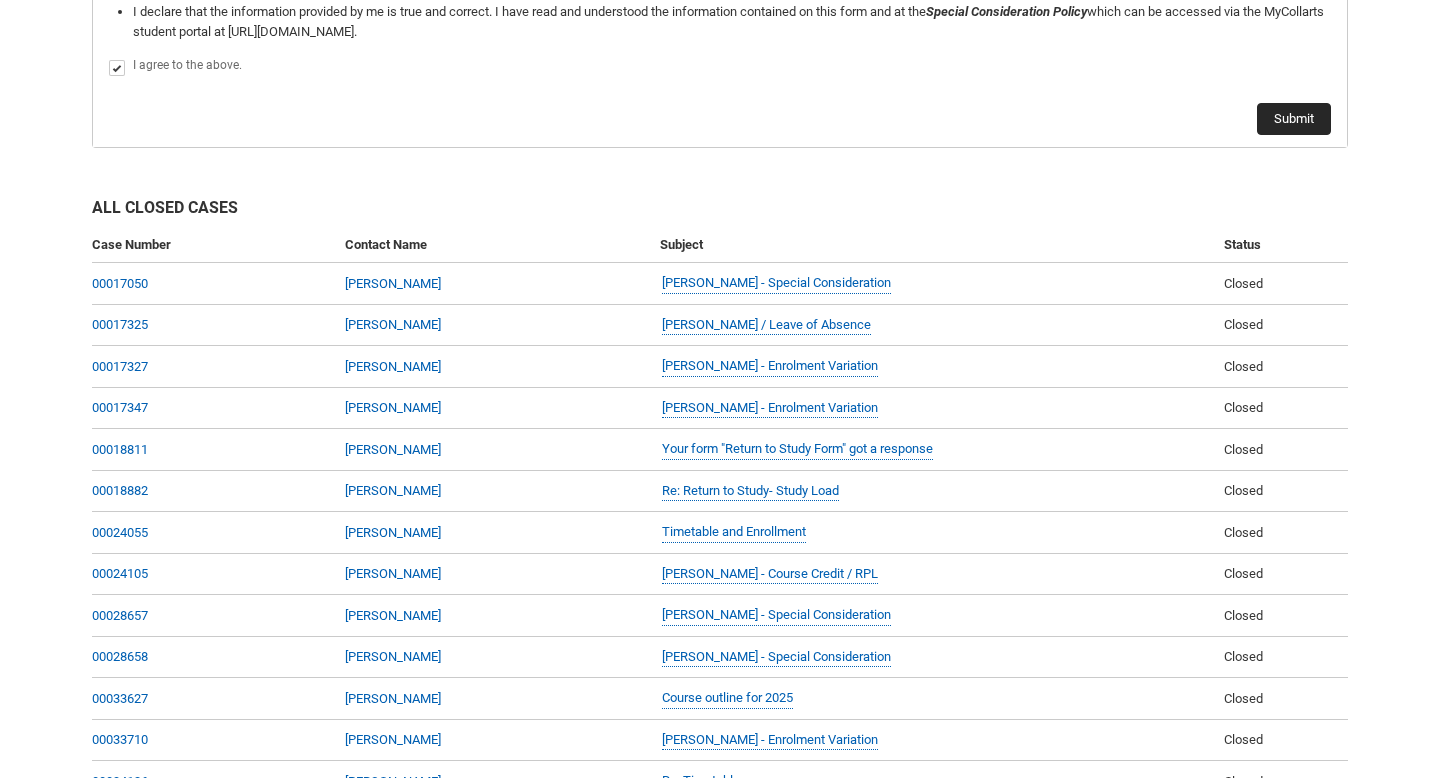 scroll, scrollTop: 1564, scrollLeft: 0, axis: vertical 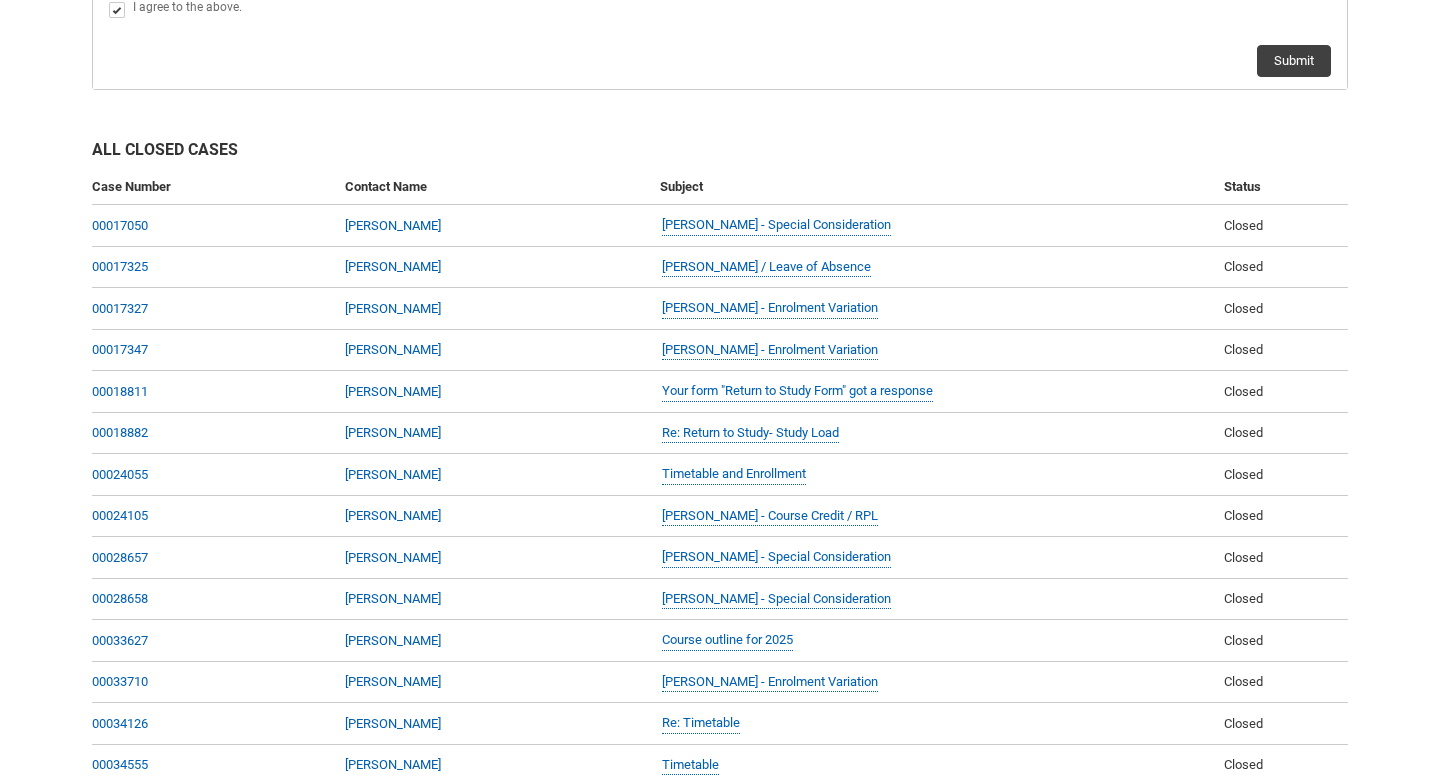 click on "Application for Special Consideration Form PERSONAL DETAILS First Name:   Darshneet Preferred Name: Darsh Student ID Number:   20230864 Last Name:   Kaur Contact Phone Number:   +61406874656 * Type of Request I missed an assessment or an exam I wish to defer an assessment or an exam * What course are you enrolled in? *   --None-- Bachelor of 2D Animation * What is the unit name? Creative Entrepneurship * What is the unit code? SHCE * Who is the lecturer/teacher for this unit? *   --None-- Aaron Walker Adam King Adam McKenzie Adriana Perri Adrienne Couper-Smith Afrodite Moulatsiotis Ainslie Wills Alan Harding Alex Duffy Alexandra Whitham Amanda Cumming Andrea Powell Anita Morgan Ann Benjamin Annabel Kilpatrick Antony Delecca Apsara Sabaratnam Ashleigh Flanders Beck Storer Belinda Woods Benjamin Colbourne Benjamin McKenzie Brett Langsford Brett Little Brianna Hallihan-Farias Briony Dunn Bronwyn Pringle Bruno Duval Cameron Lam Cara Williams Carlos Patino Rojas Carol Batchelor Carus Thompson Cassandra Fumi * * *" 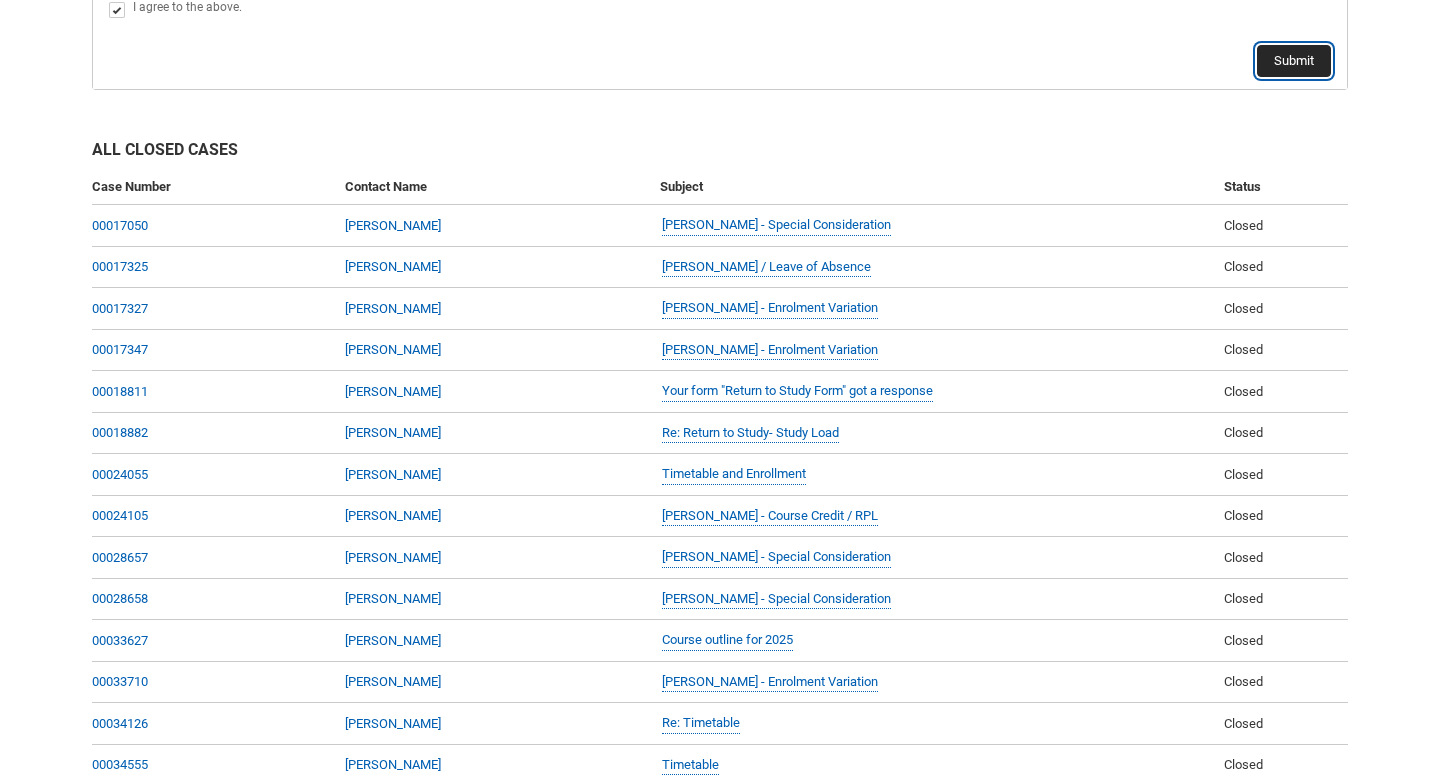click on "Submit" 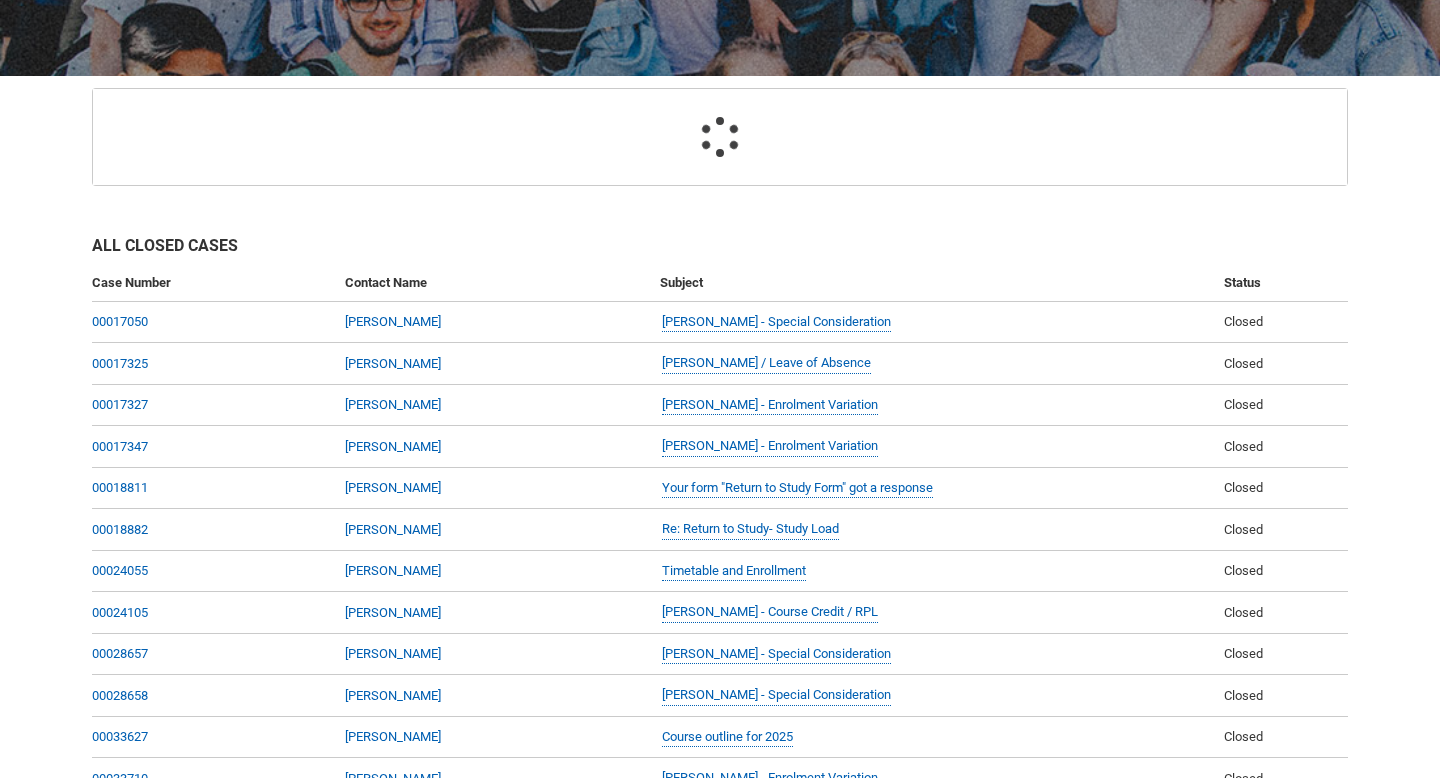 scroll, scrollTop: 213, scrollLeft: 0, axis: vertical 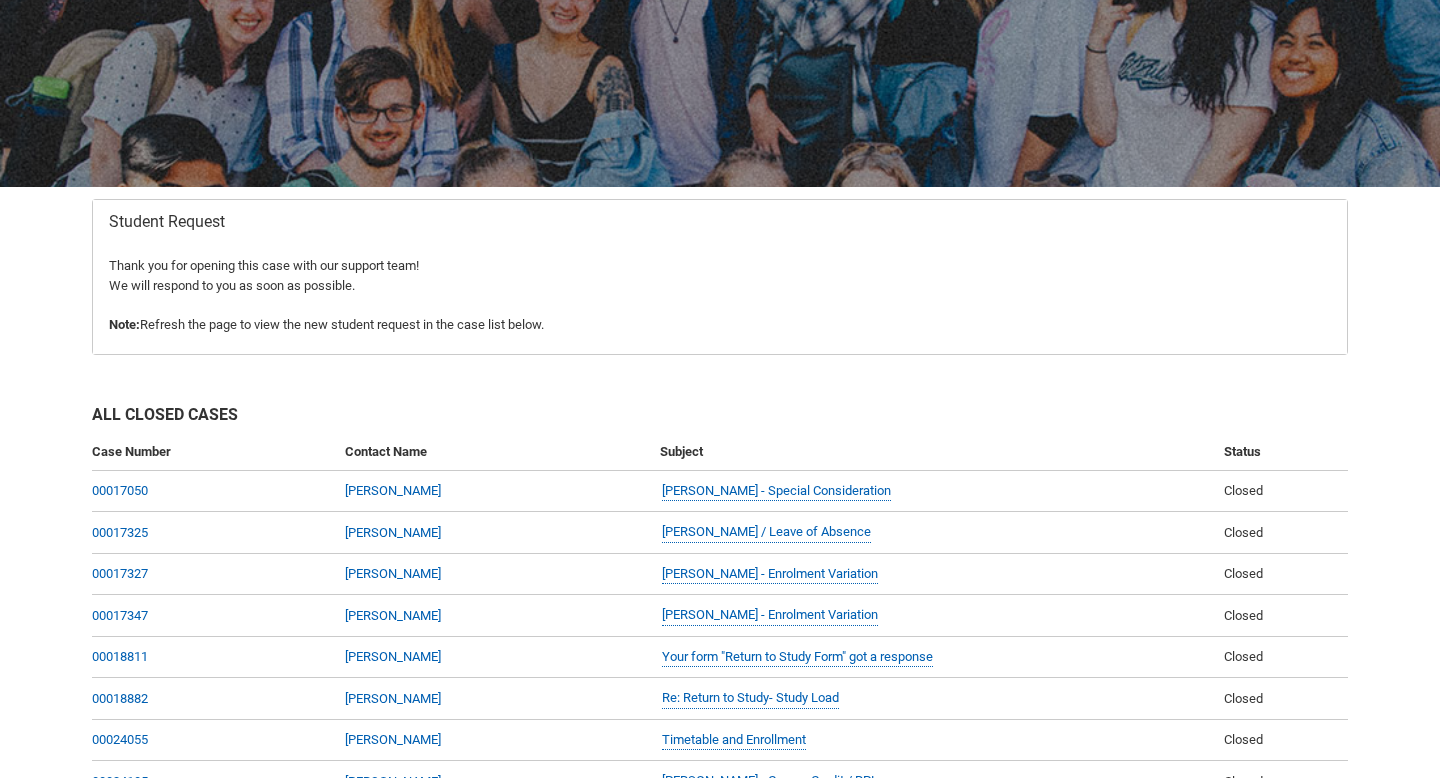 click at bounding box center [720, 24] 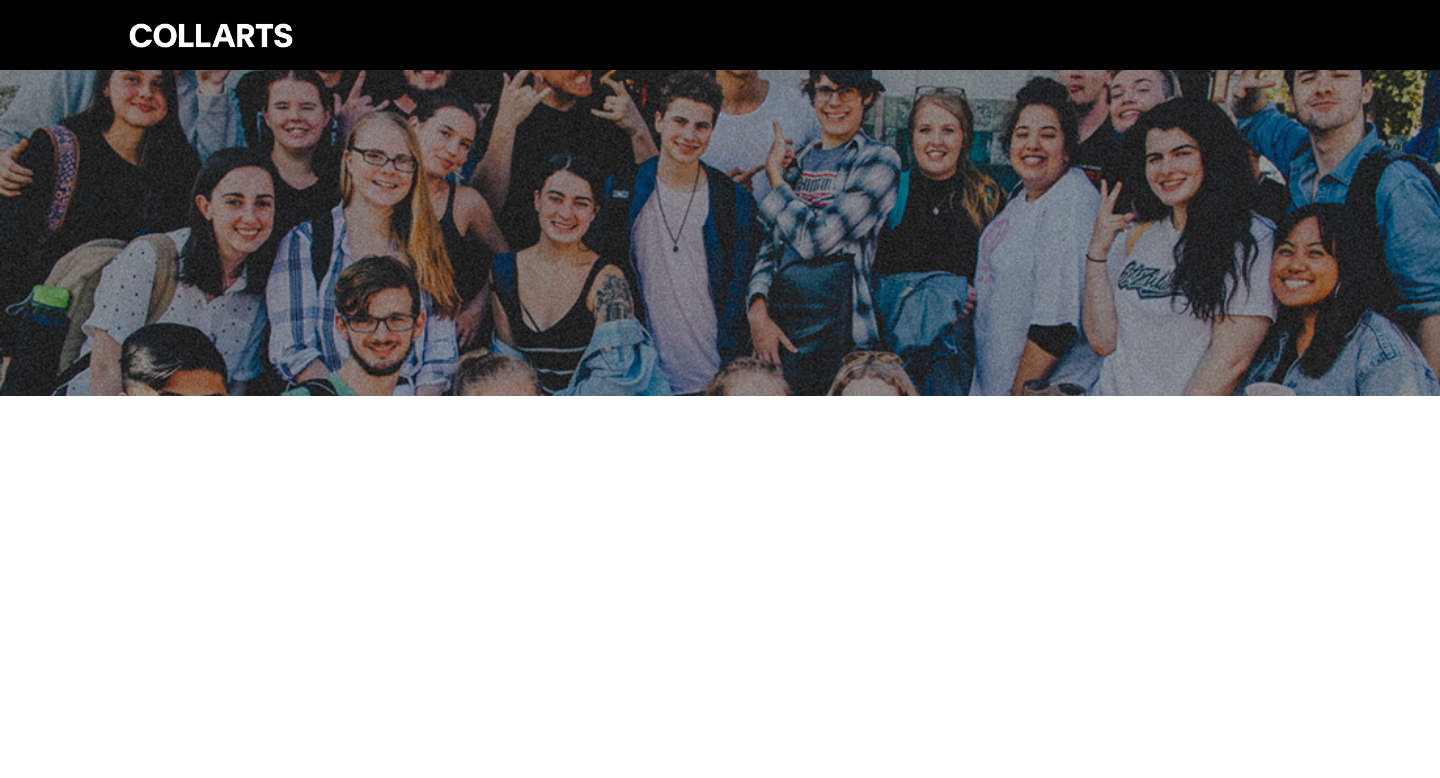 scroll, scrollTop: 0, scrollLeft: 0, axis: both 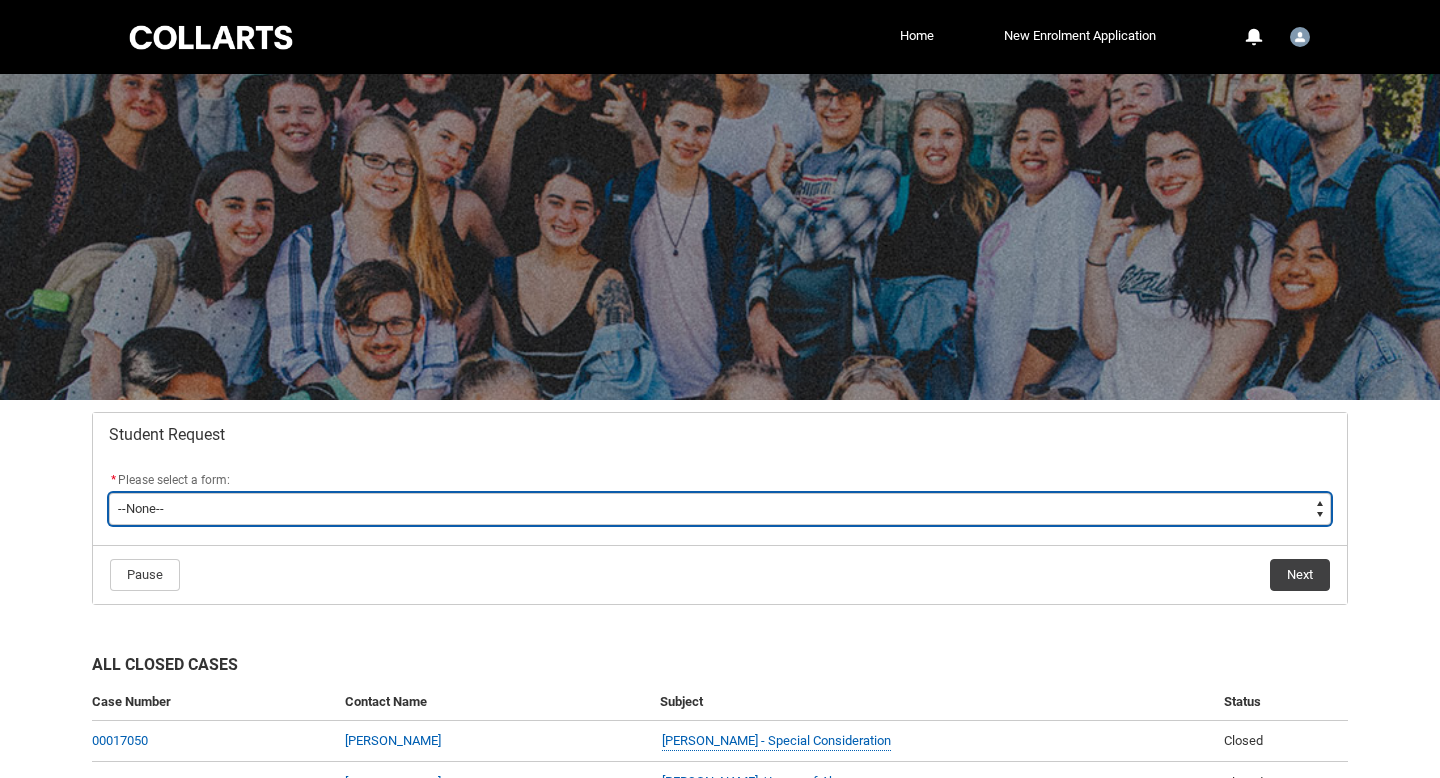 click on "--None-- Academic Transcript Application to Appeal Assignment Extension Course Credit / RPL Course Transfer Deferral / Leave of Absence Enrolment Variation Grievance Reasonable Adjustment Return to Study Application Special Consideration Tuition Fee Refund Withdraw & Cancel Enrolment General Enquiry FEE-HELP Exemption Form Financial Hardship Program" at bounding box center [720, 509] 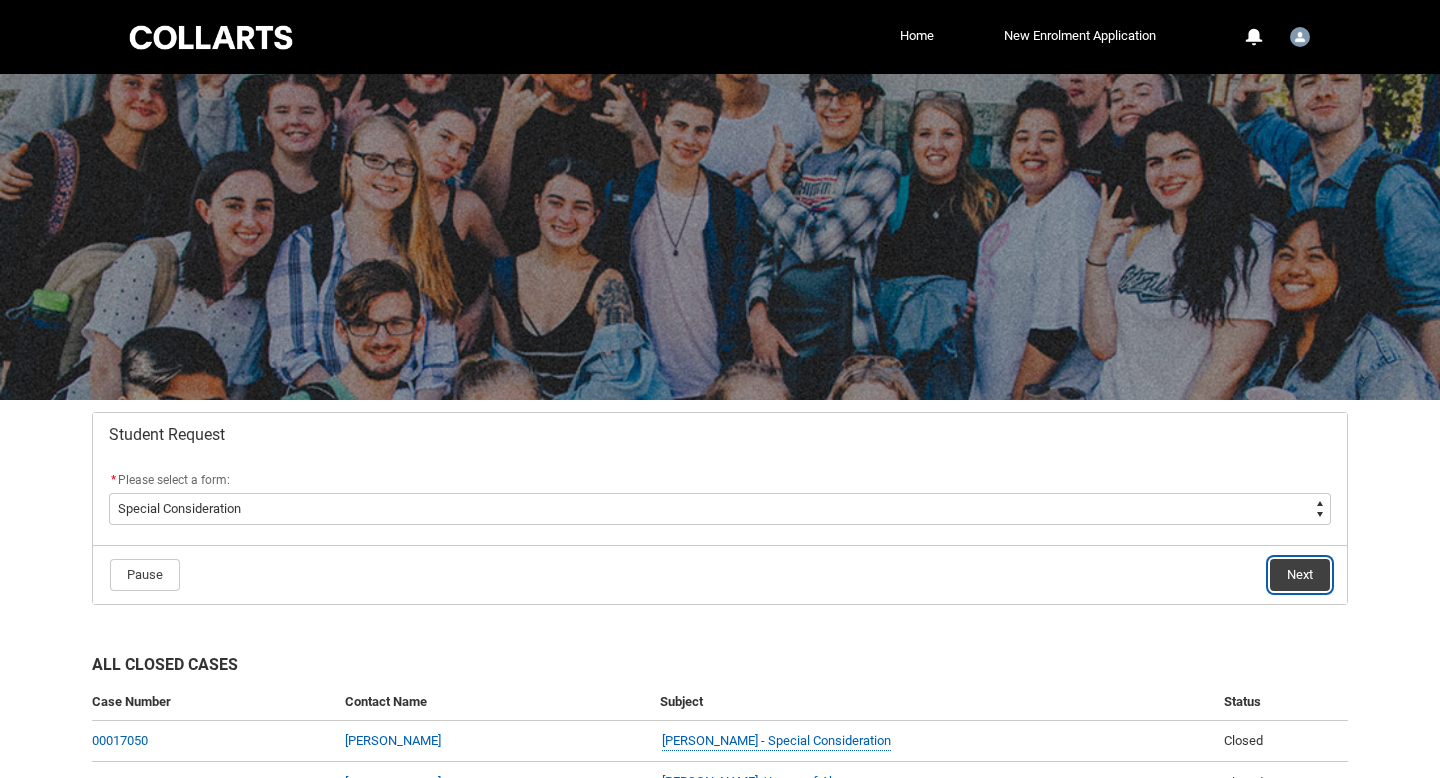 click on "Next" 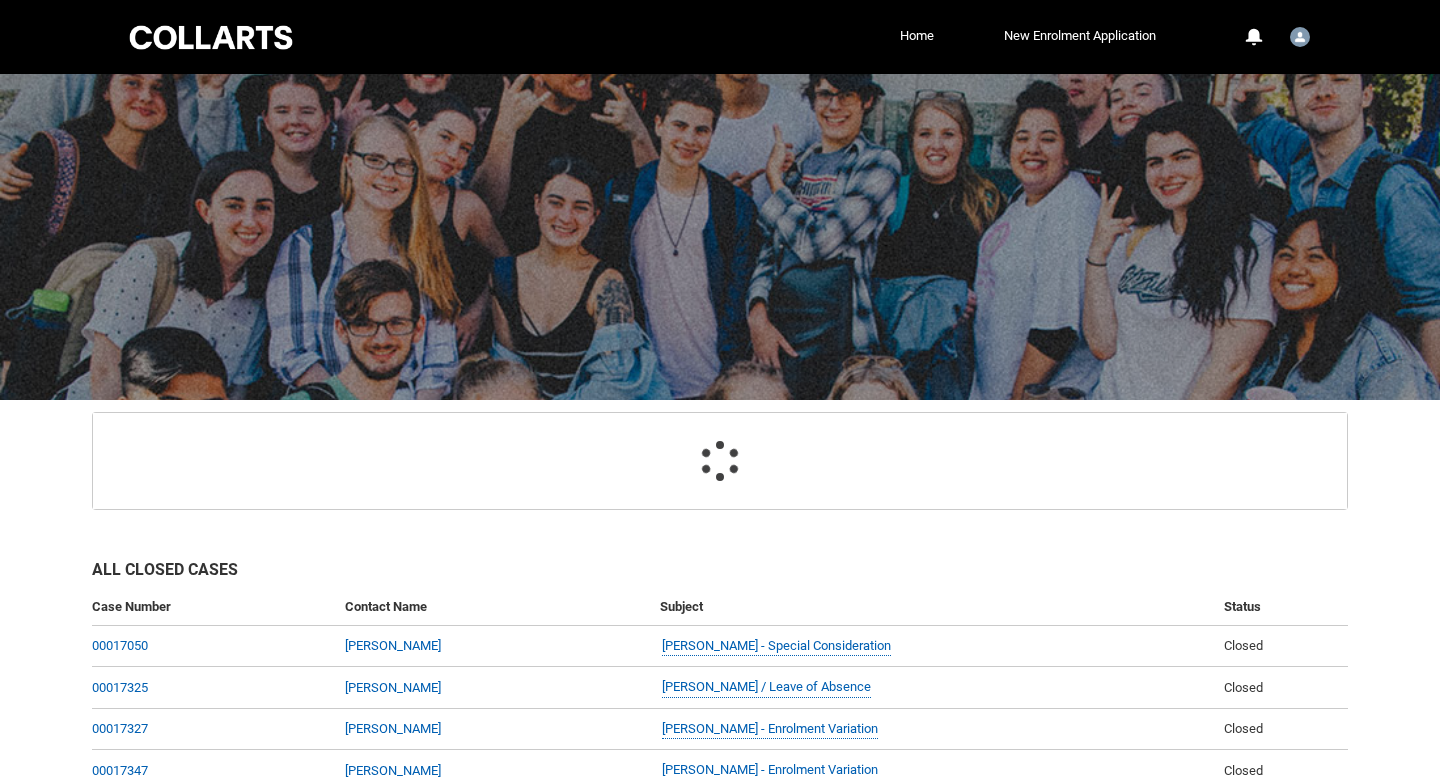 scroll, scrollTop: 213, scrollLeft: 0, axis: vertical 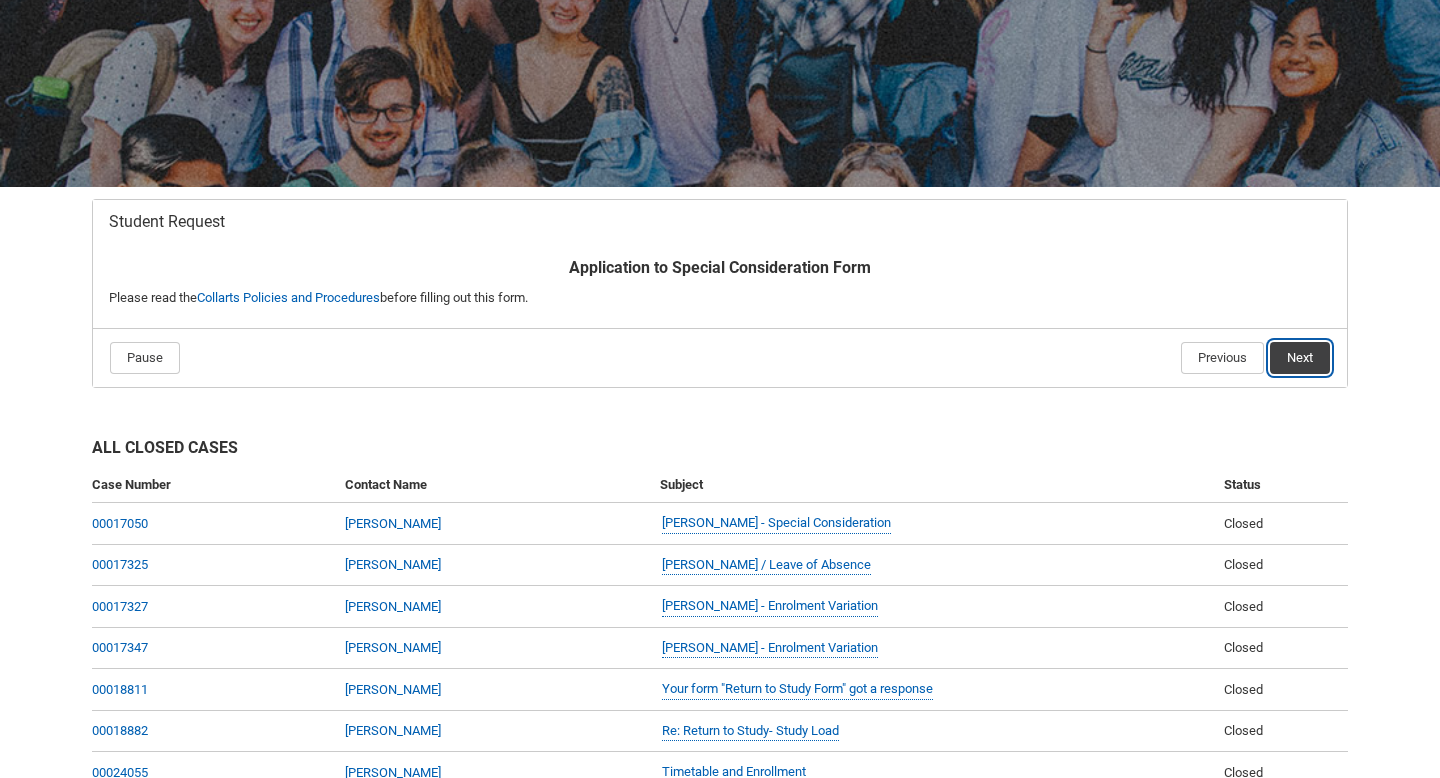 click on "Next" 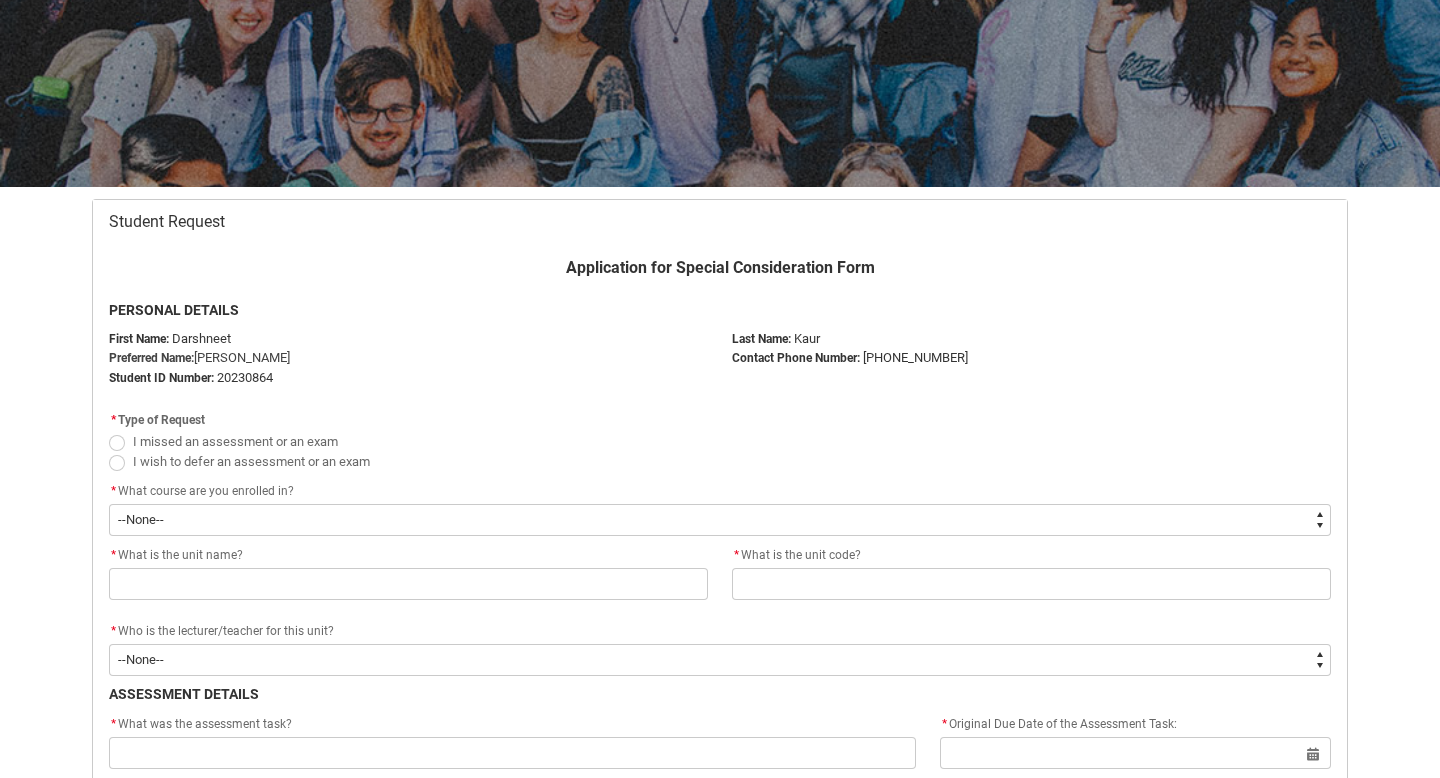 click at bounding box center [117, 443] 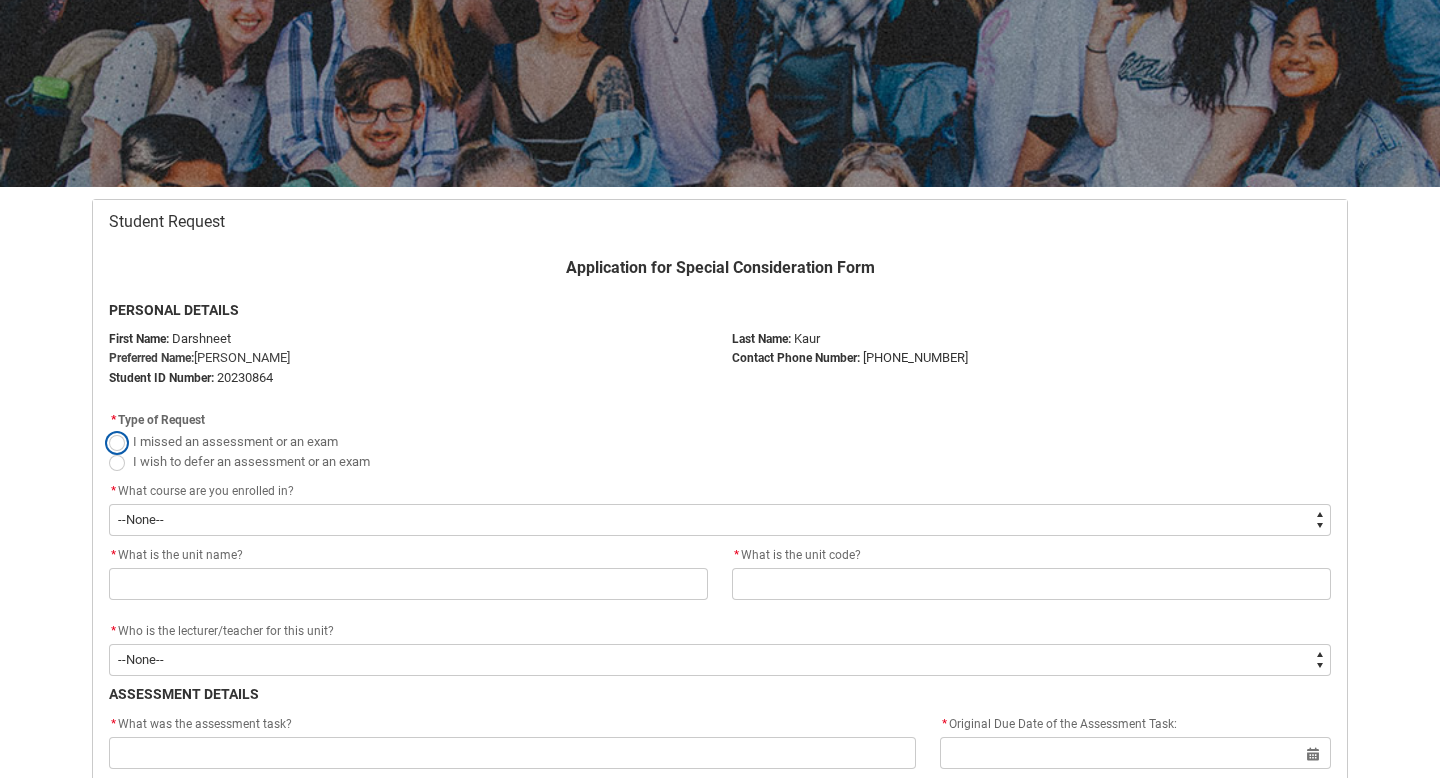 click on "I missed an assessment or an exam" at bounding box center (108, 430) 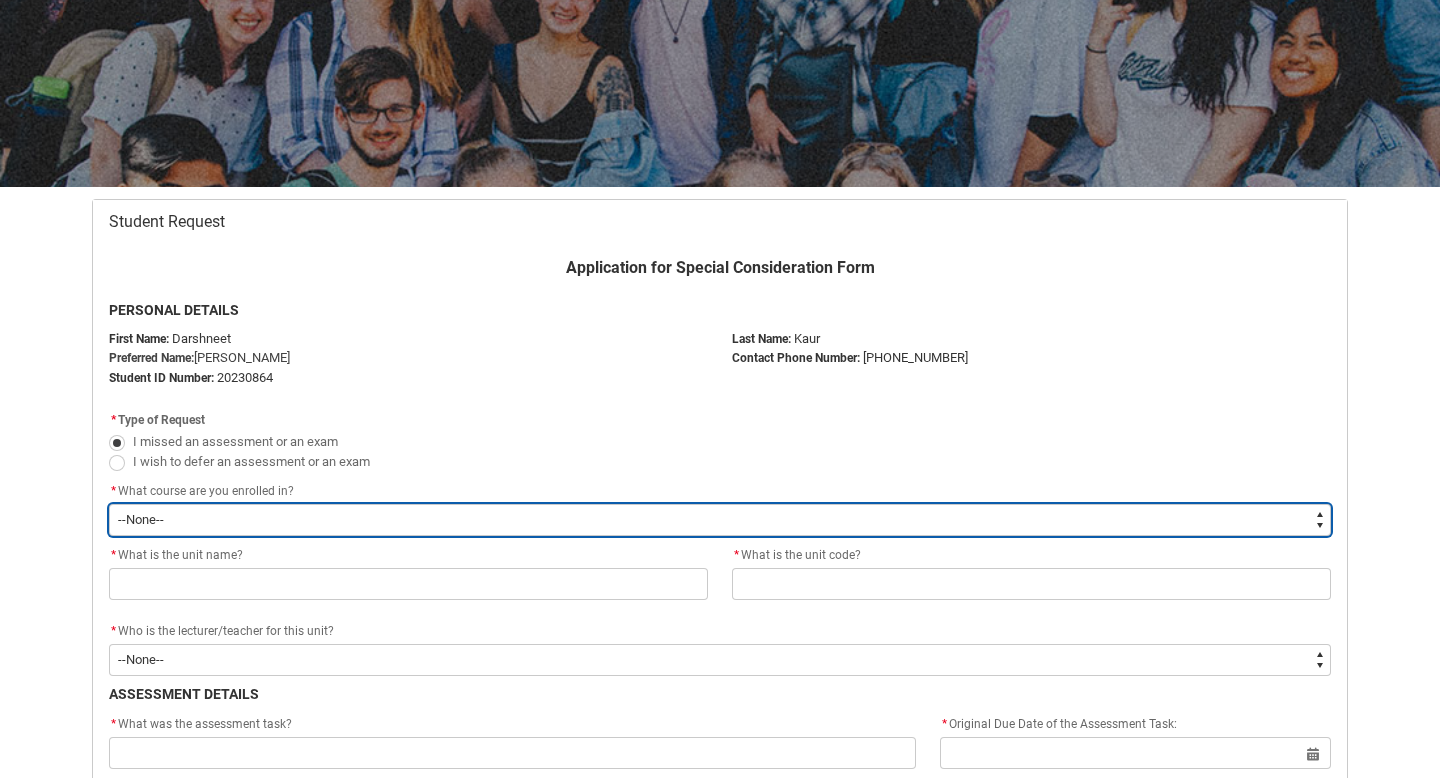 click on "--None-- Bachelor of 2D Animation" at bounding box center [720, 520] 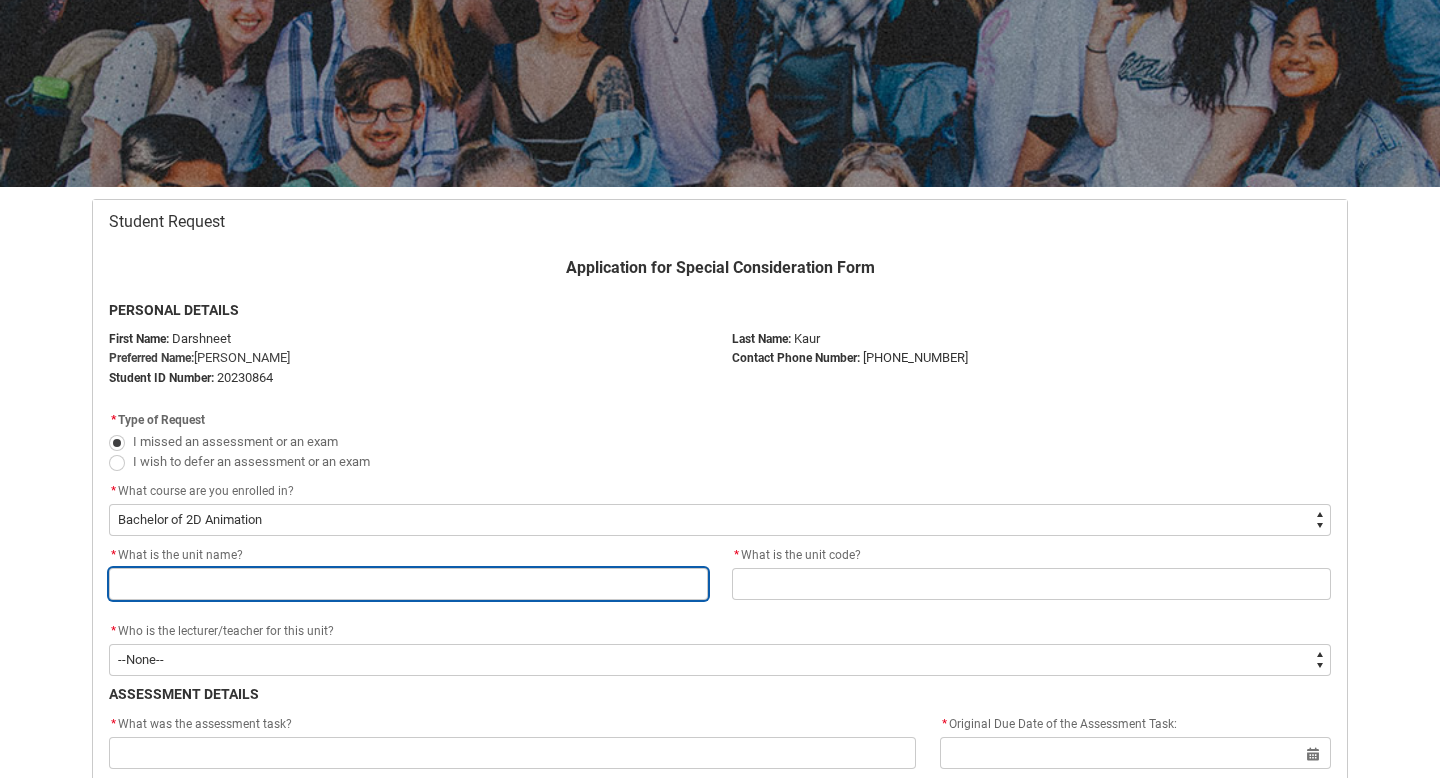 click at bounding box center (408, 584) 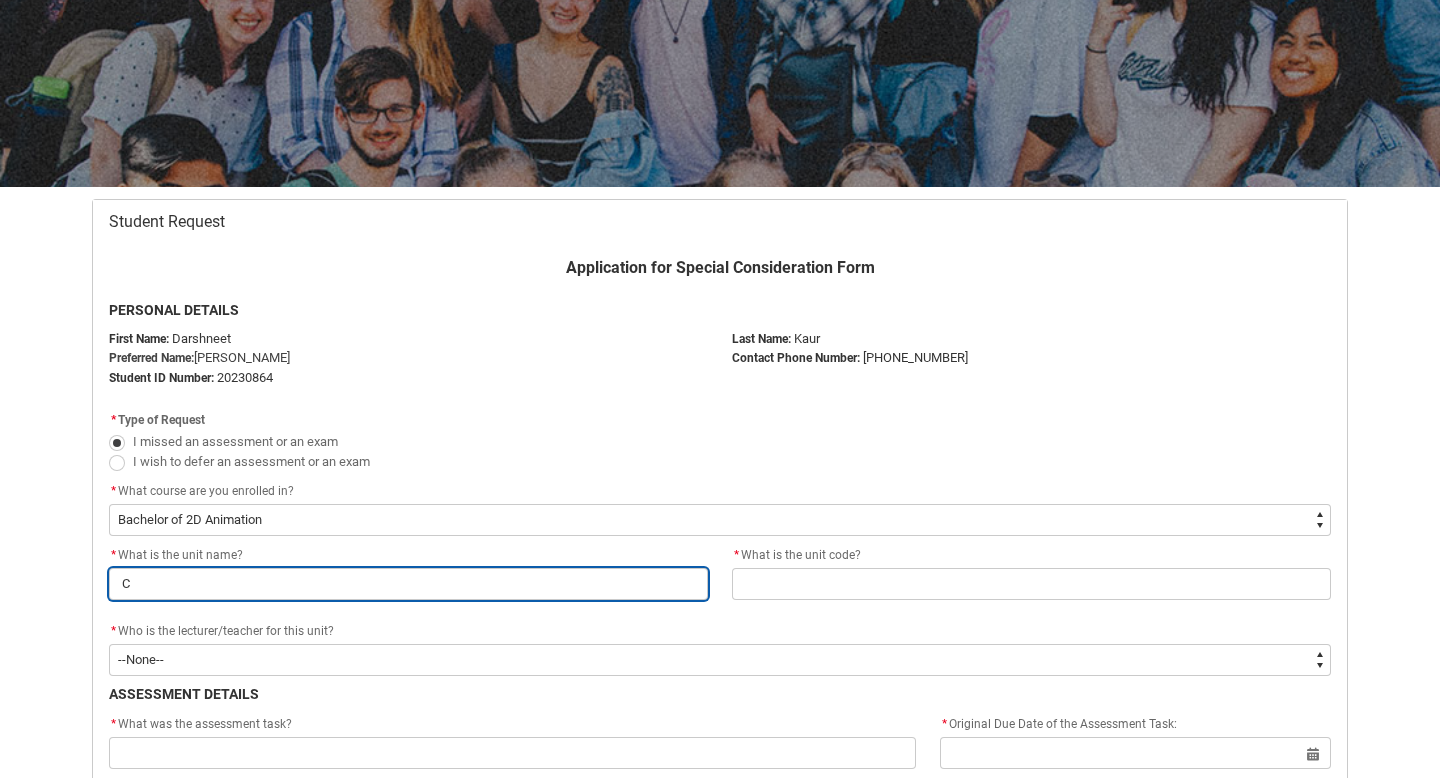 type on "Co" 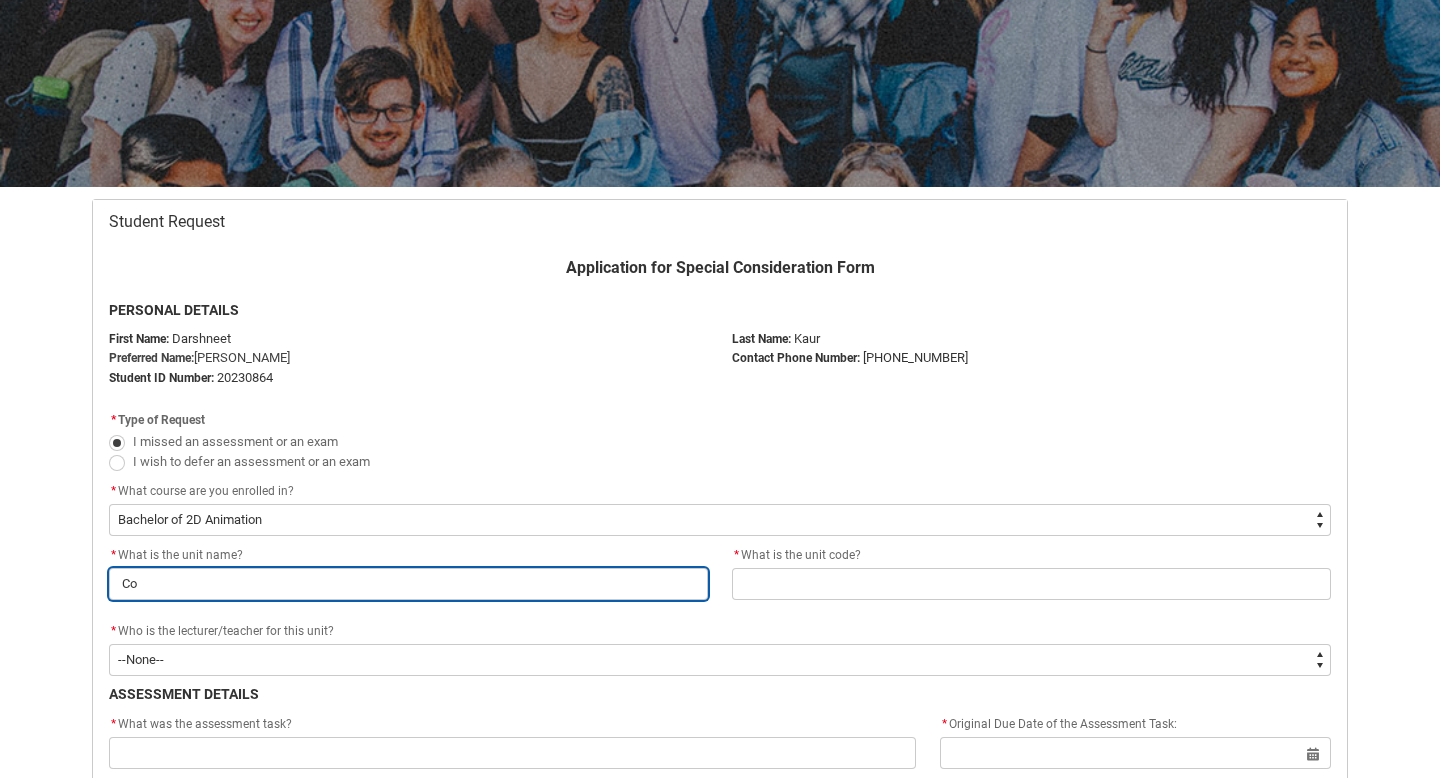 type on "Con" 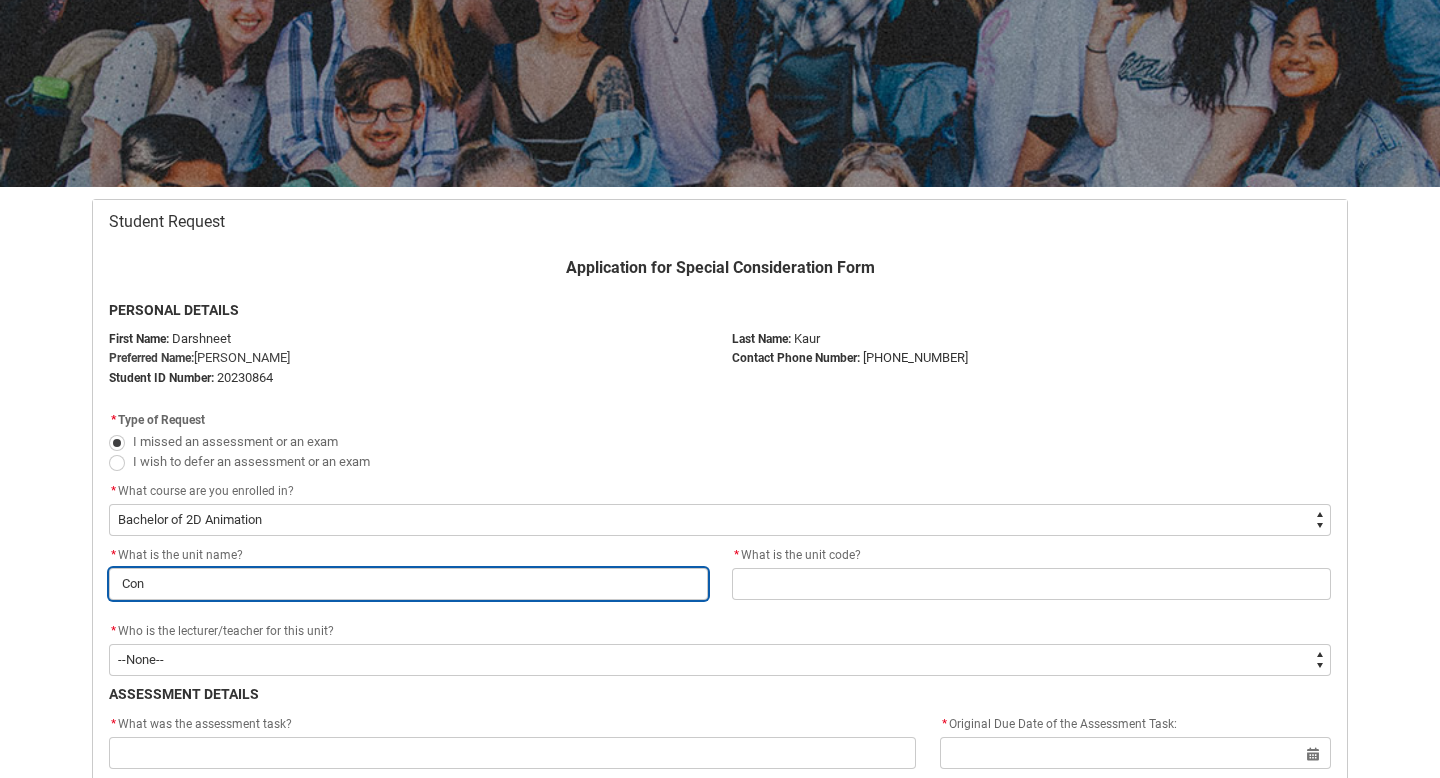 type on "Cont" 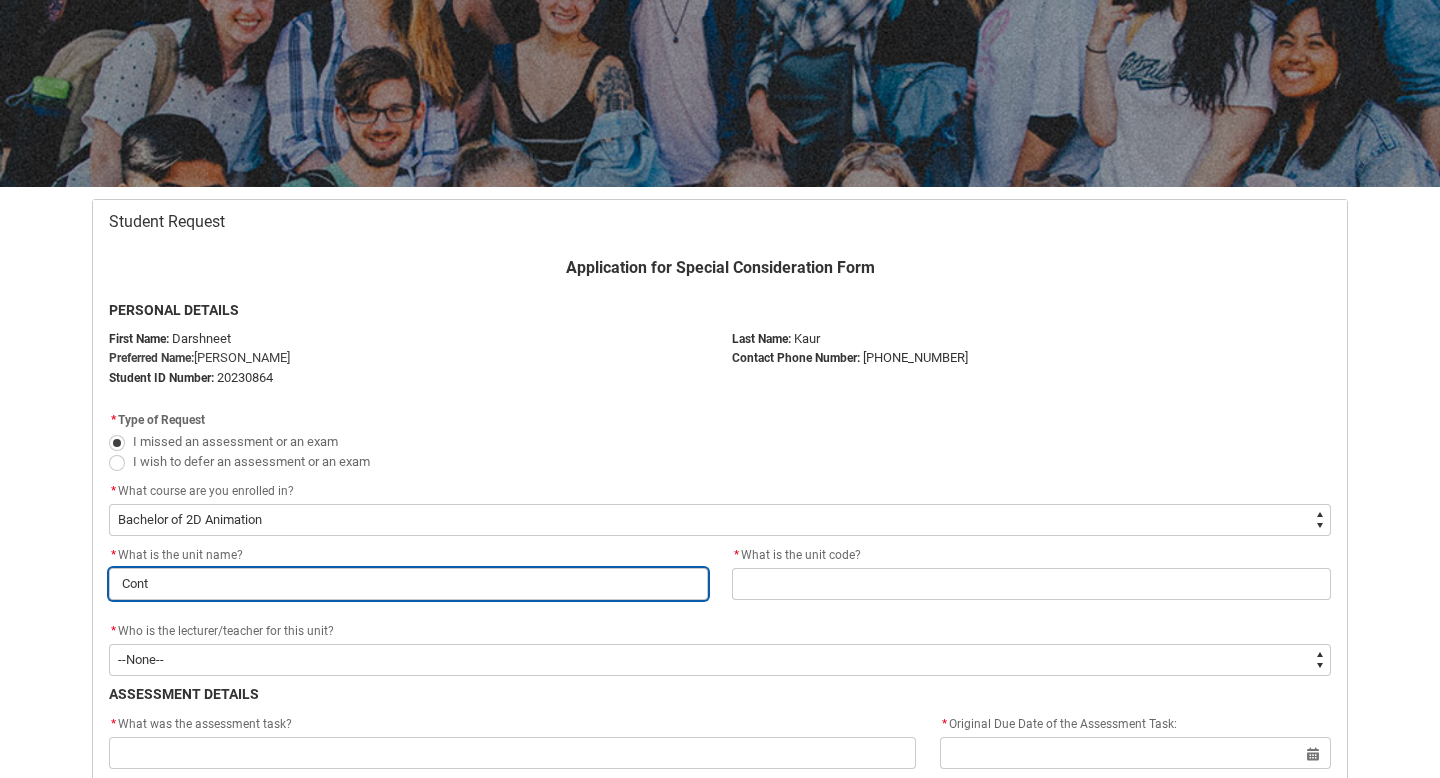 type on "Conte" 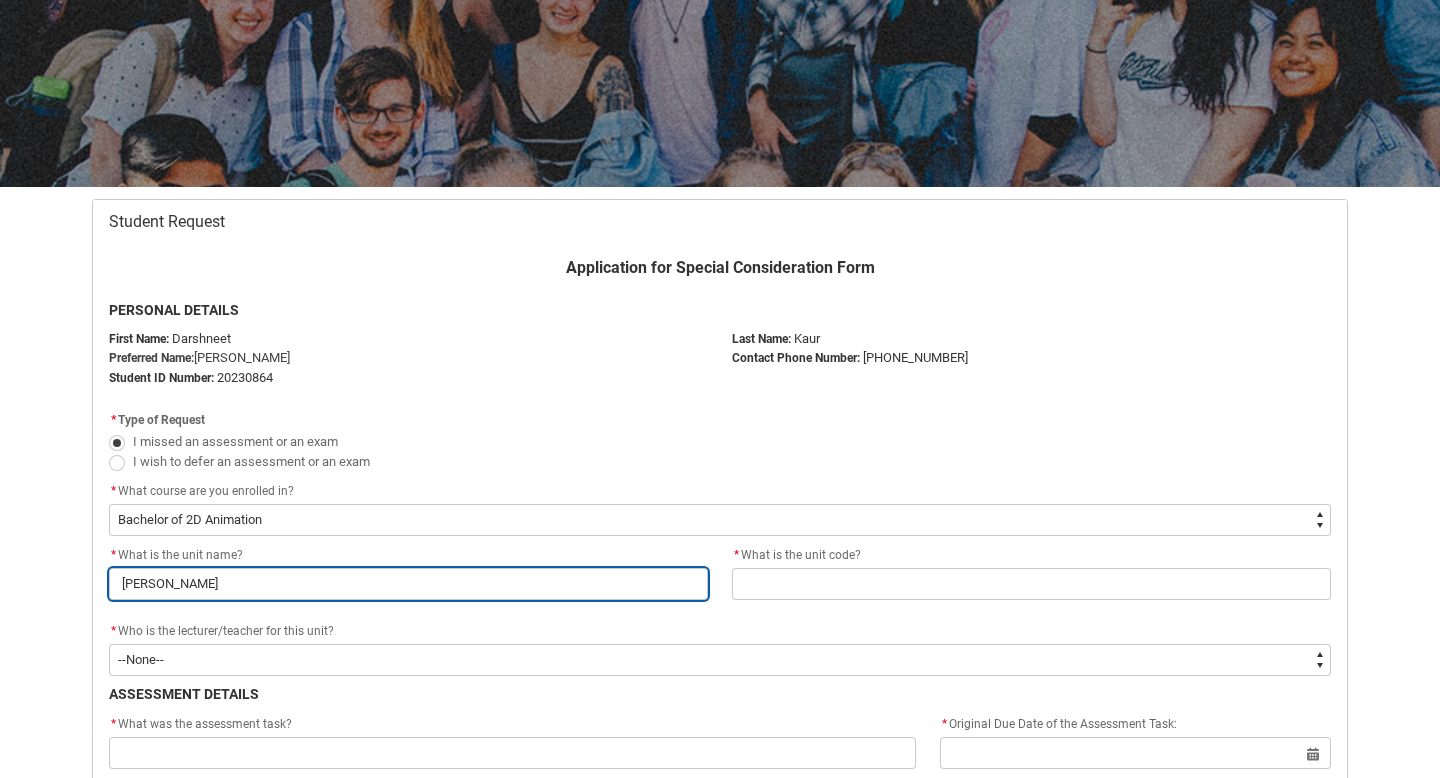 type on "Contem" 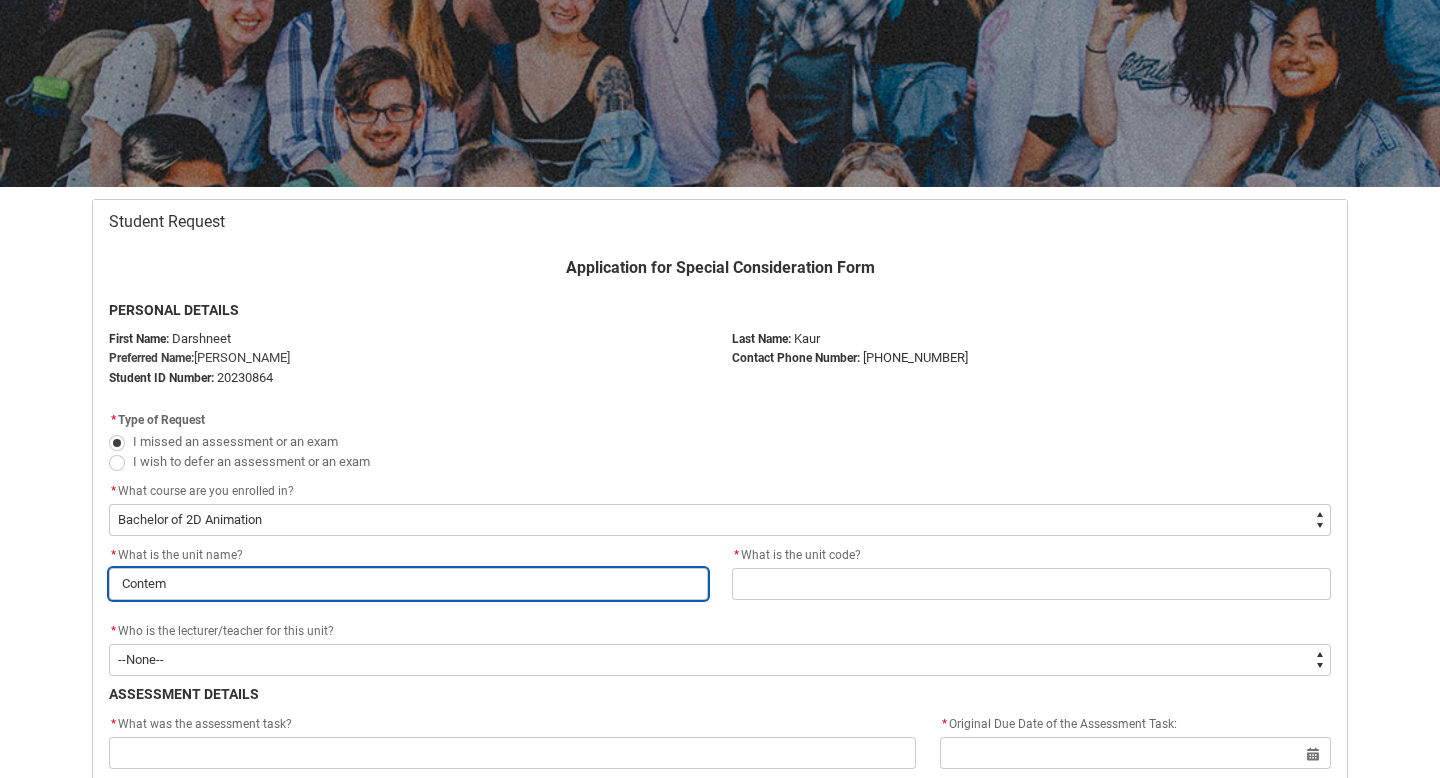 type on "Contemp" 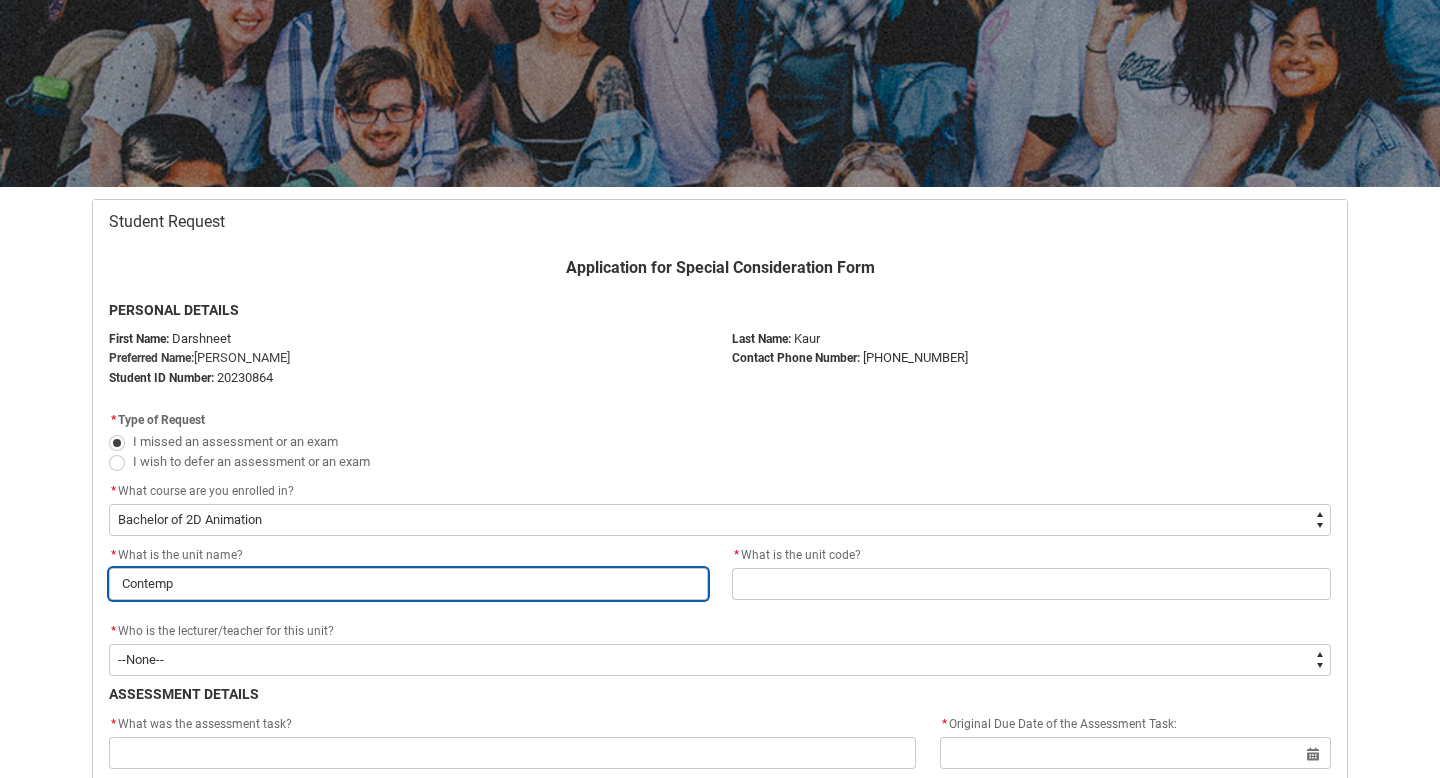 type on "Contempo" 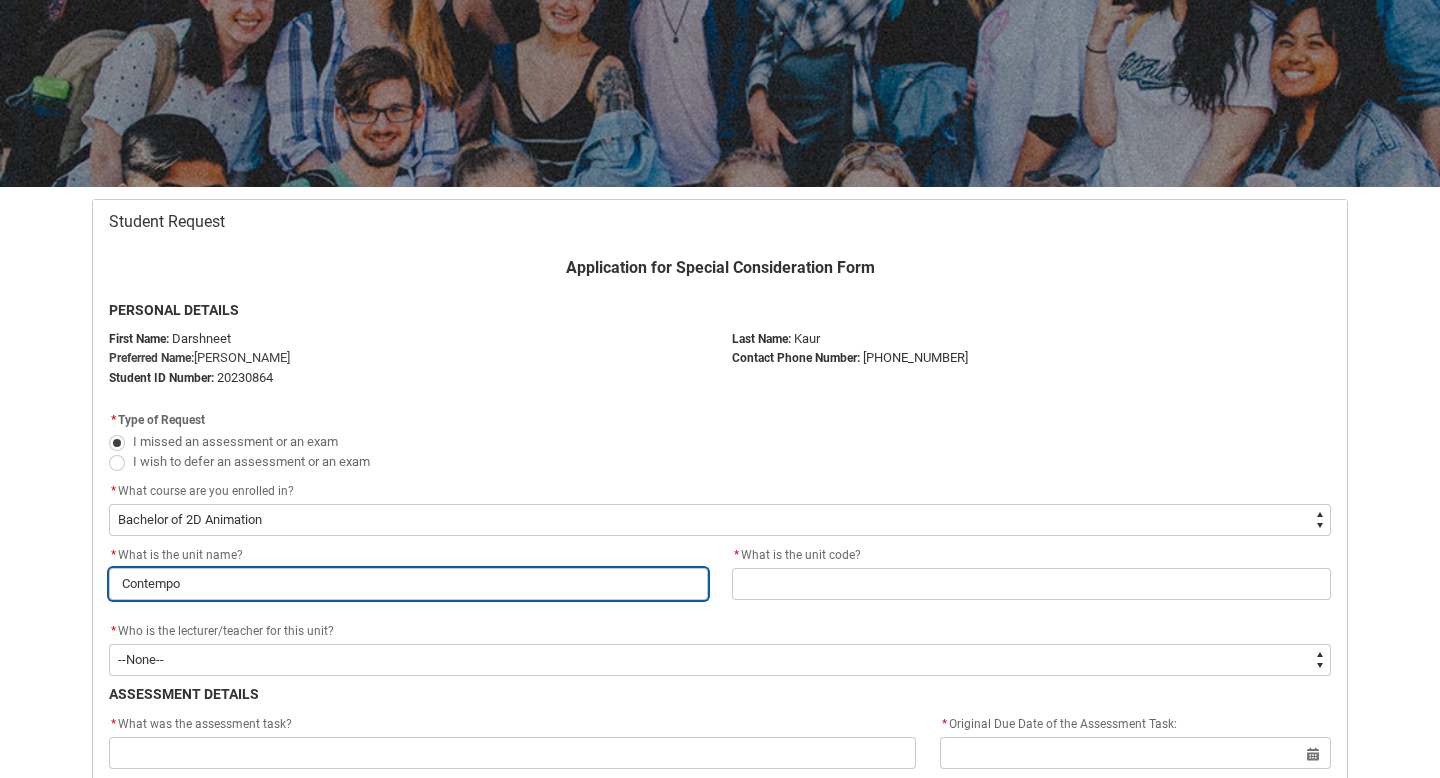 type on "Contempor" 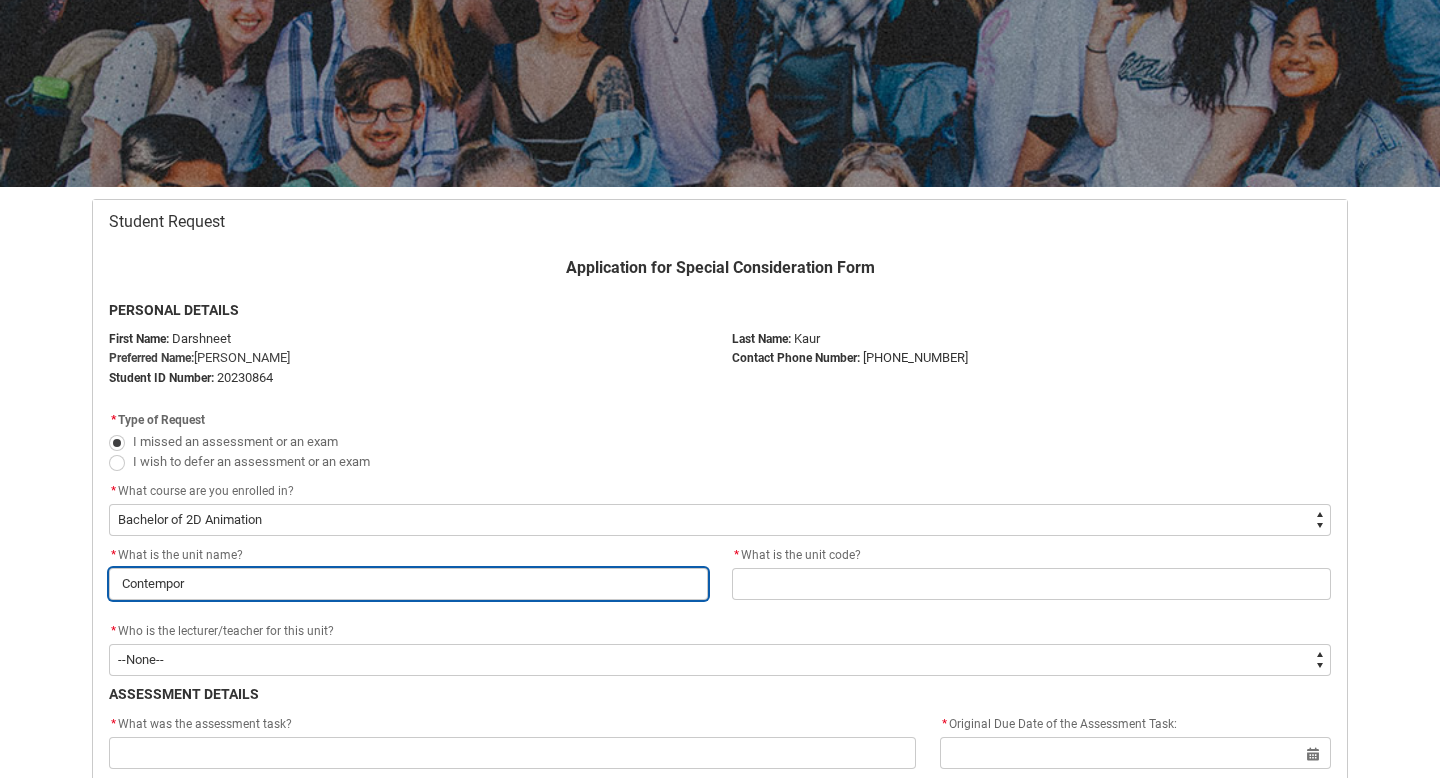 type on "Contemporr" 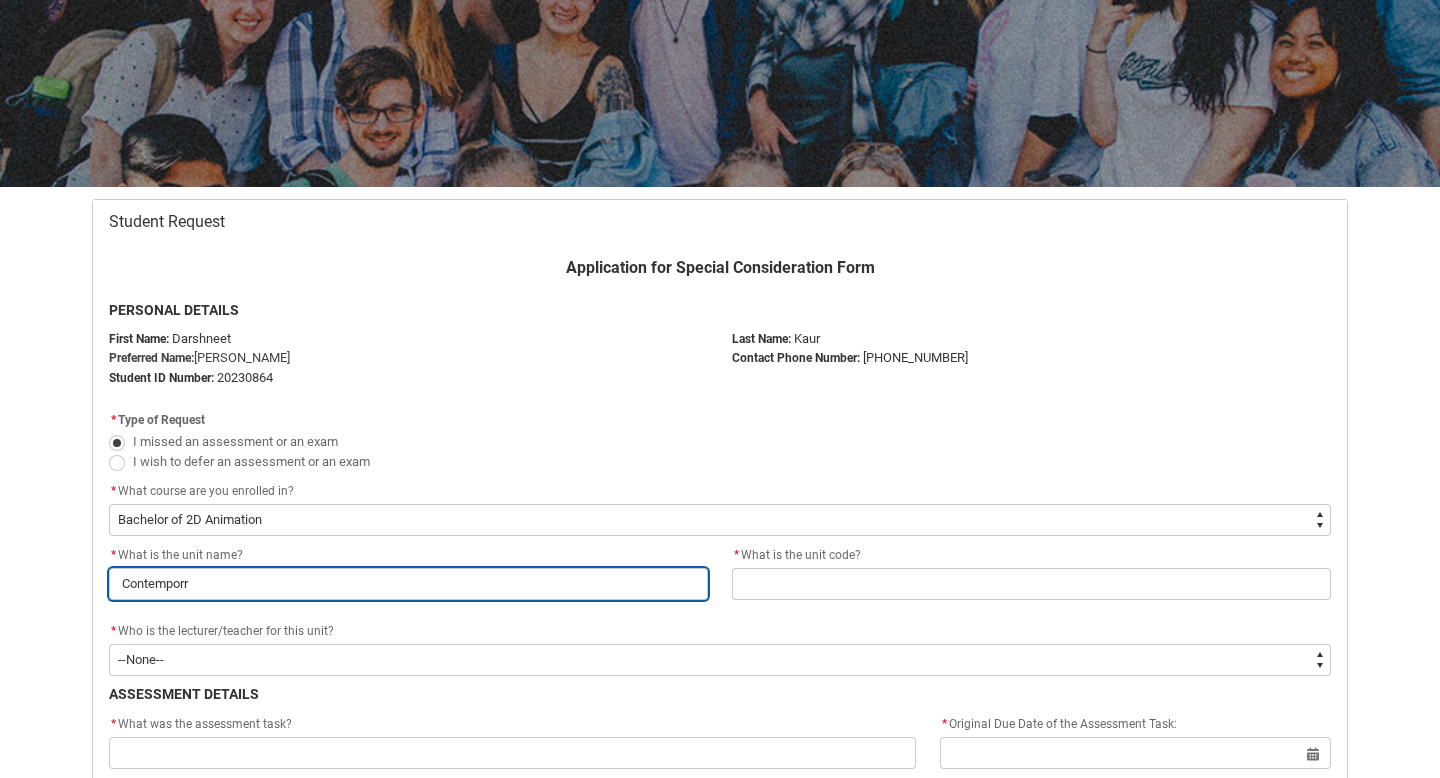 type on "Contemporra" 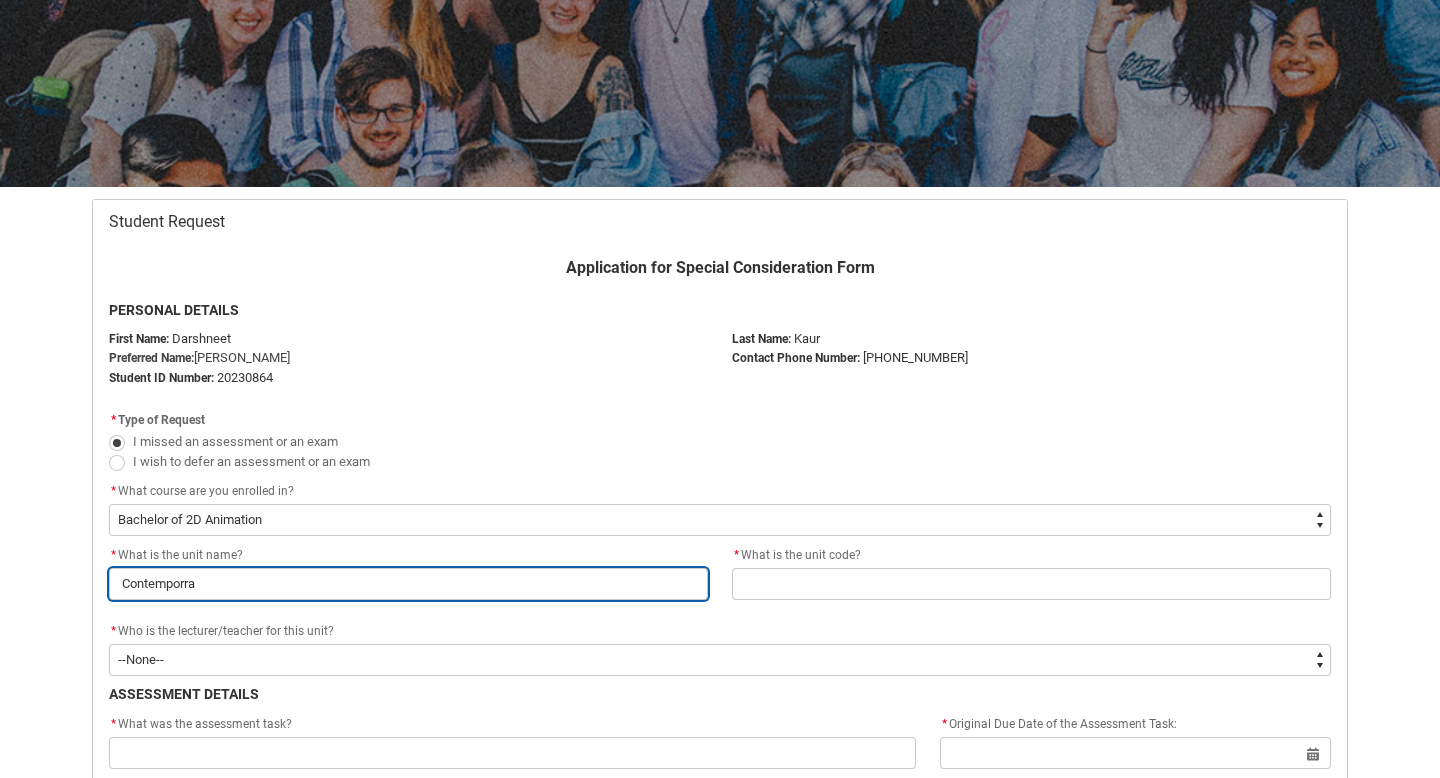 type on "Contemporr" 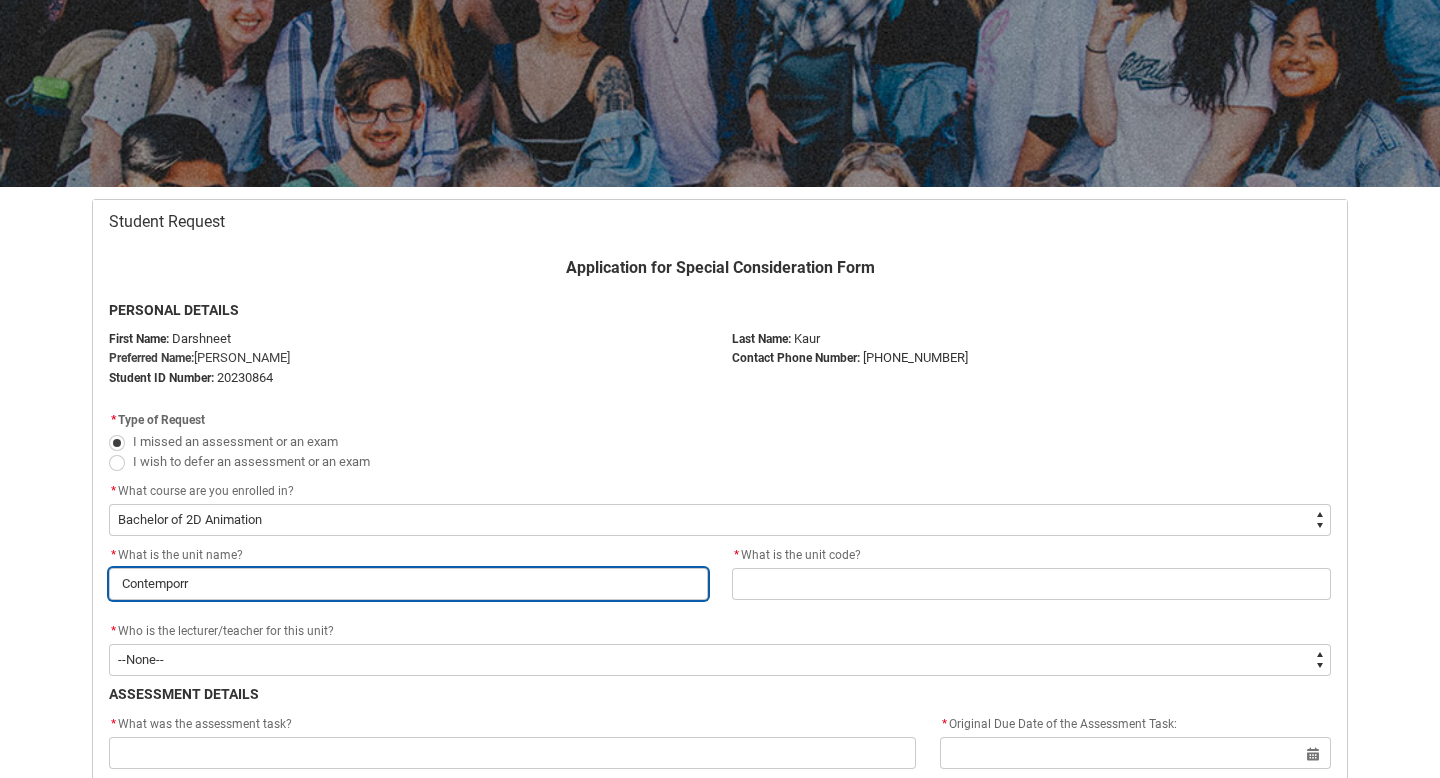type on "Contempor" 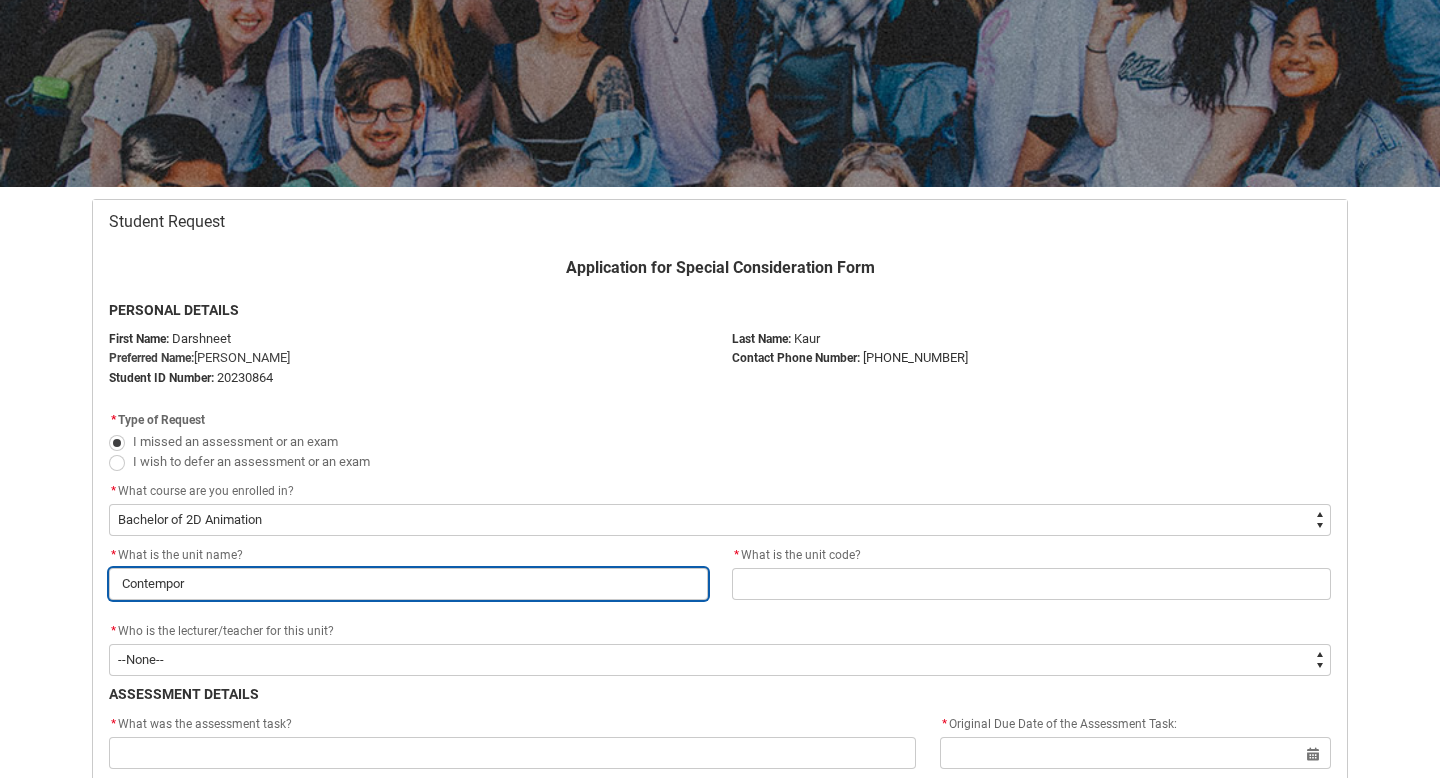 type on "Contempora" 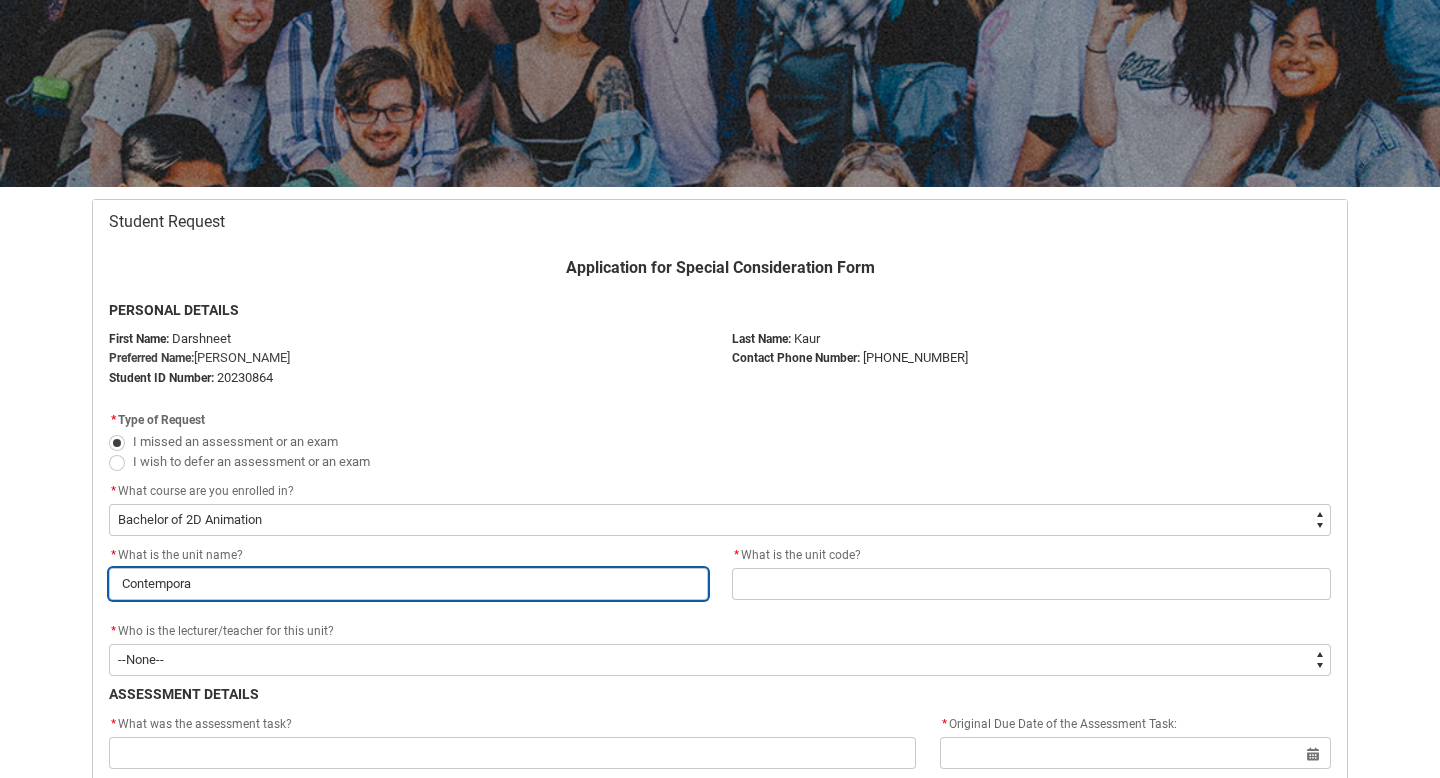 type on "Contemporar" 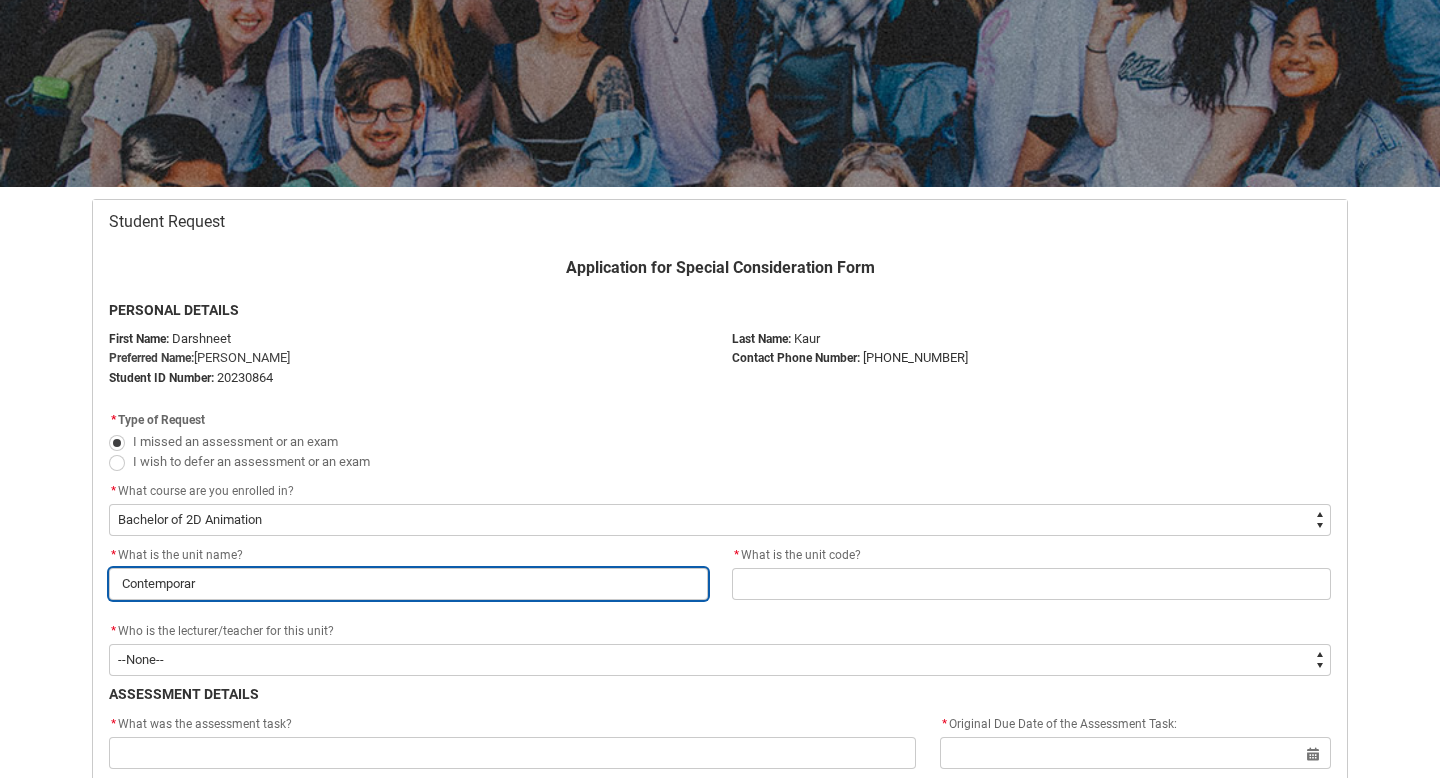 type on "Contemporary" 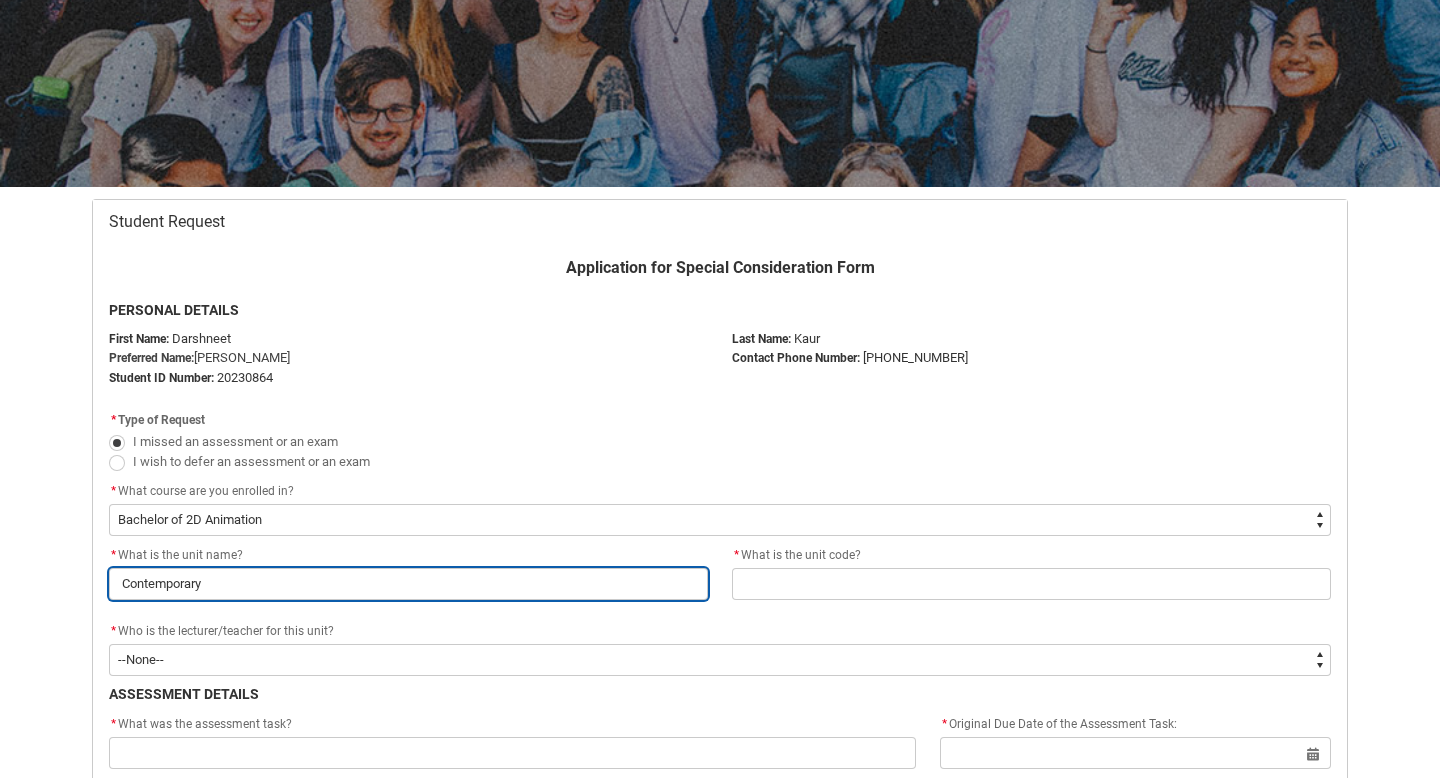 type on "Contemporary" 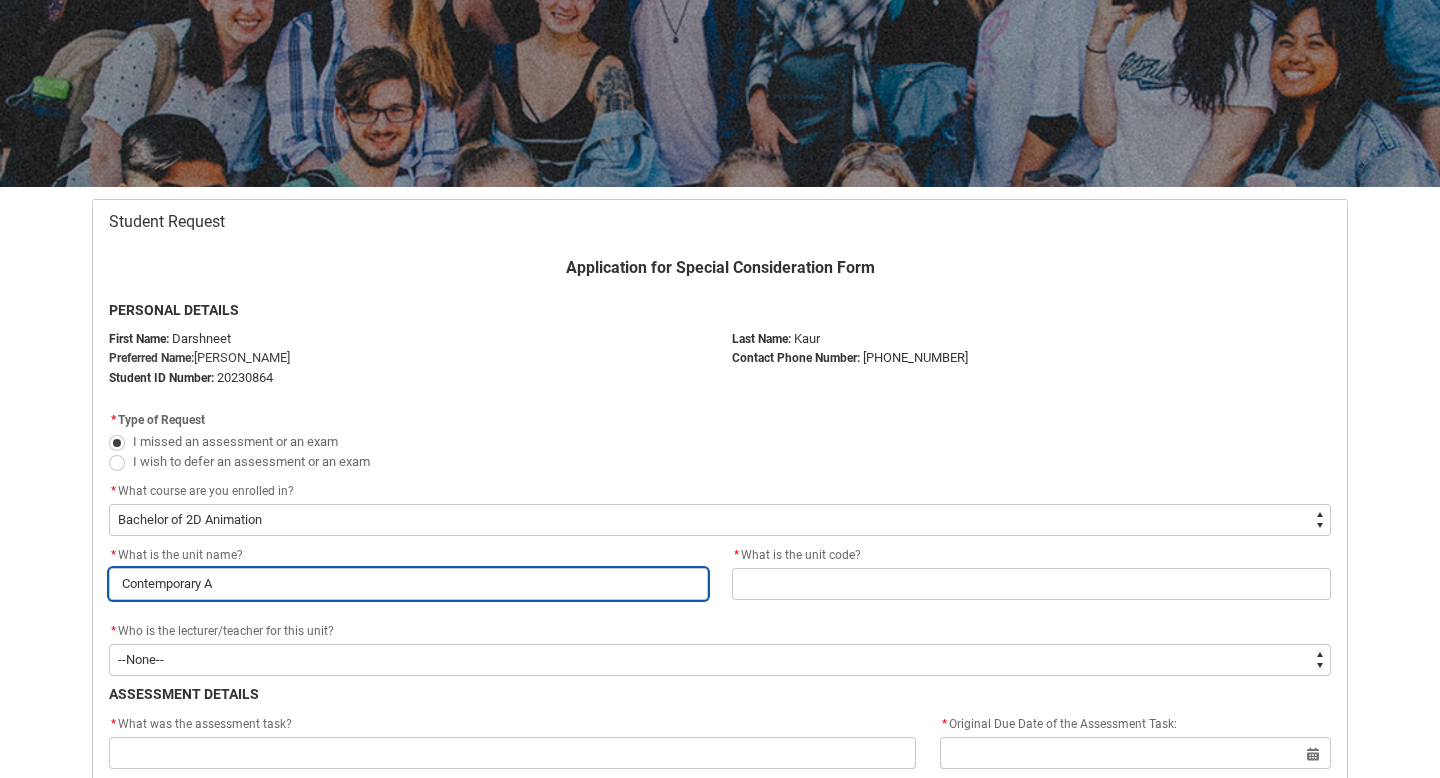 type on "Contemporary Ar" 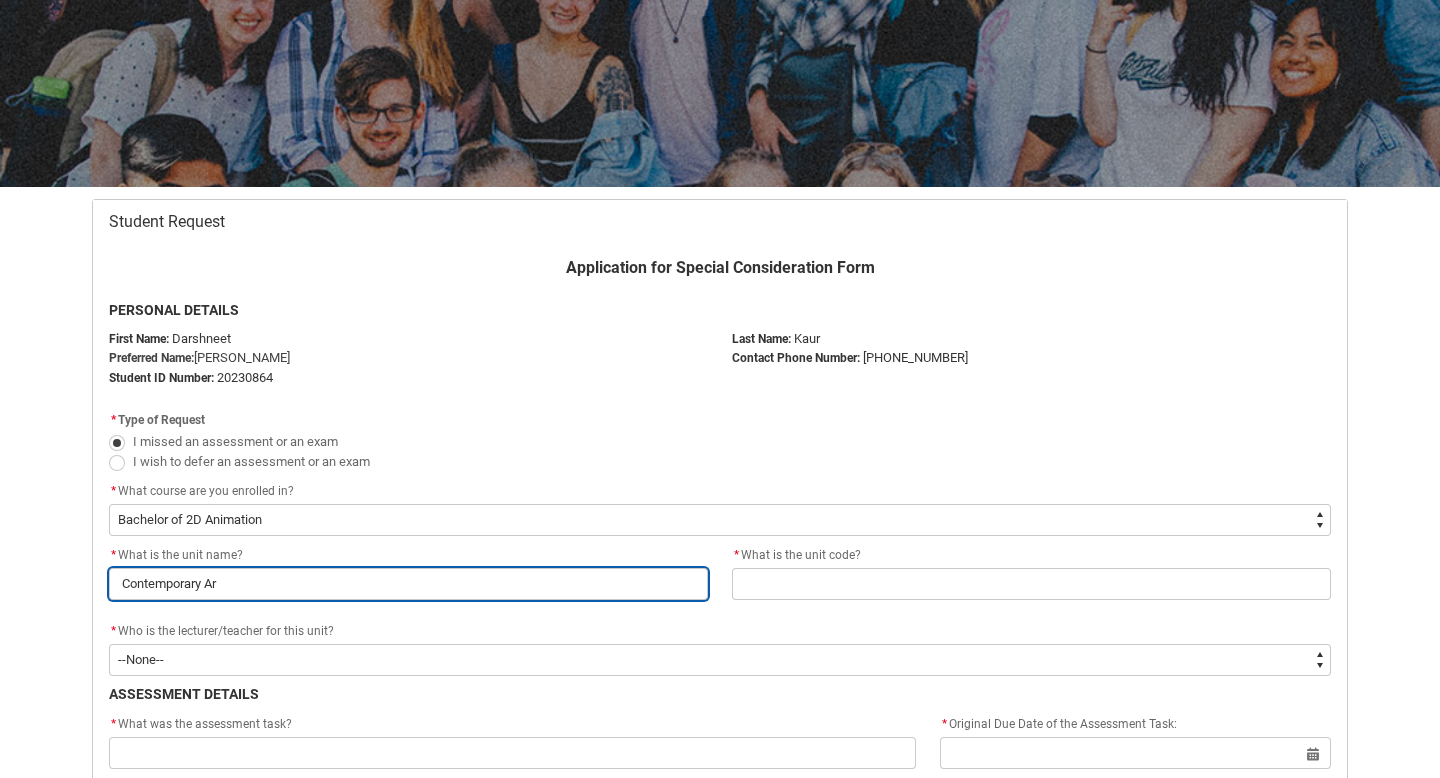 type on "Contemporary Art" 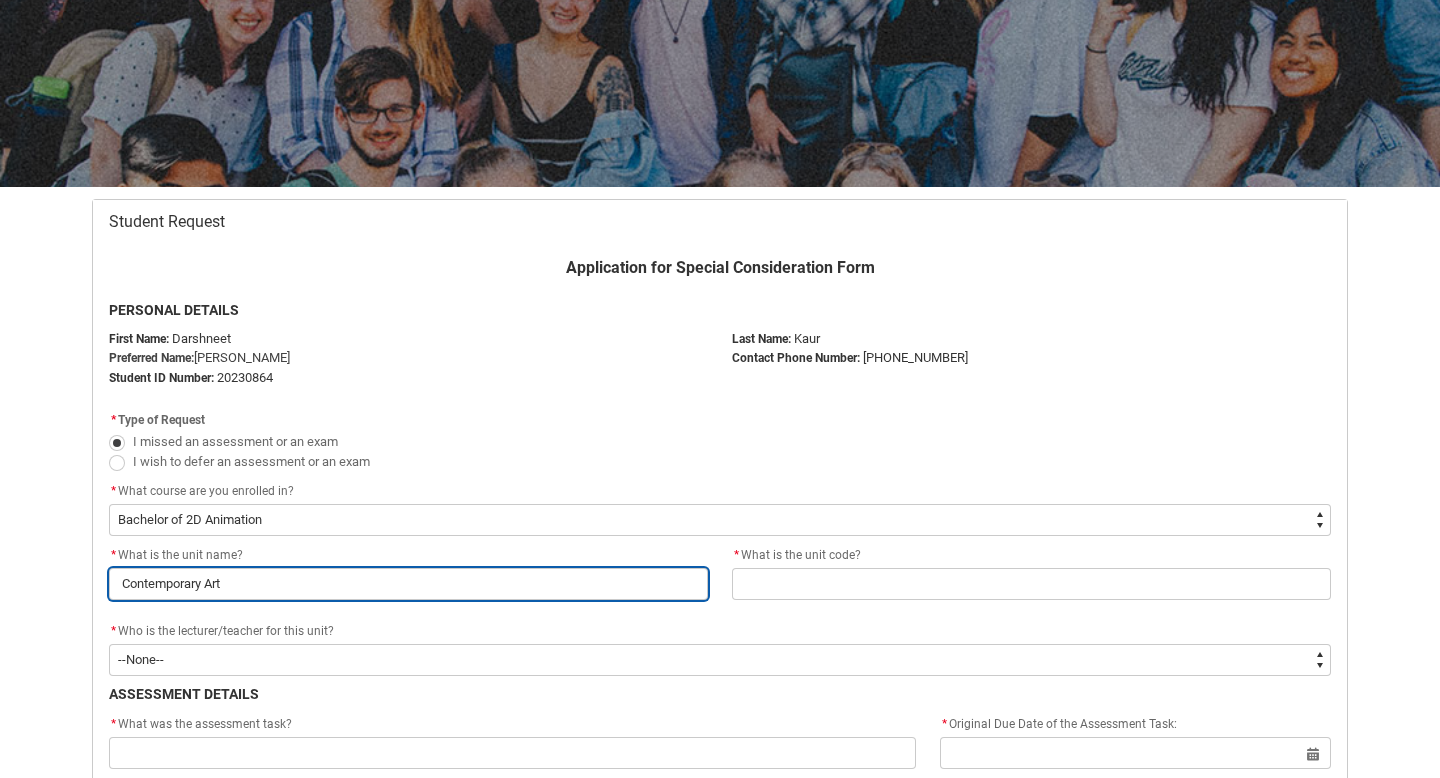 type on "Contemporary Art" 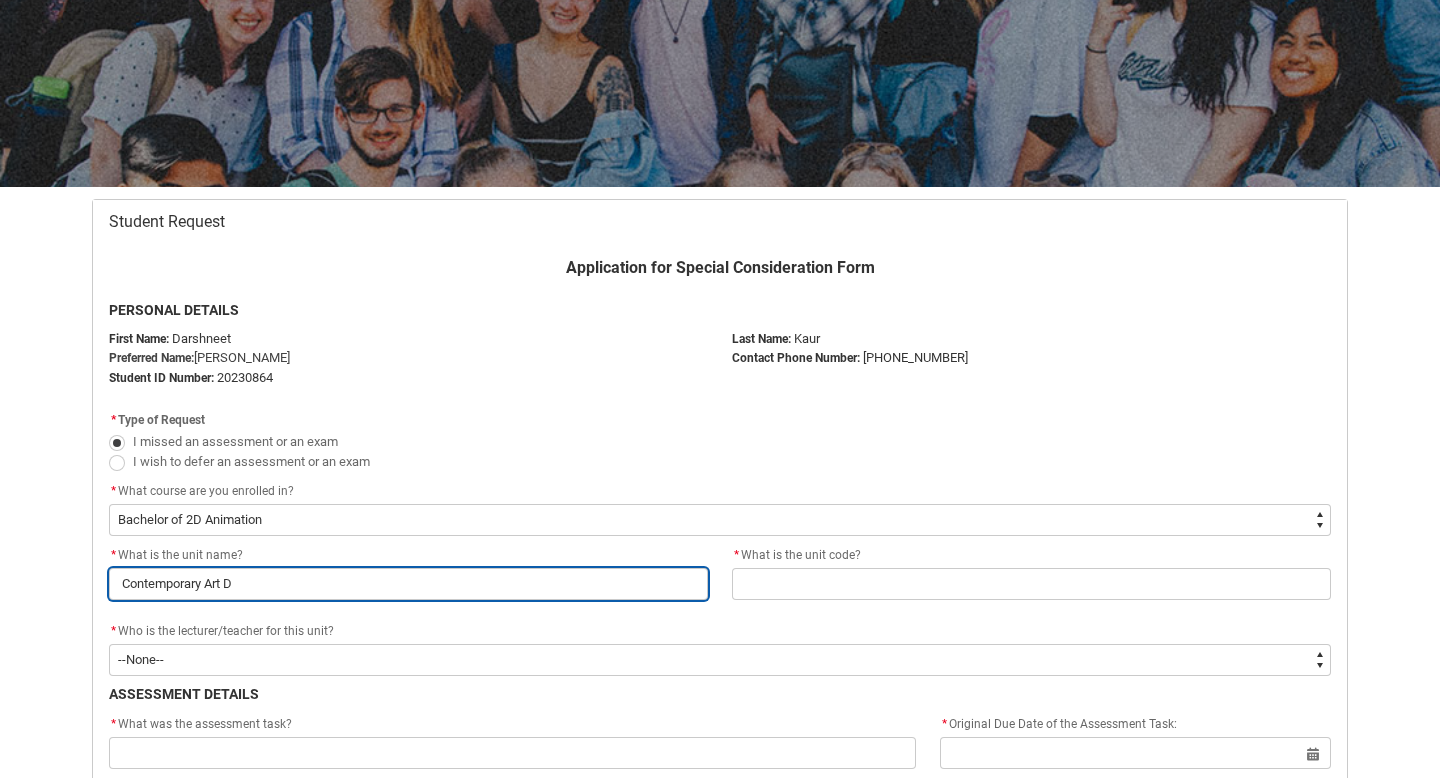 type on "Contemporary Art De" 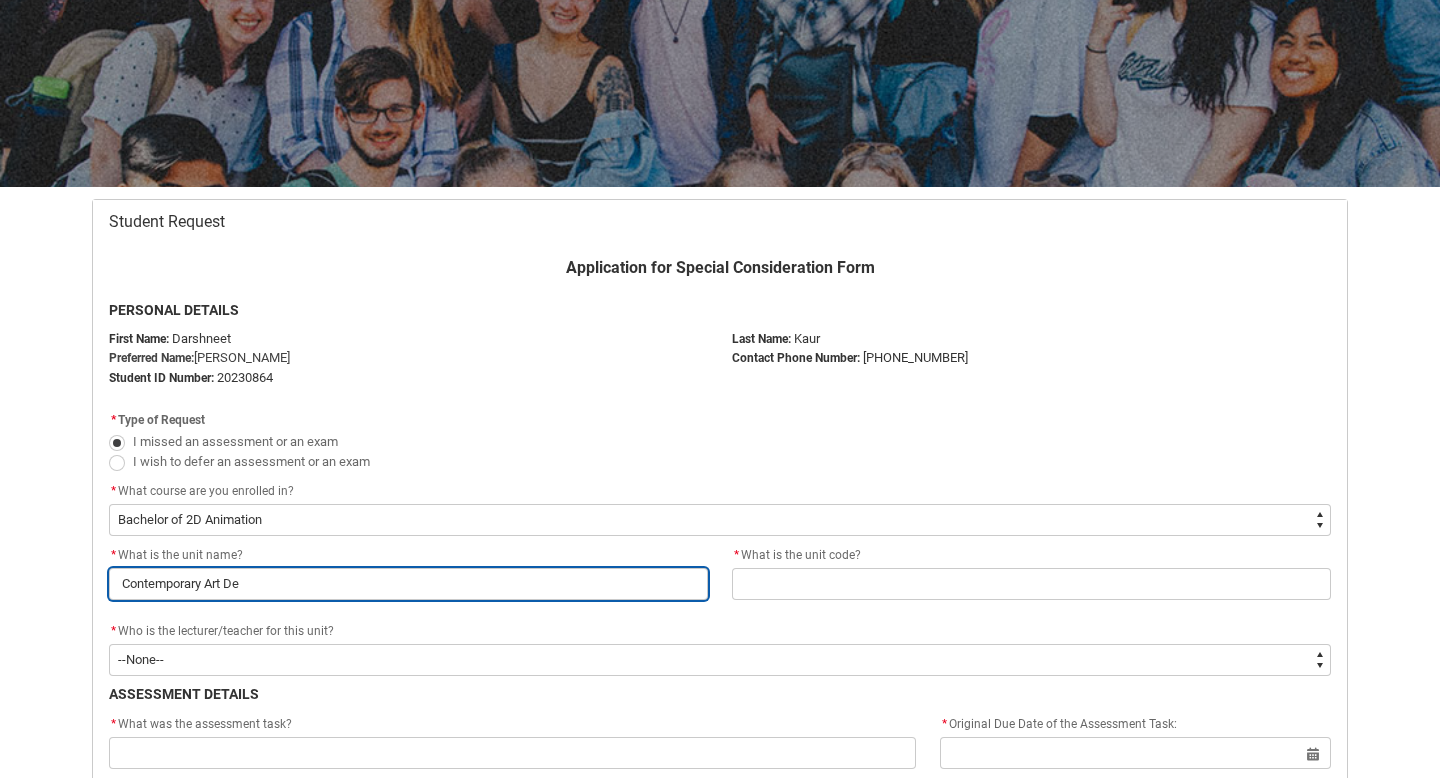 type on "Contemporary Art Des" 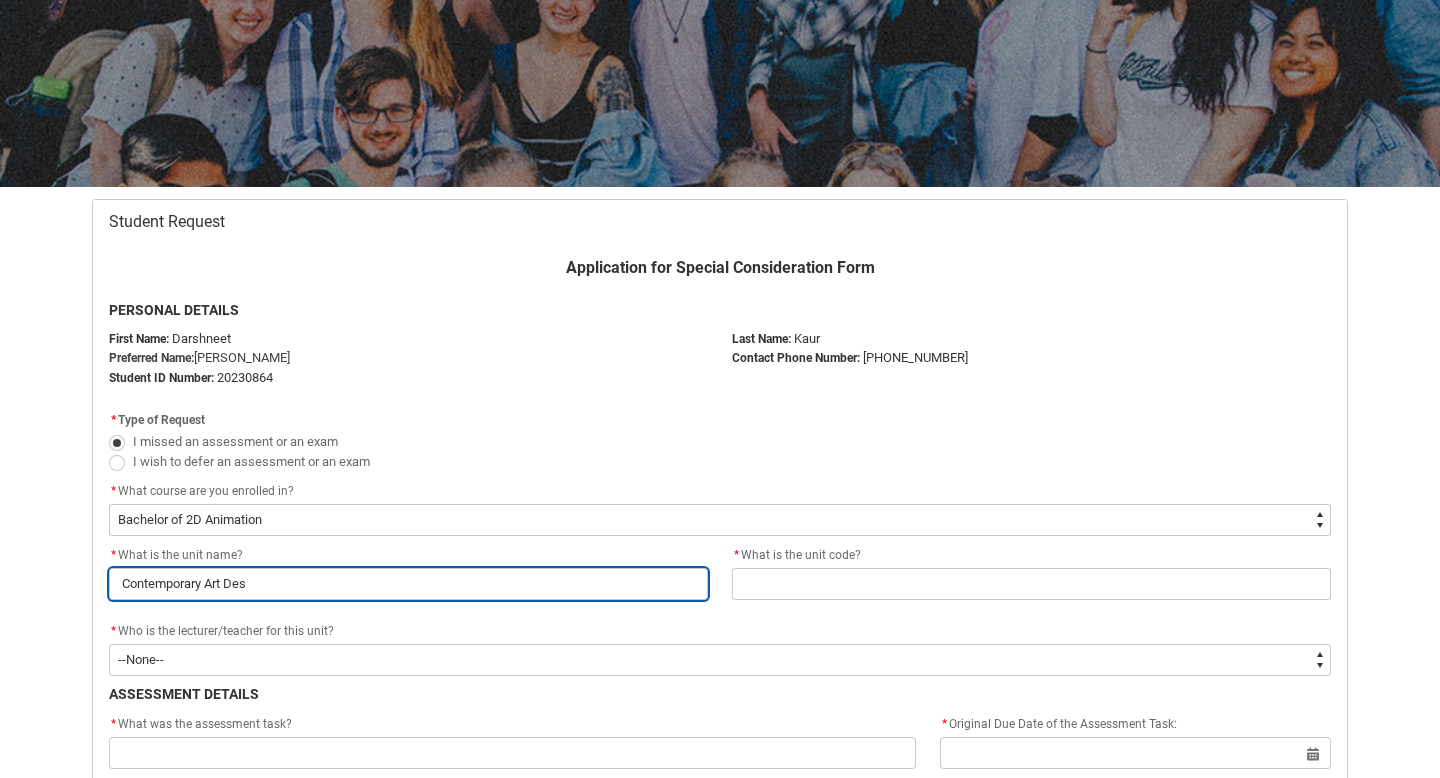 type on "Contemporary Art Desi" 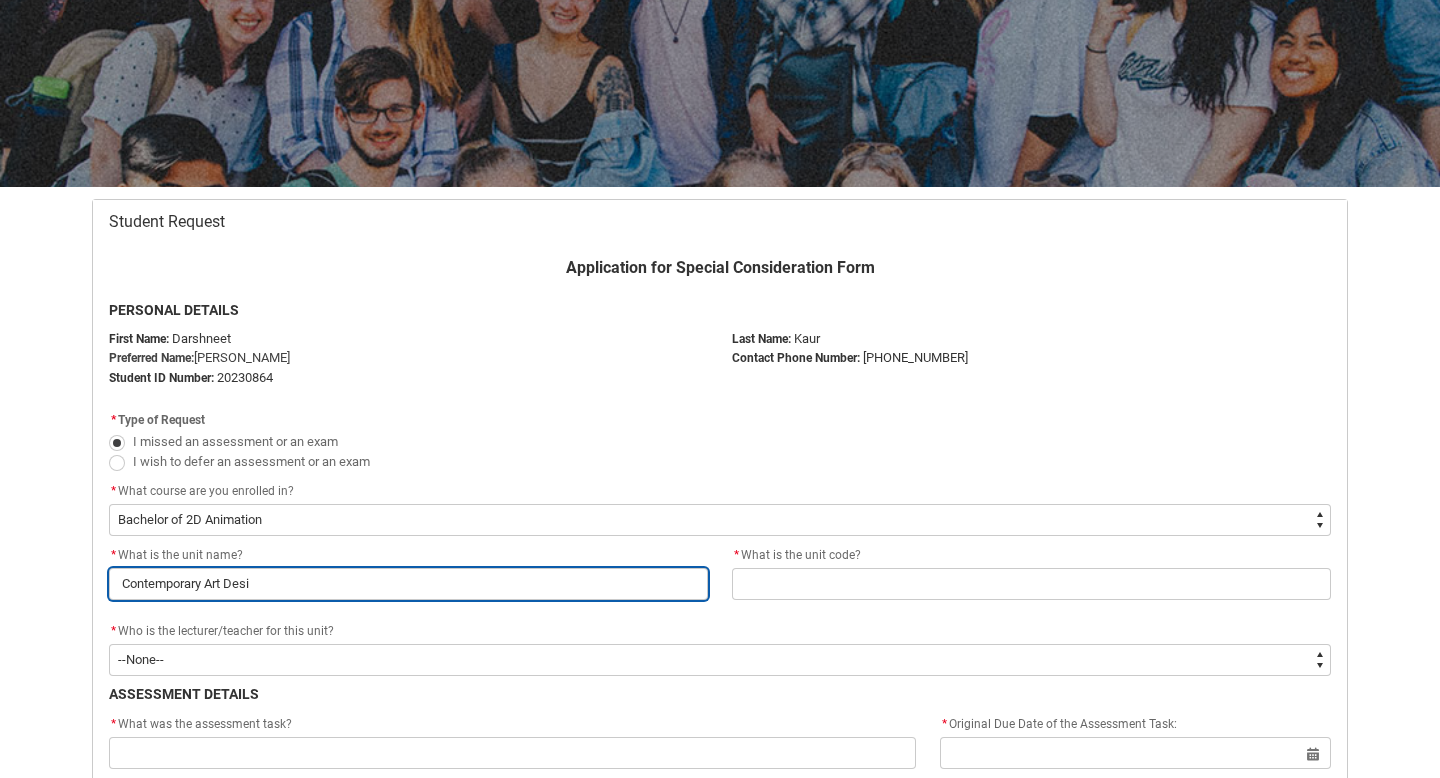 type on "Contemporary Art Desig" 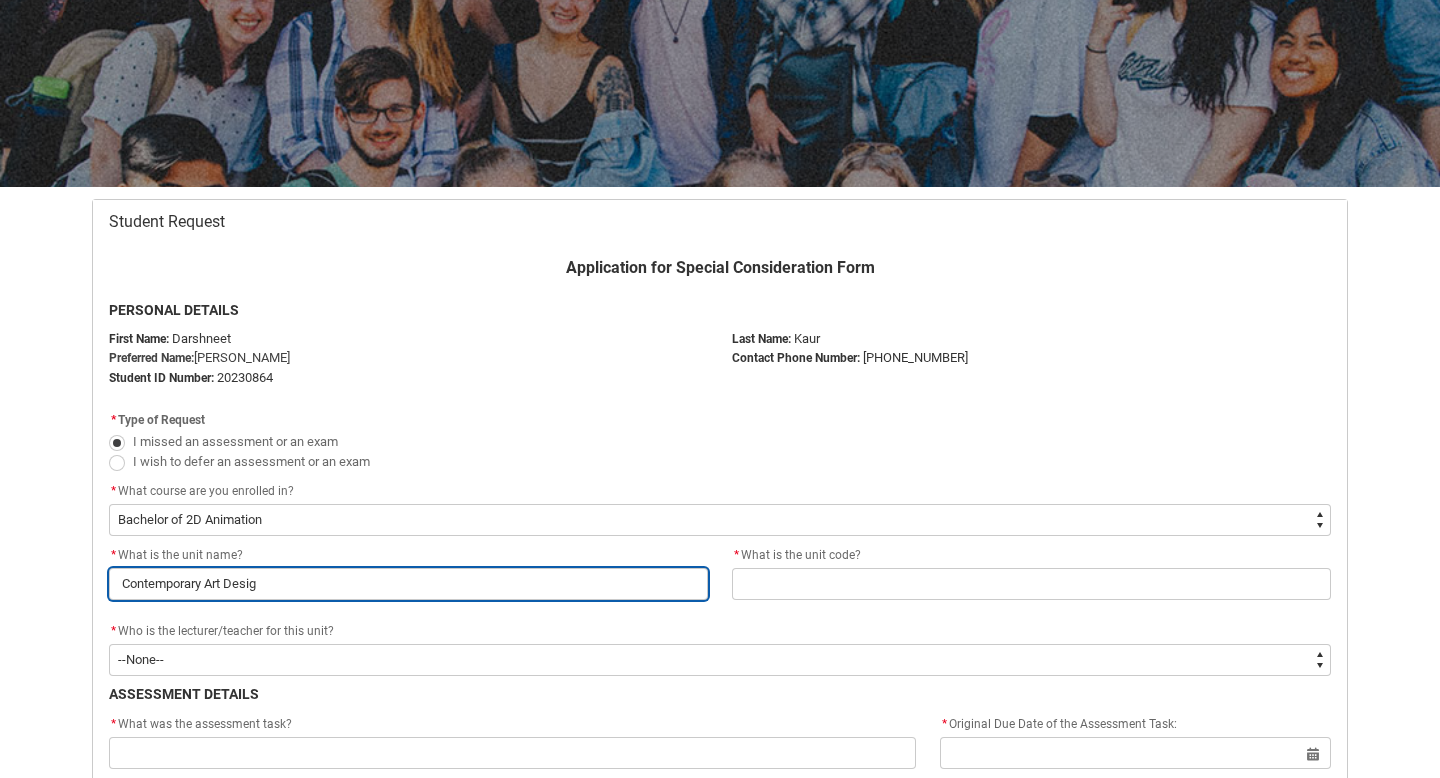 type on "Contemporary Art Design" 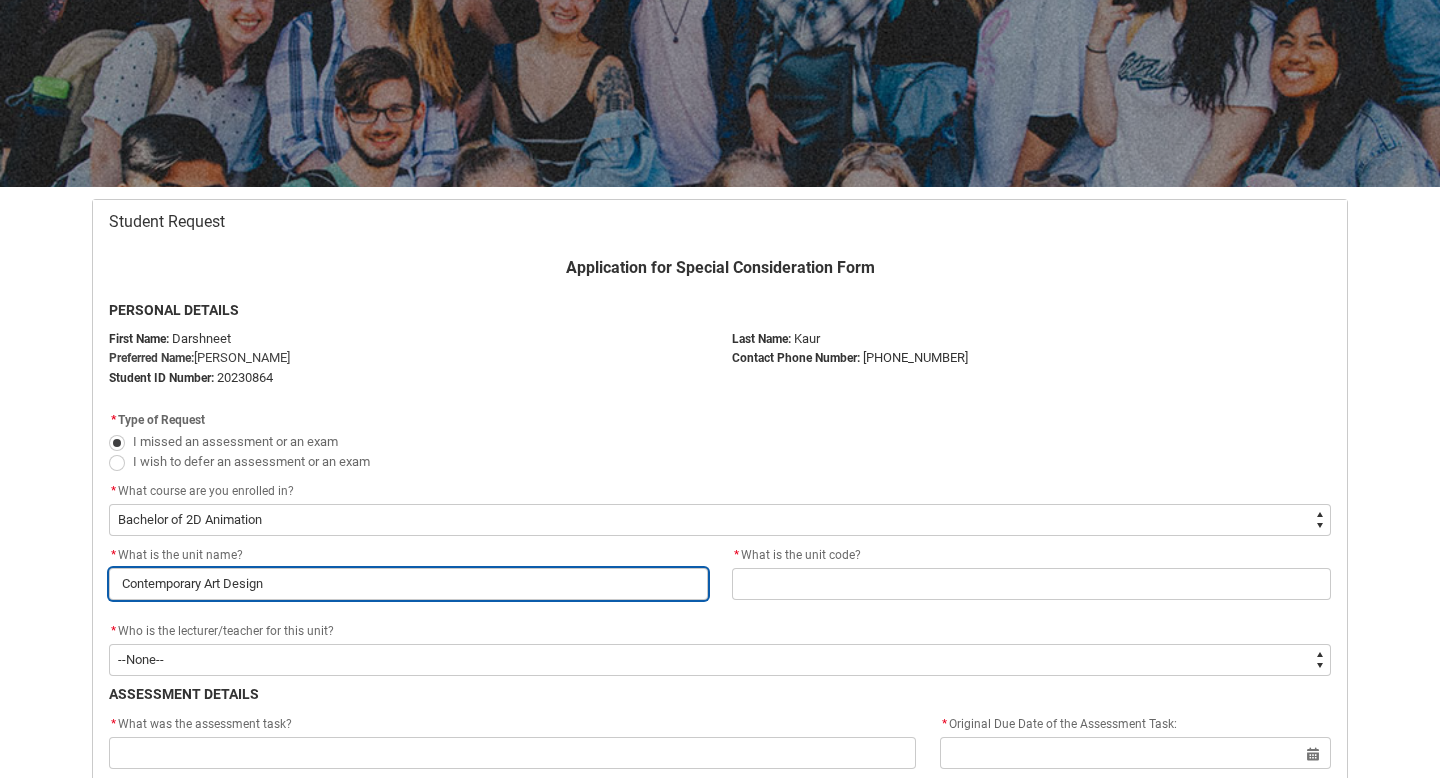 type on "Contemporary Art Design" 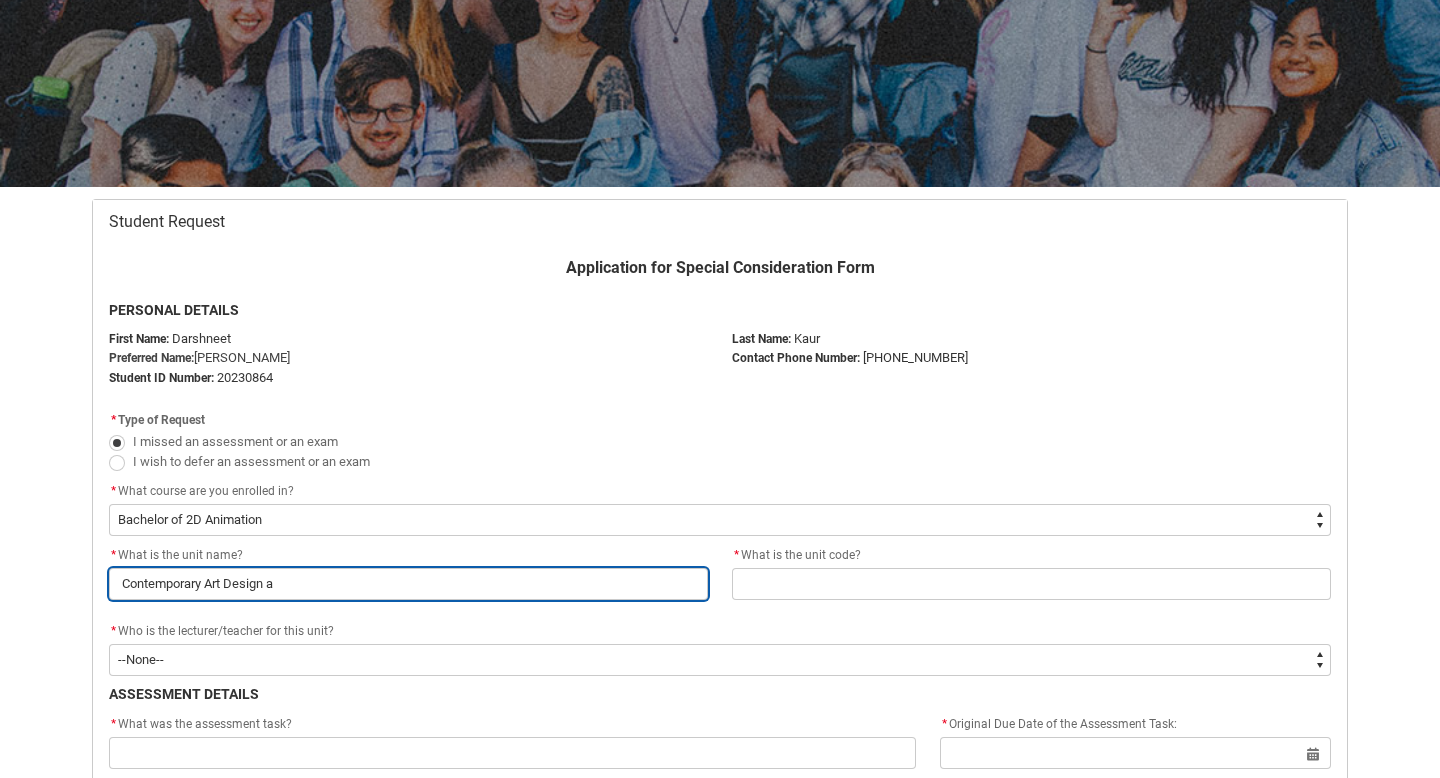 type on "Contemporary Art Design an" 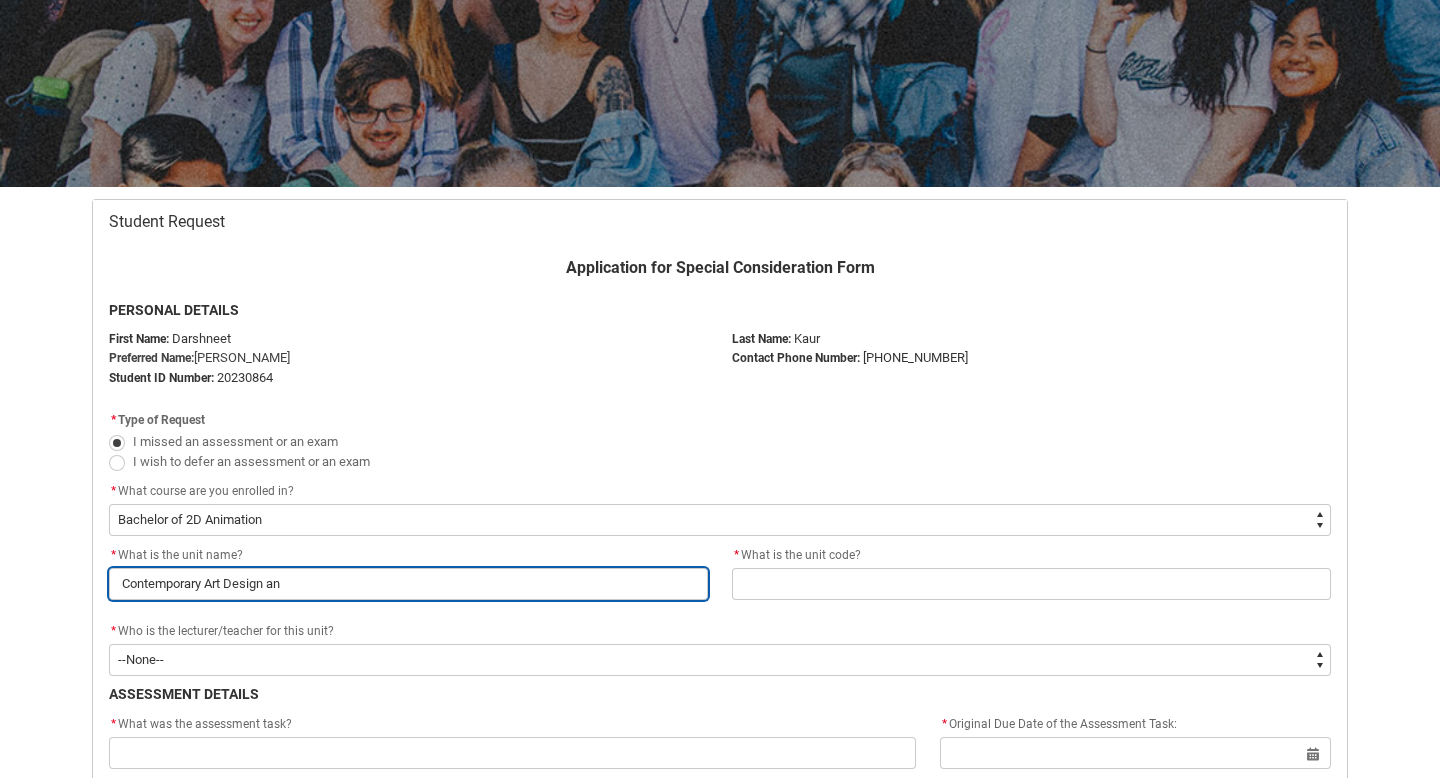 type on "Contemporary Art Design and" 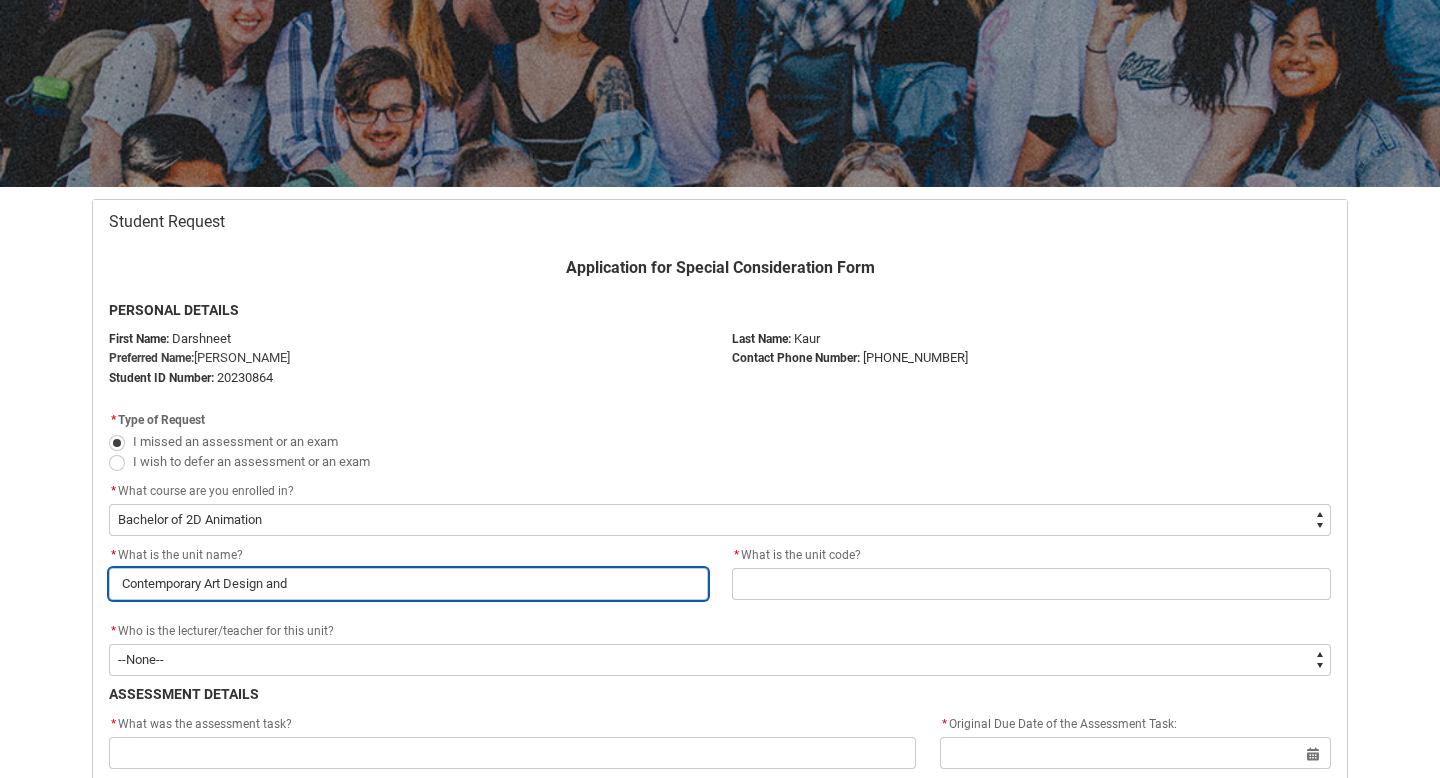 type on "Contemporary Art Design and" 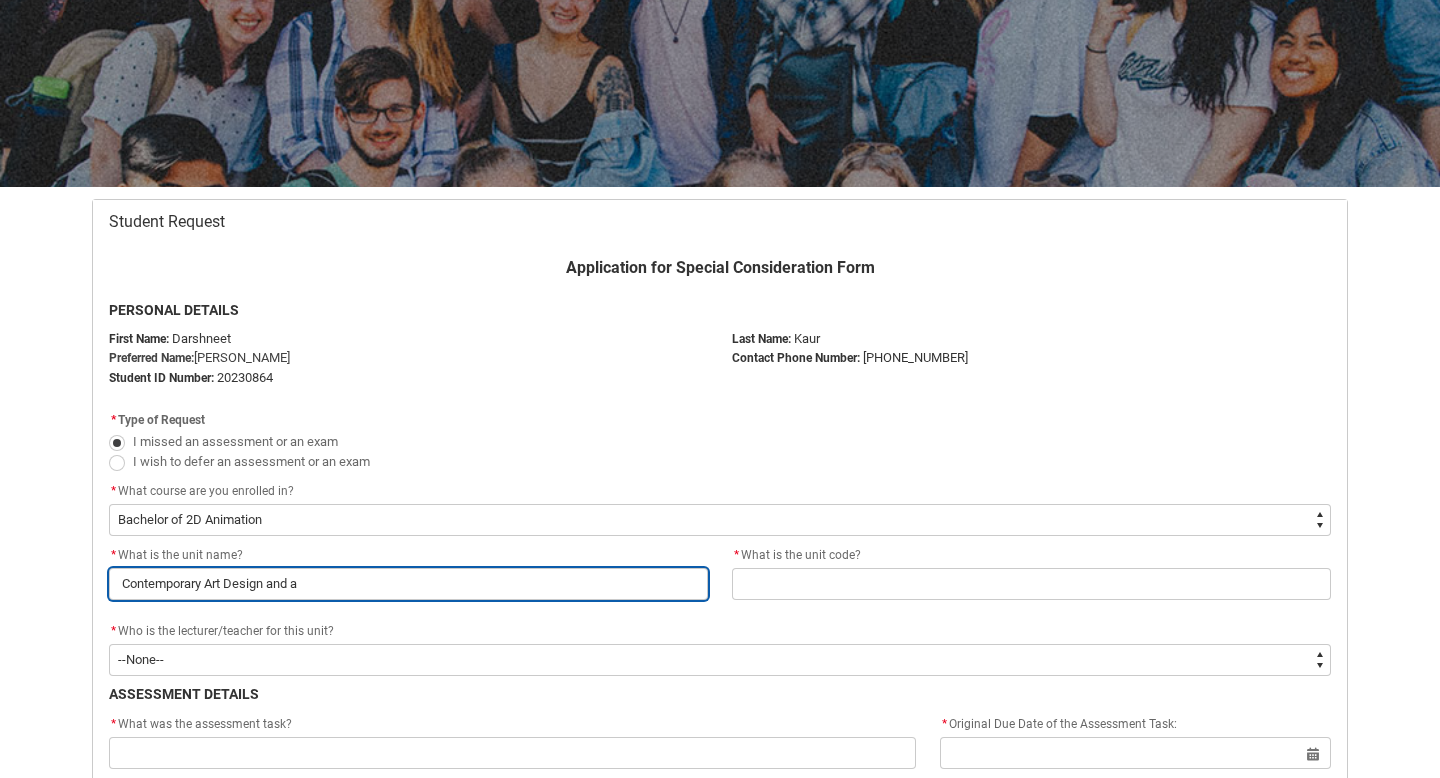 type on "Contemporary Art Design and" 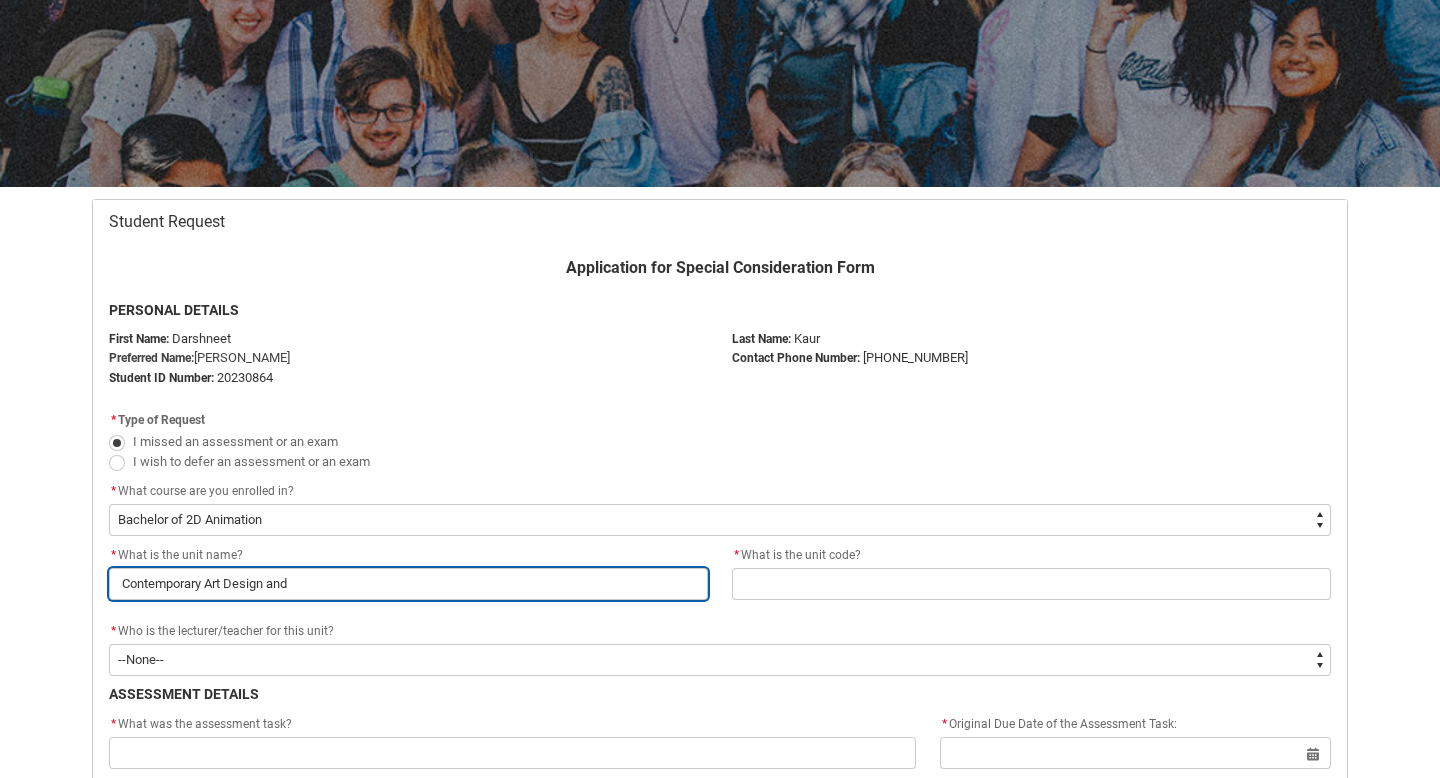 type on "Contemporary Art Design and c" 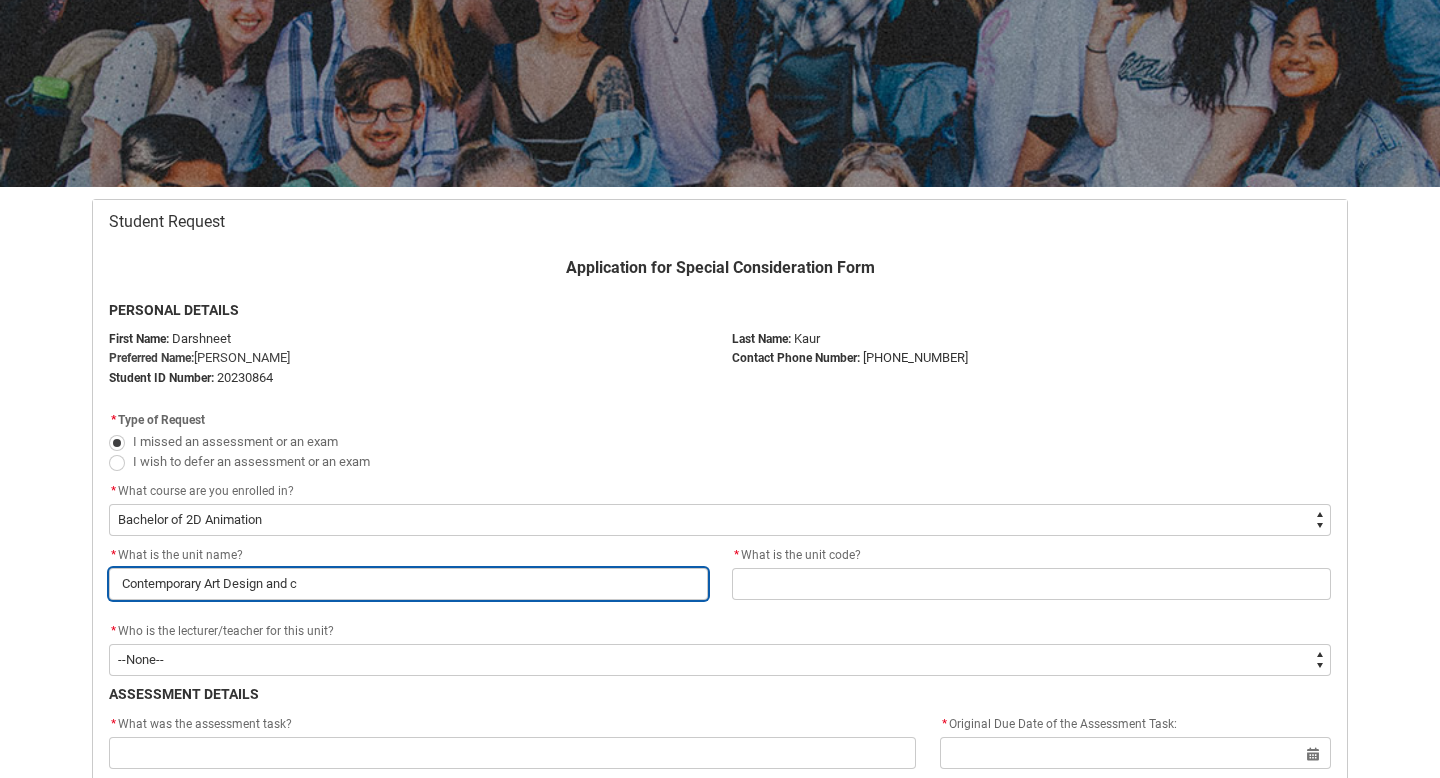 type on "Contemporary Art Design and cU" 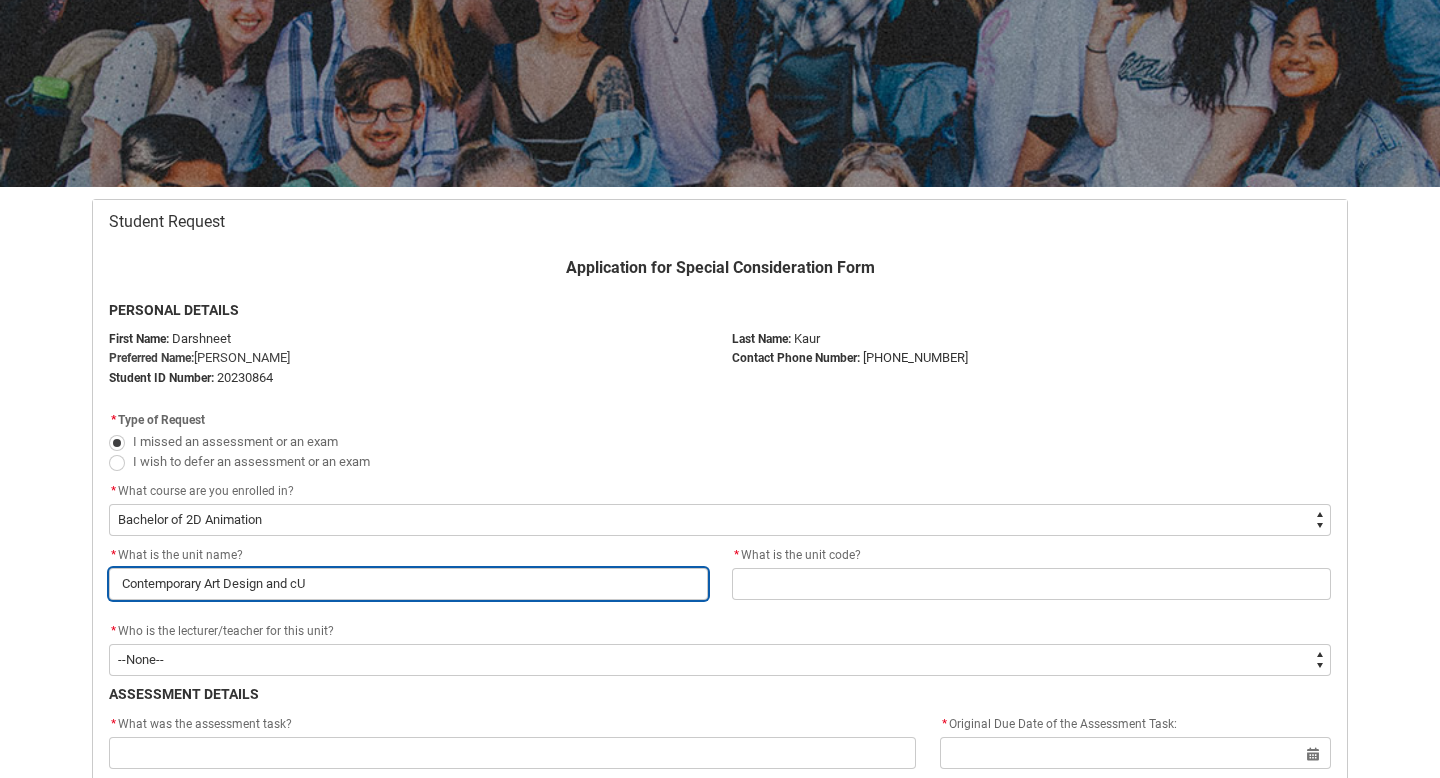 type on "Contemporary Art Design and cUL" 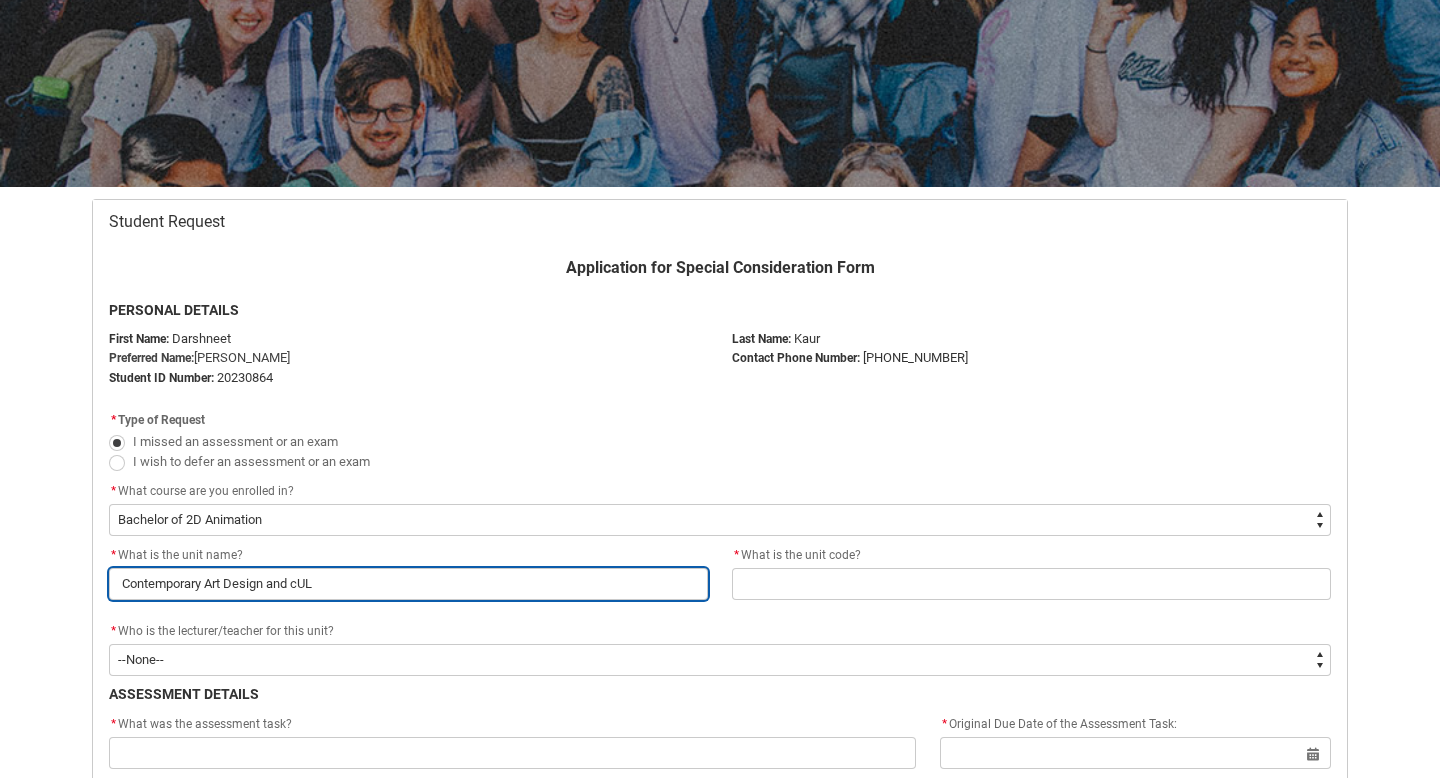 type on "Contemporary Art Design and cULT" 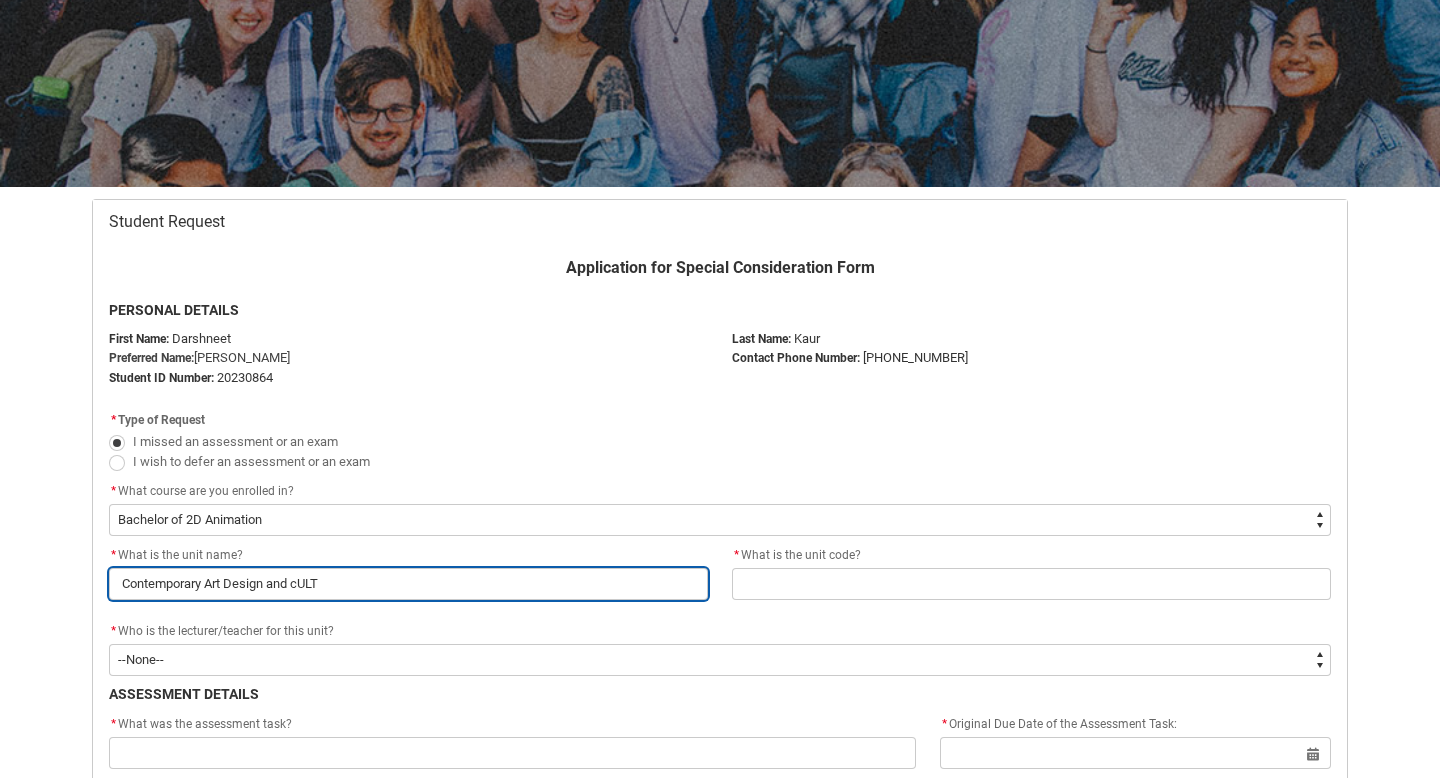 type on "Contemporary Art Design and cULTU" 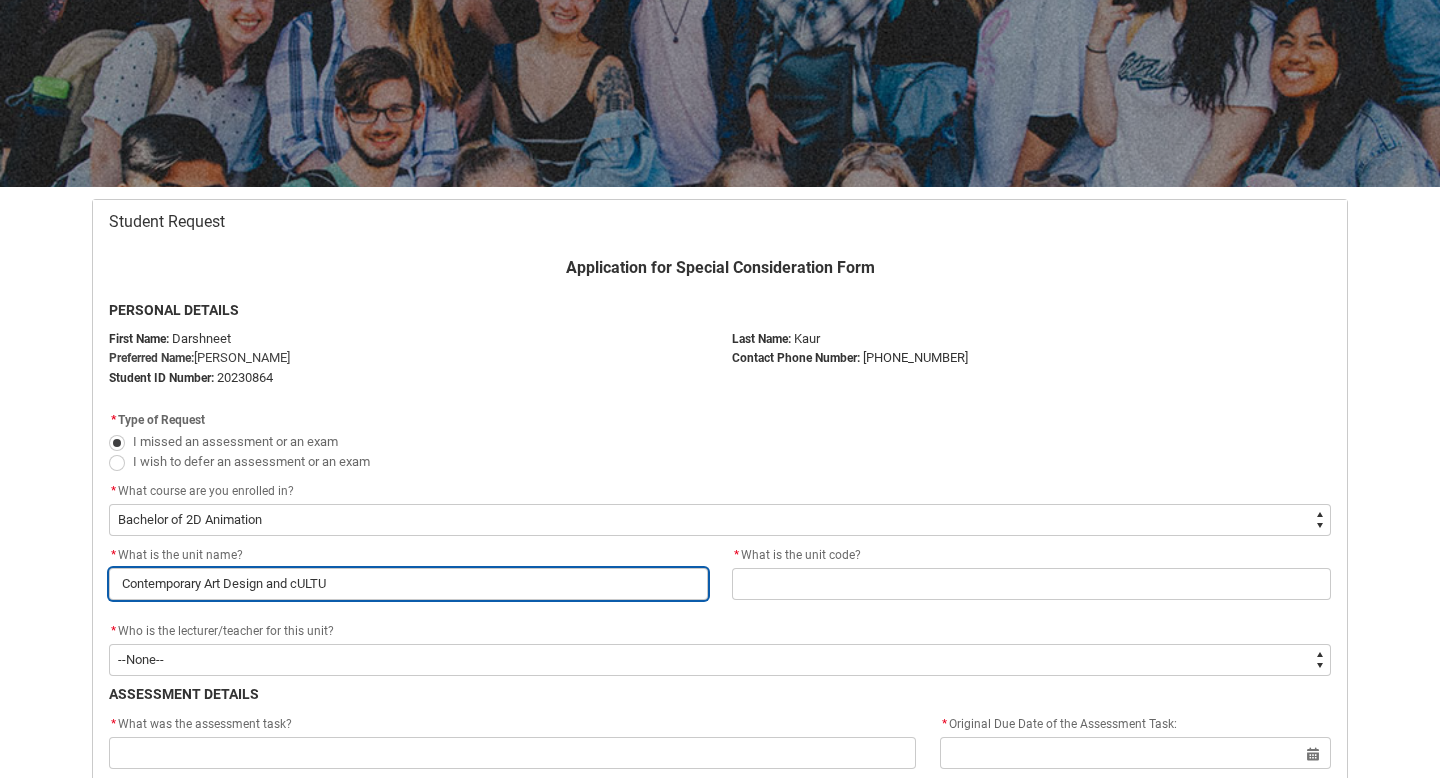 type on "Contemporary Art Design and cULTUR" 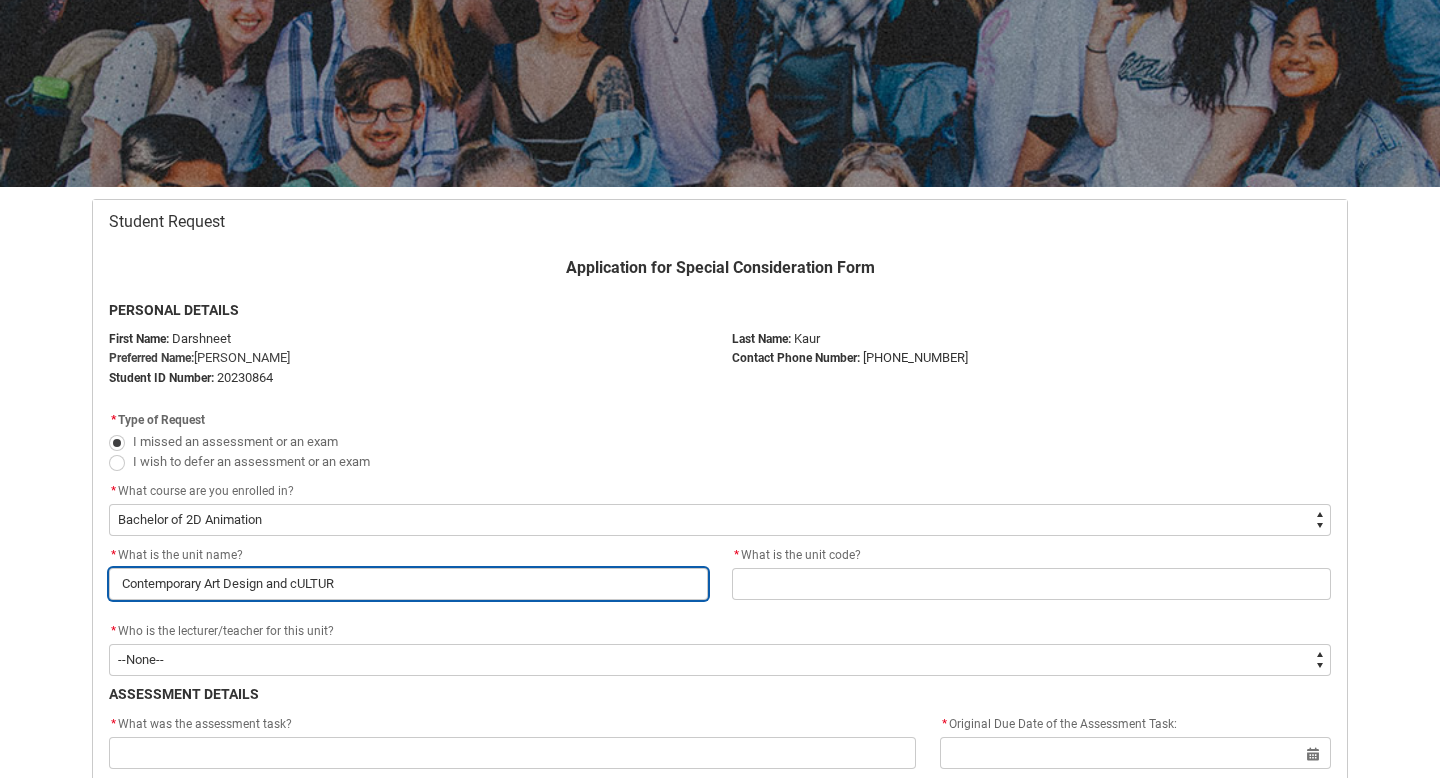 type on "Contemporary Art Design and cULTURE" 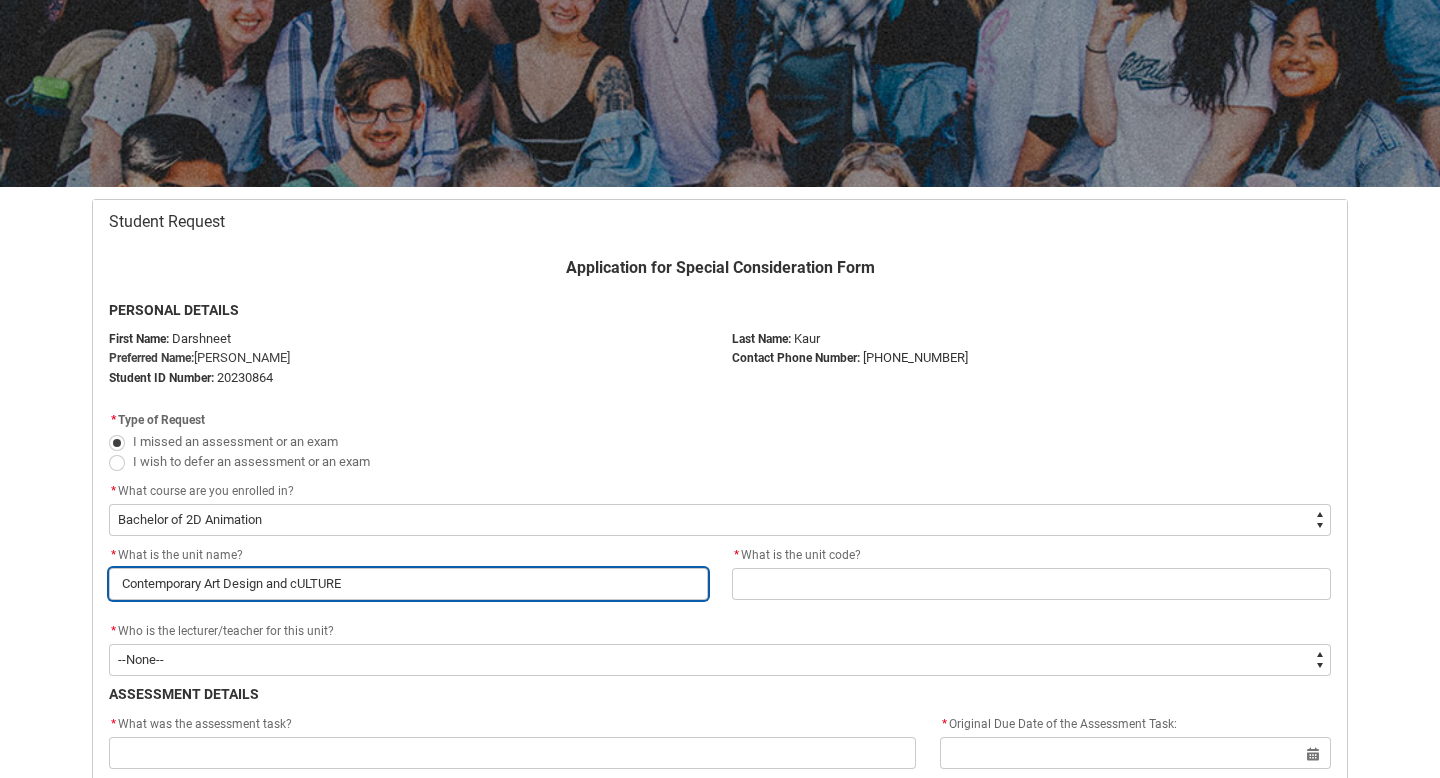 type on "Contemporary Art Design and cULTUR" 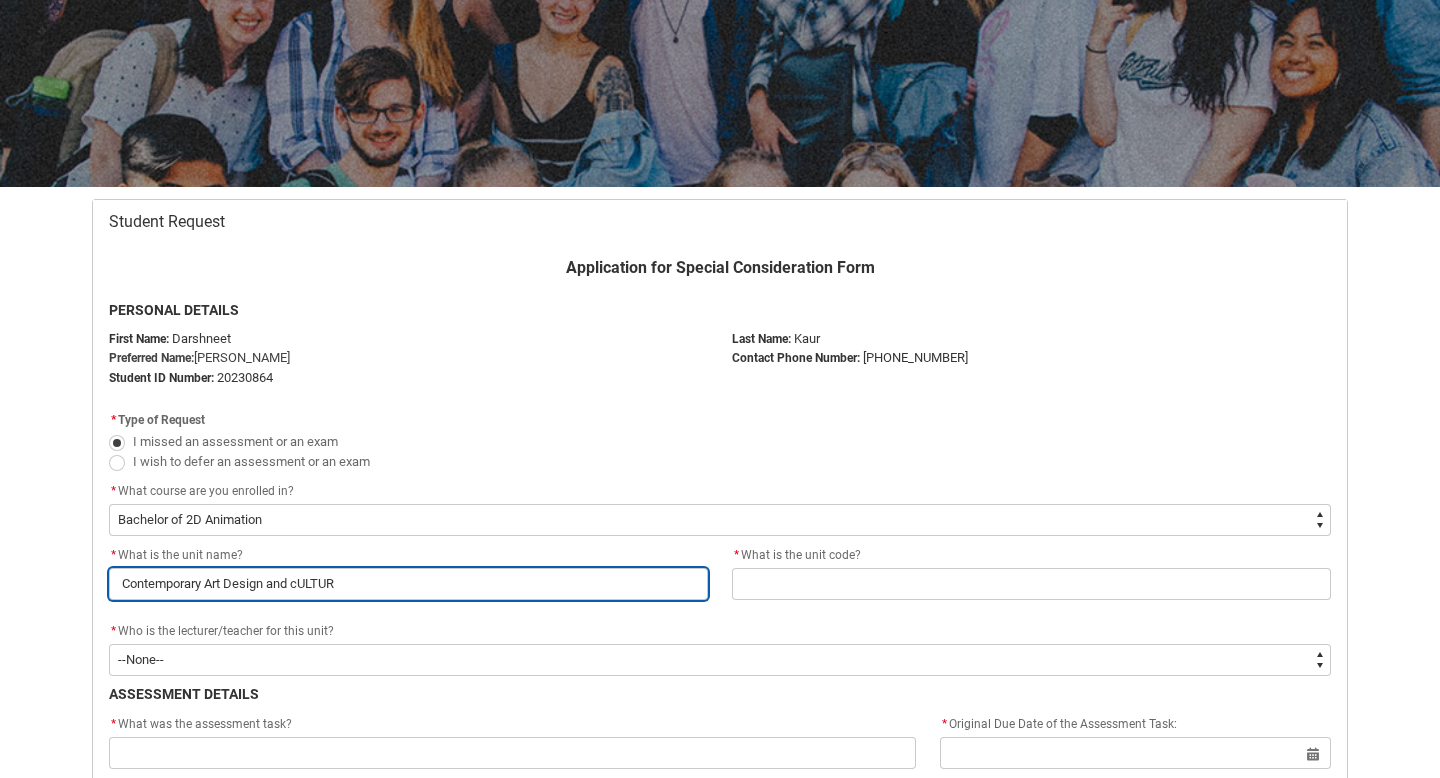 type on "Contemporary Art Design and cULTU" 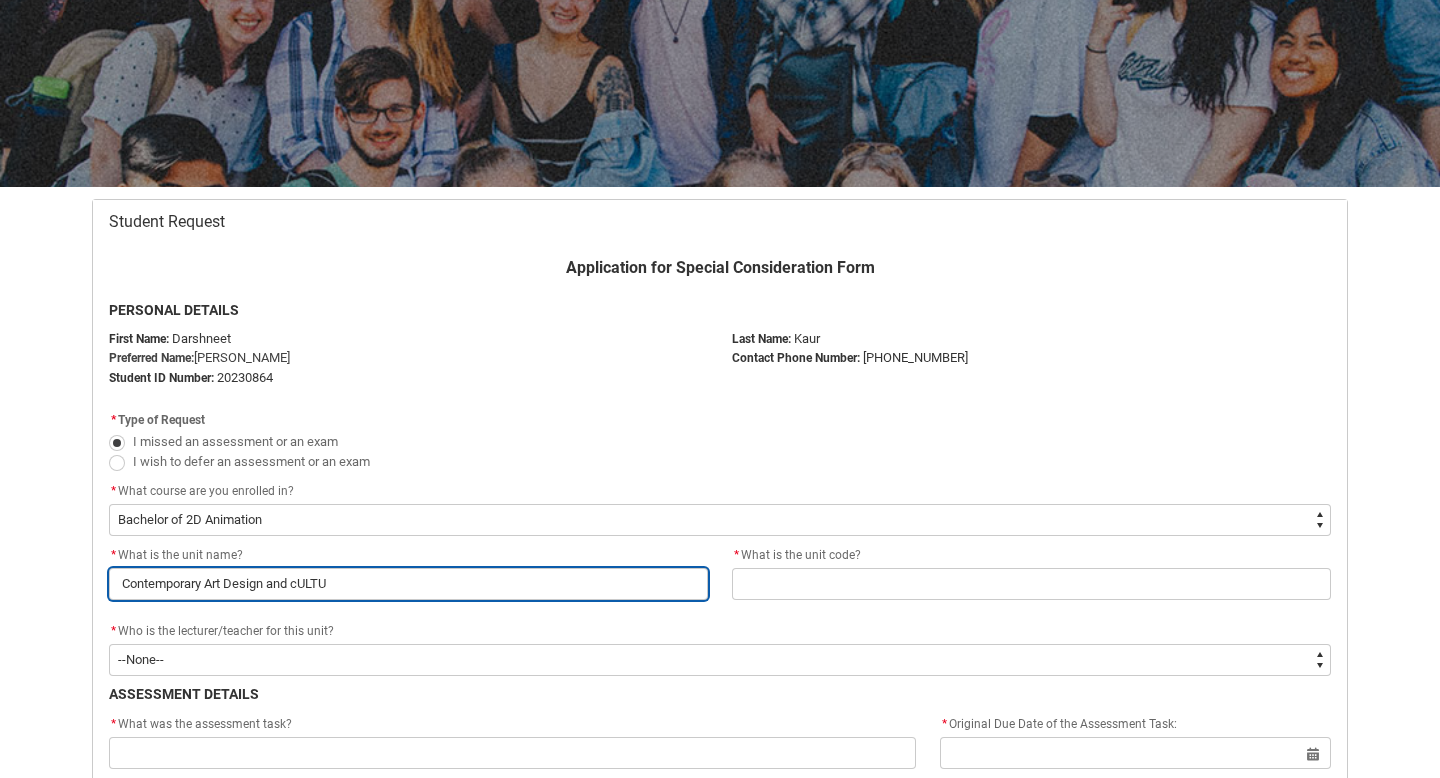type on "Contemporary Art Design and cULT" 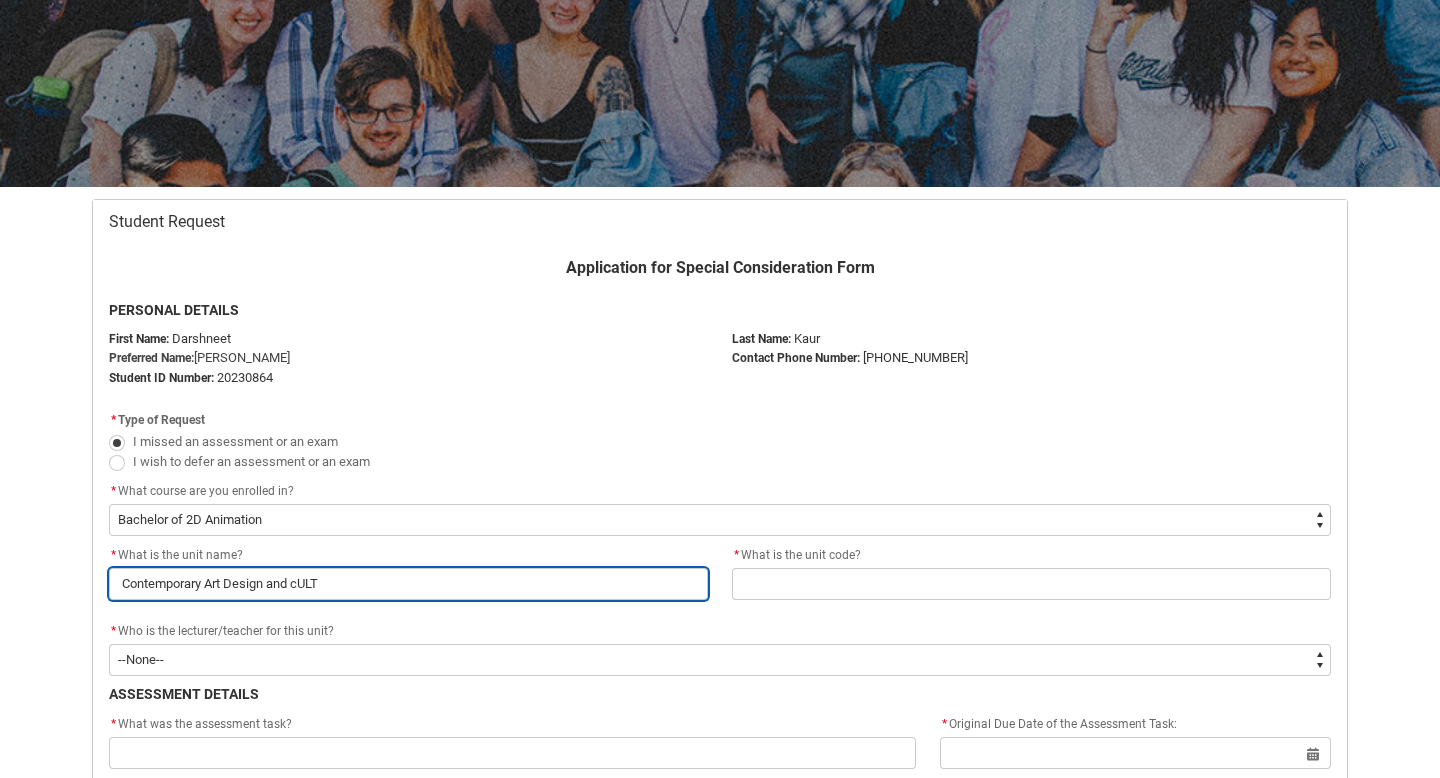 type on "Contemporary Art Design and cUL" 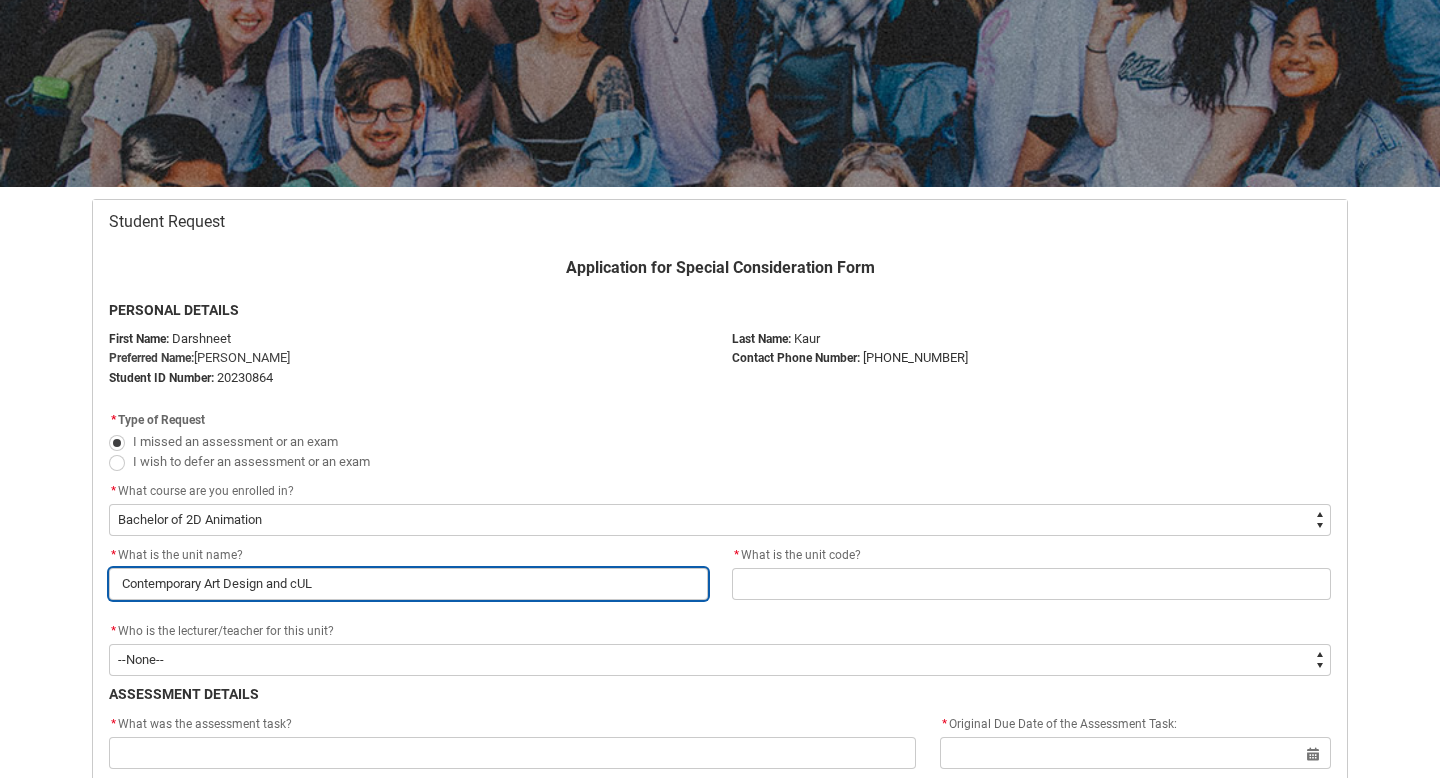 type on "Contemporary Art Design and cU" 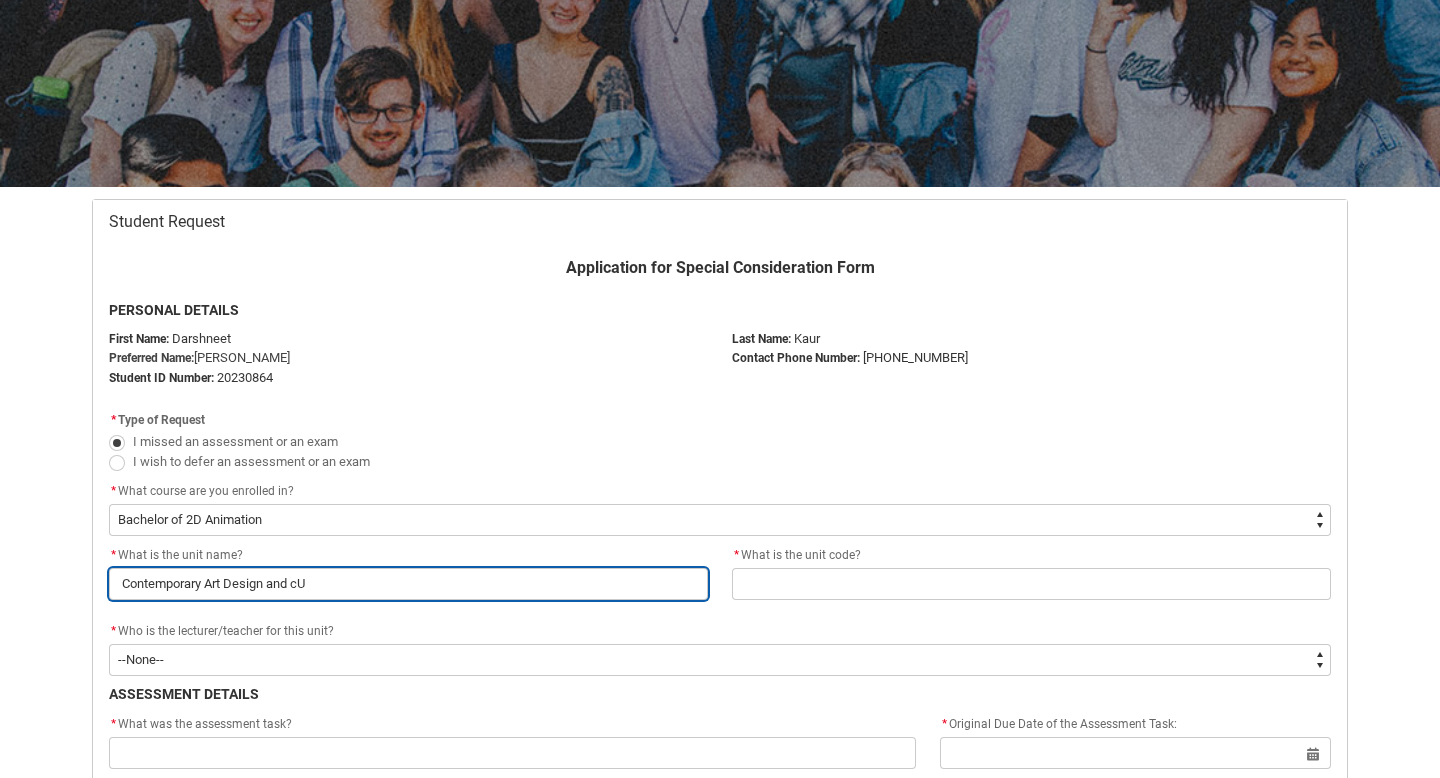type on "Contemporary Art Design and c" 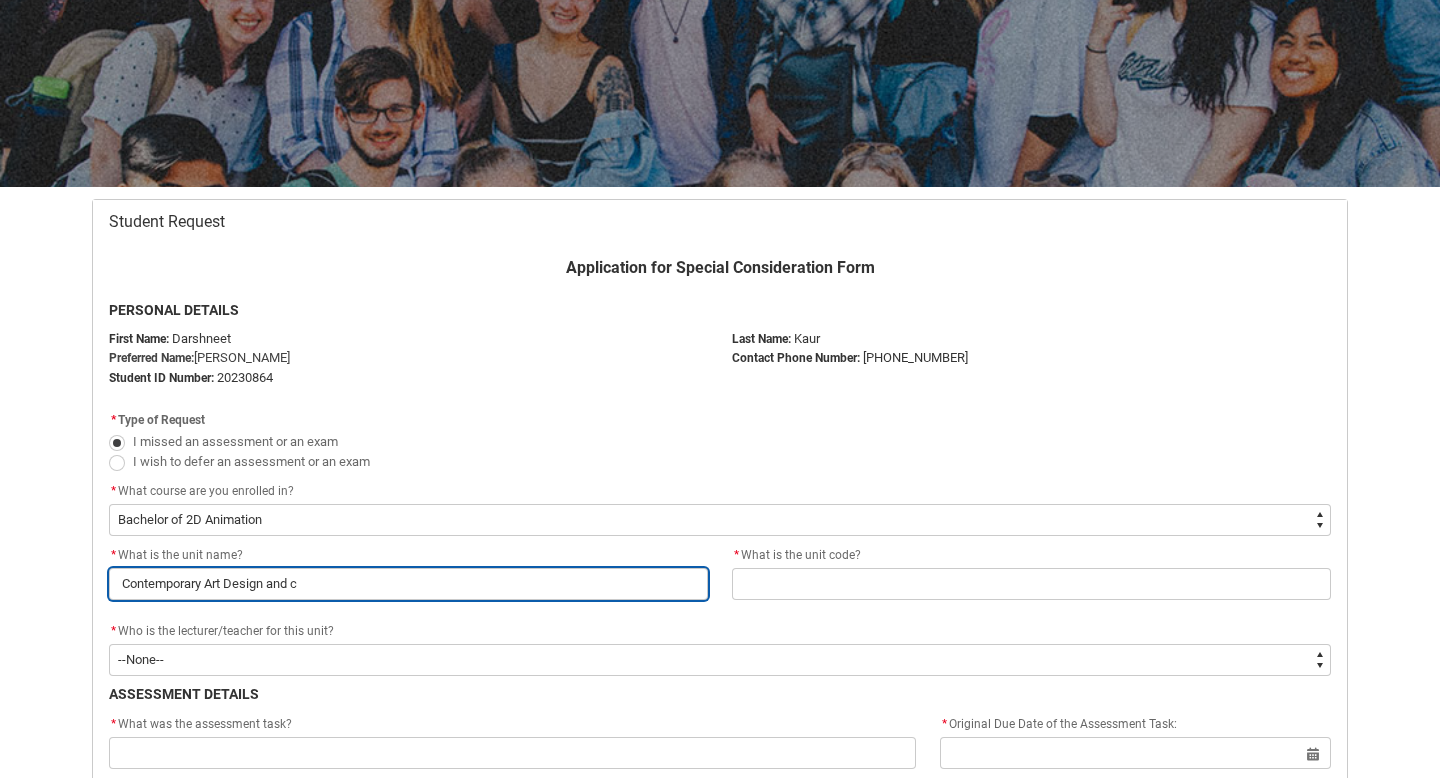 type on "Contemporary Art Design and" 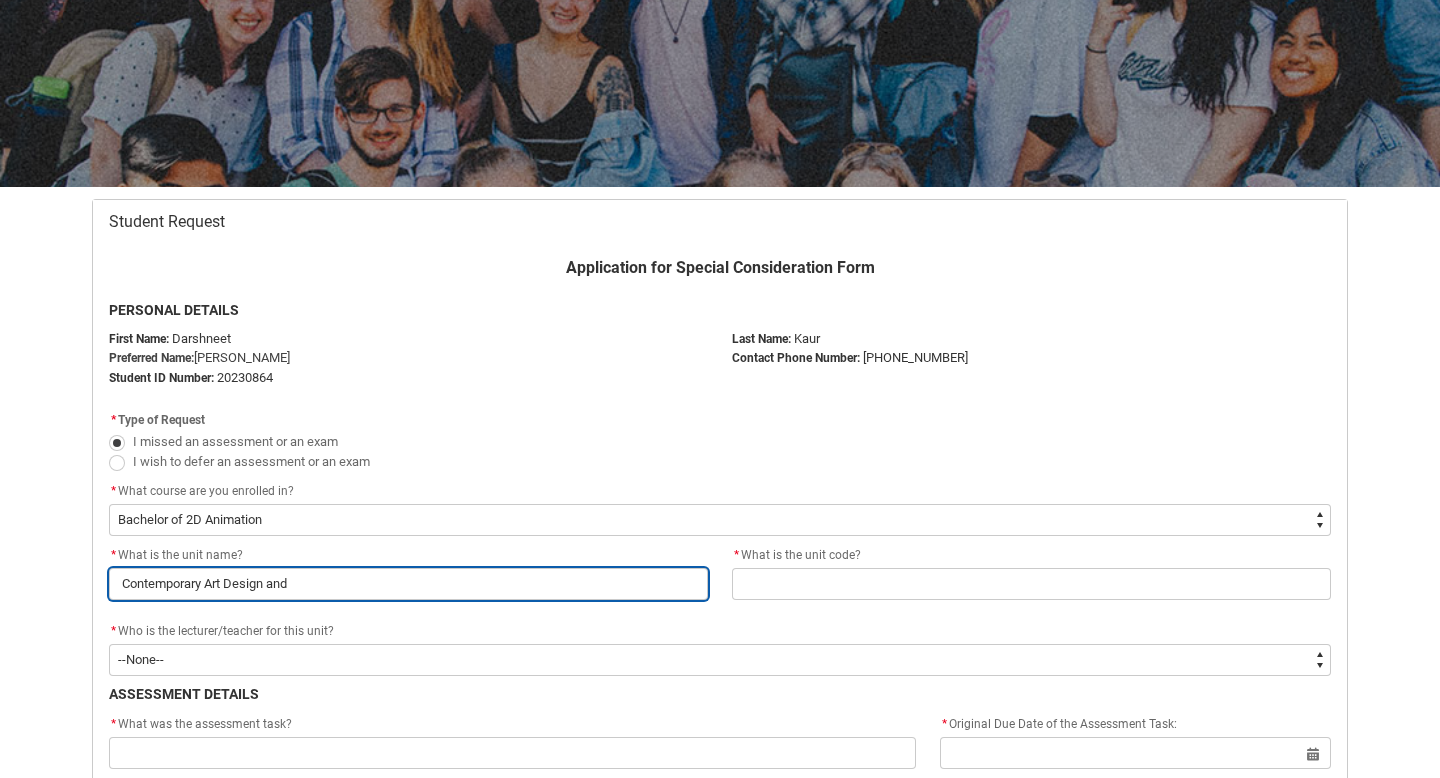 type on "Contemporary Art Design and C" 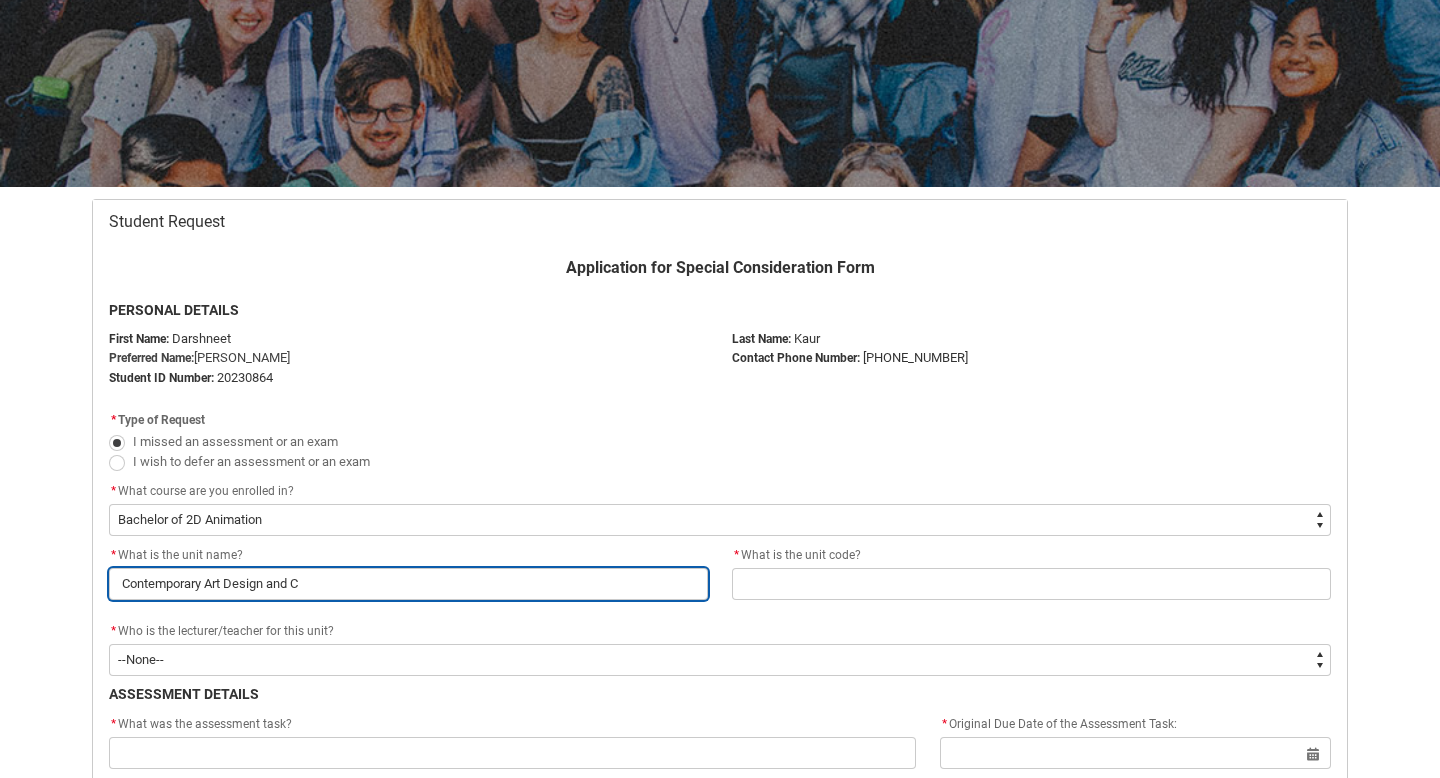 type on "Contemporary Art Design and Cu" 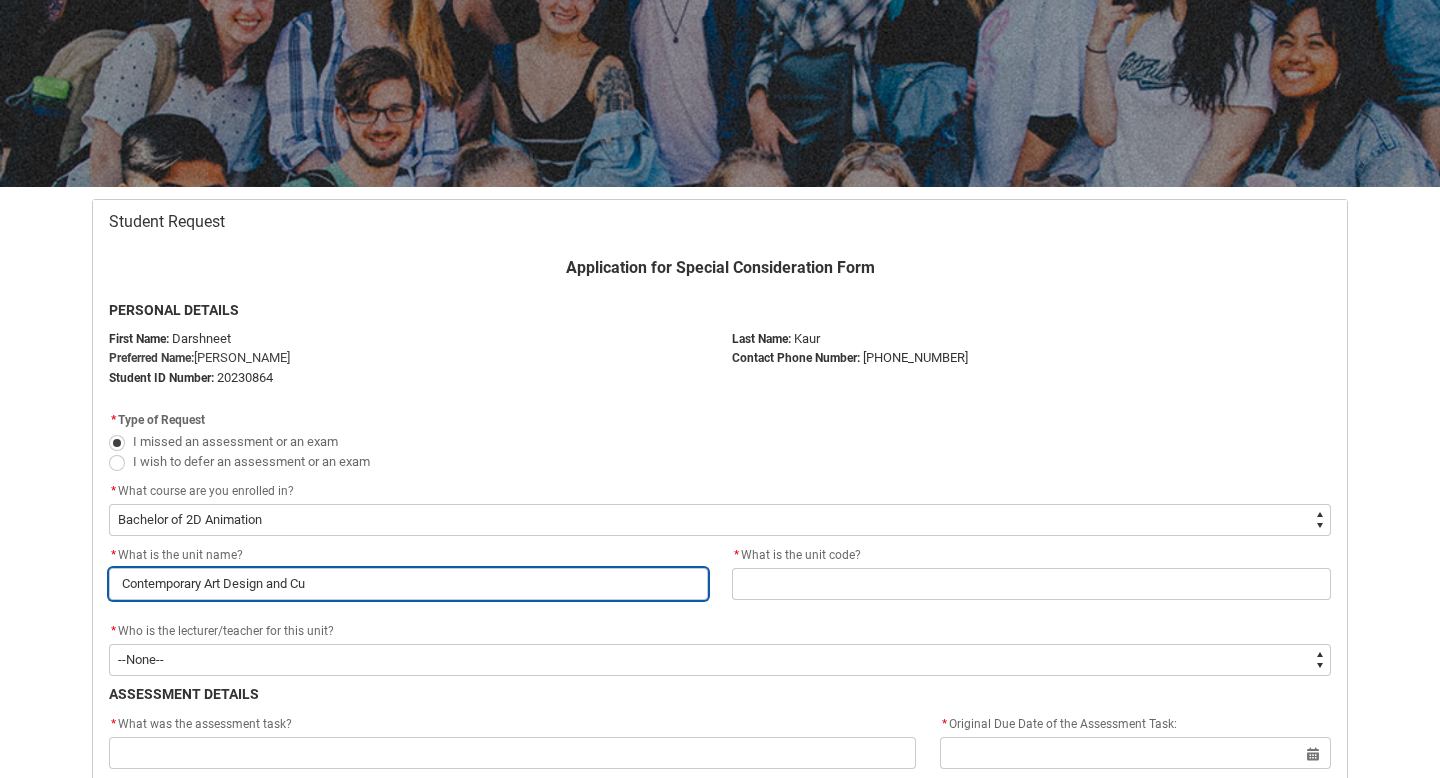 type on "Contemporary Art Design and Cul" 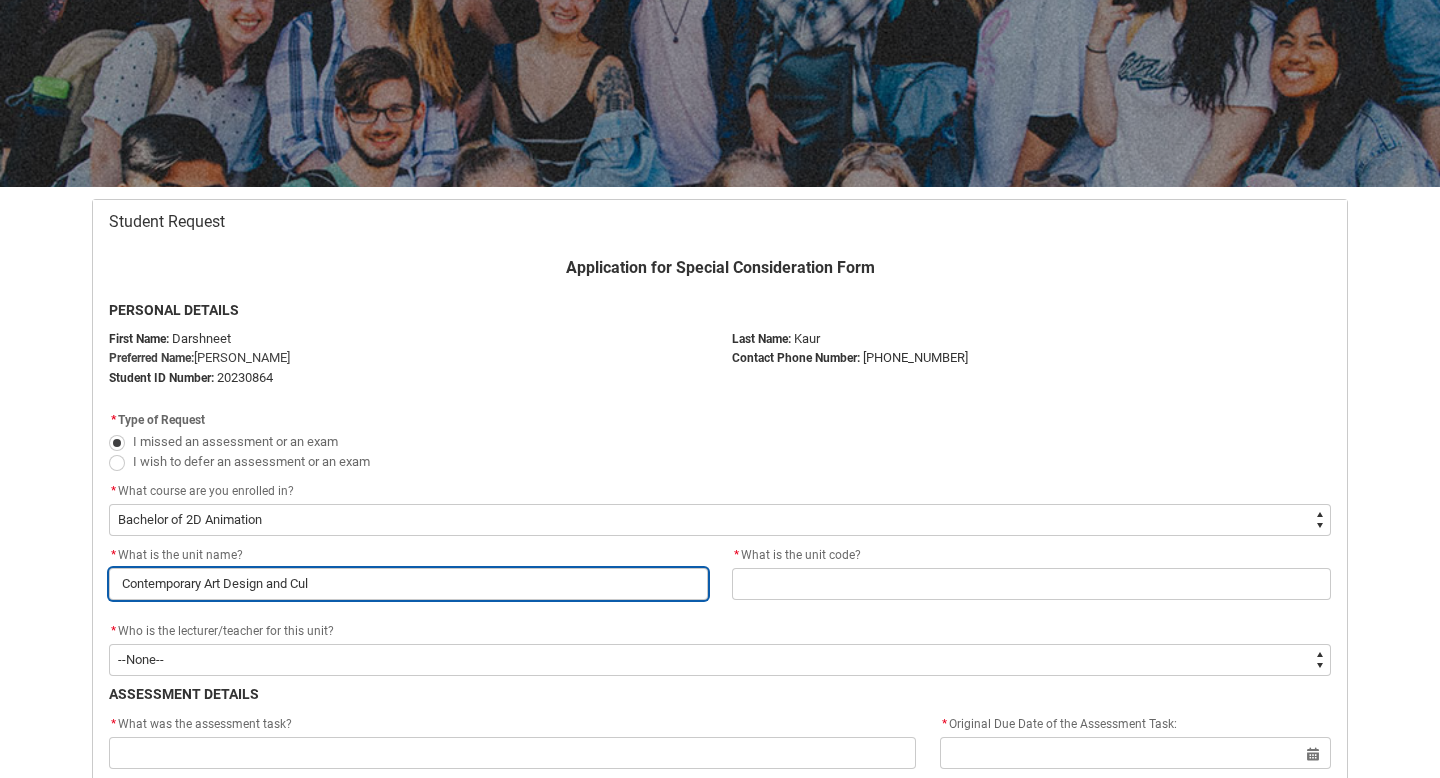 type on "Contemporary Art Design and Cult" 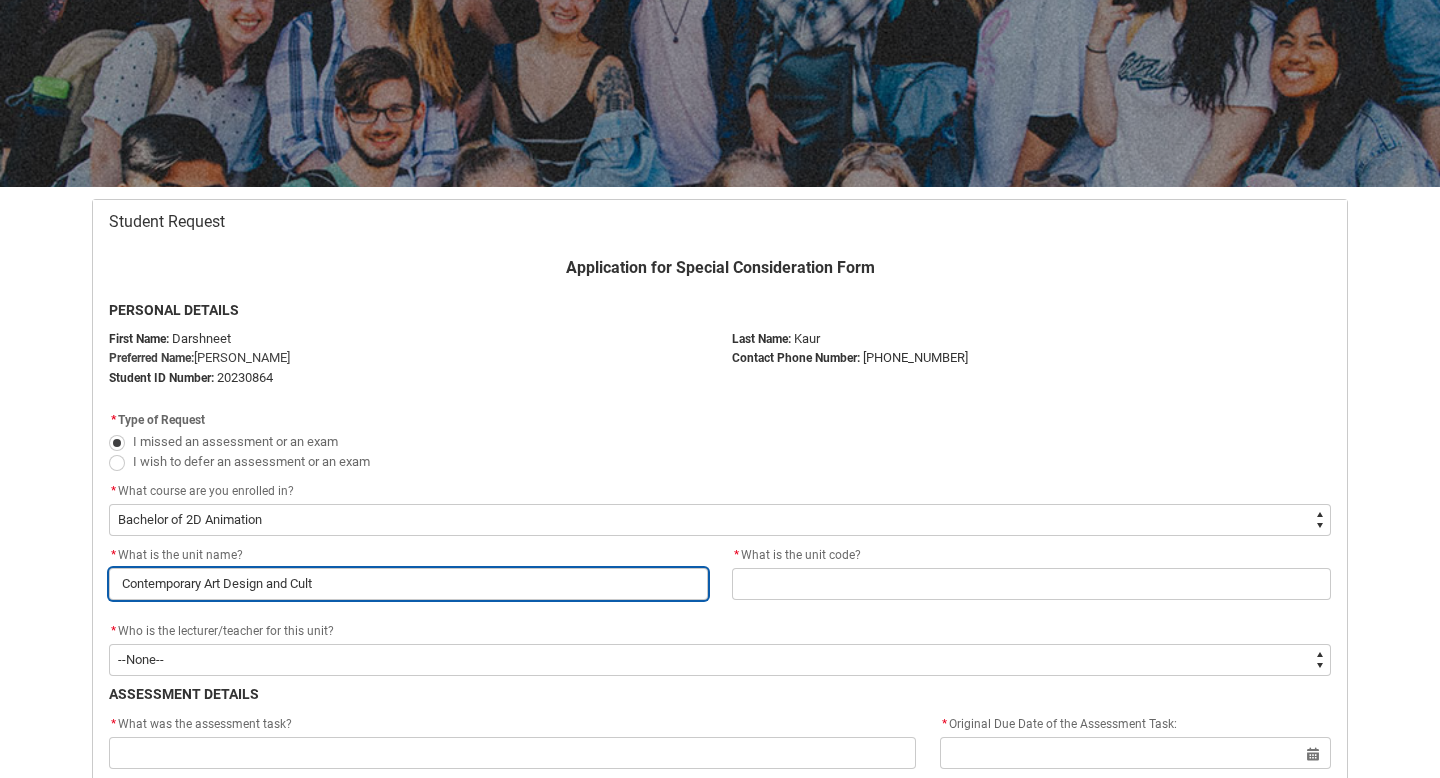 type on "Contemporary Art Design and Cultu" 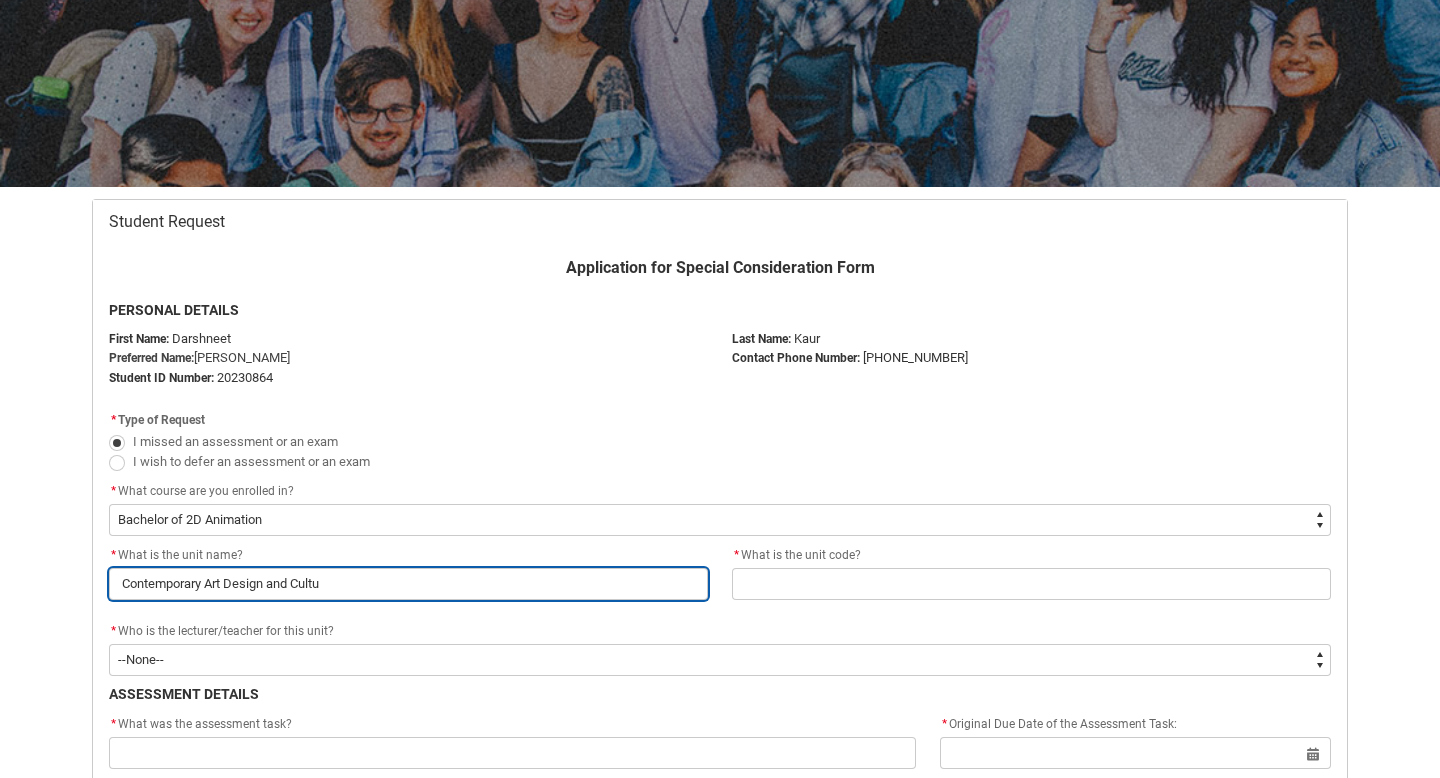 type on "Contemporary Art Design and Cultur" 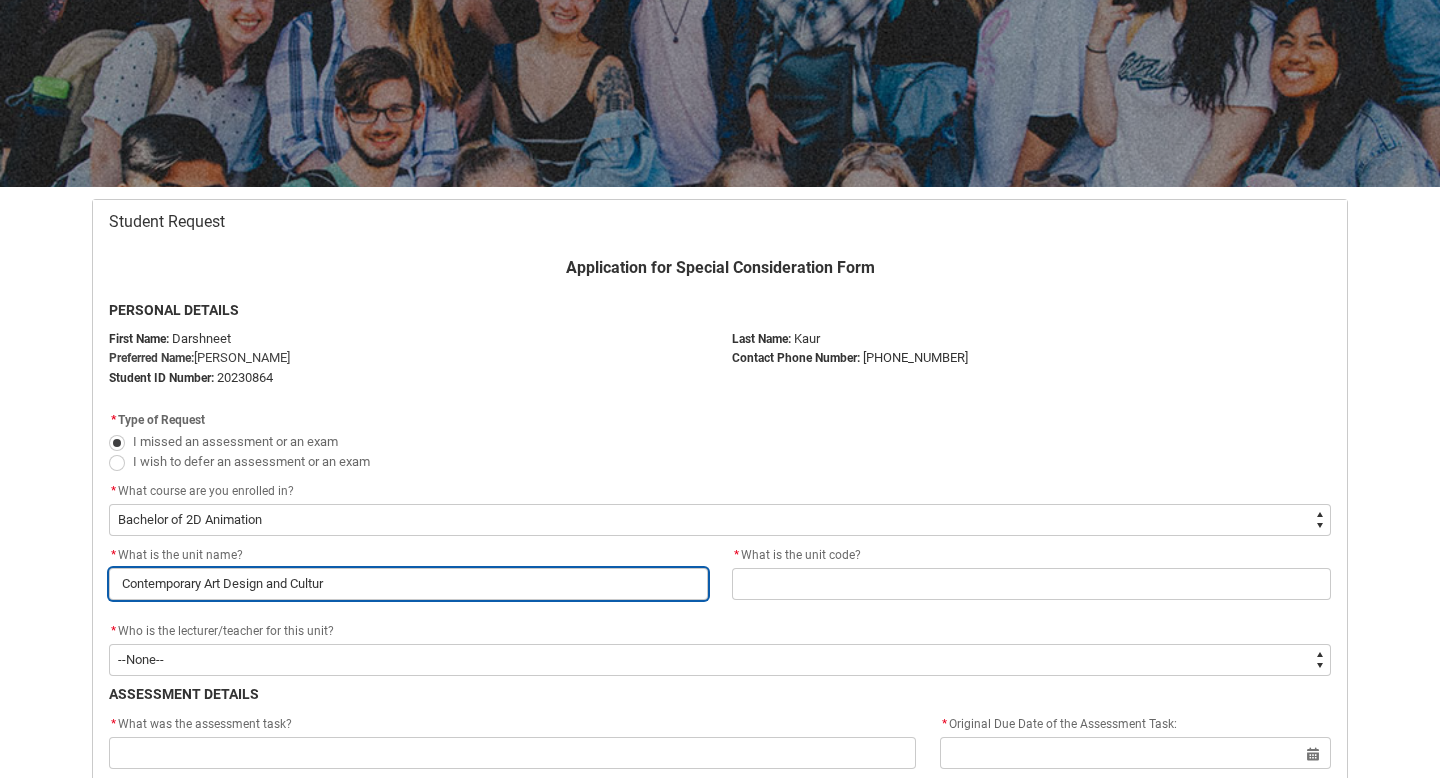 type on "Contemporary Art Design and Culture" 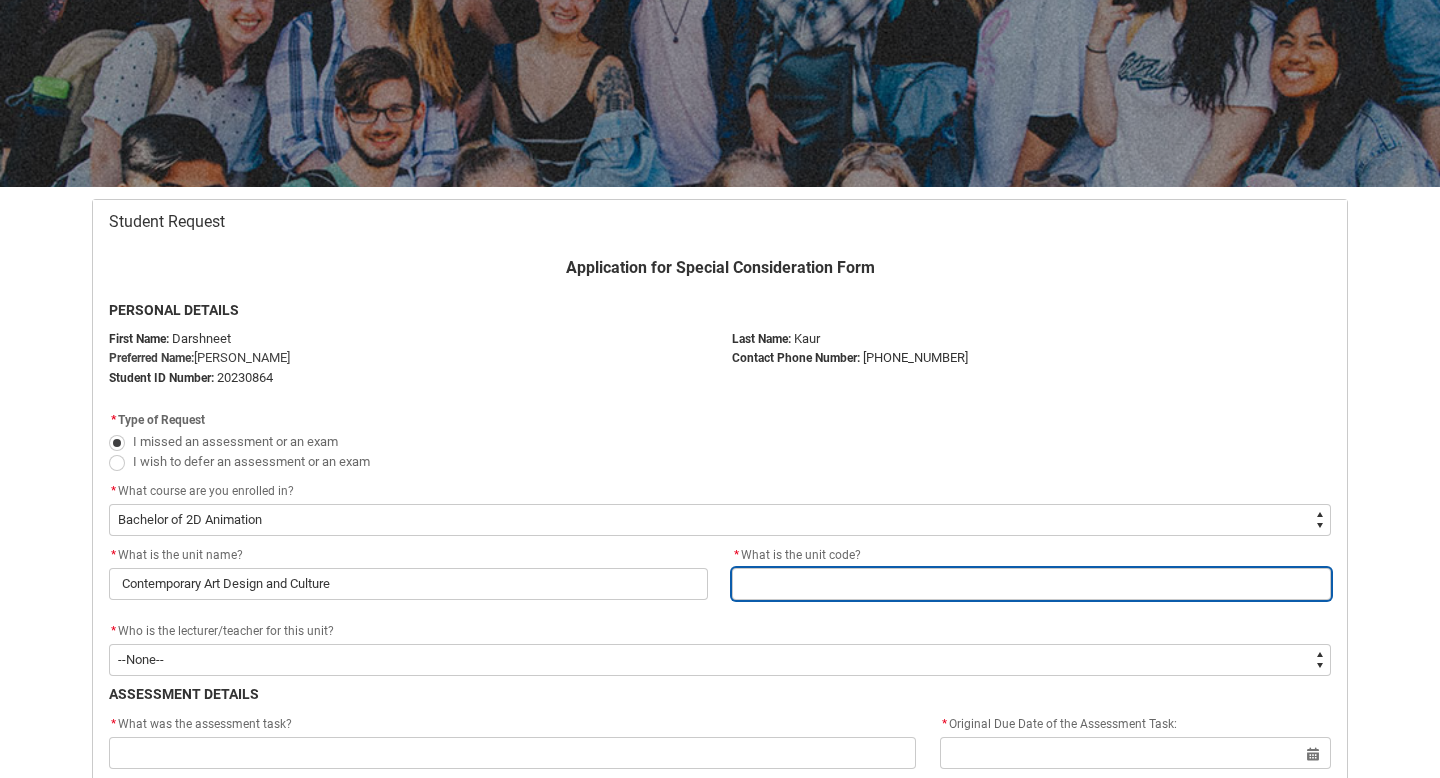 click at bounding box center (1031, 584) 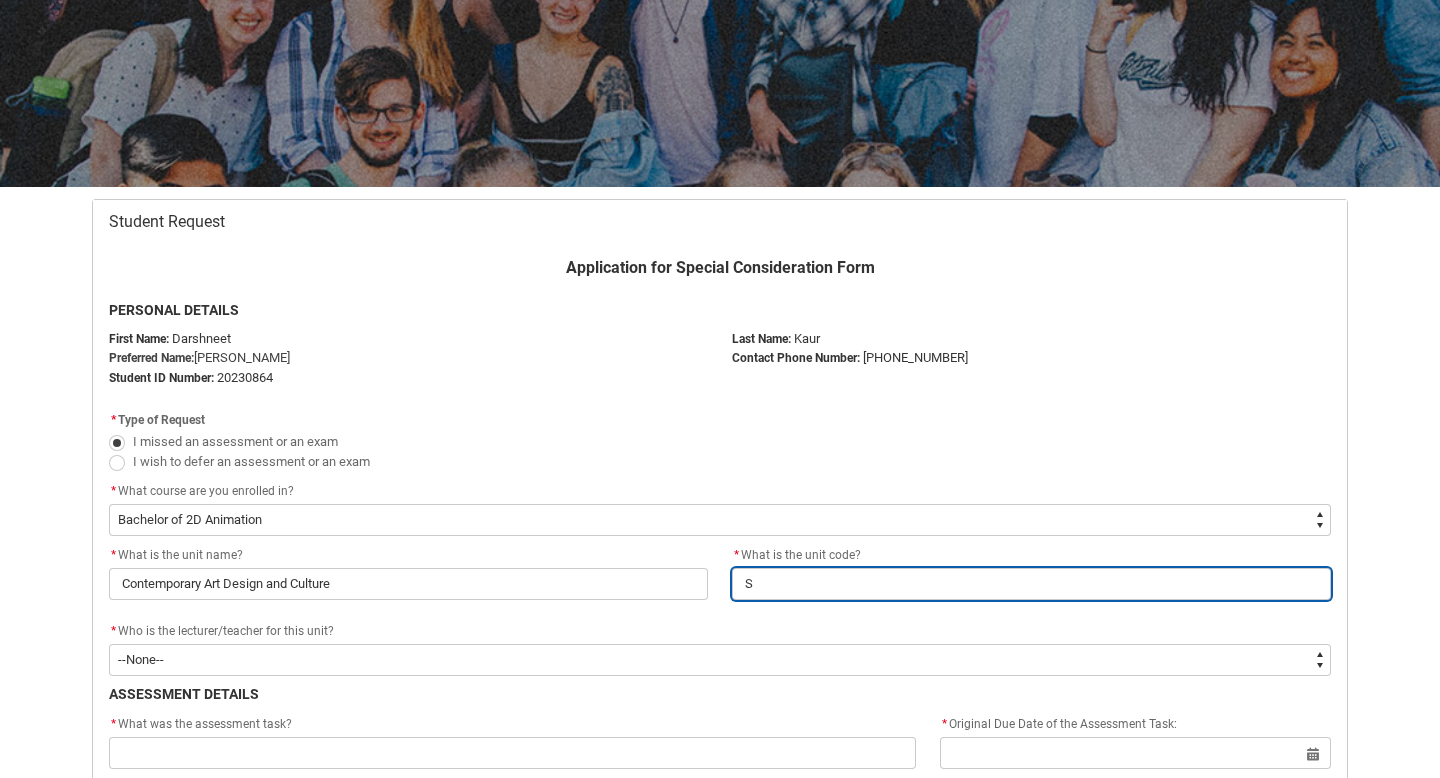 type on "SH" 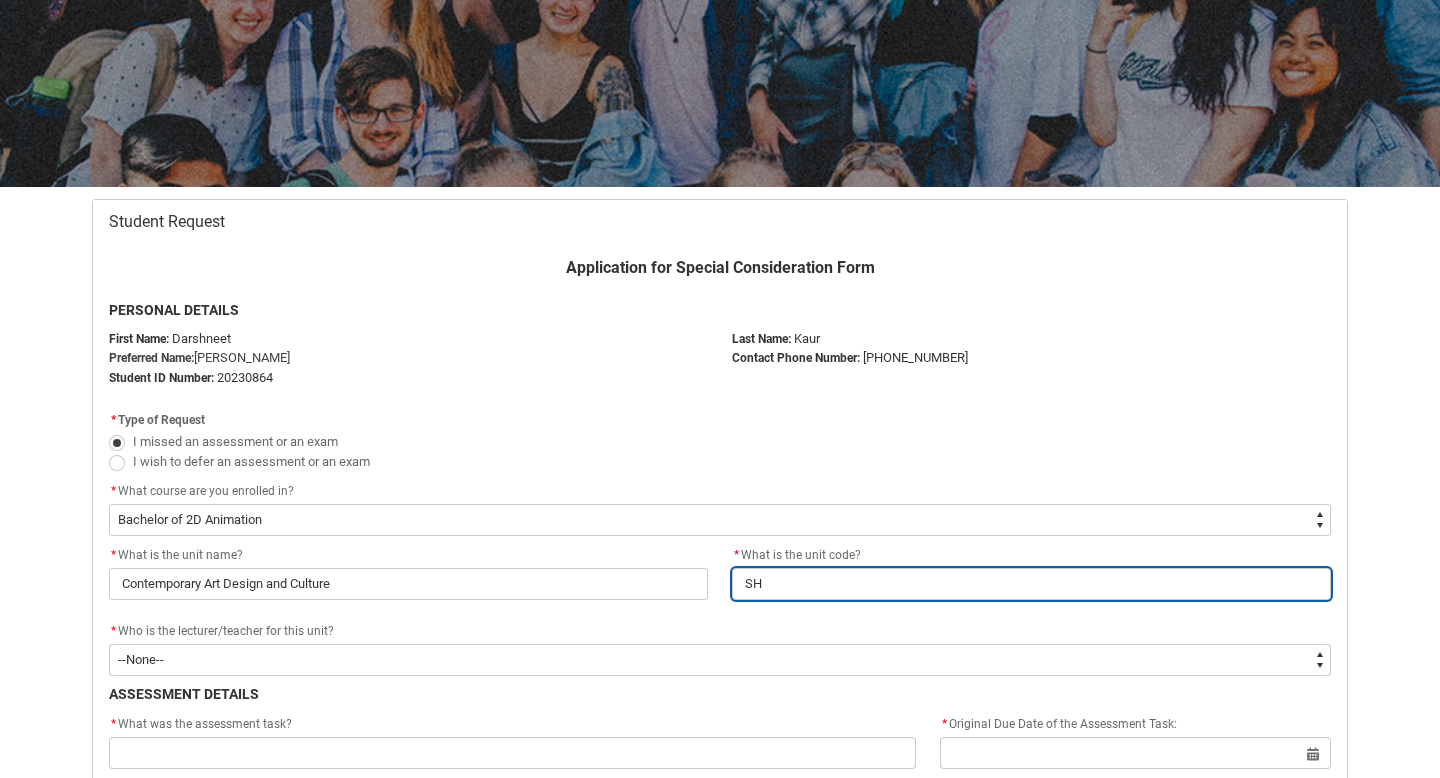 type on "SHD" 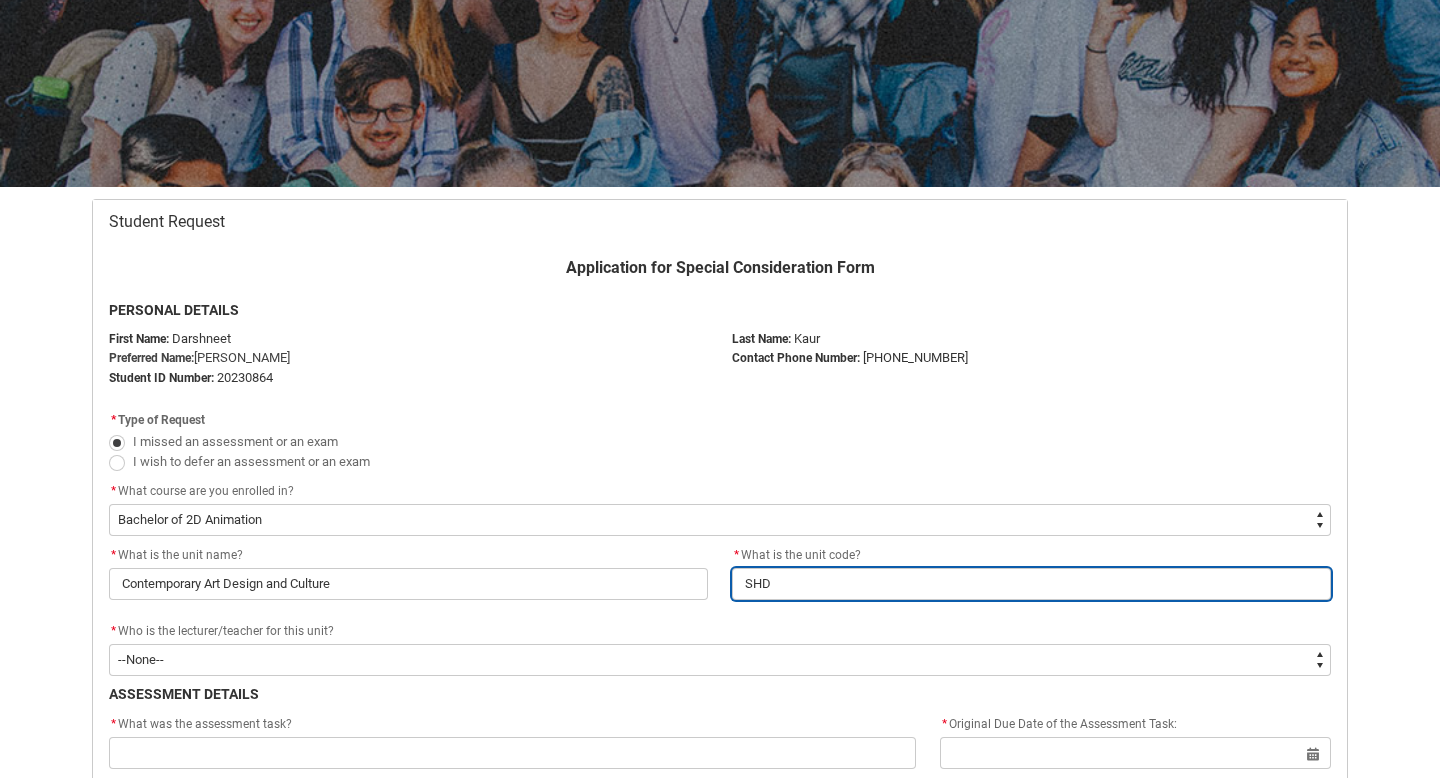 type on "SHDC" 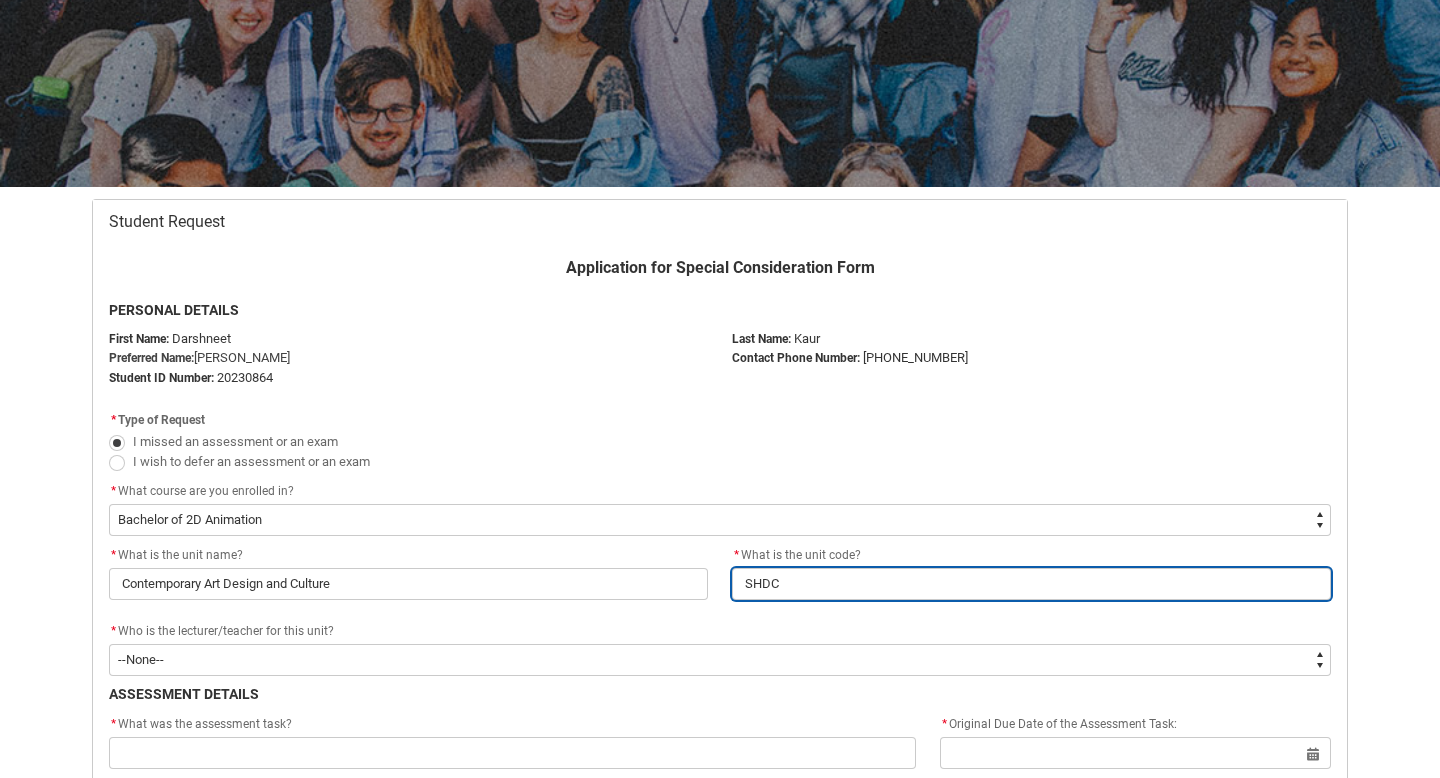 type on "SHDCD" 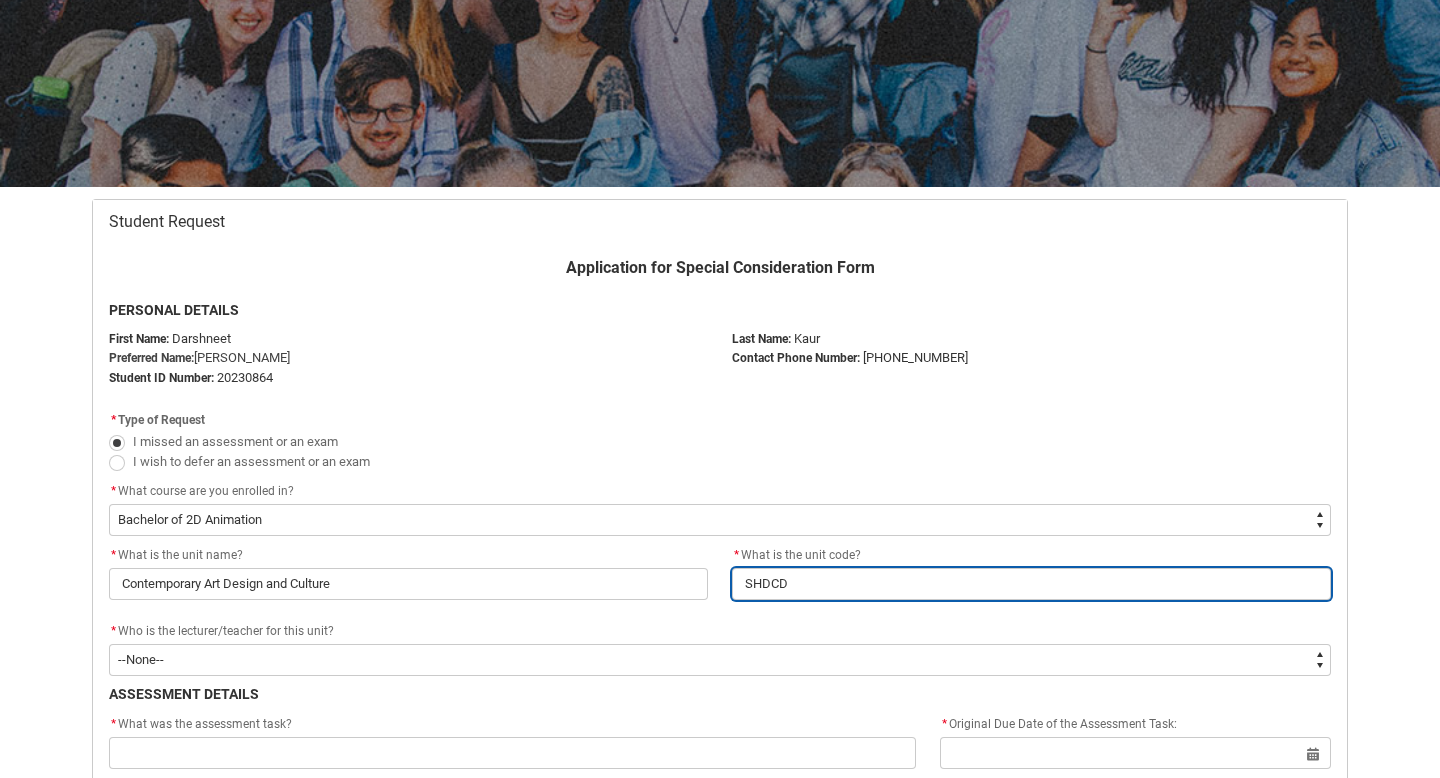 type on "SHDC" 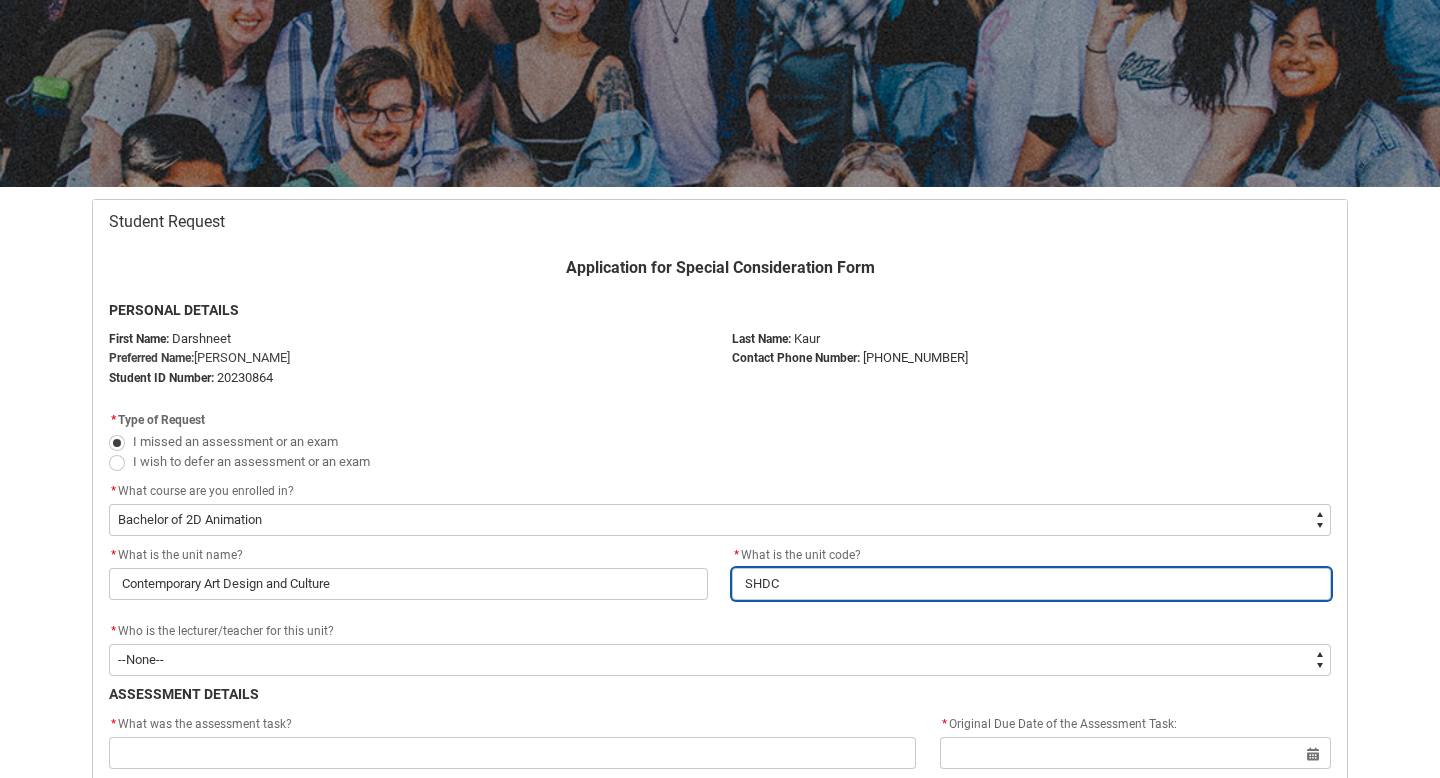 type on "SHD" 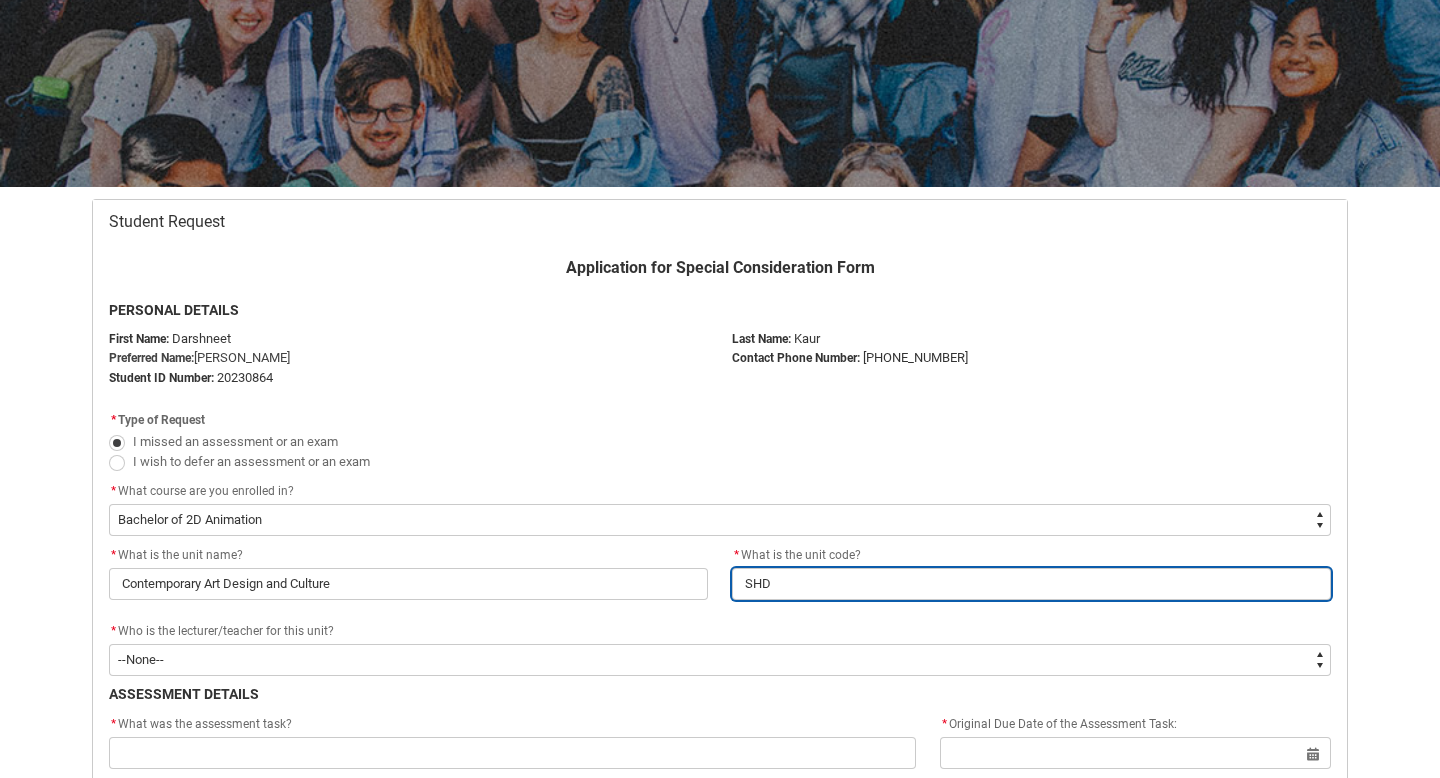 type on "SH" 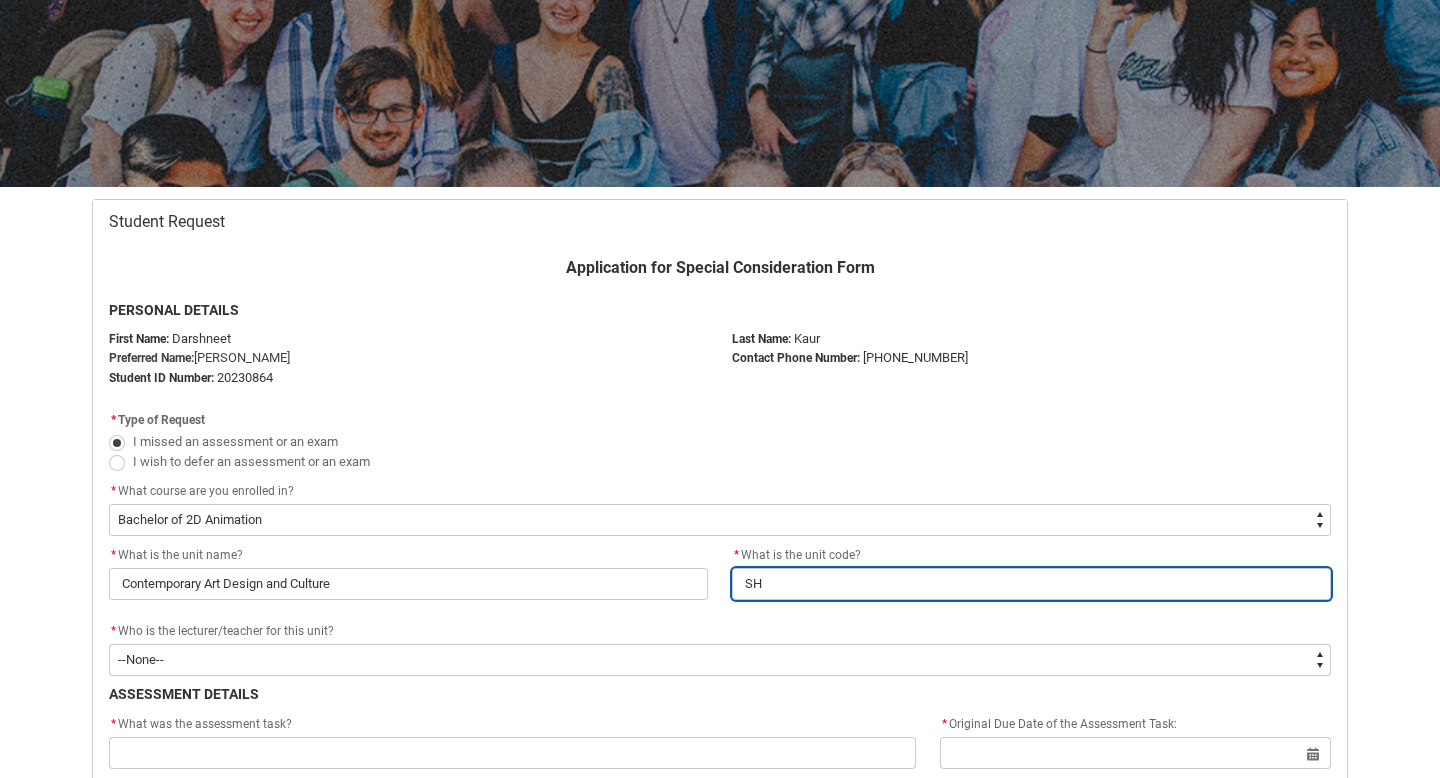 type on "SHC" 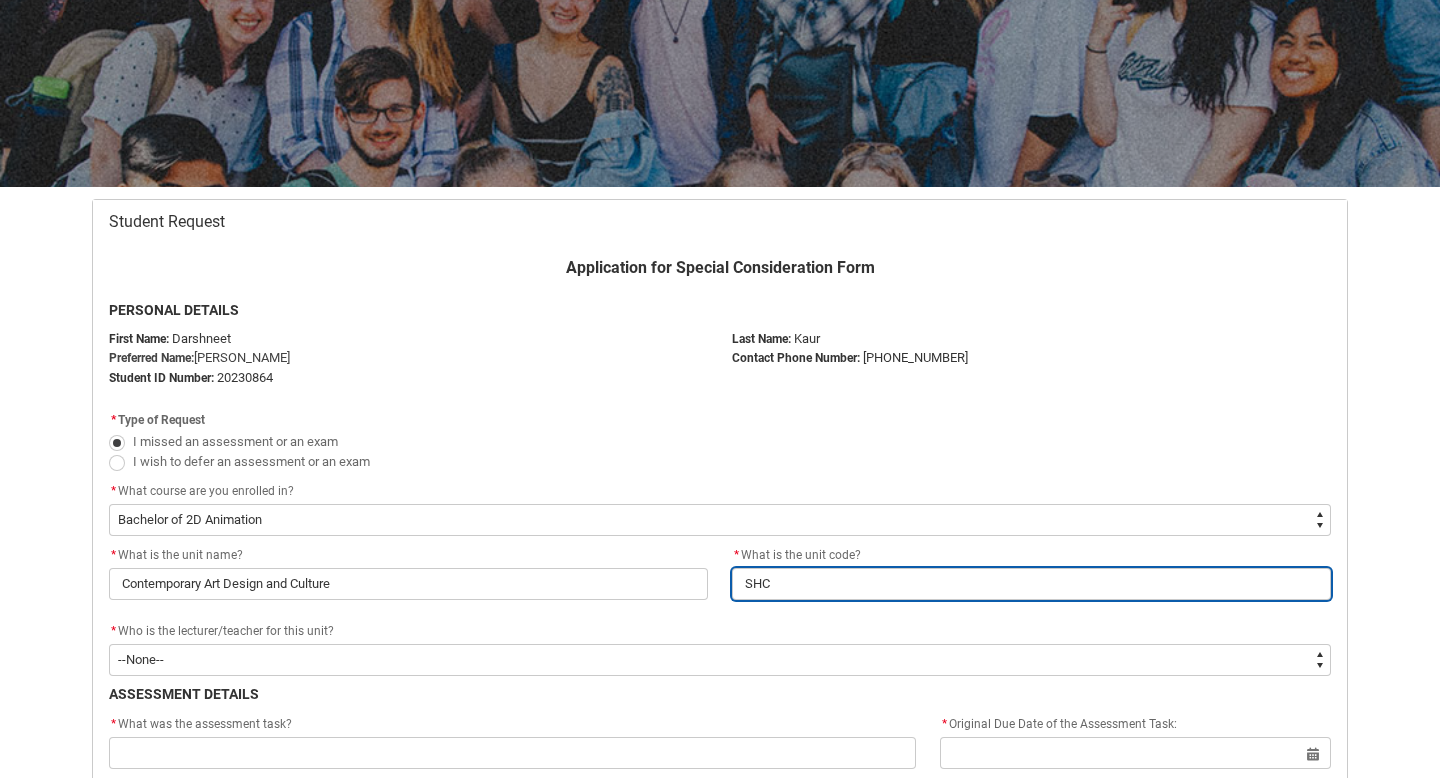type on "SHCD" 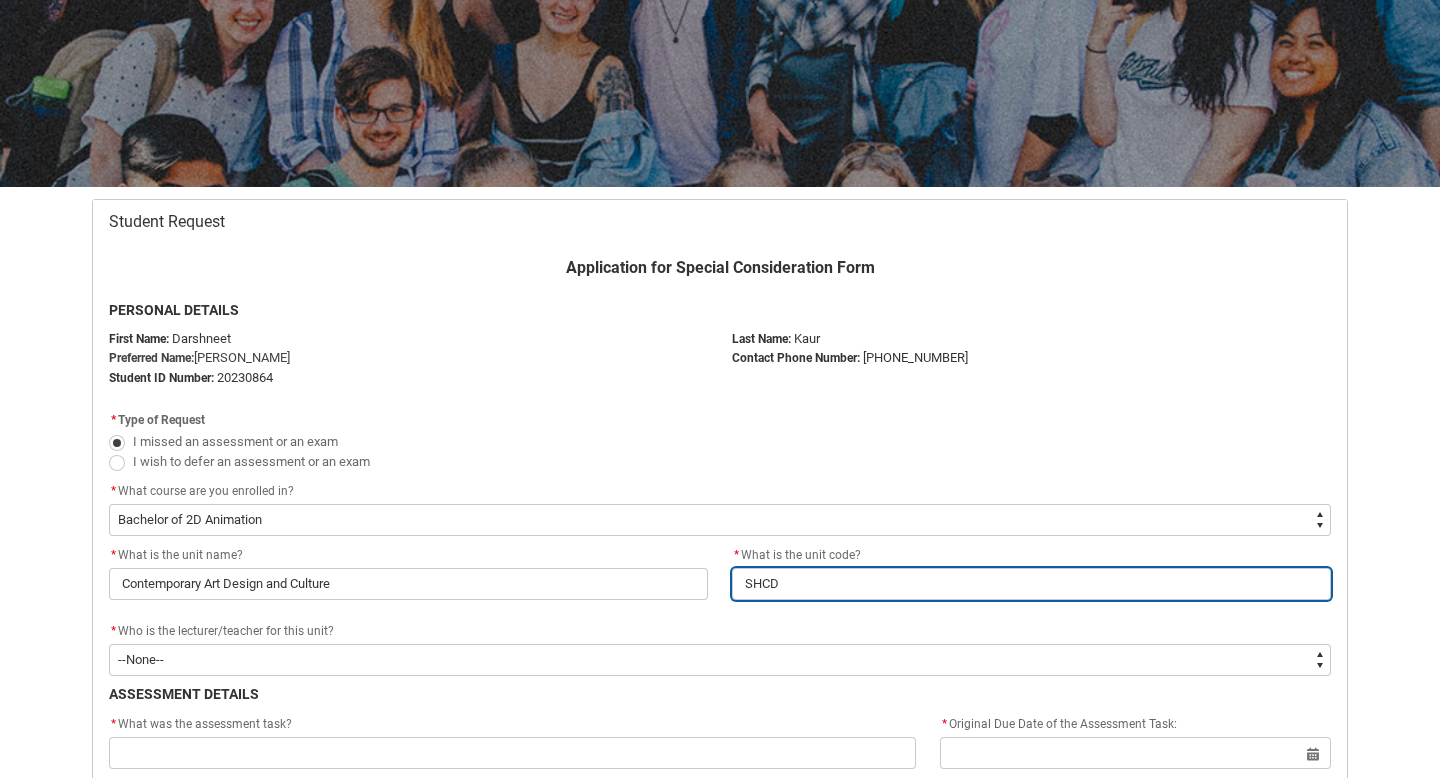 type on "SHCDC" 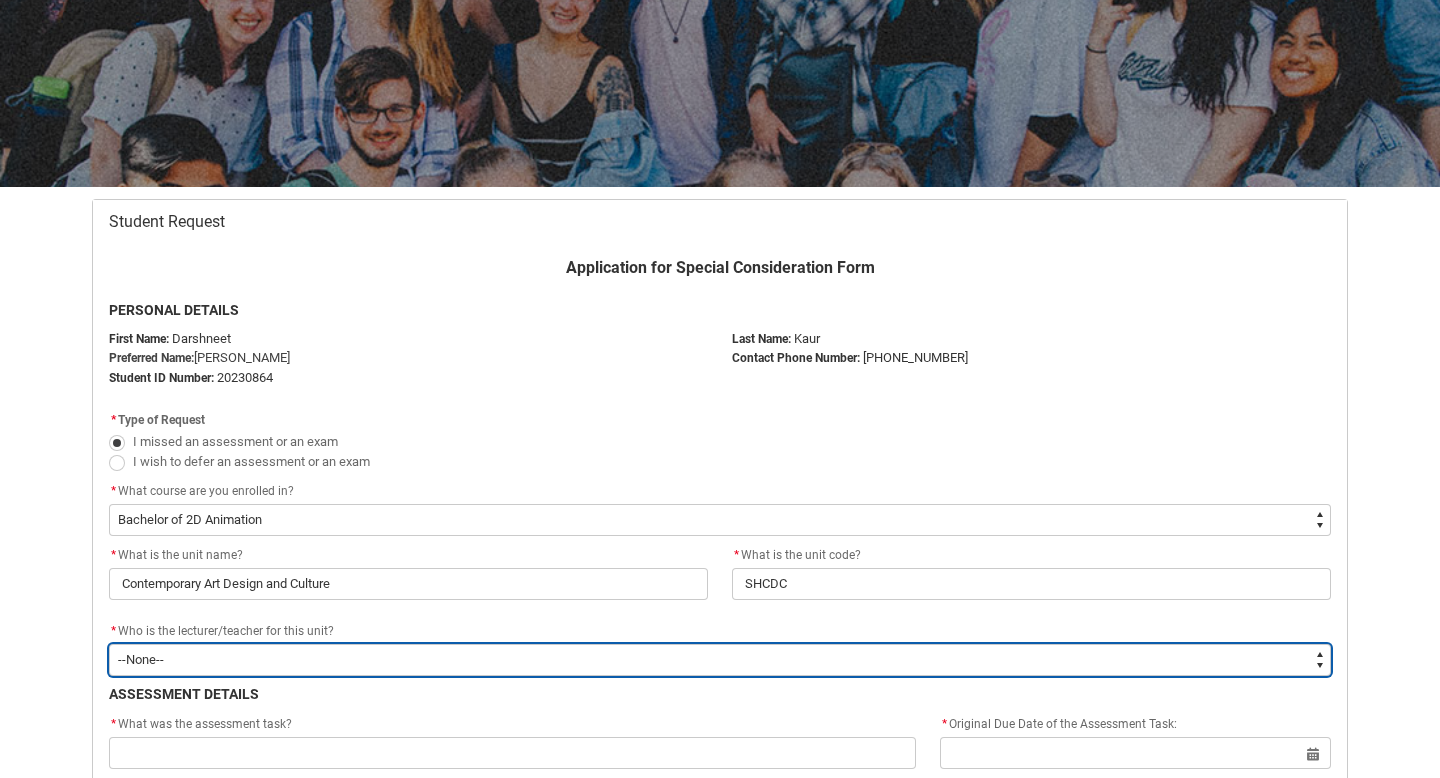 click on "--None-- [PERSON_NAME] [PERSON_NAME] [PERSON_NAME] [PERSON_NAME] [PERSON_NAME] [PERSON_NAME] [PERSON_NAME] [PERSON_NAME] [PERSON_NAME] [PERSON_NAME] [PERSON_NAME] [PERSON_NAME] [PERSON_NAME] [PERSON_NAME] [PERSON_NAME] [PERSON_NAME] [PERSON_NAME] [PERSON_NAME] [PERSON_NAME] [PERSON_NAME] [PERSON_NAME] [PERSON_NAME] [PERSON_NAME] [PERSON_NAME] [PERSON_NAME] [PERSON_NAME] [PERSON_NAME] [PERSON_NAME] [PERSON_NAME] [PERSON_NAME] [PERSON_NAME] [PERSON_NAME] [PERSON_NAME] [PERSON_NAME] [PERSON_NAME] [PERSON_NAME] [PERSON_NAME] [PERSON_NAME] [PERSON_NAME] [PERSON_NAME] [PERSON_NAME] [PERSON_NAME] [PERSON_NAME] [PERSON_NAME] [PERSON_NAME] [PERSON_NAME] [PERSON_NAME] [PERSON_NAME] [PERSON_NAME] [PERSON_NAME] [PERSON_NAME] [PERSON_NAME] [PERSON_NAME] [PERSON_NAME] [PERSON_NAME] [PERSON_NAME] [PERSON_NAME] [PERSON_NAME] [PERSON_NAME] [PERSON_NAME] [PERSON_NAME] [PERSON_NAME] [PERSON_NAME] [PERSON_NAME] [PERSON_NAME] [PERSON_NAME] [PERSON_NAME] [PERSON_NAME] [PERSON_NAME]" at bounding box center [720, 660] 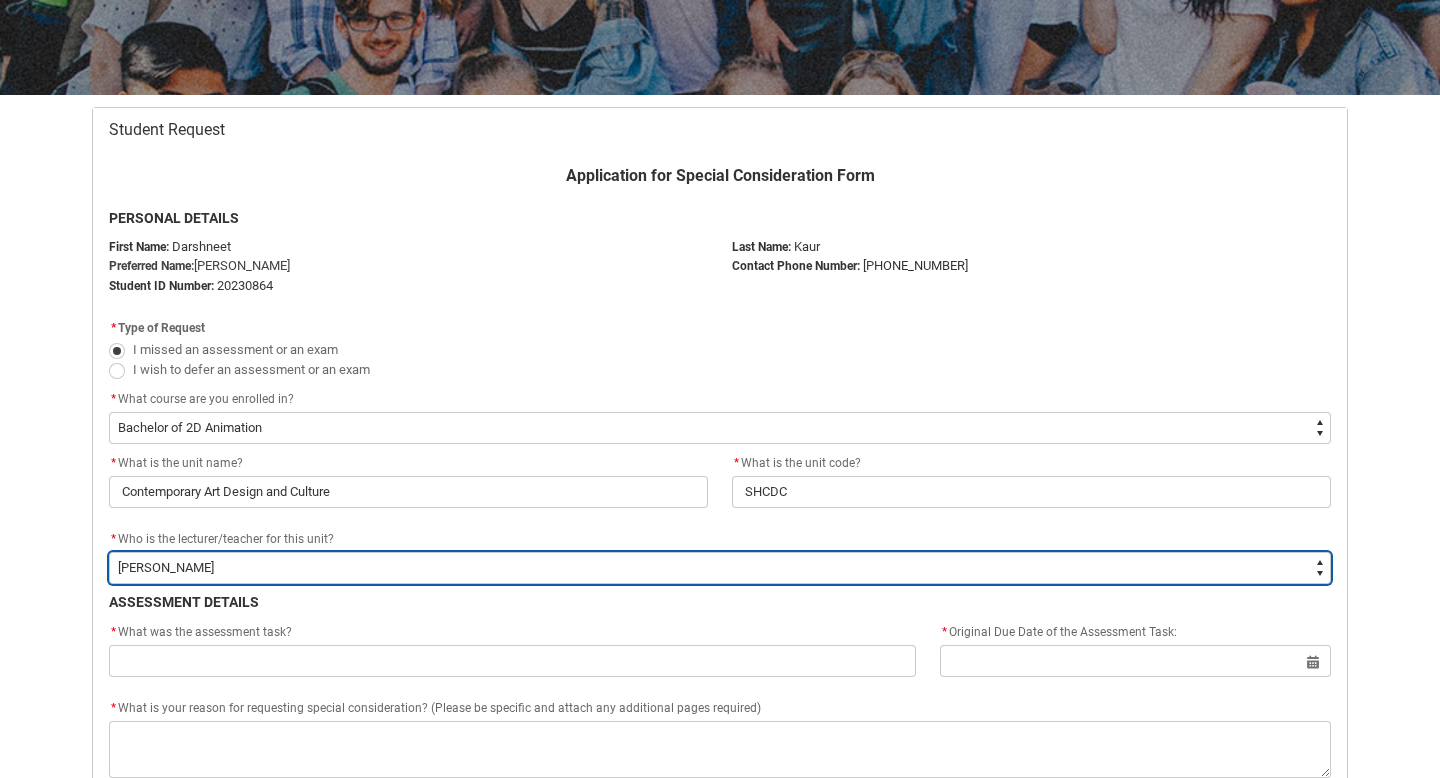 scroll, scrollTop: 306, scrollLeft: 0, axis: vertical 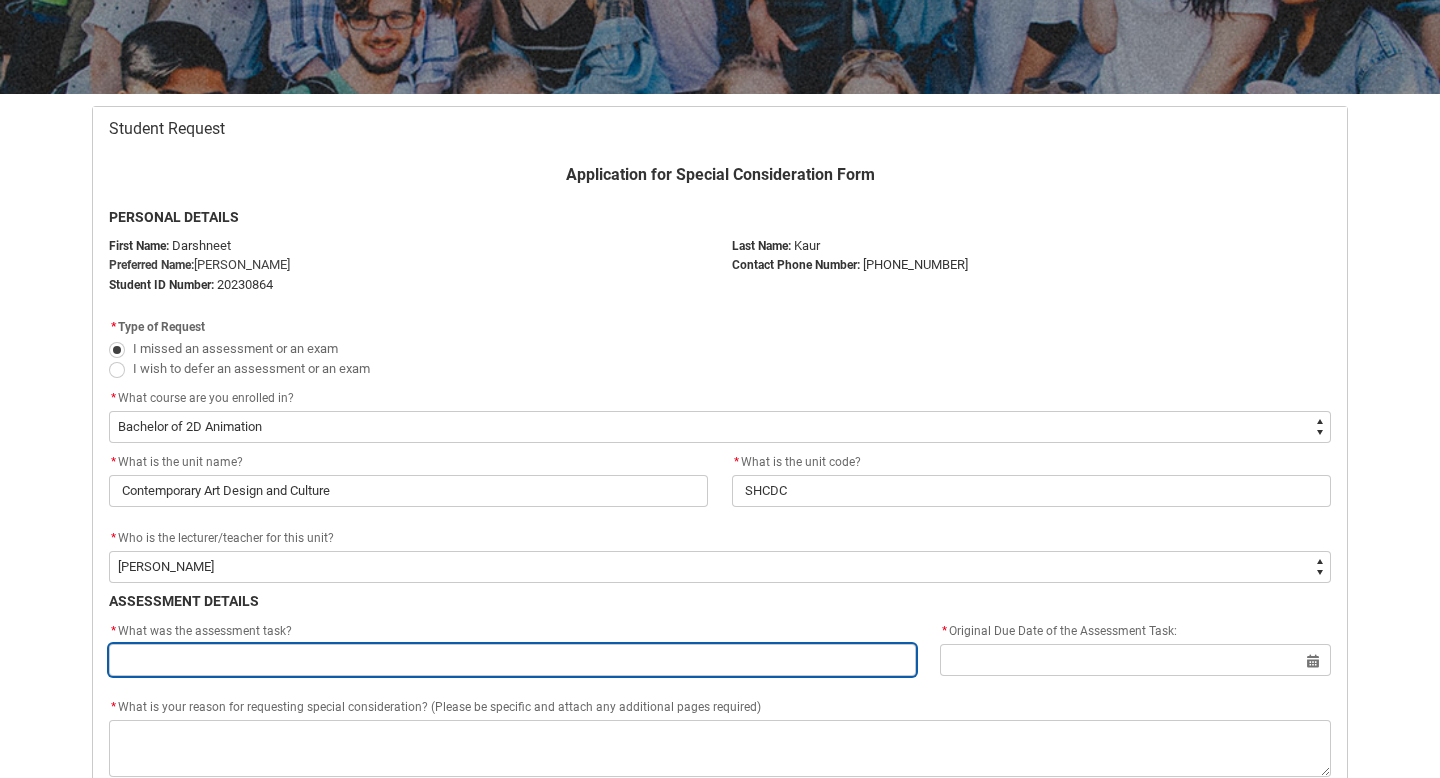 click at bounding box center (512, 660) 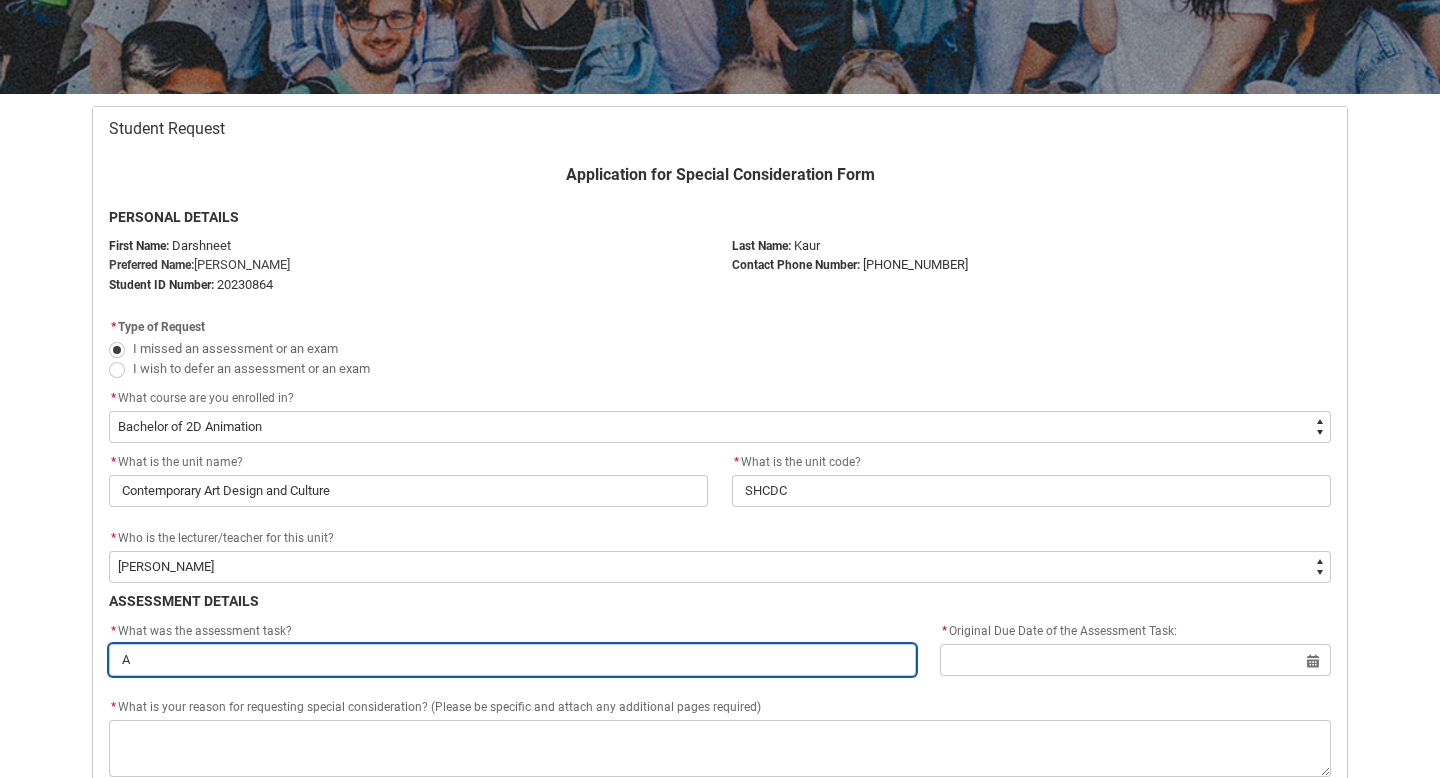 type on "AS" 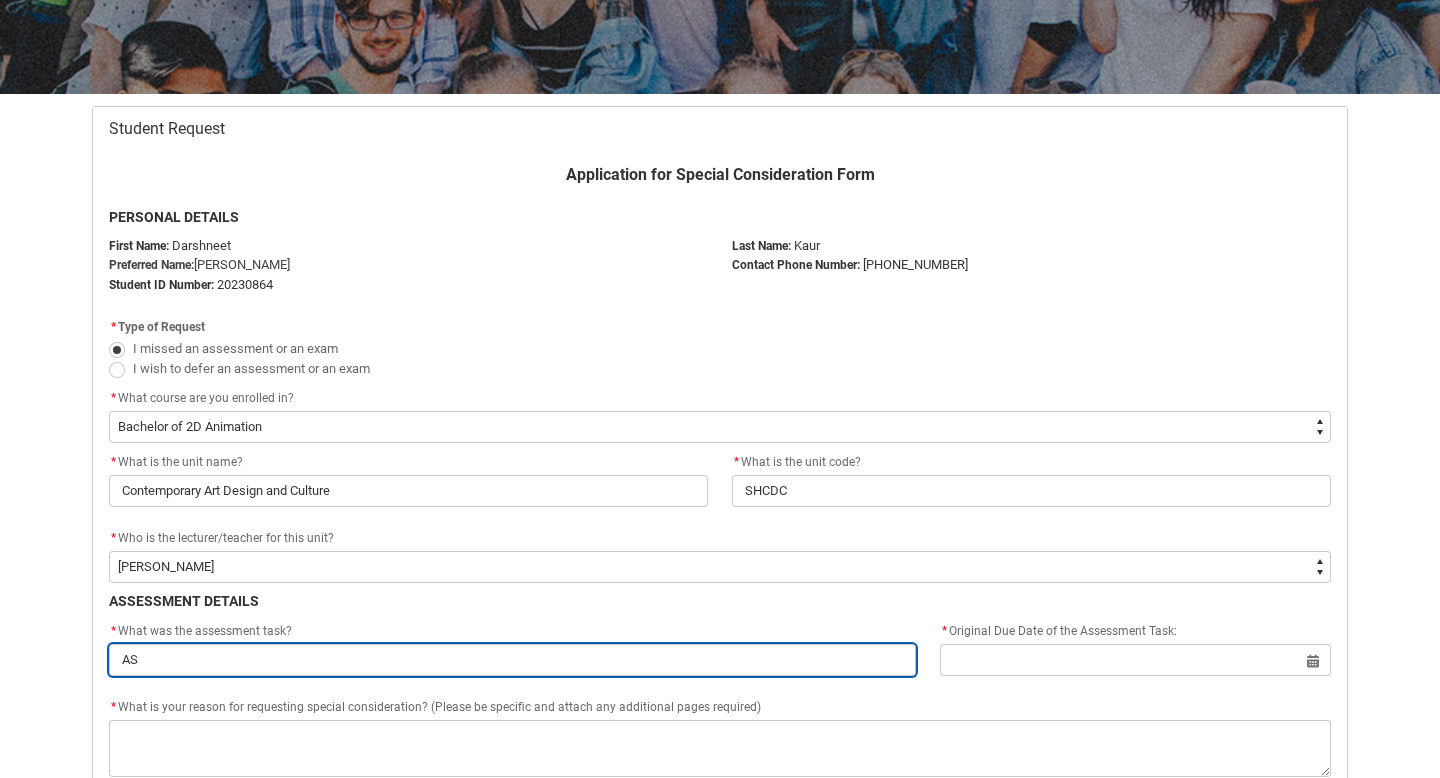 type on "A" 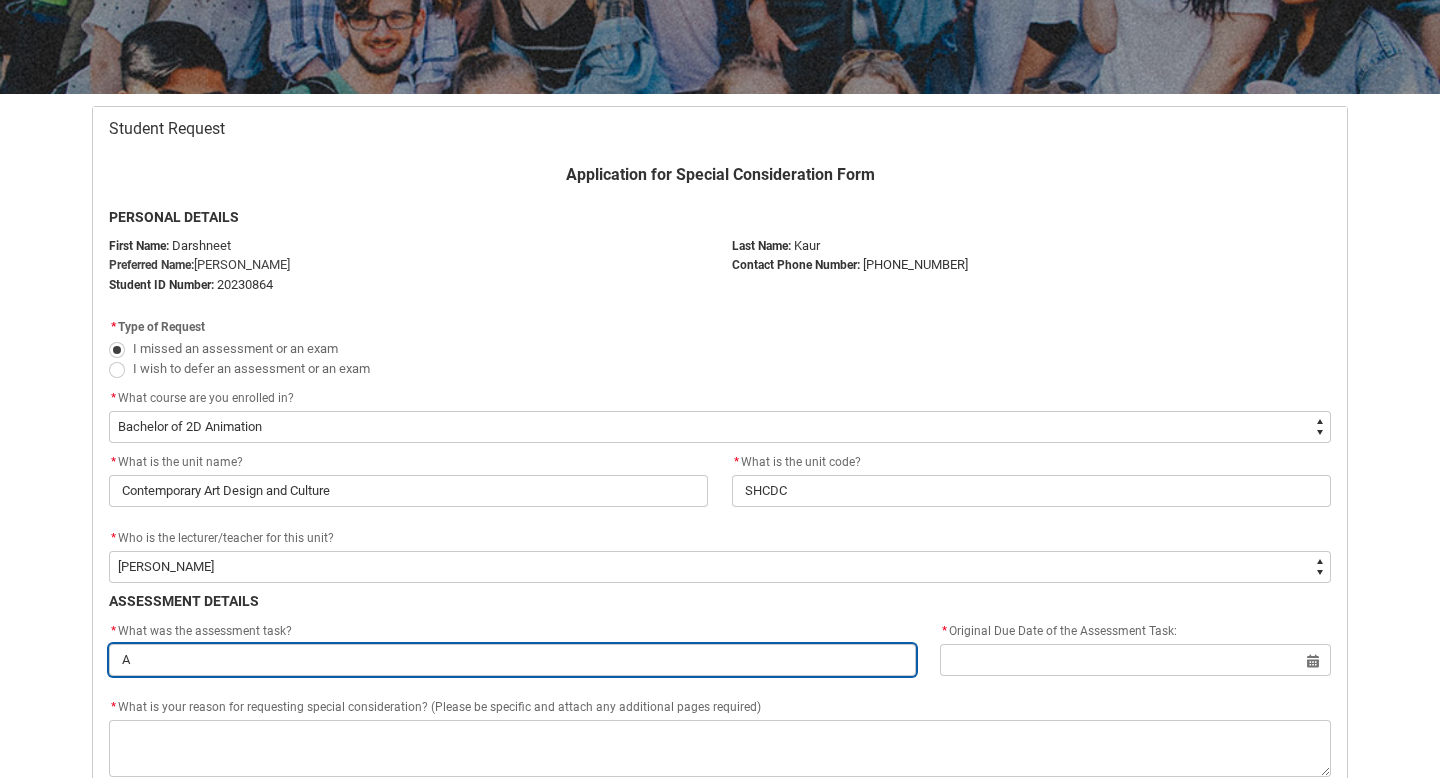 type on "As" 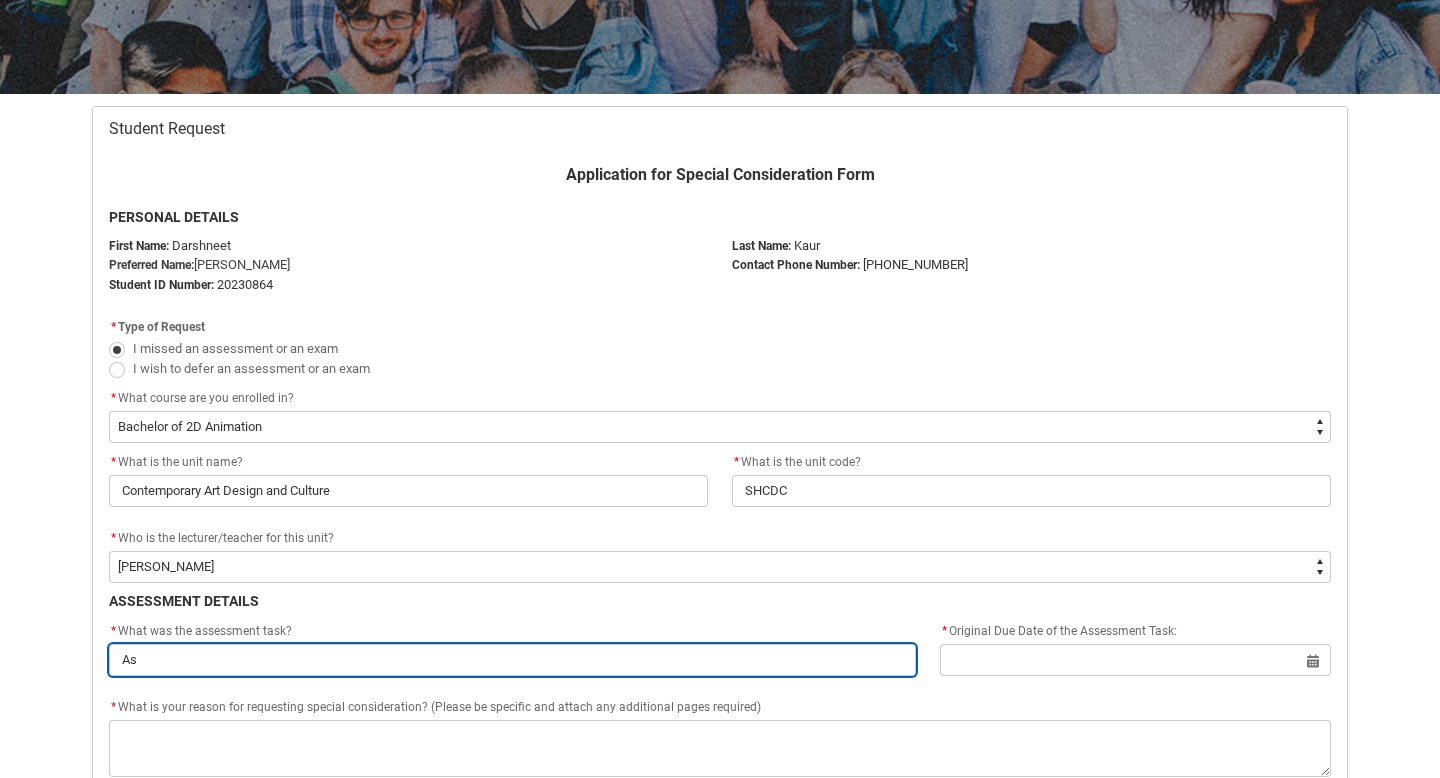 type on "Ass" 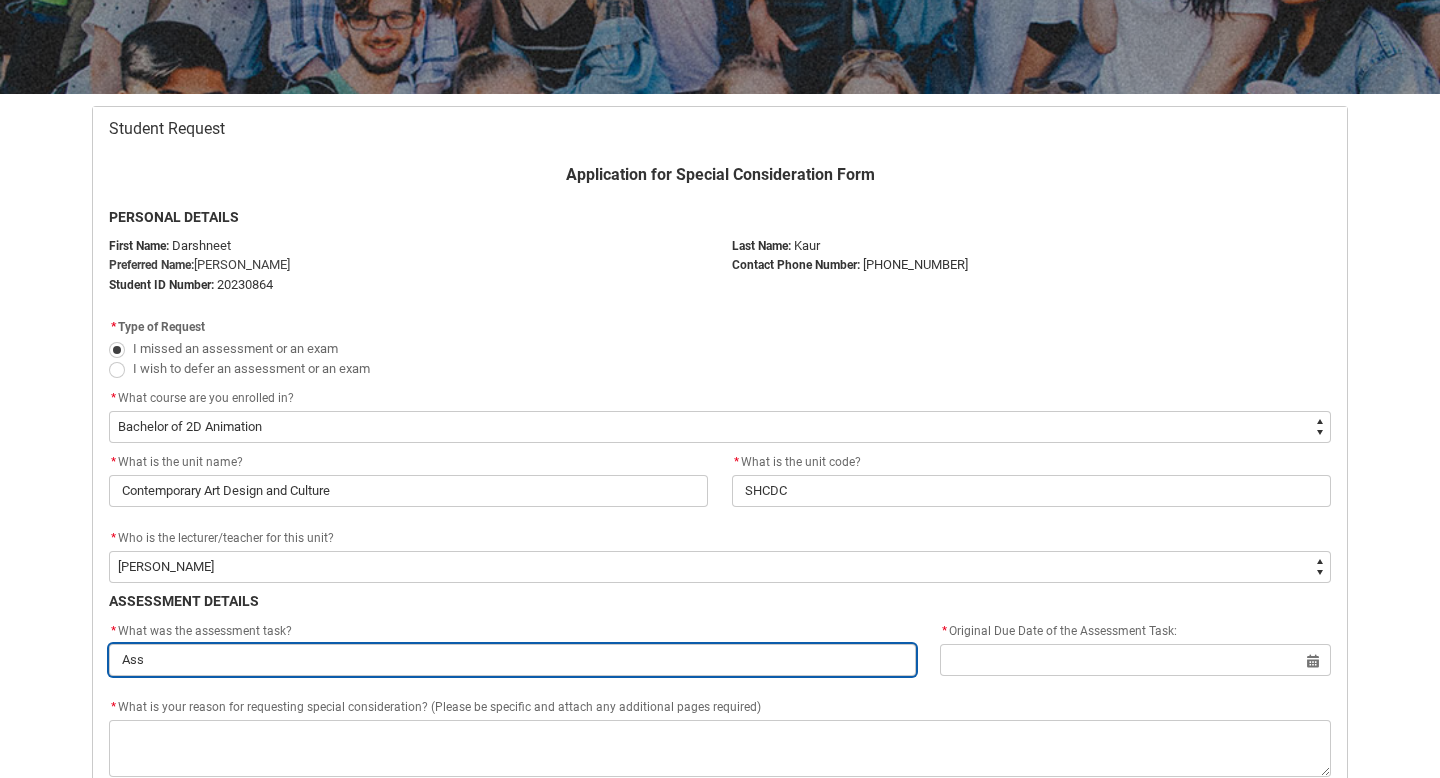 type on "Assi" 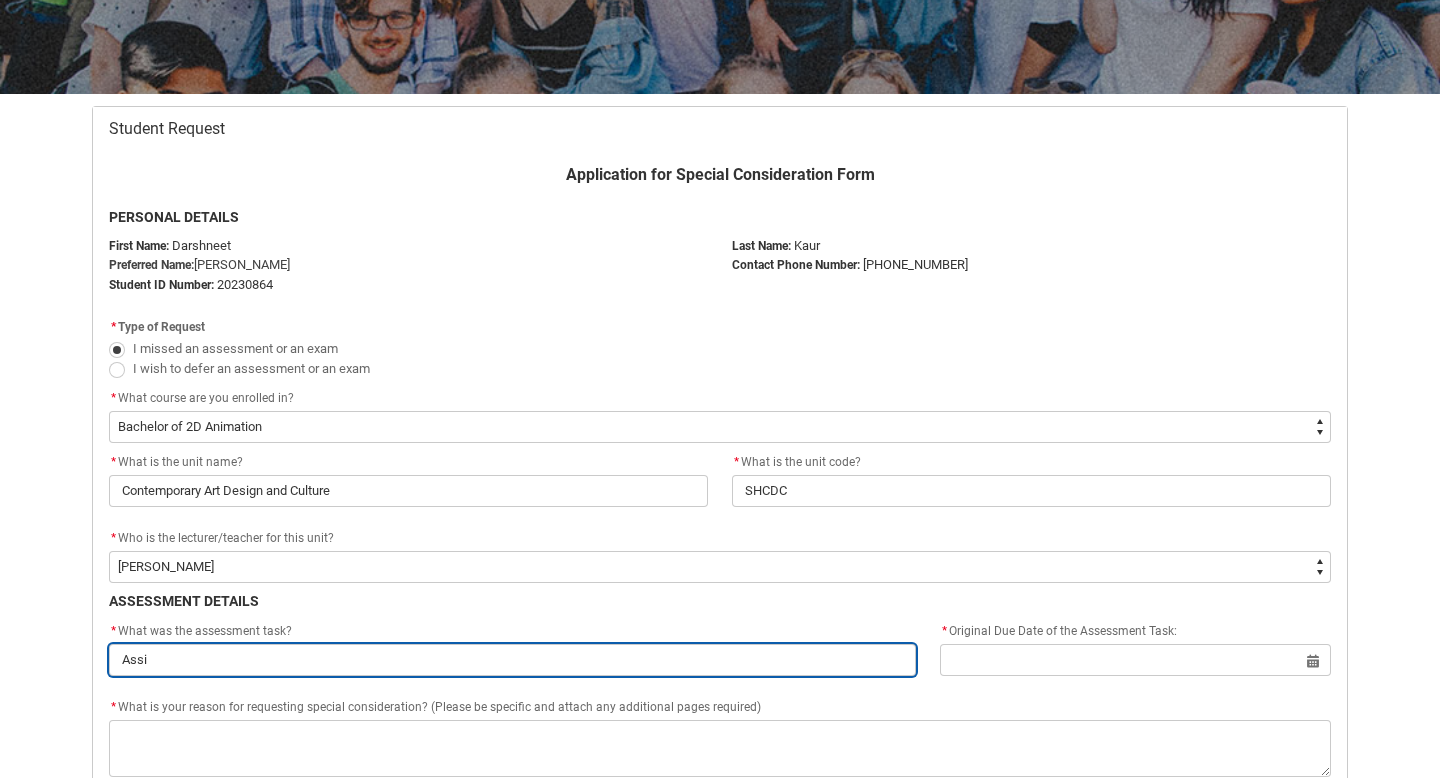 type on "Assig" 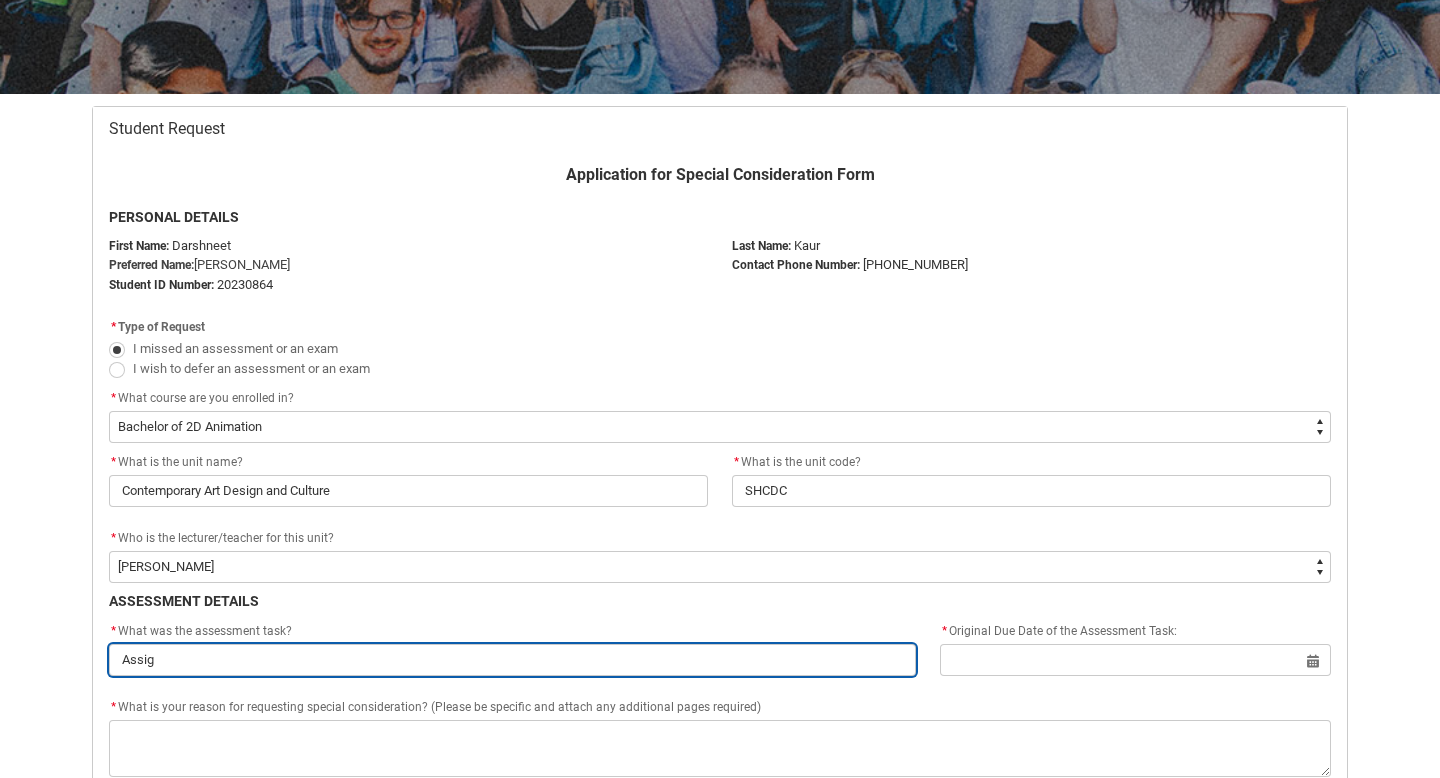 type on "Assign" 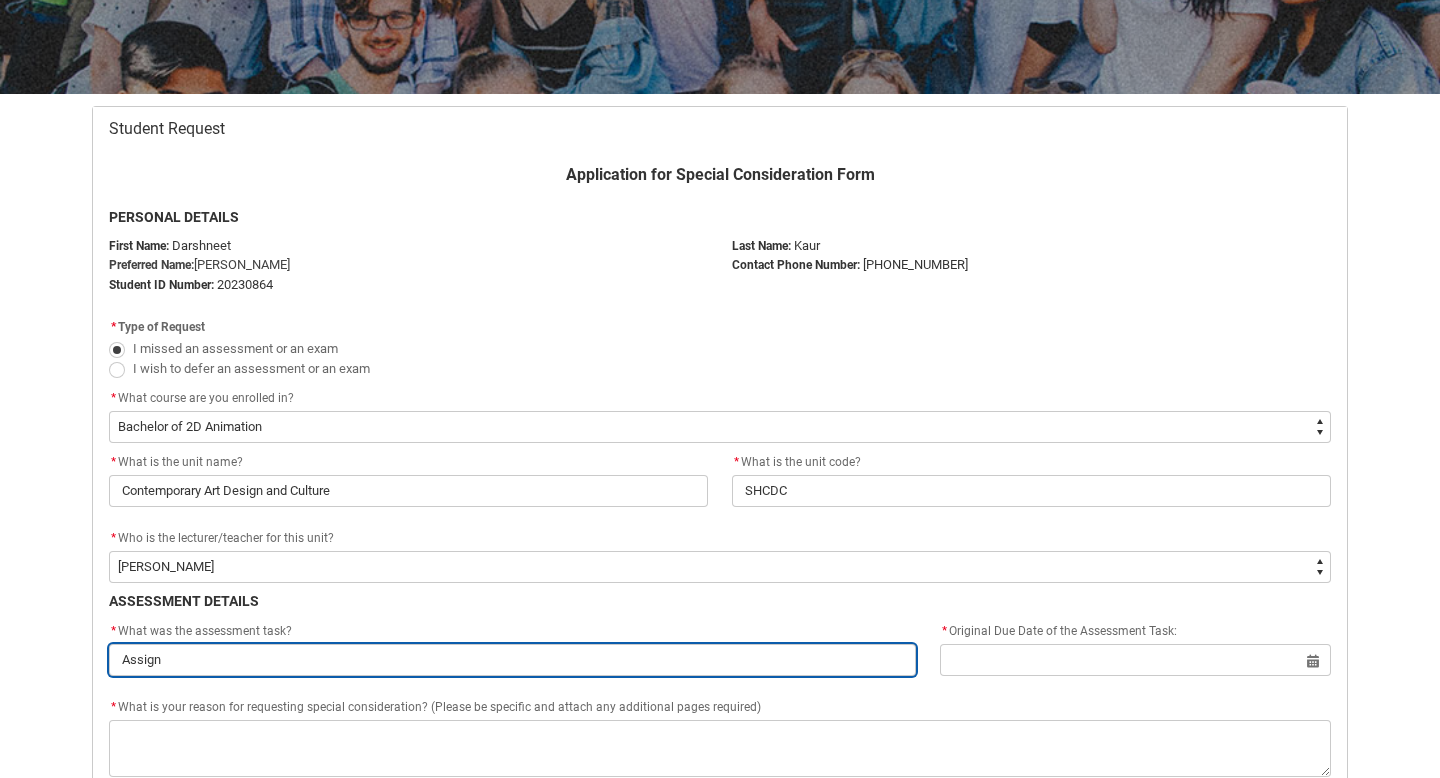 type on "Assignm" 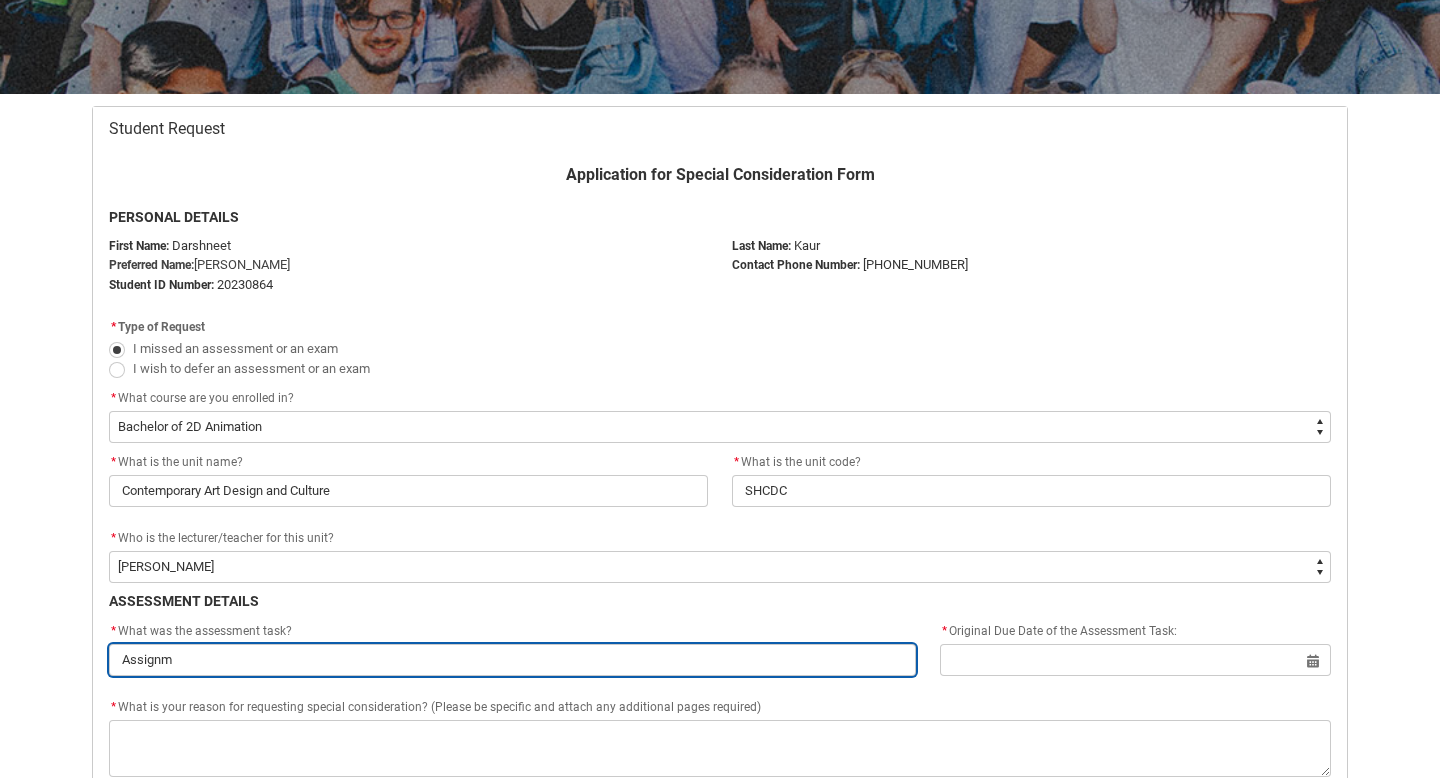 type on "Assignme" 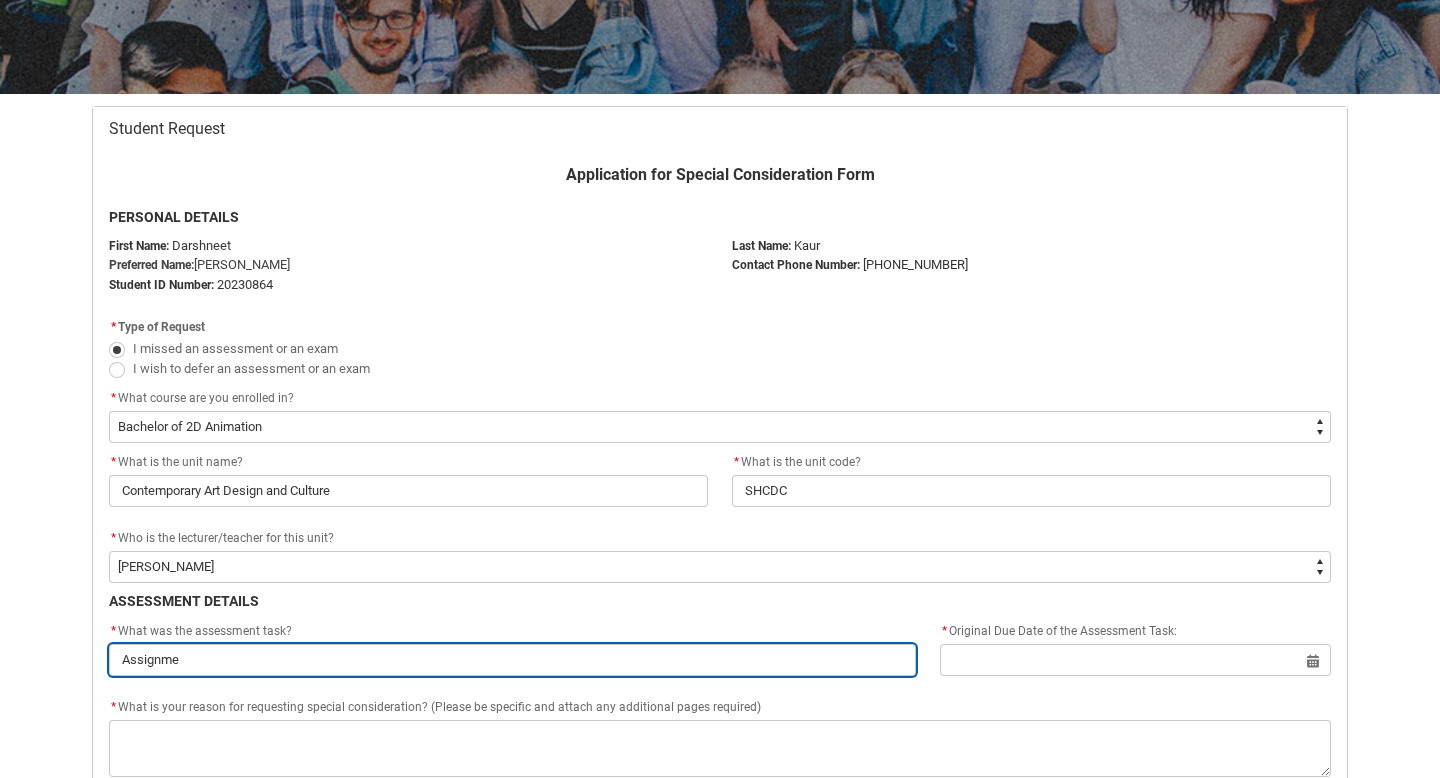 type on "Assignmen" 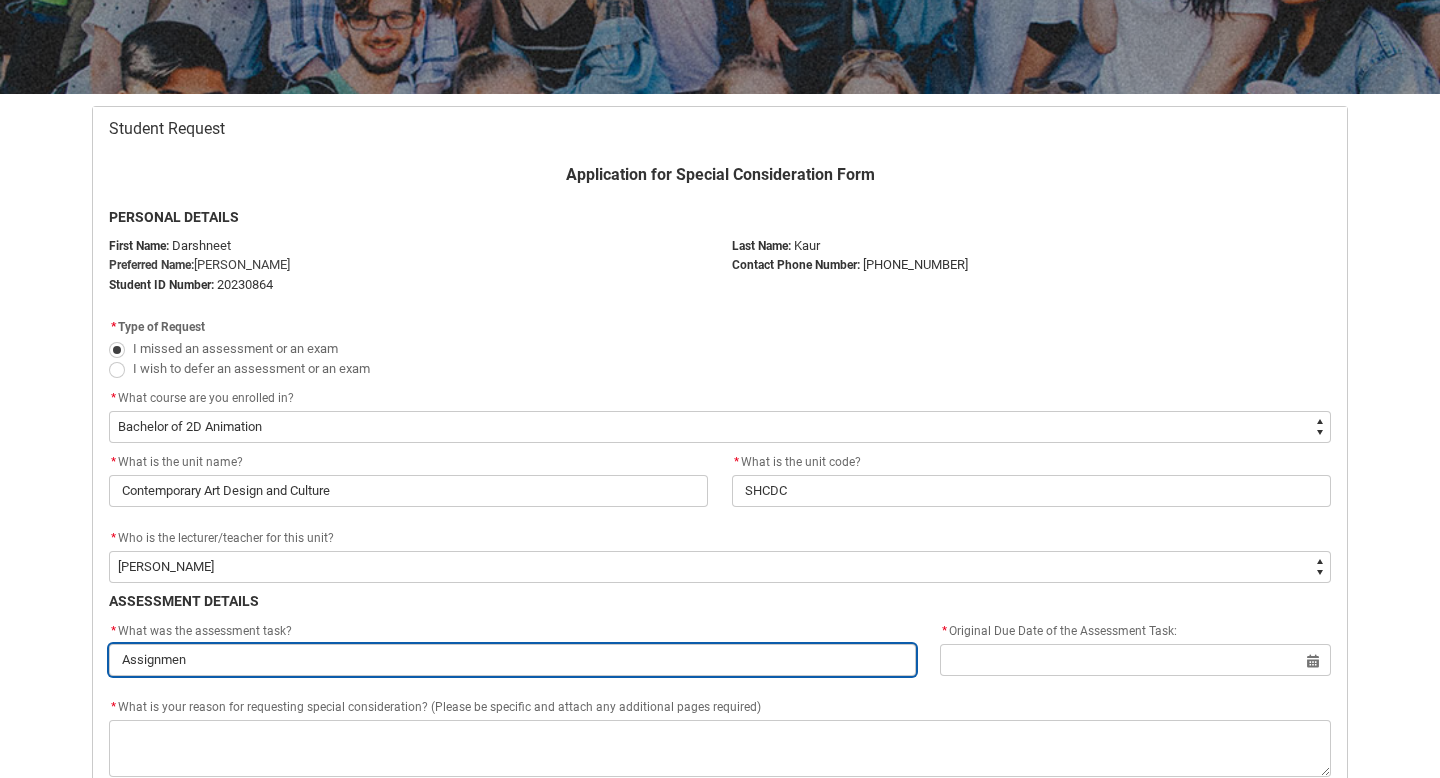 type on "Assignment" 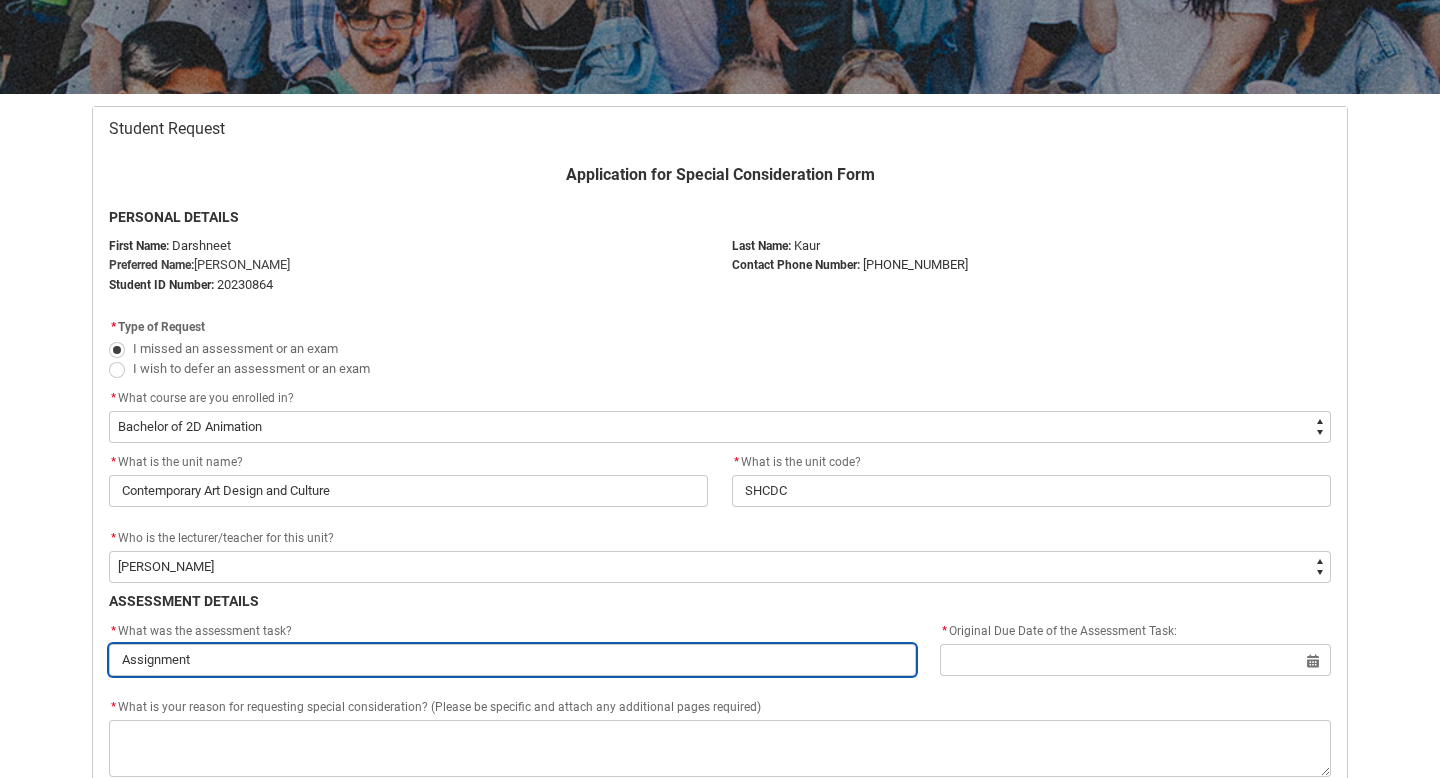 type on "Assignment" 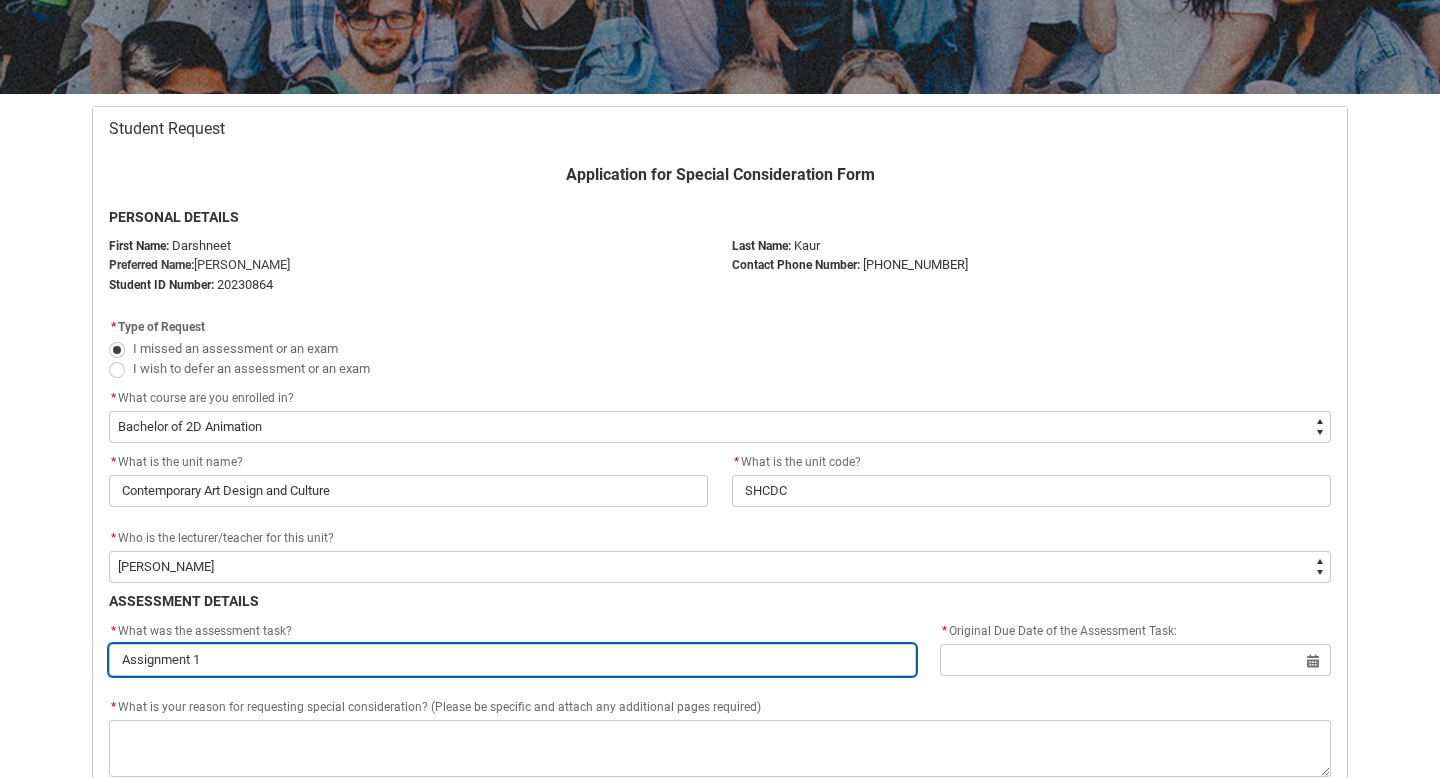 type on "Assignment 1:" 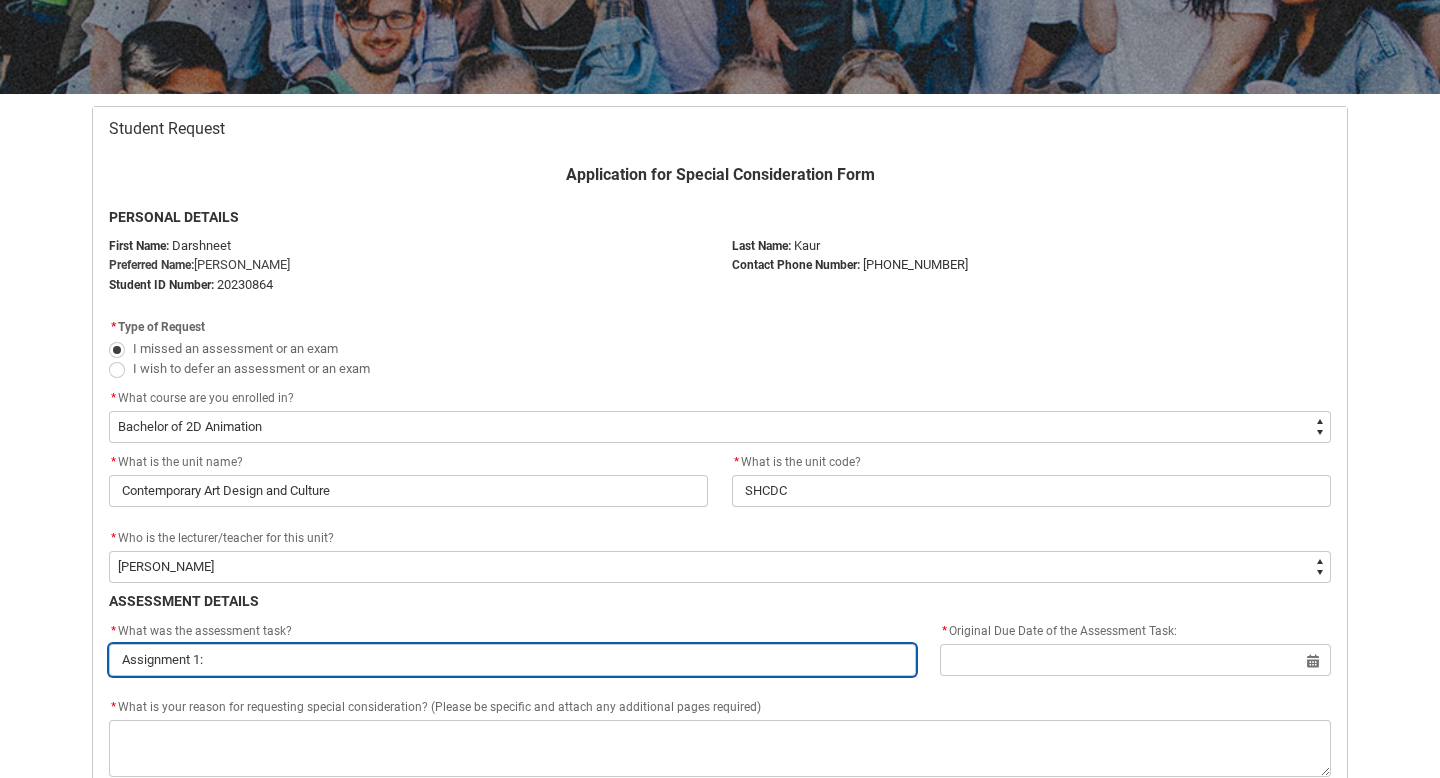 type on "Assignment 1:" 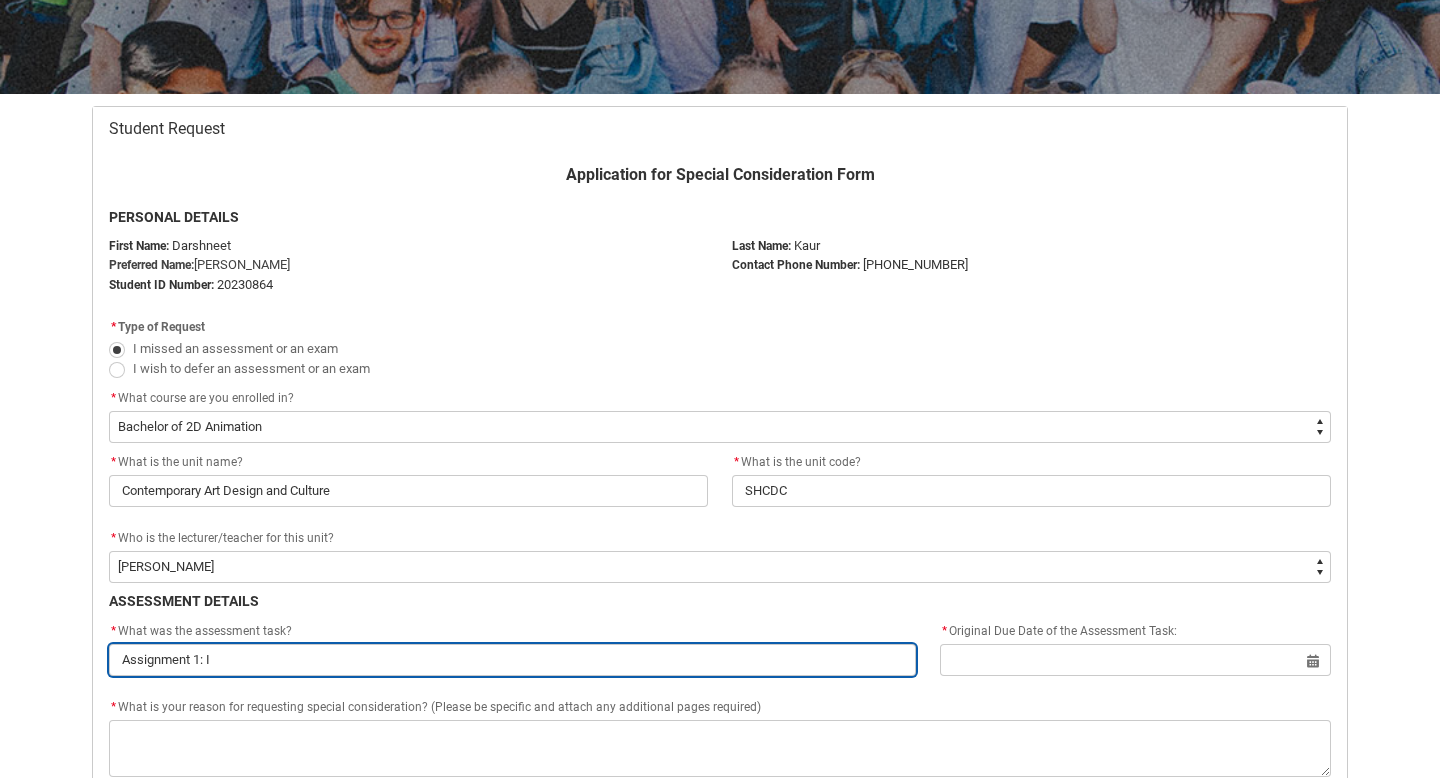 type on "Assignment 1: In" 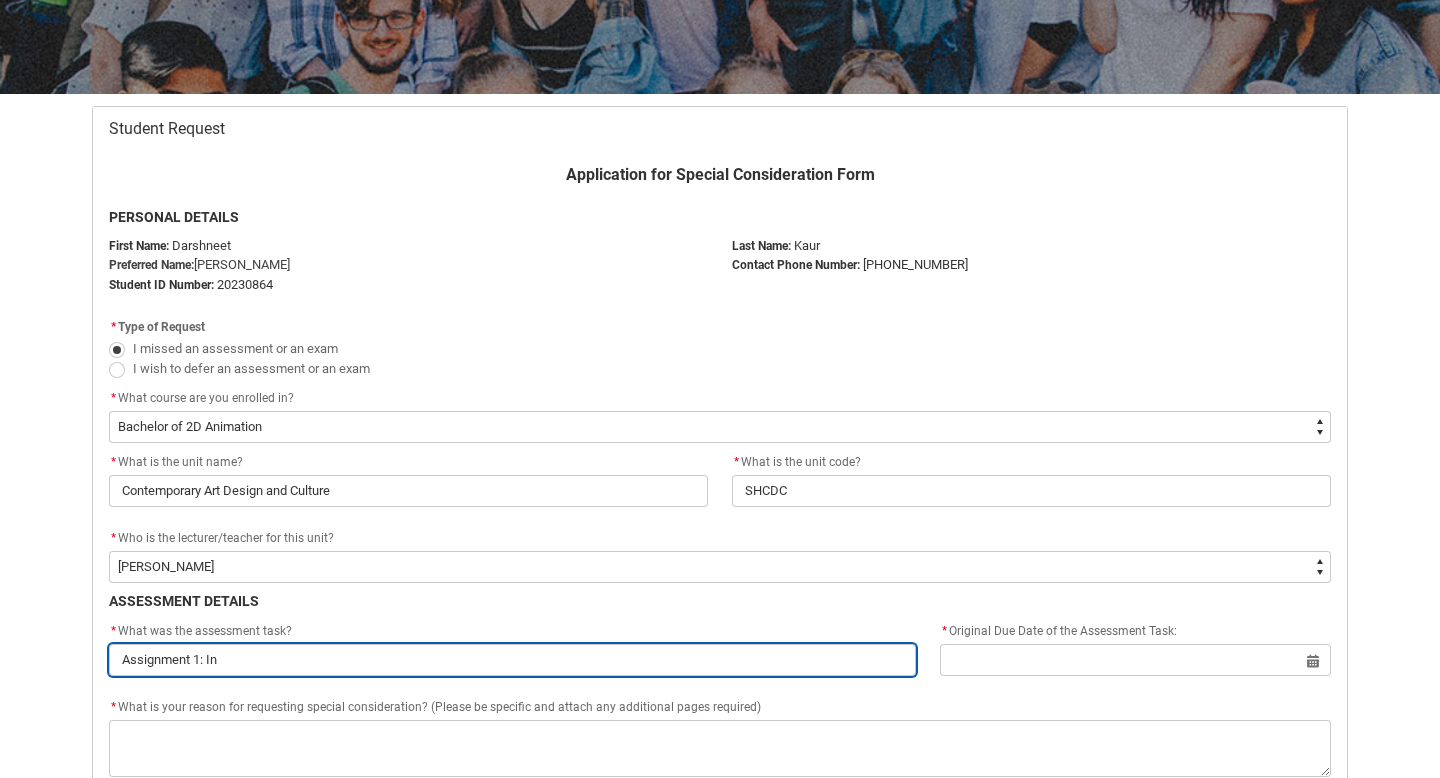 type on "Assignment 1: Inf" 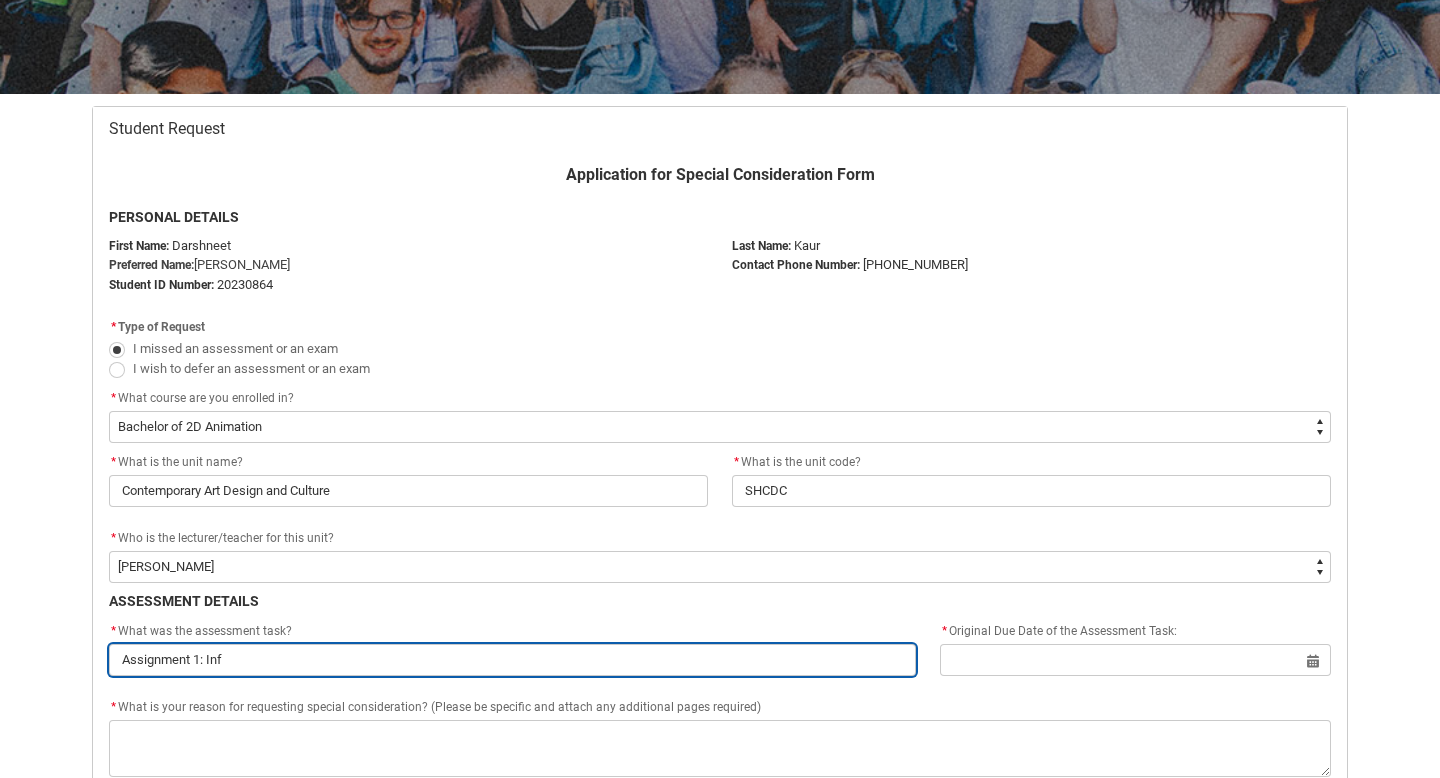 type on "Assignment 1: Infl" 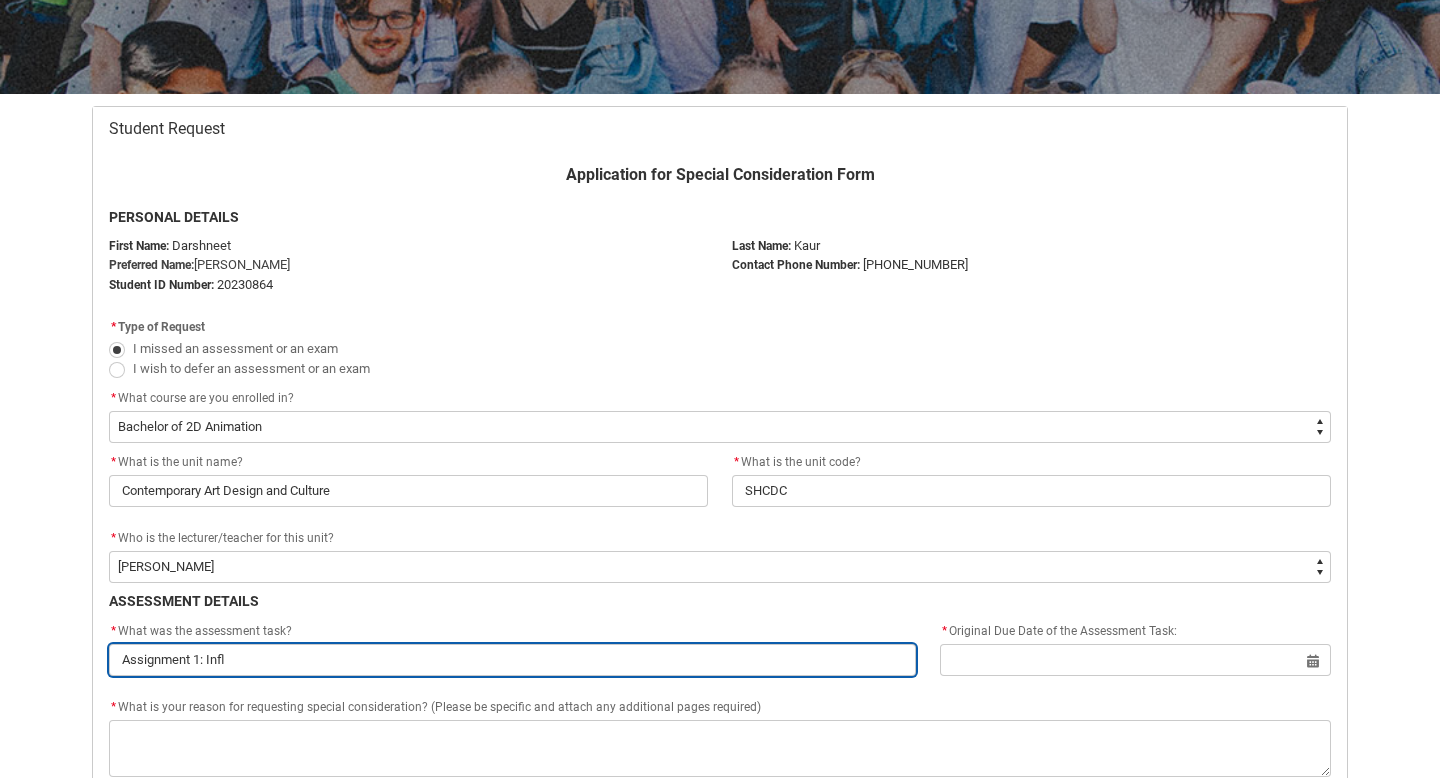 type on "Assignment 1: Influ" 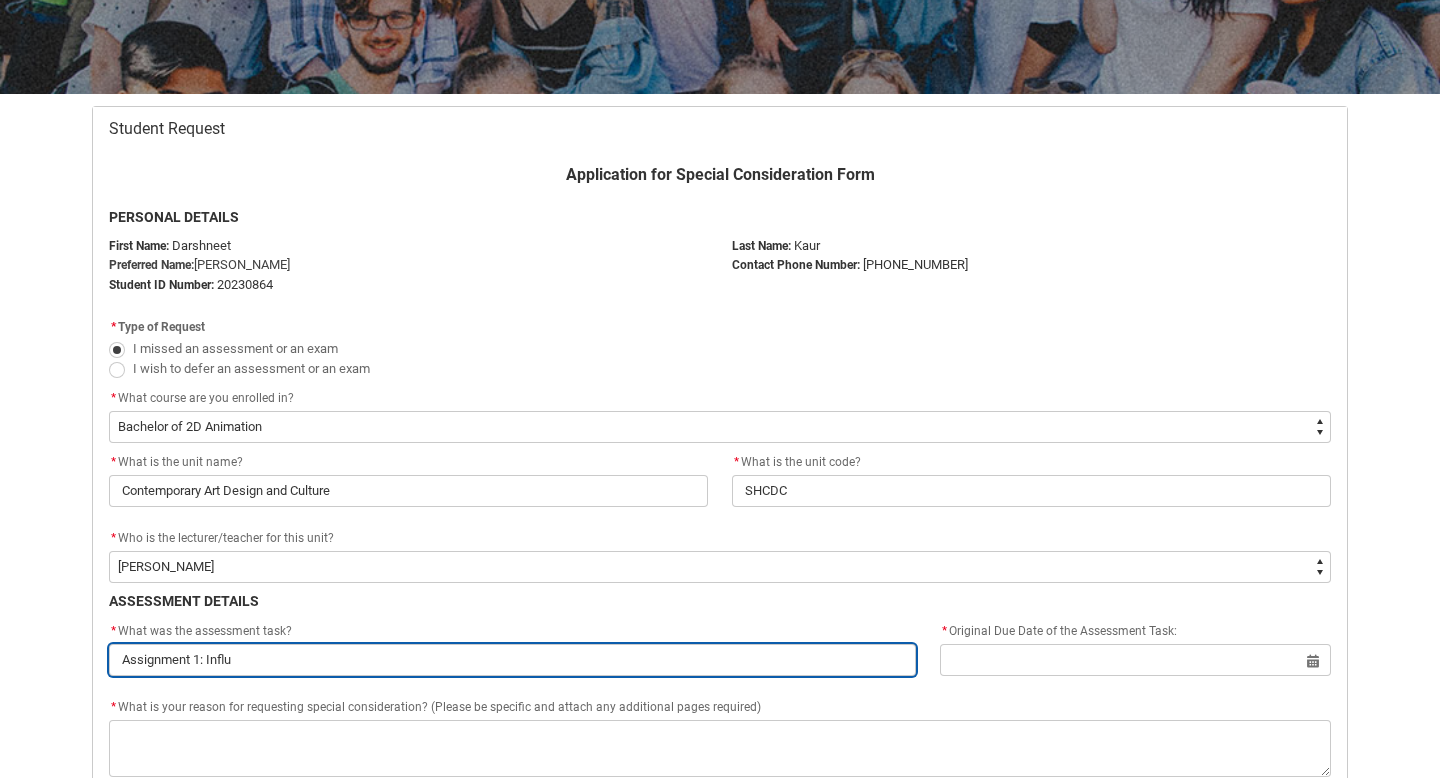 type on "Assignment 1: Influe" 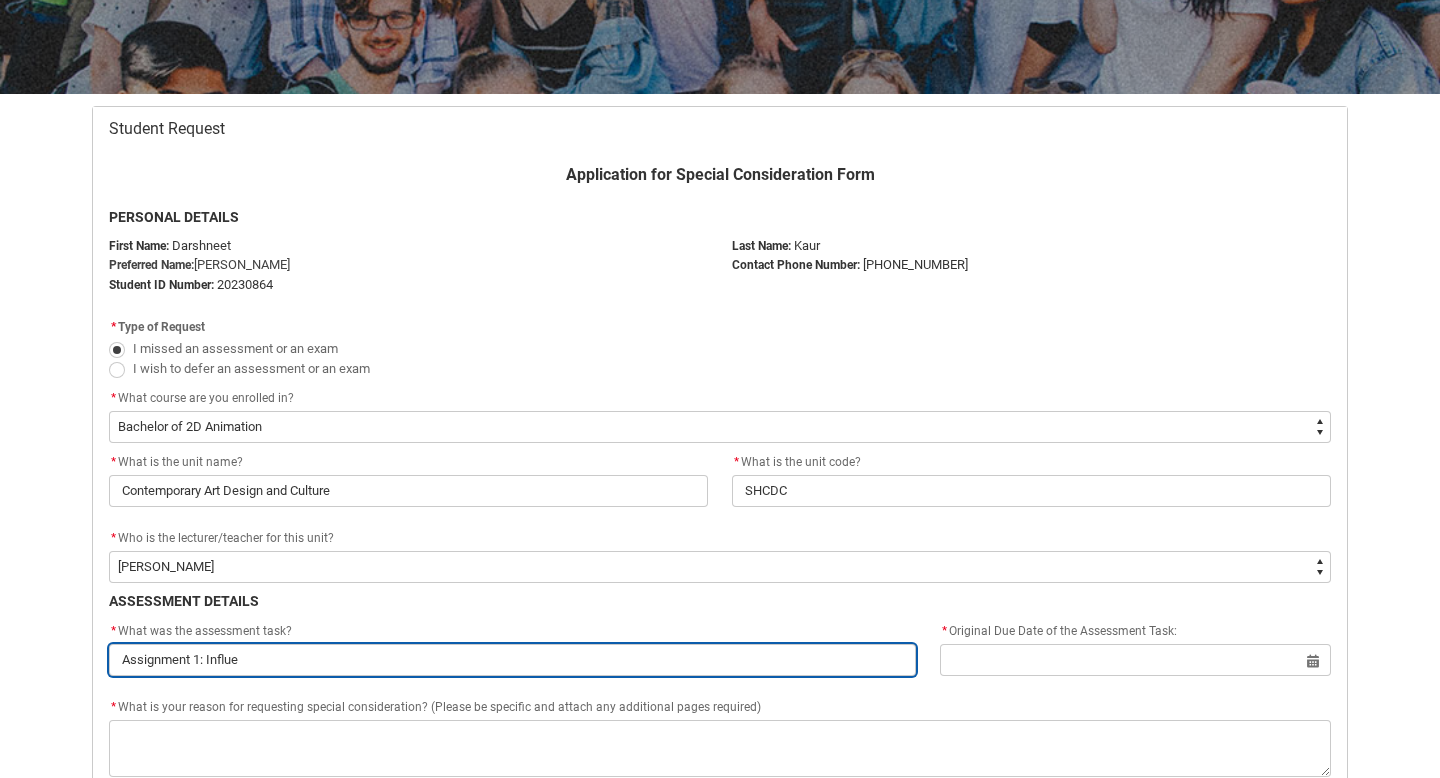 type on "Assignment 1: Influen" 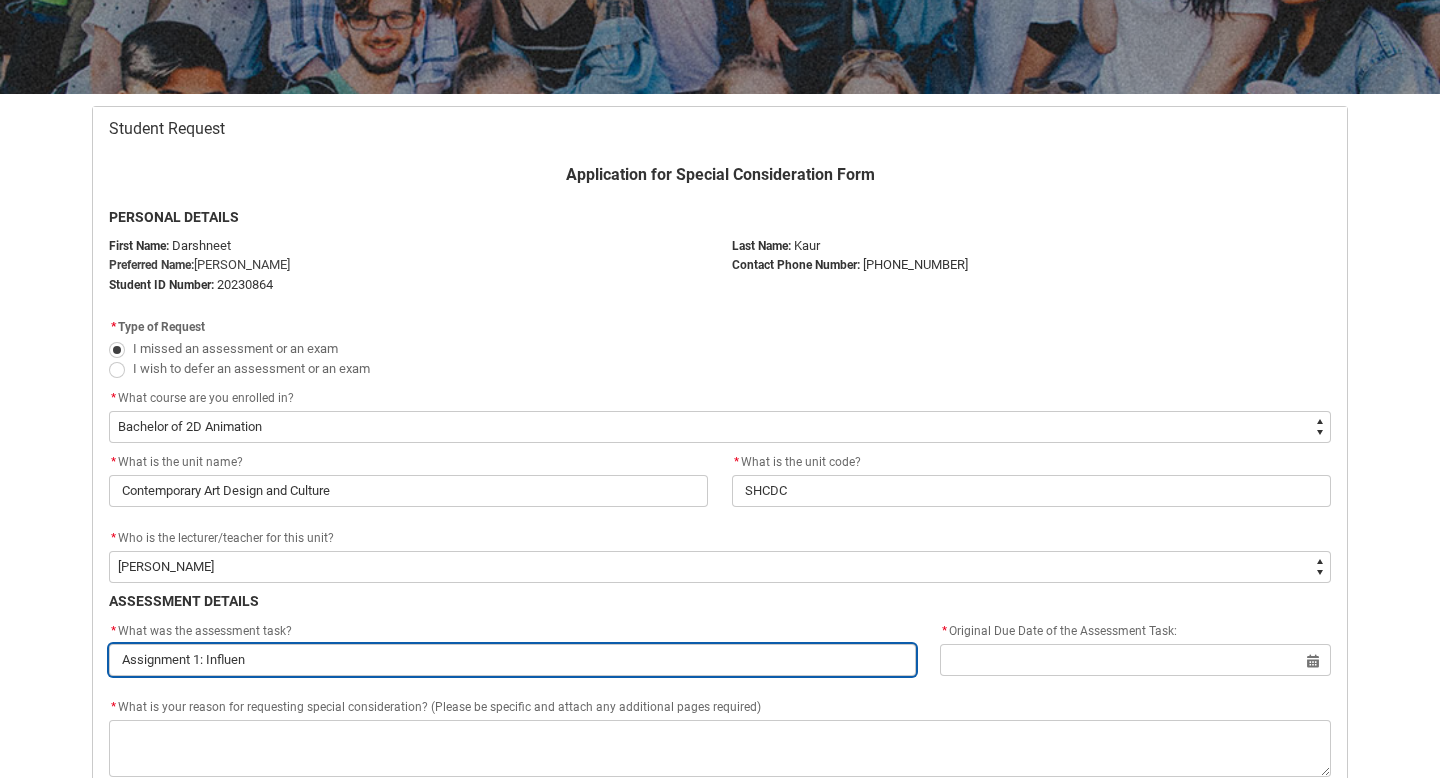 type on "Assignment 1: Influenc" 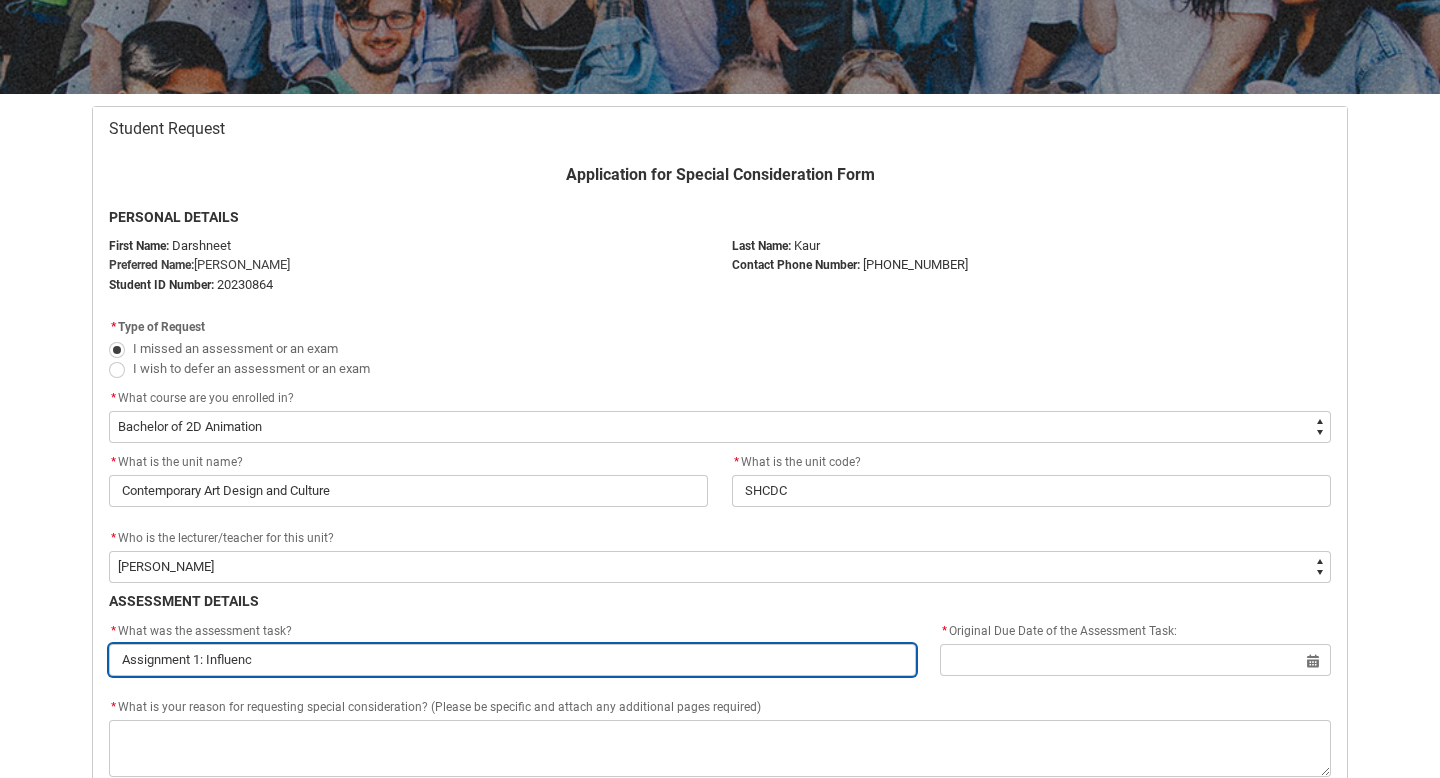 type on "Assignment 1: Influence" 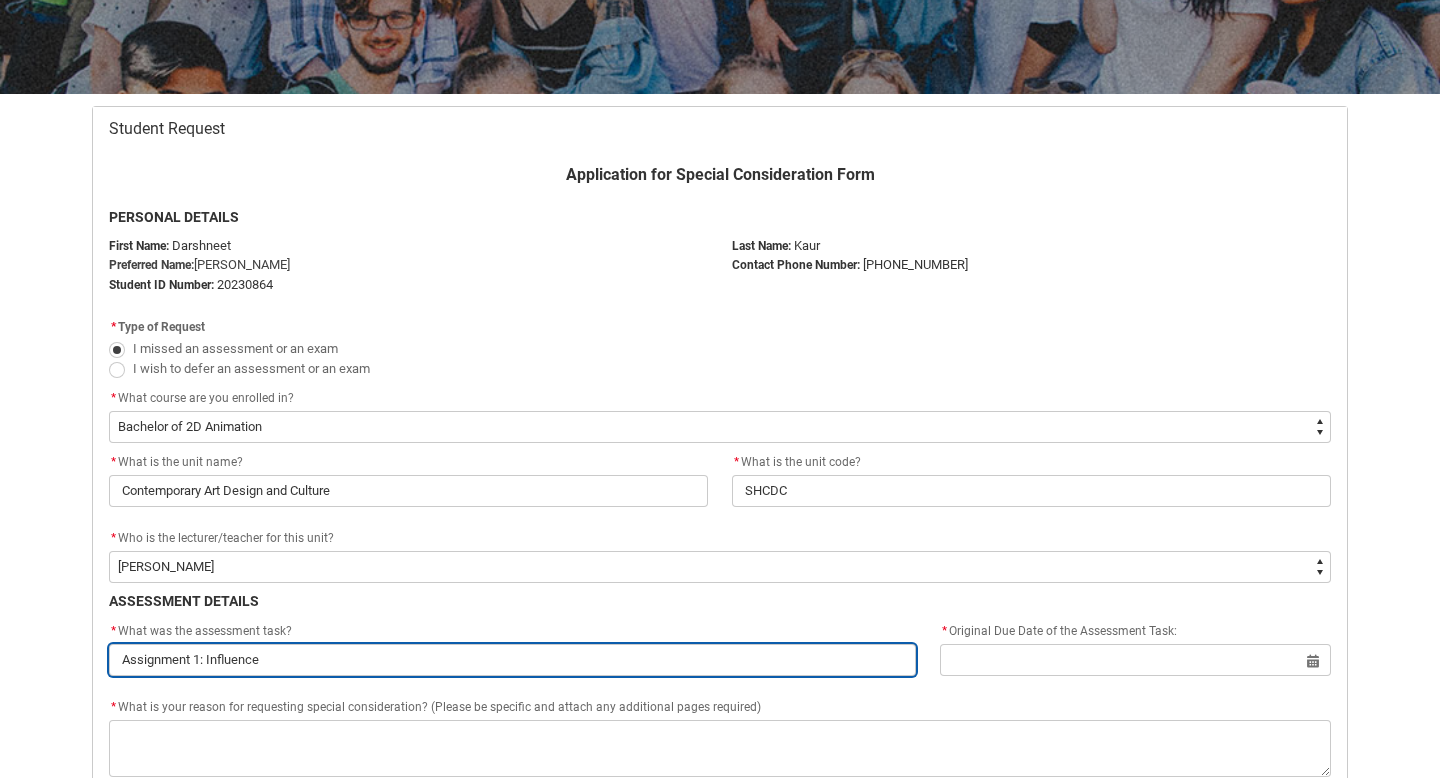 type on "Assignment 1: Influences" 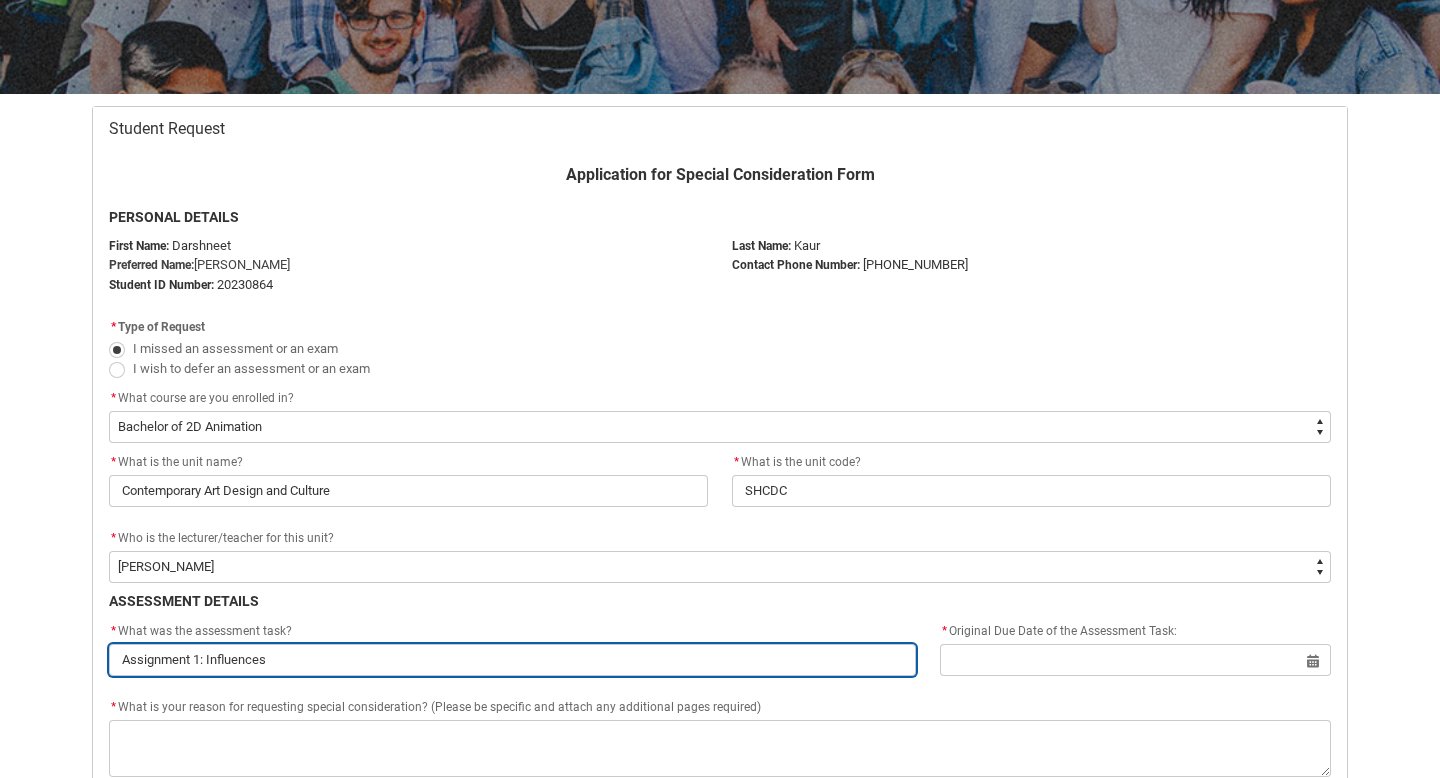 type on "Assignment 1: Influences" 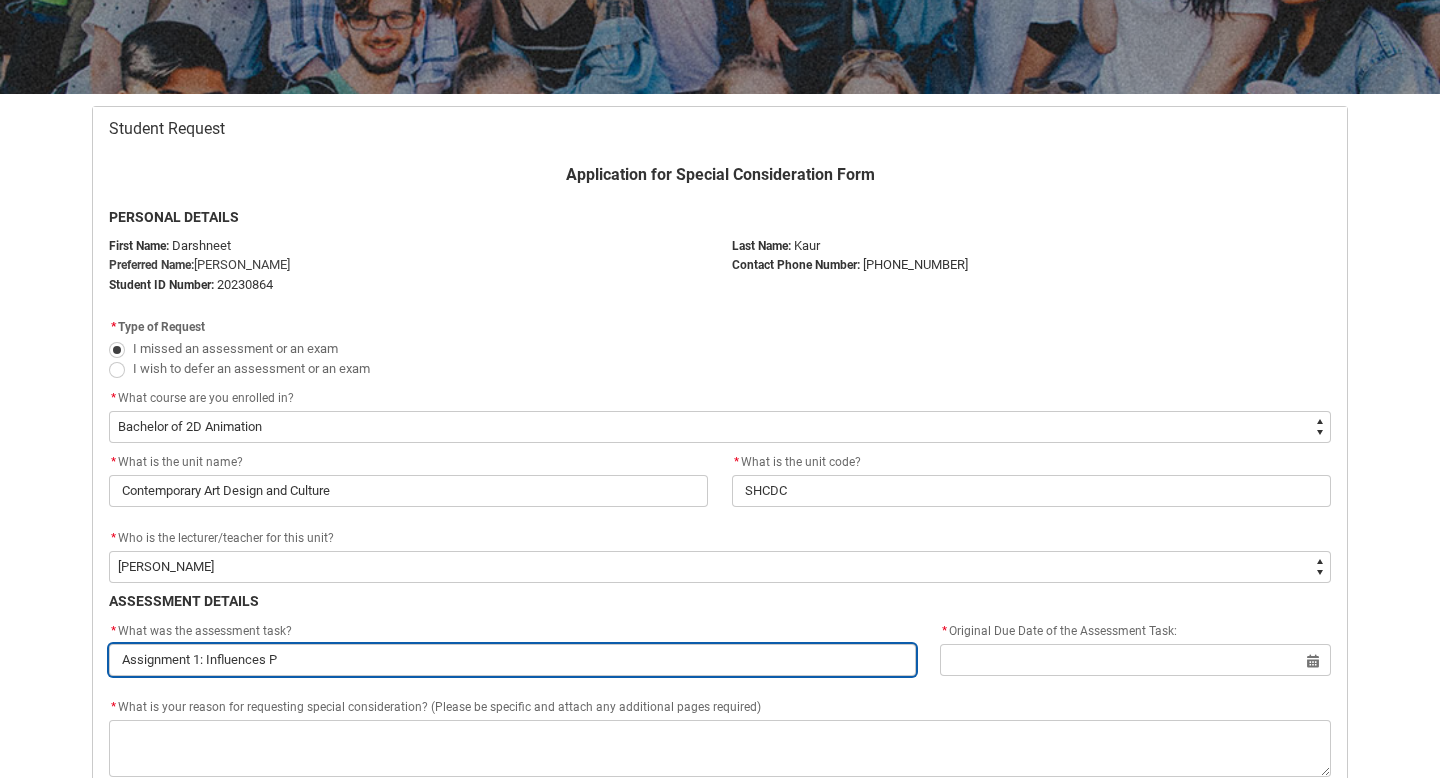 type on "Assignment 1: Influences Pr" 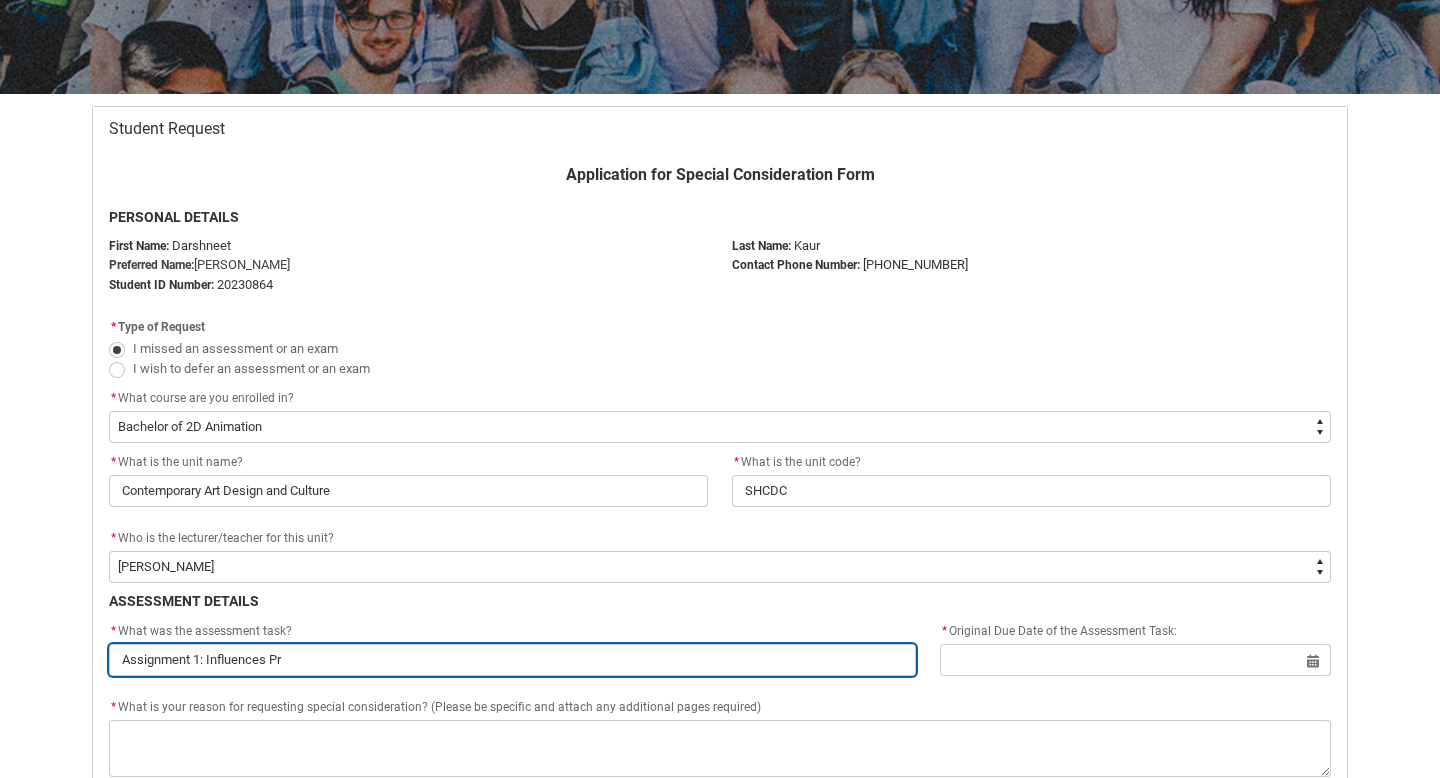 type on "Assignment 1: Influences Pre" 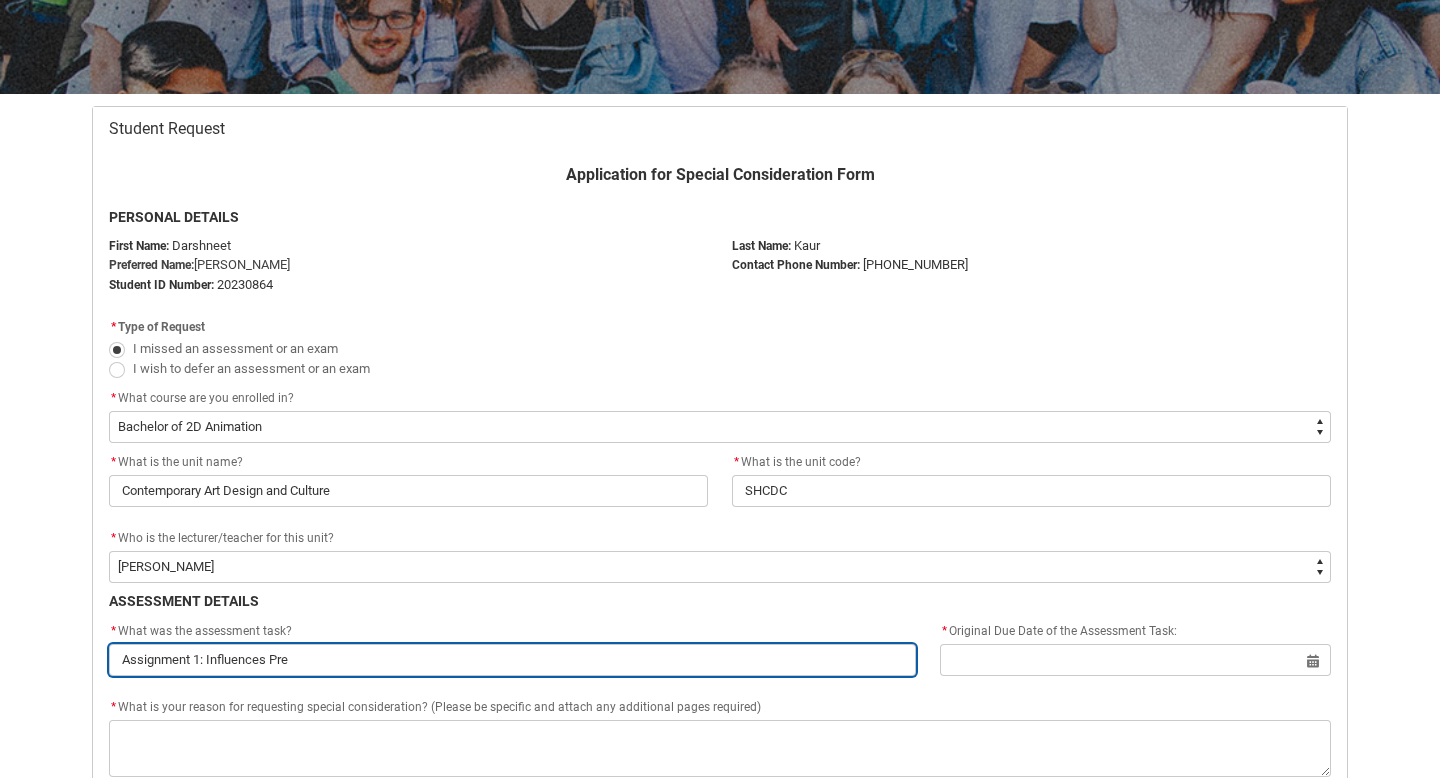 type on "Assignment 1: Influences Pres" 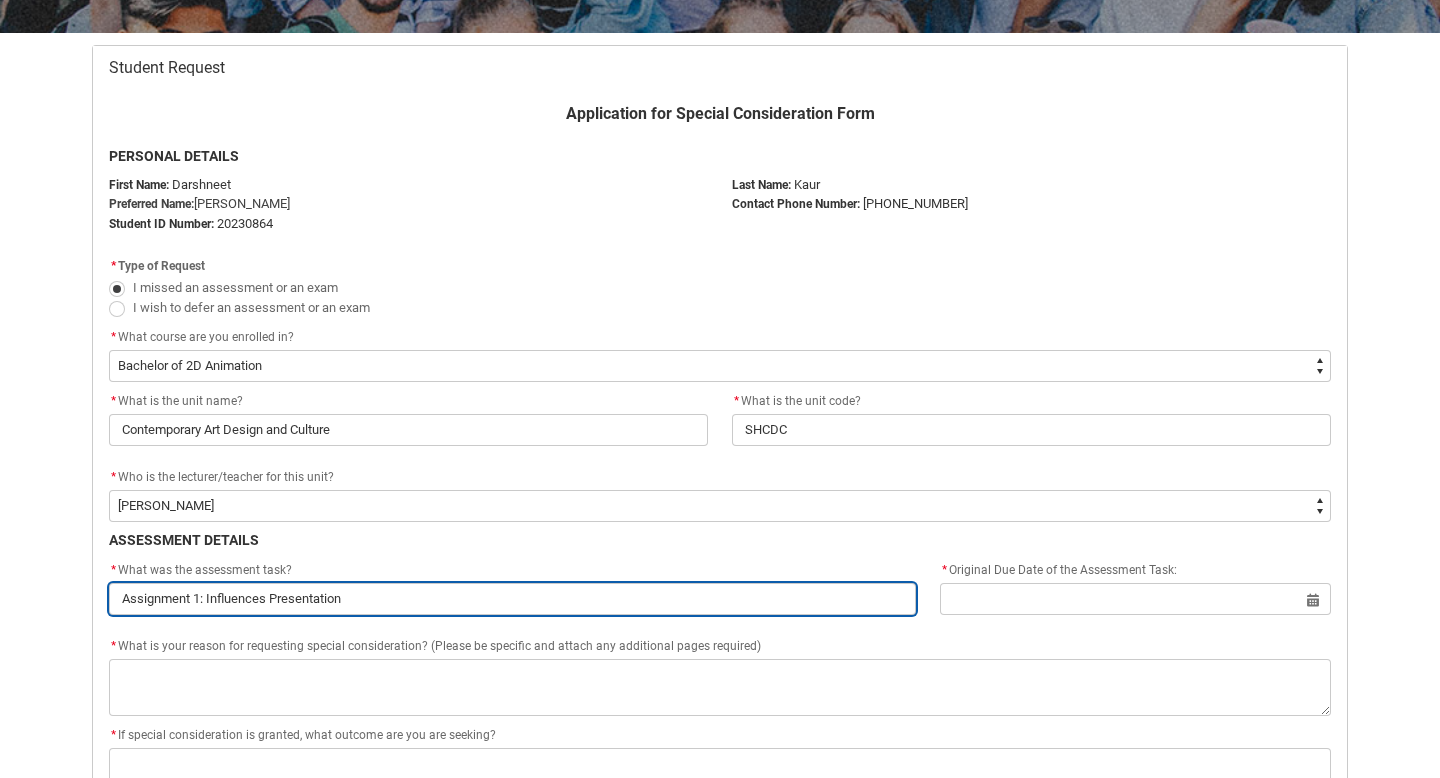 scroll, scrollTop: 444, scrollLeft: 0, axis: vertical 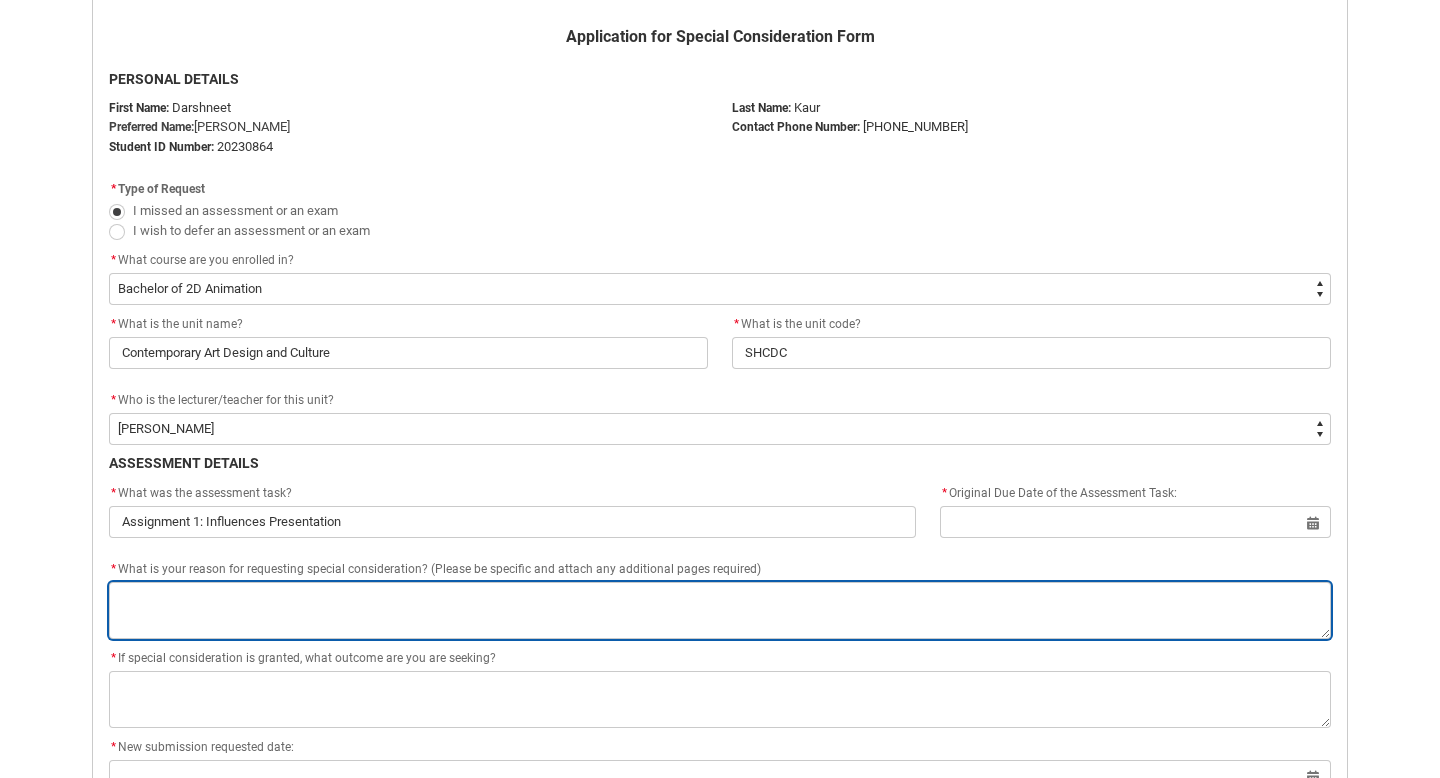 click on "*" at bounding box center (720, 610) 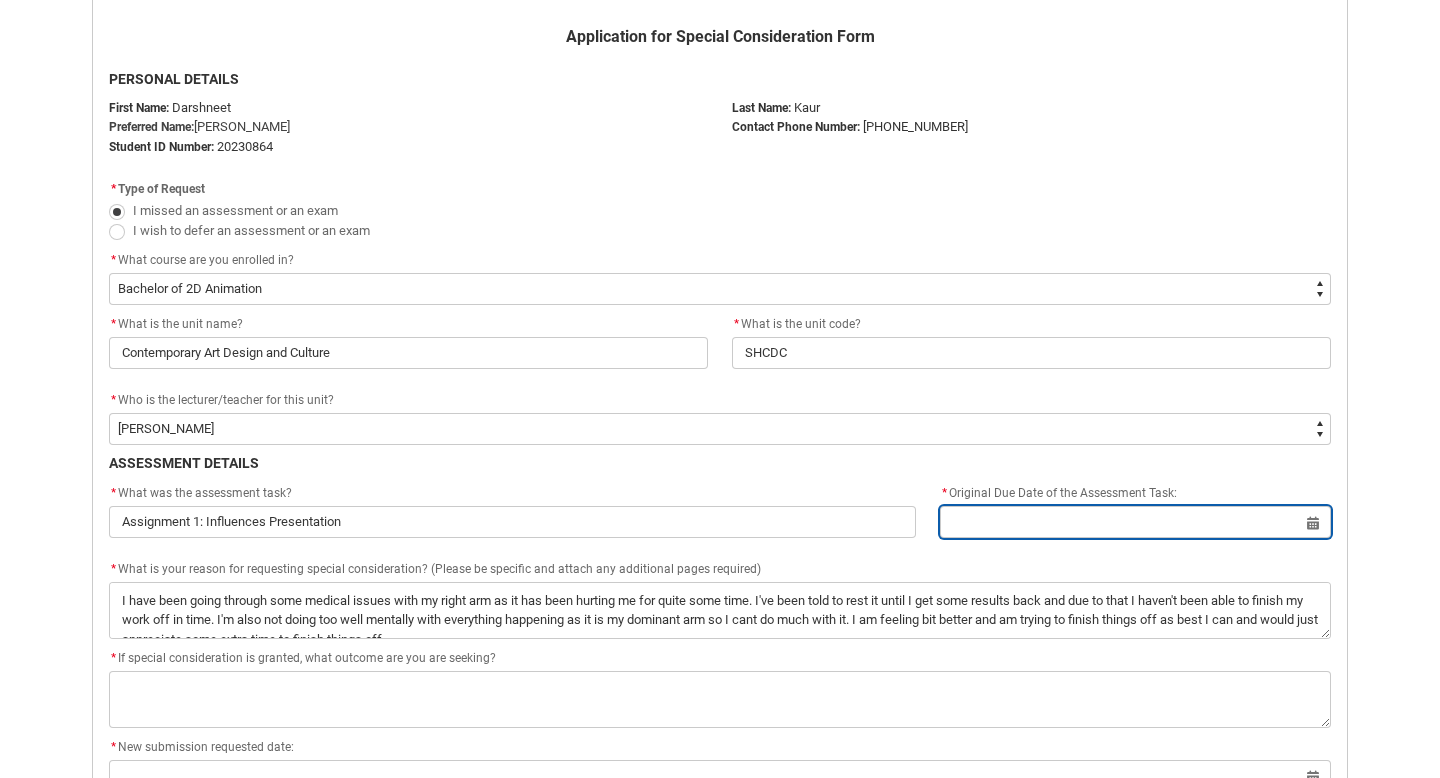 click at bounding box center (1135, 522) 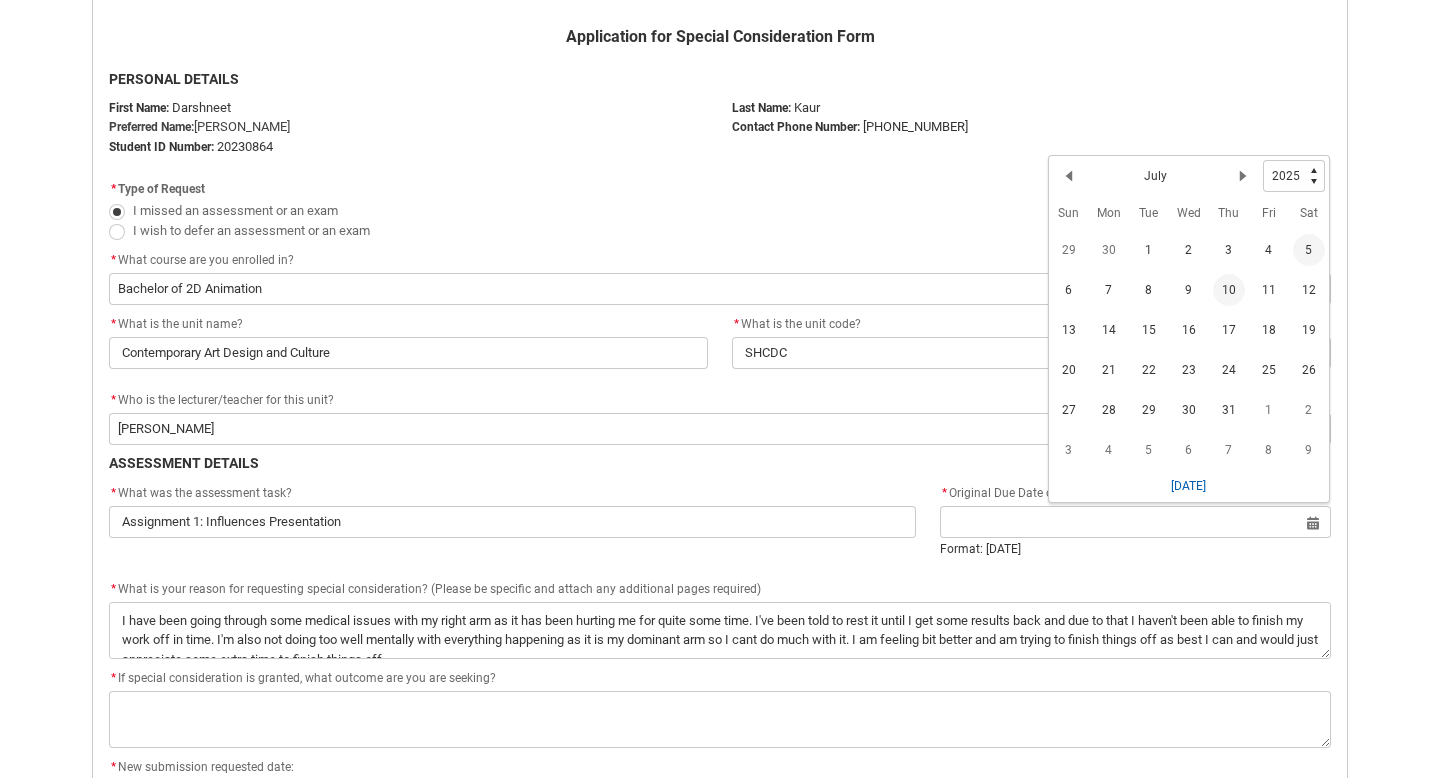click on "5" 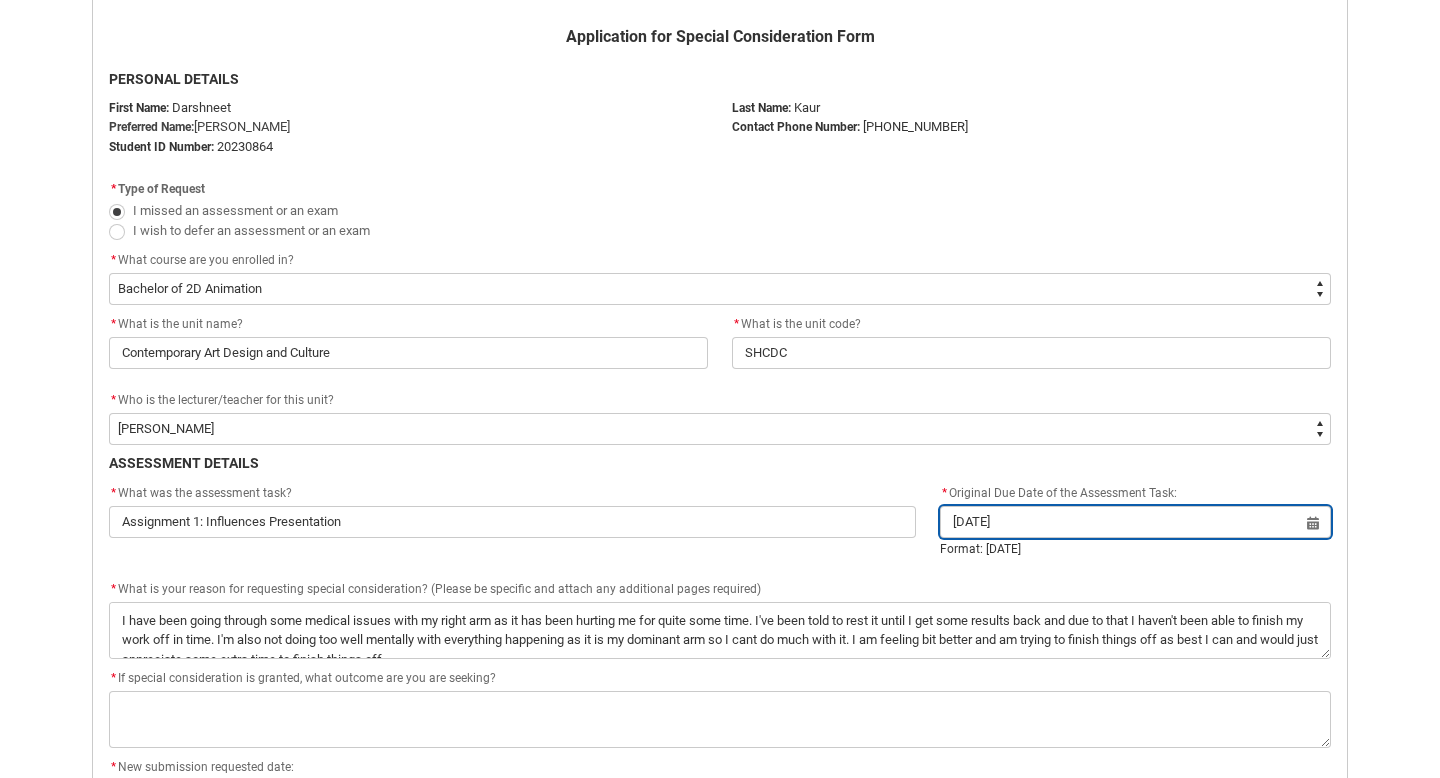scroll, scrollTop: 545, scrollLeft: 0, axis: vertical 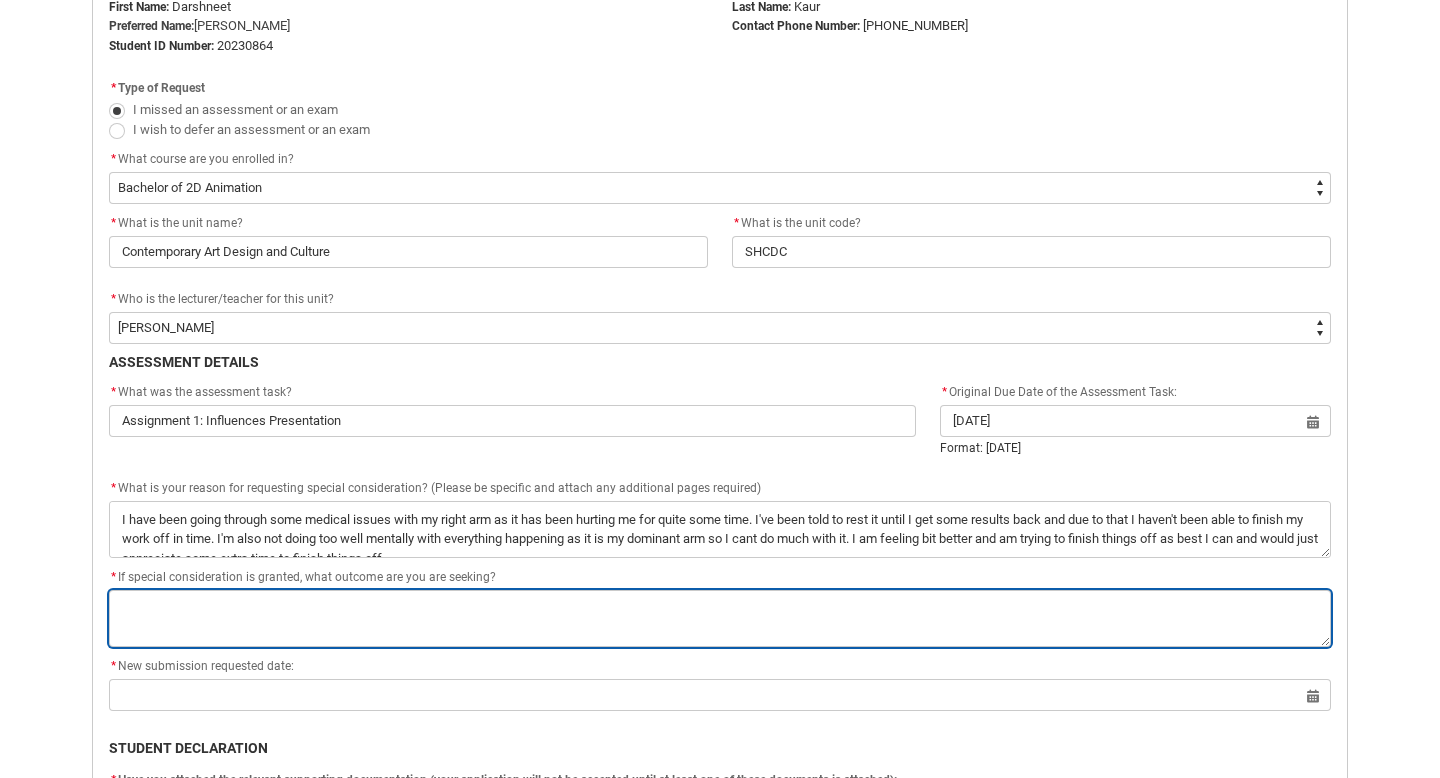 click on "*" at bounding box center [720, 618] 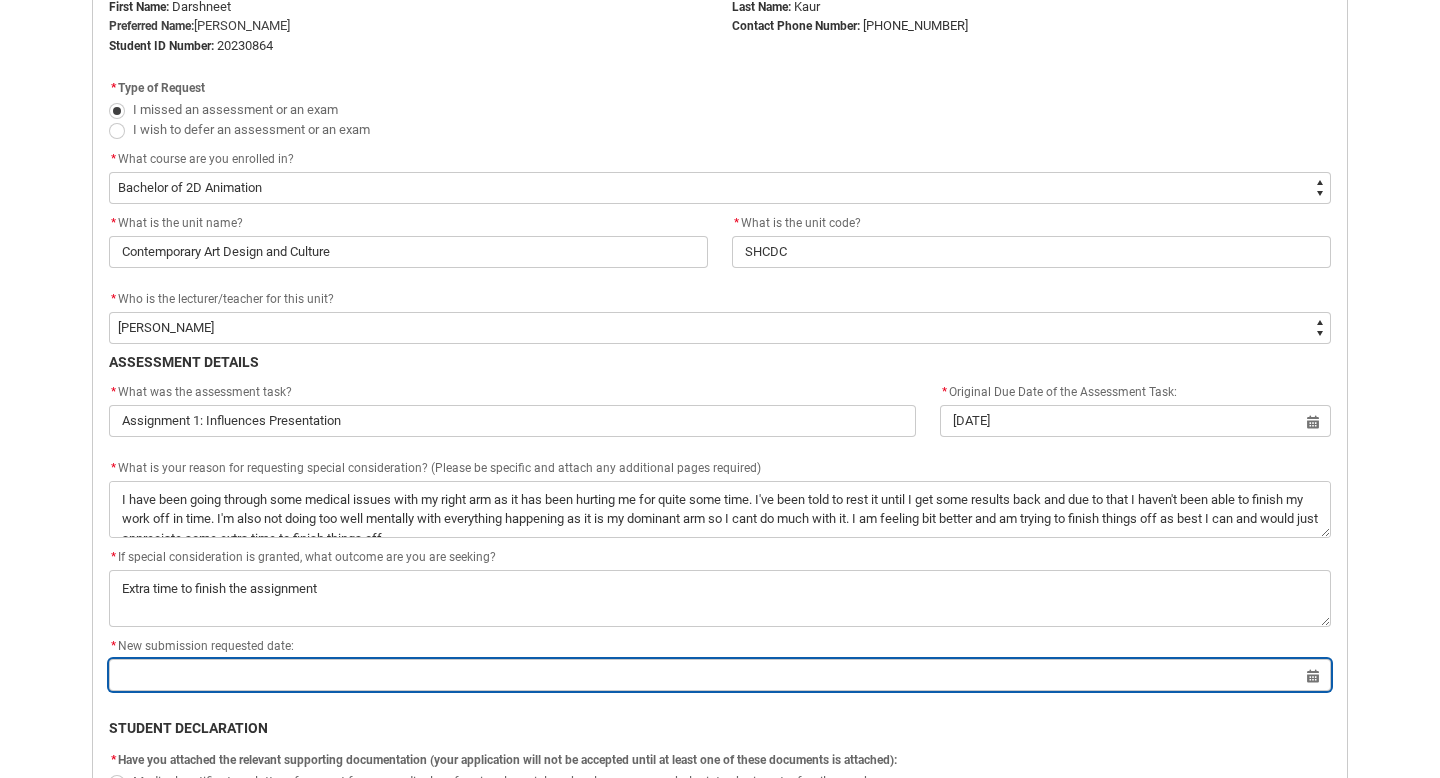 click at bounding box center (720, 675) 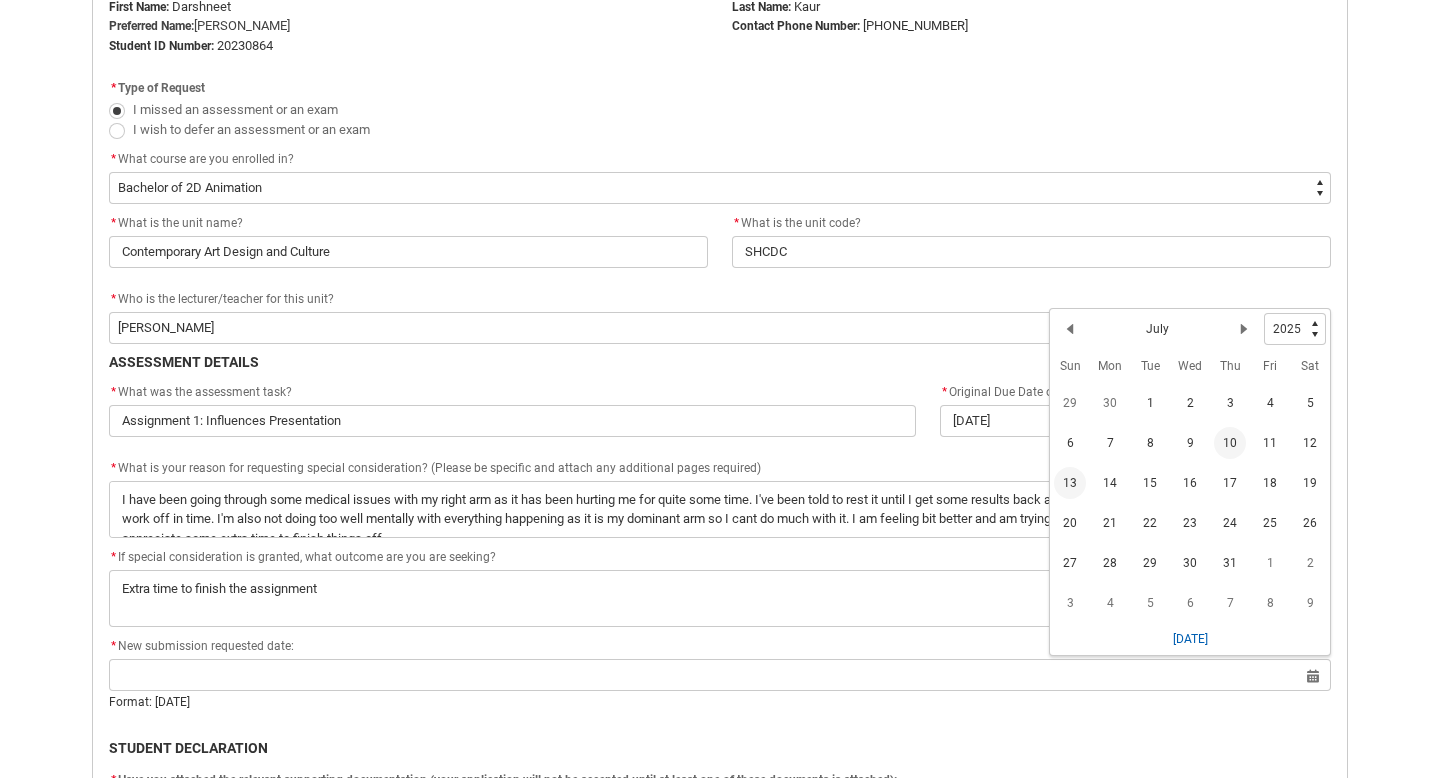 click on "13" 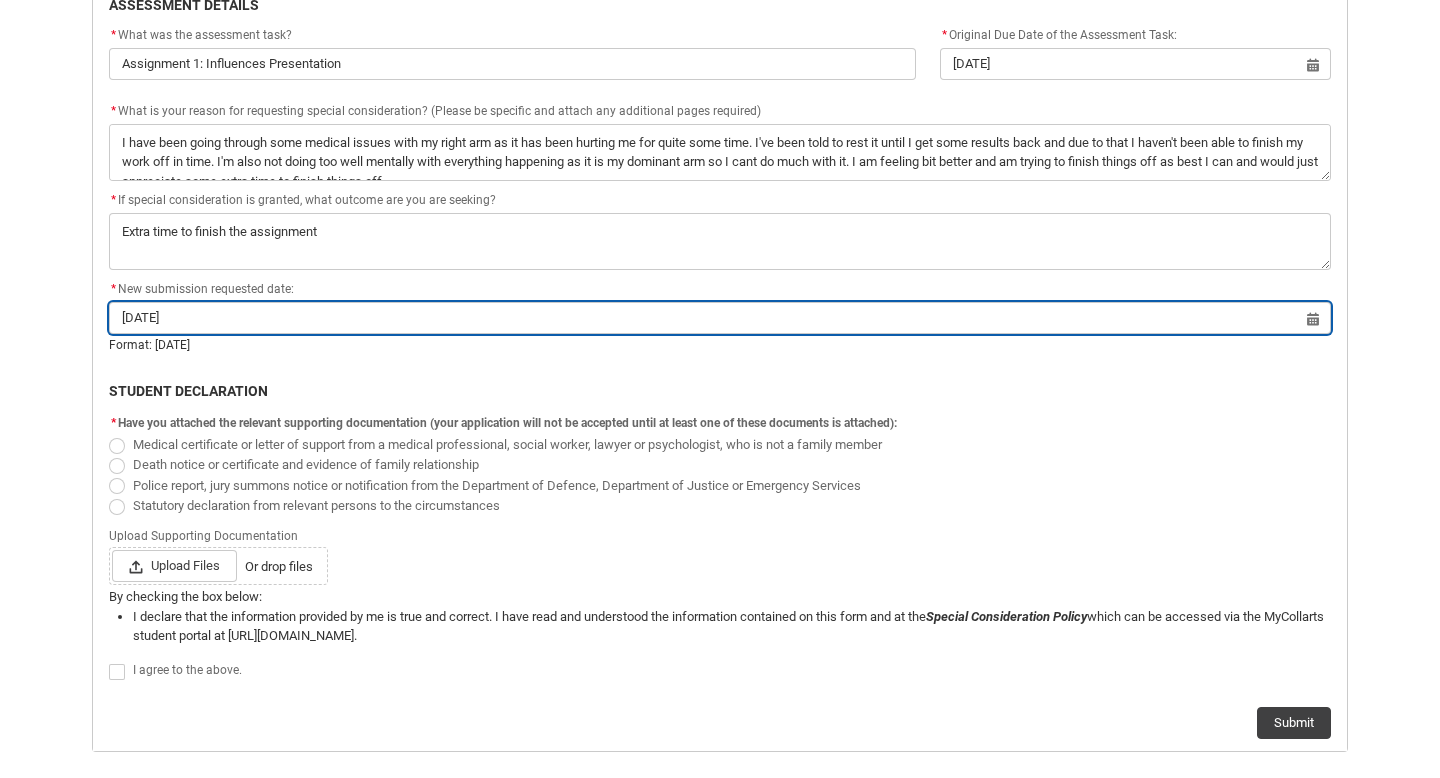 scroll, scrollTop: 1064, scrollLeft: 0, axis: vertical 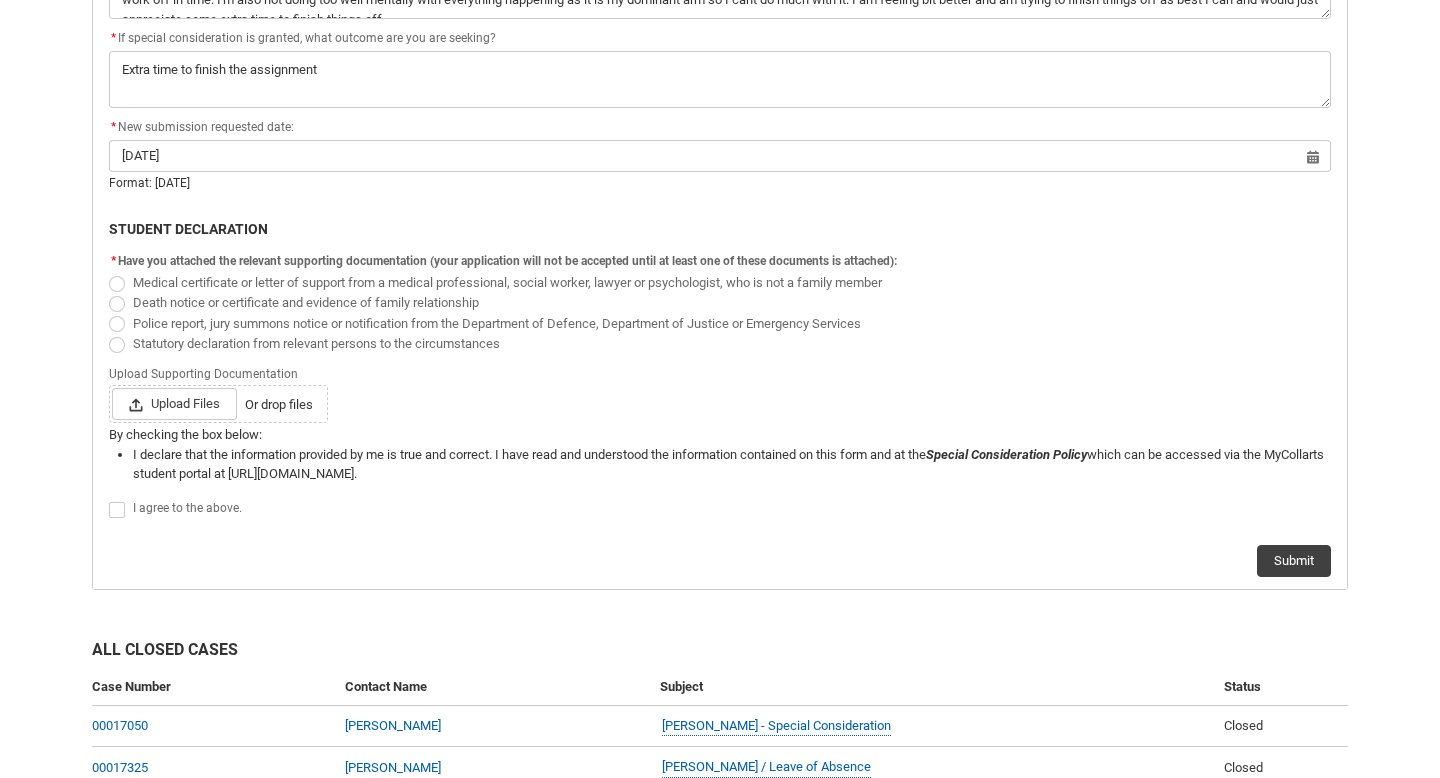 click at bounding box center (117, 284) 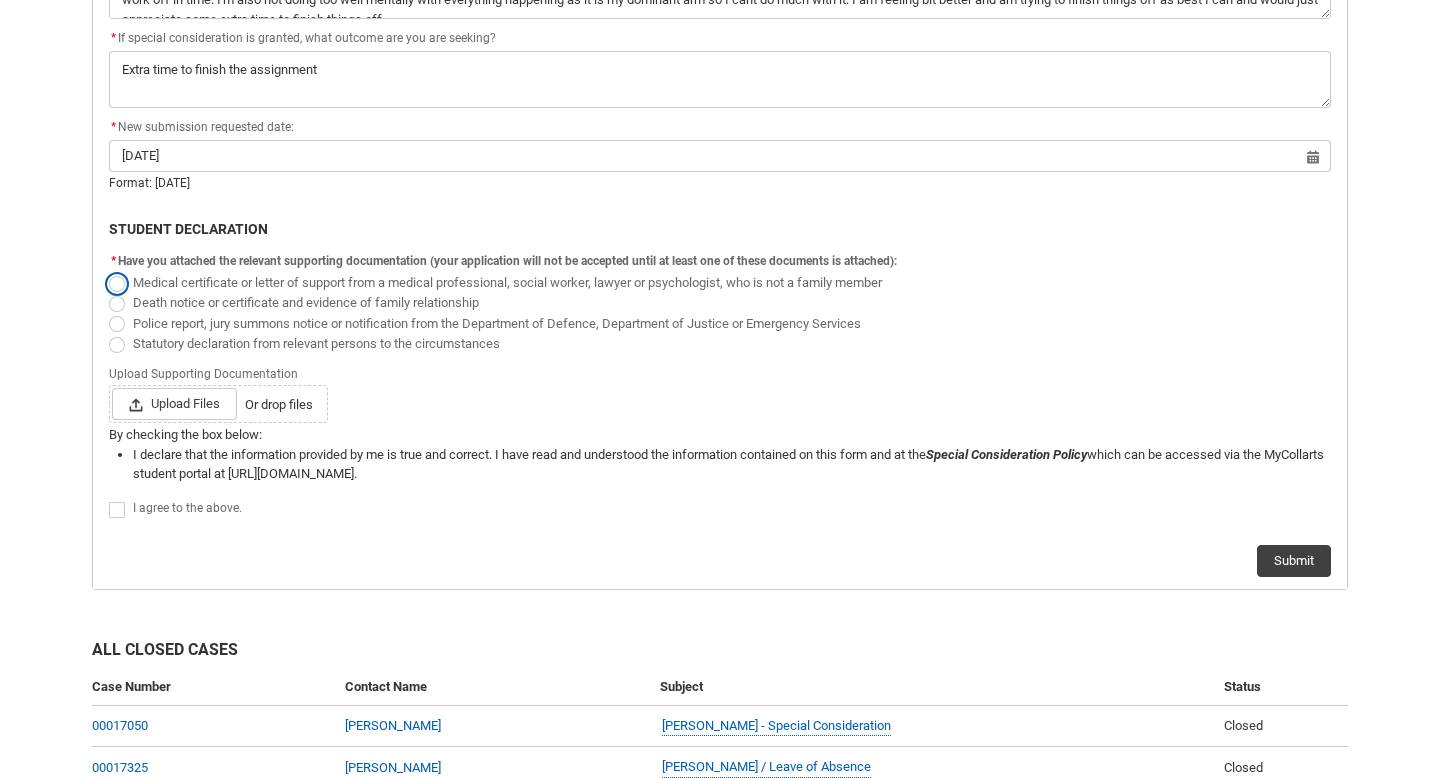 click on "Medical certificate or letter of support from a medical professional, social worker, lawyer or psychologist, who is not a family member" at bounding box center [108, 271] 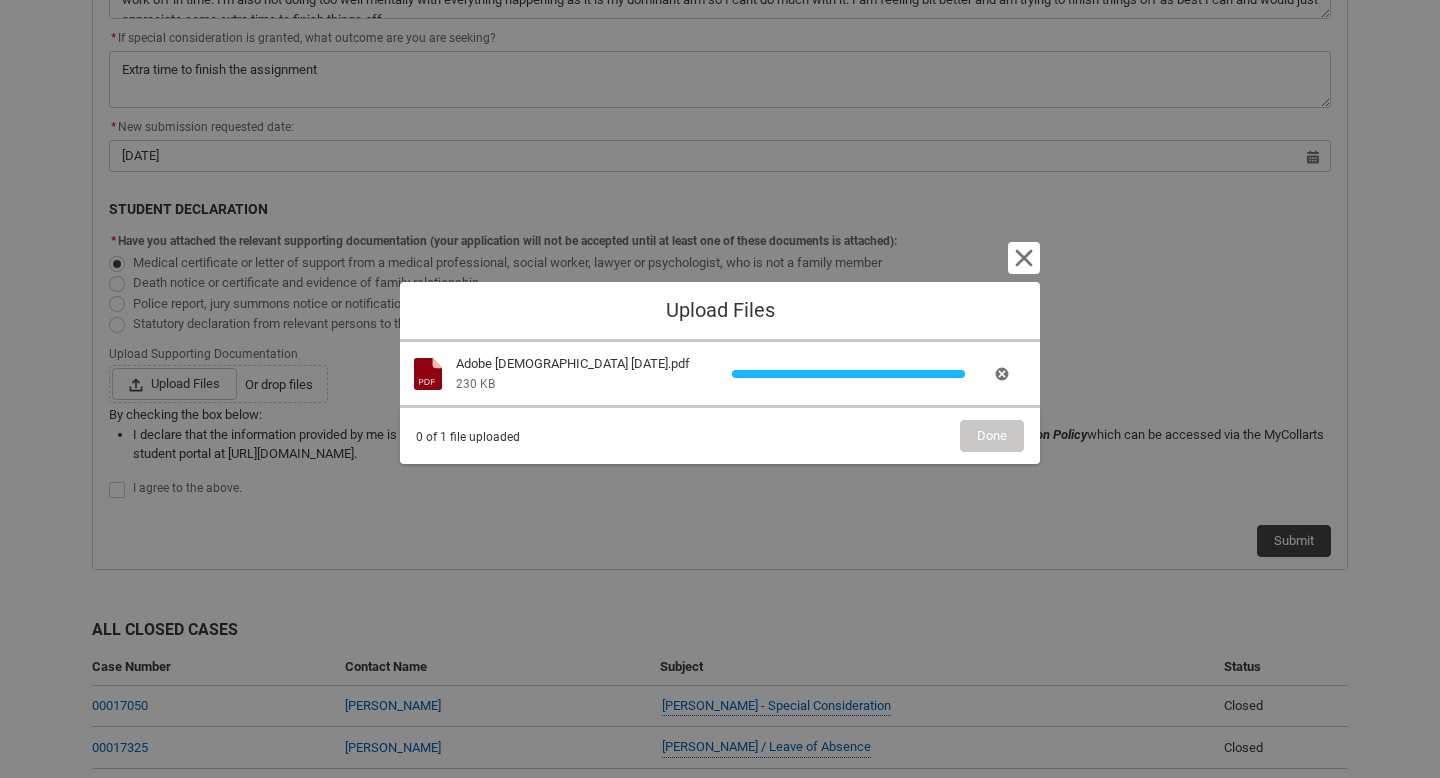 click on "Upload Files Cancel and close Adobe PDF Adobe Scan 10 Jul 2025.pdf 230   KB Adobe Scan 10 Jul 2025.pdf upload progress is 100% Cancel Adobe Scan 10 Jul 2025.pdf upload 0 of 1 file uploaded Done" at bounding box center [720, 389] 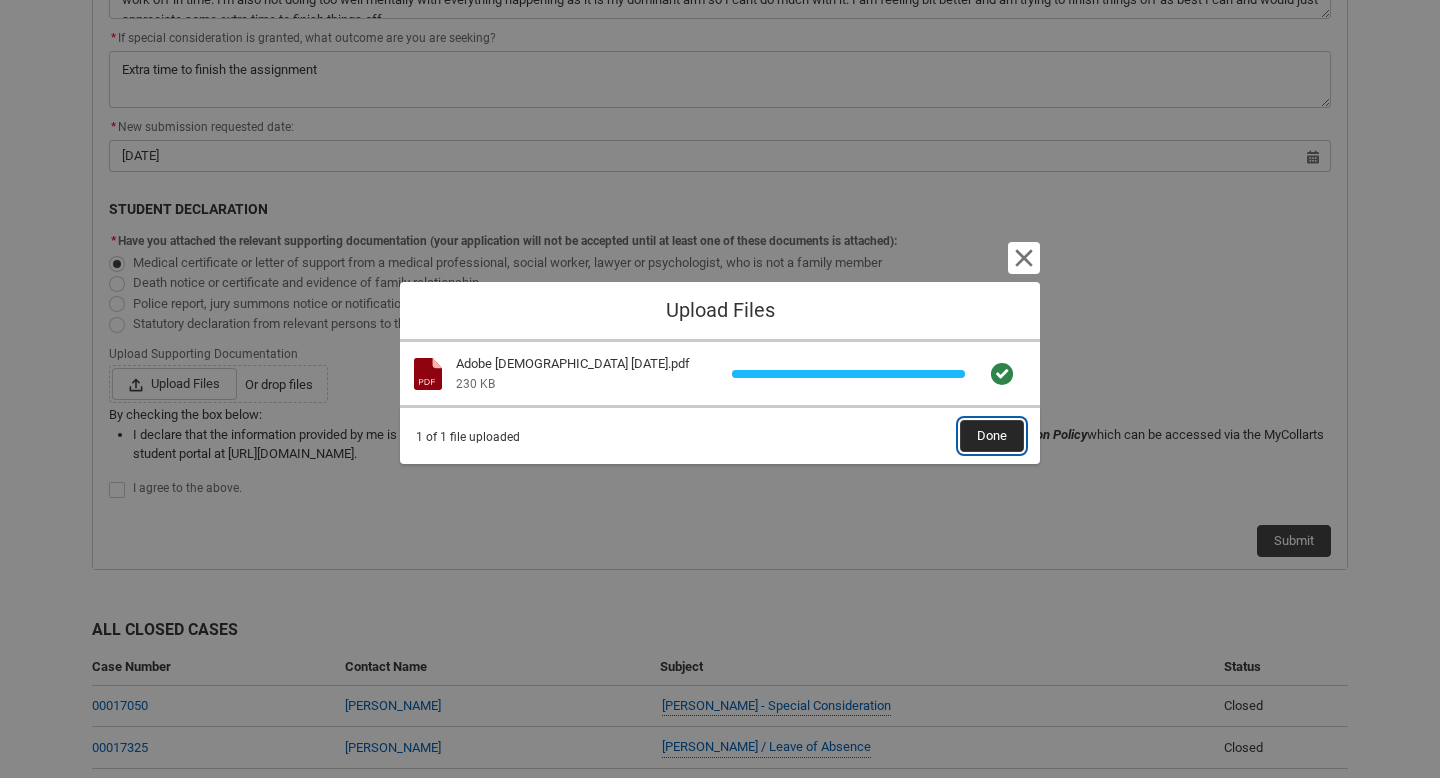 click on "Done" at bounding box center (992, 436) 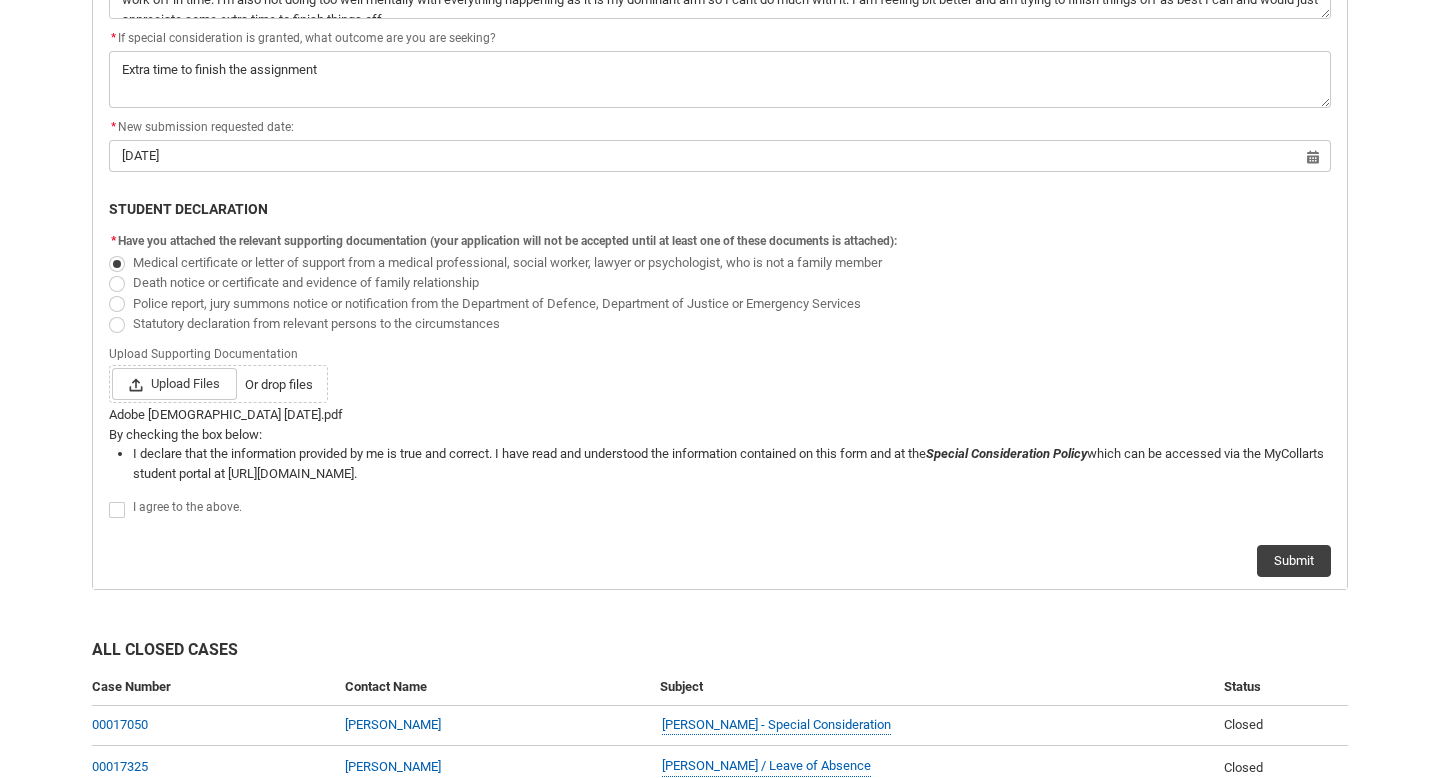 click 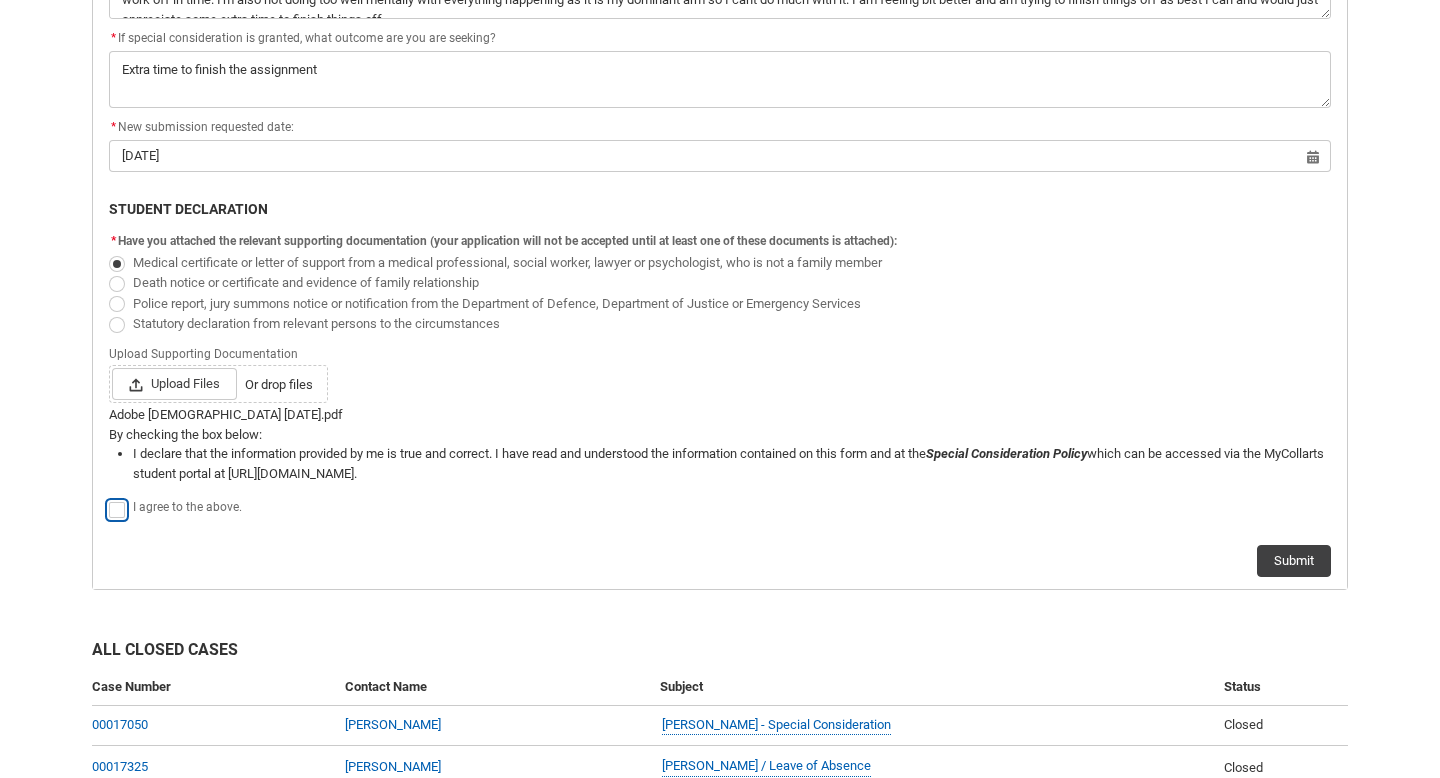 click at bounding box center [108, 498] 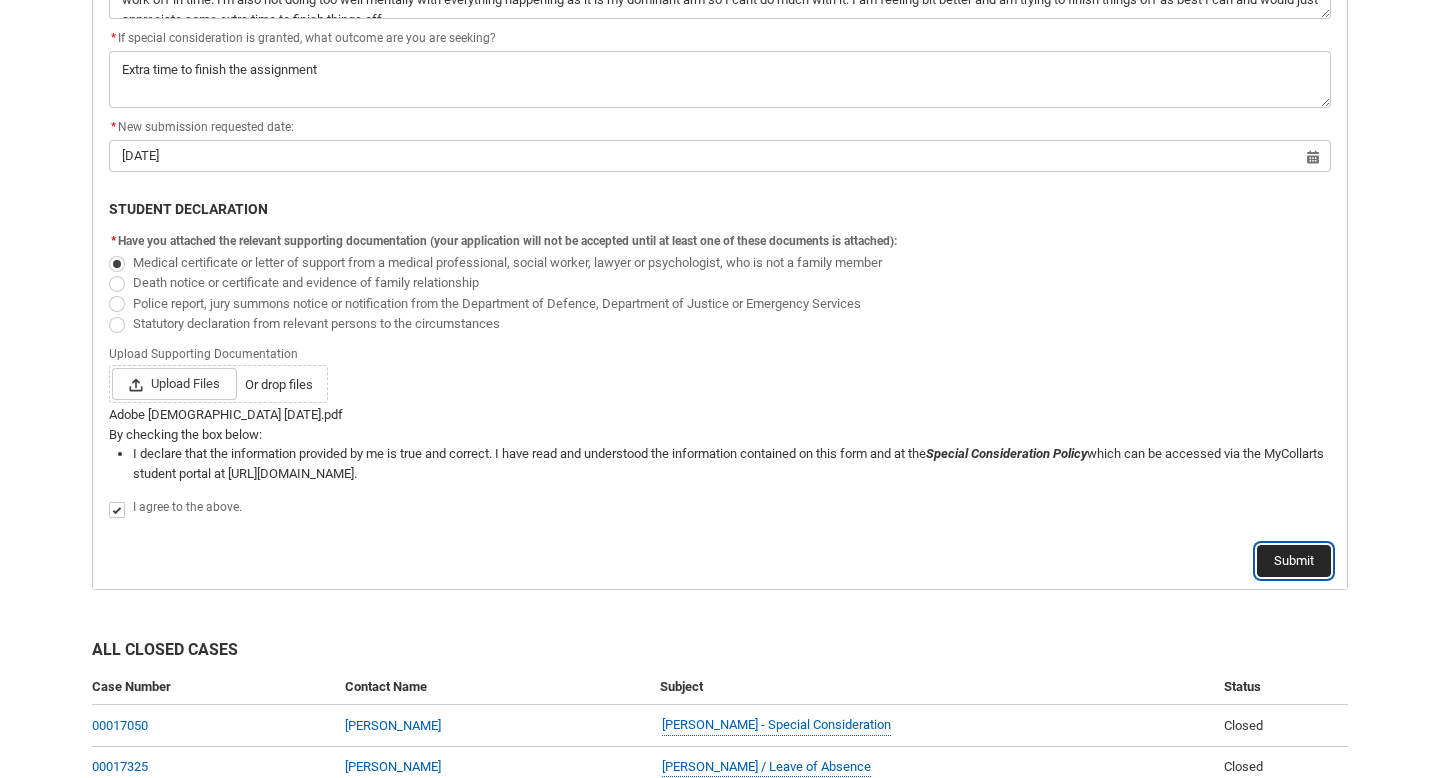 click on "Submit" 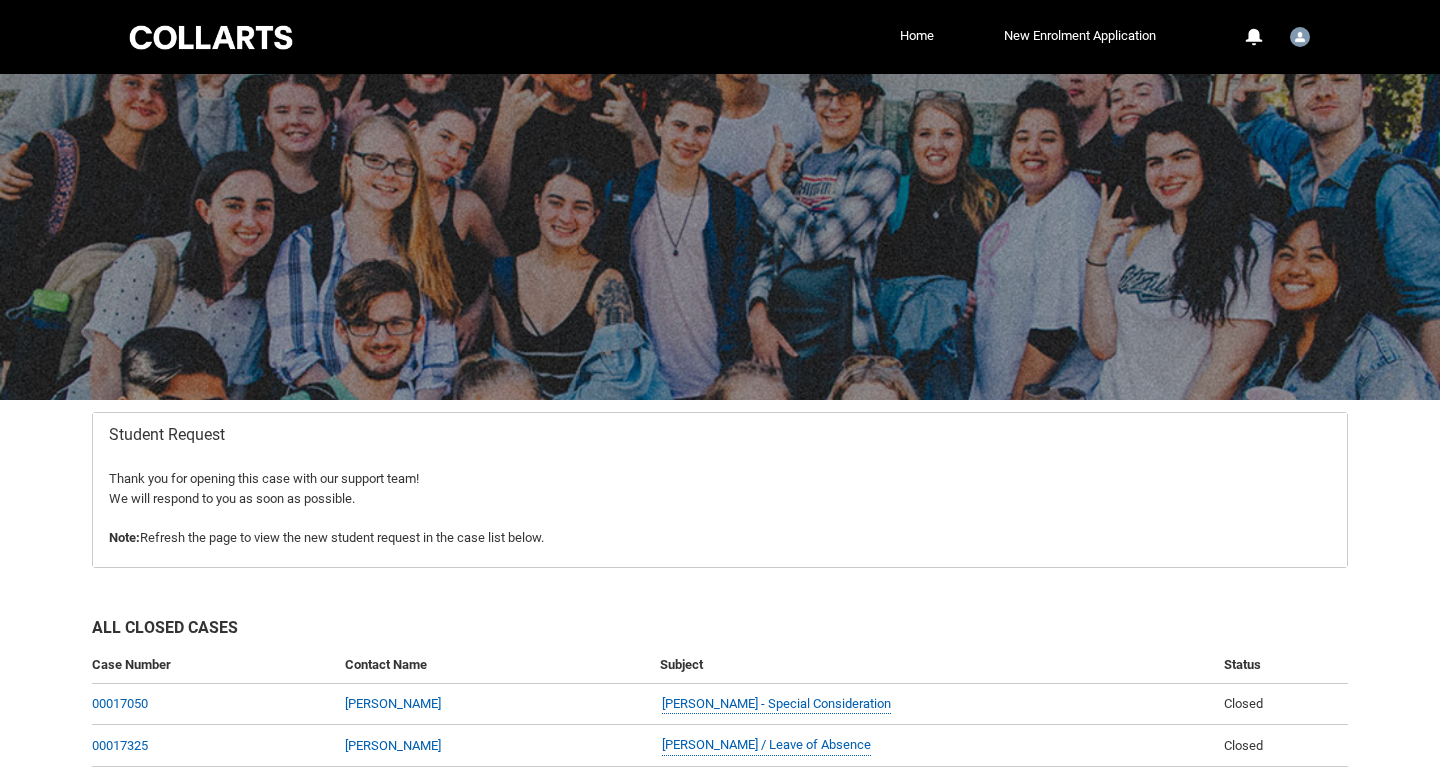 scroll, scrollTop: 213, scrollLeft: 0, axis: vertical 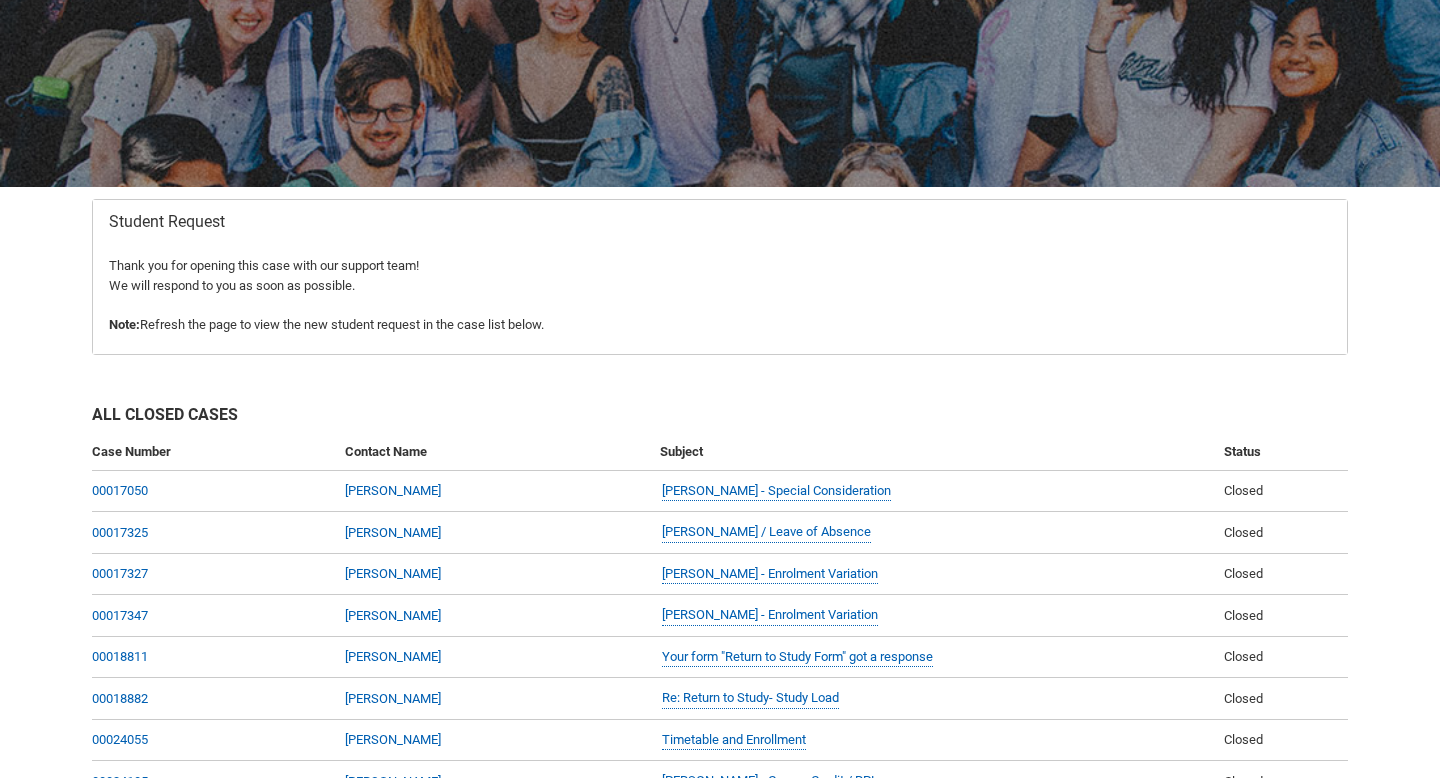 click on "Thank you for opening this case with our support team! We will respond to you as soon as possible. Note:  Refresh the page to view the new student request in the case list below." 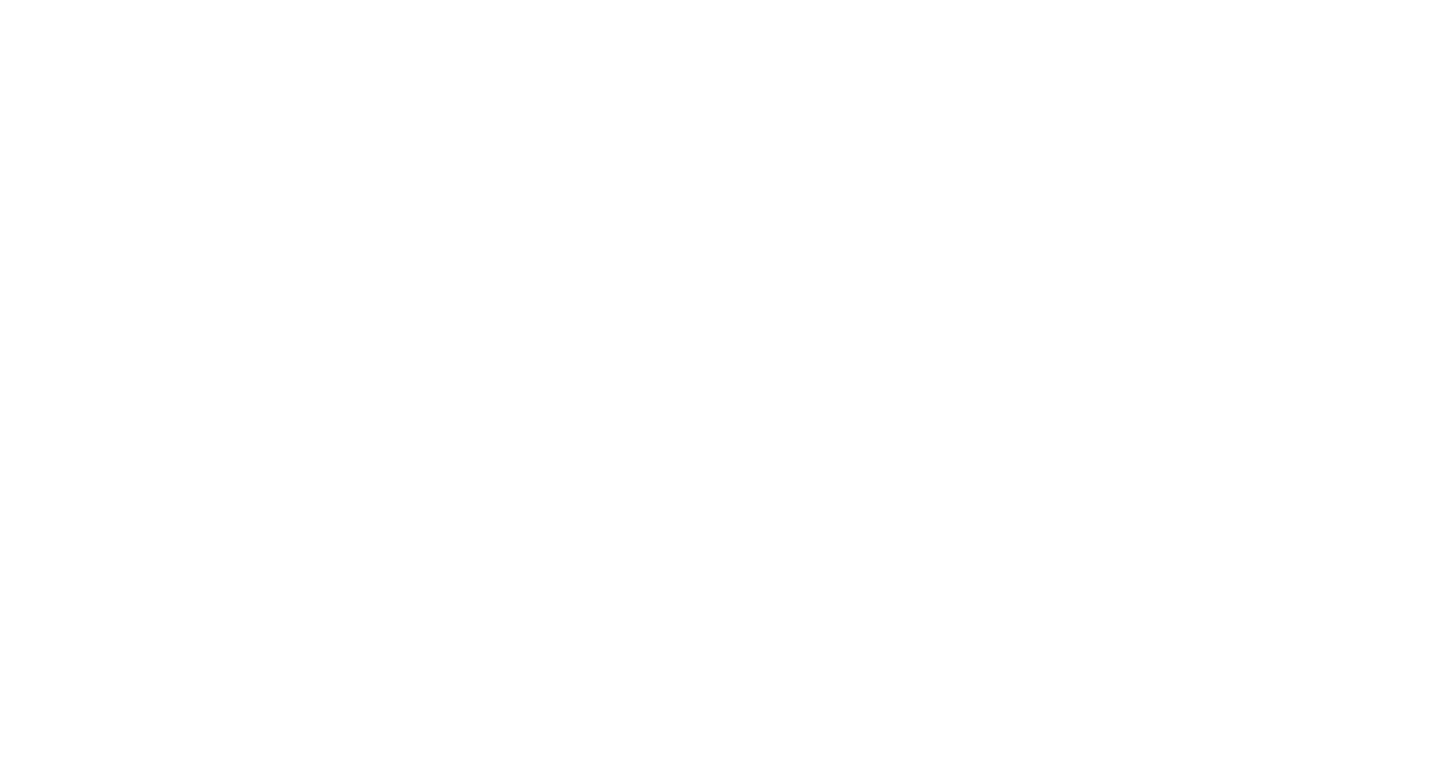 scroll, scrollTop: 0, scrollLeft: 0, axis: both 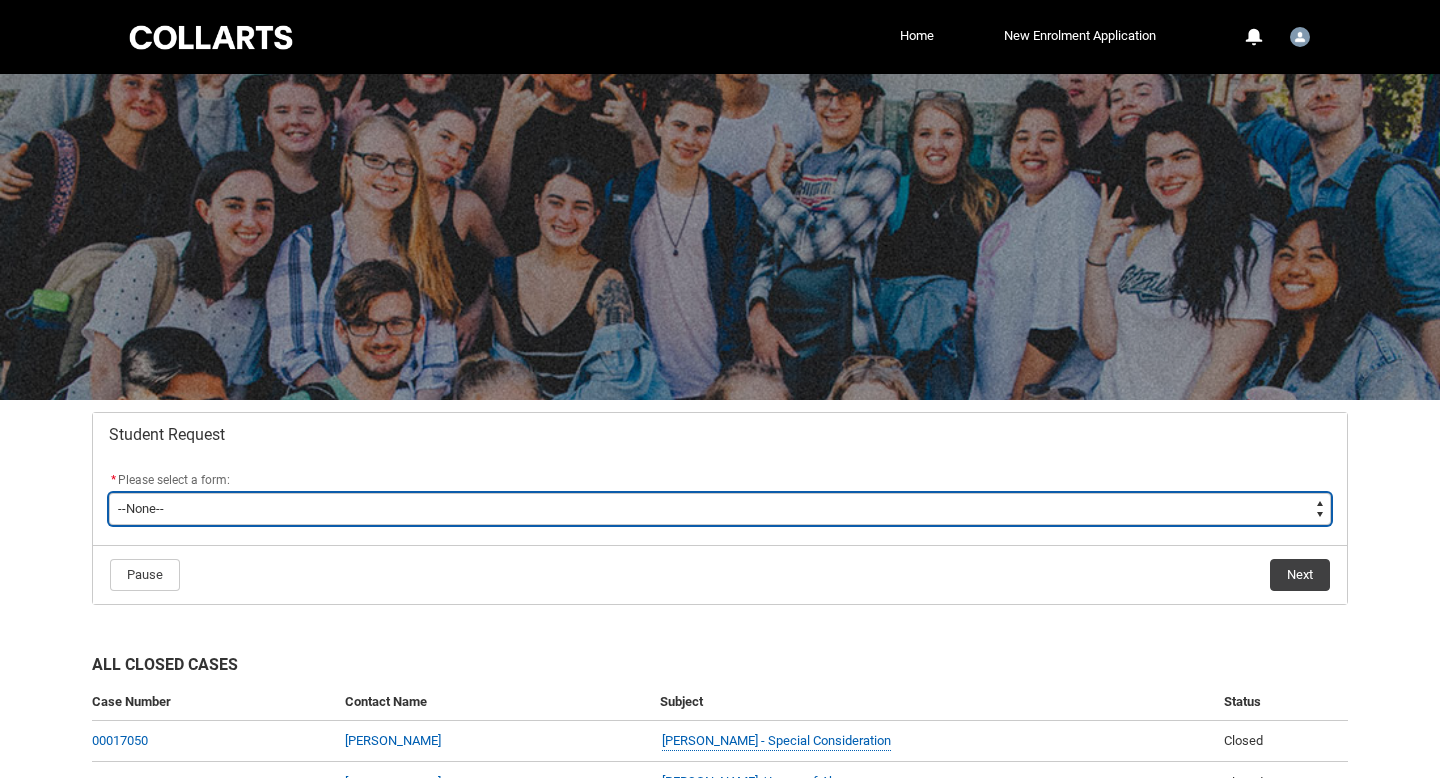 click on "--None-- Academic Transcript Application to Appeal Assignment Extension Course Credit / RPL Course Transfer Deferral / Leave of Absence Enrolment Variation Grievance Reasonable Adjustment Return to Study Application Special Consideration Tuition Fee Refund Withdraw & Cancel Enrolment General Enquiry FEE-HELP Exemption Form Financial Hardship Program" at bounding box center (720, 509) 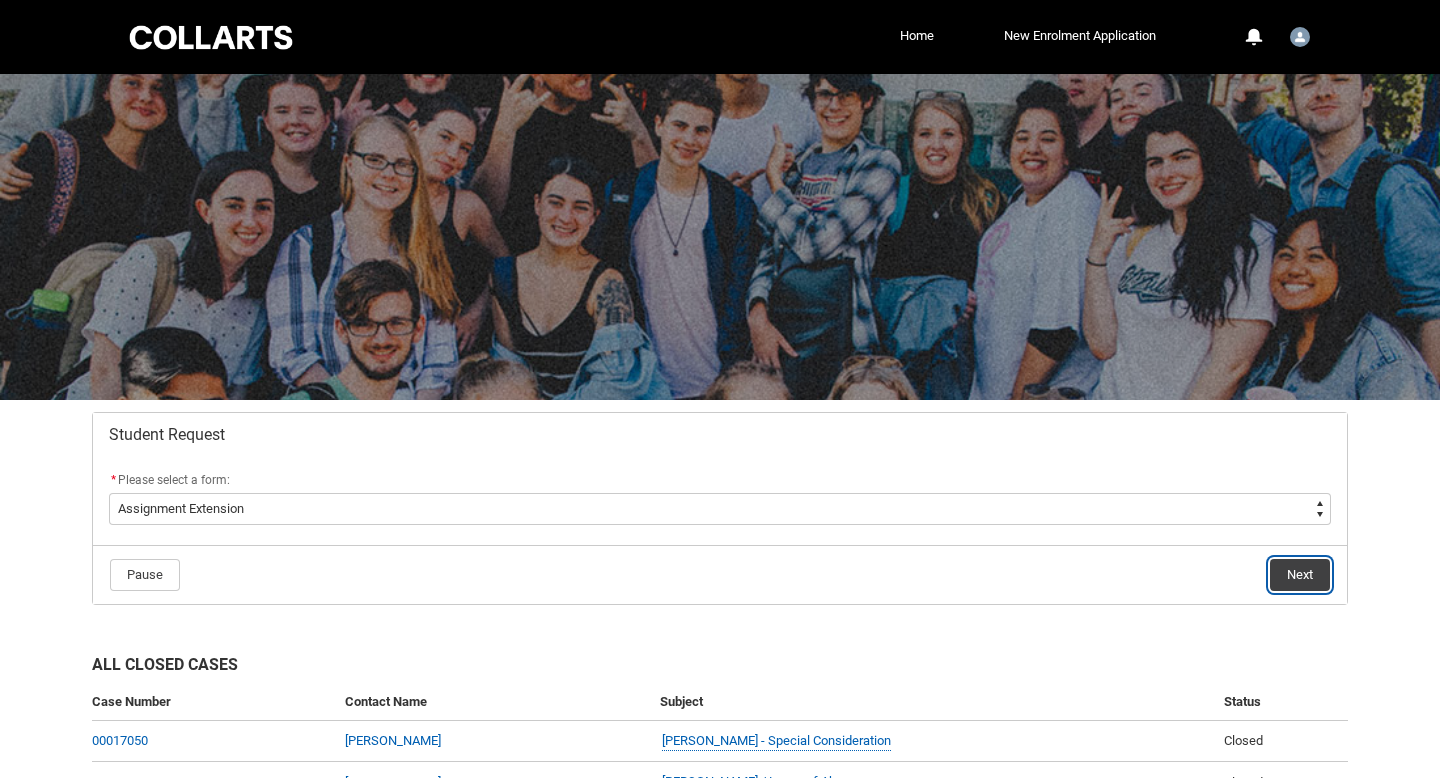 click on "Next" 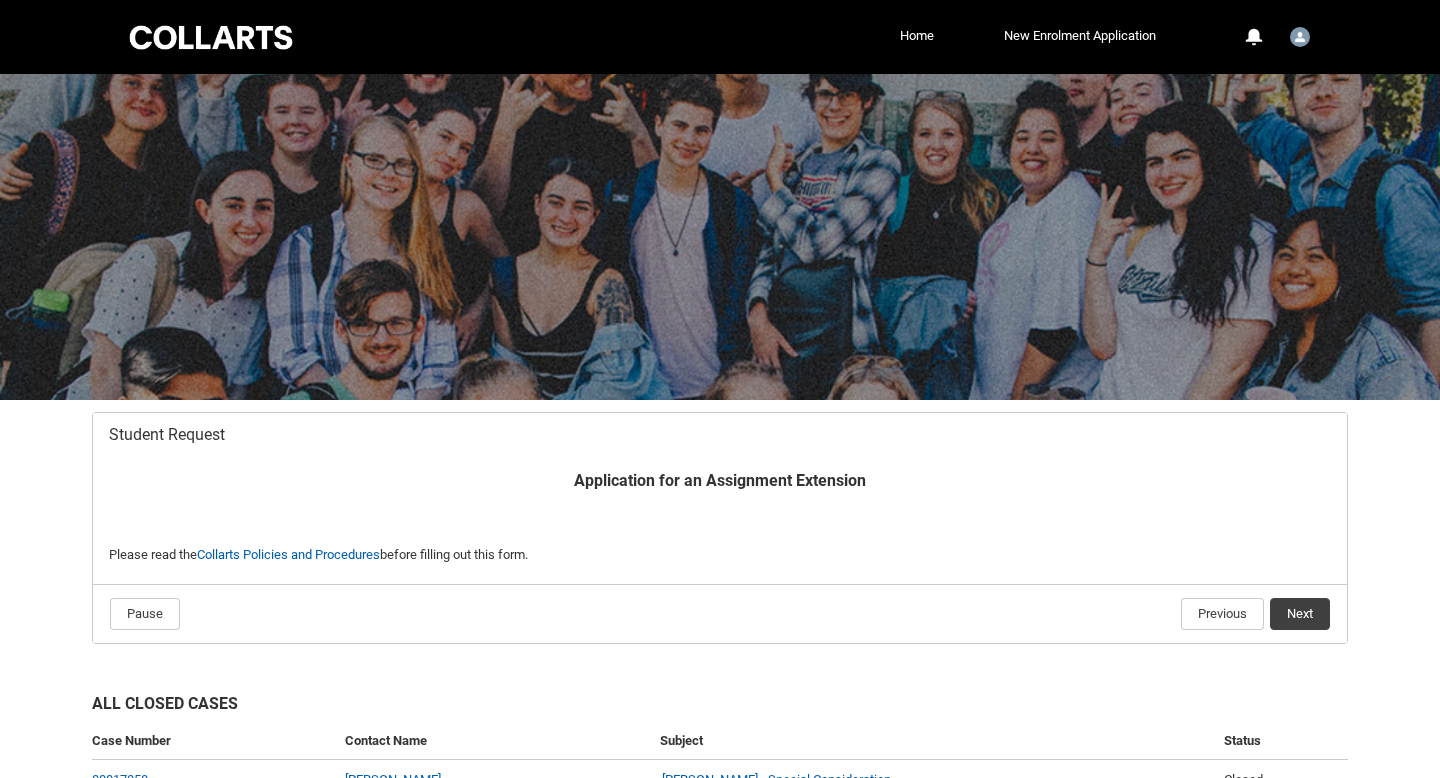scroll, scrollTop: 213, scrollLeft: 0, axis: vertical 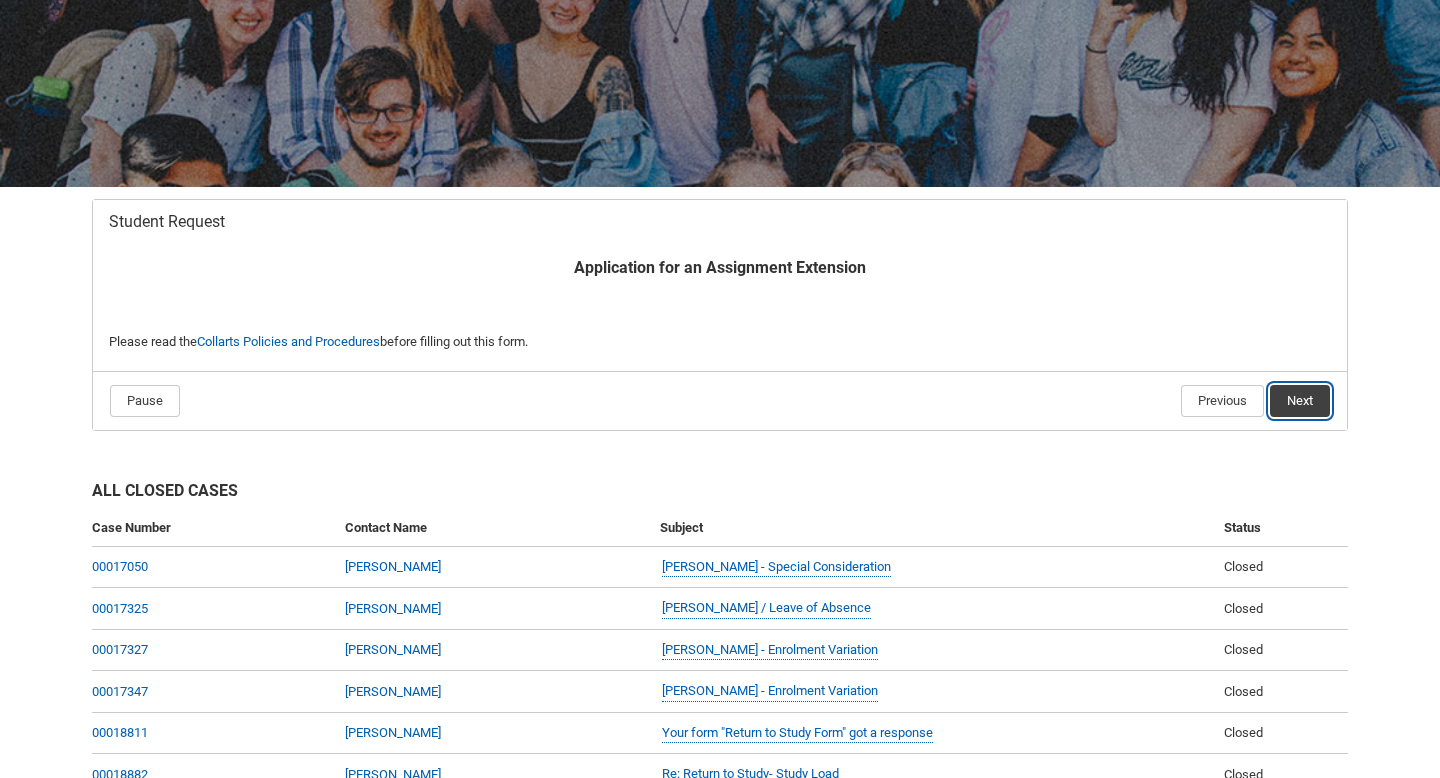 click on "Next" 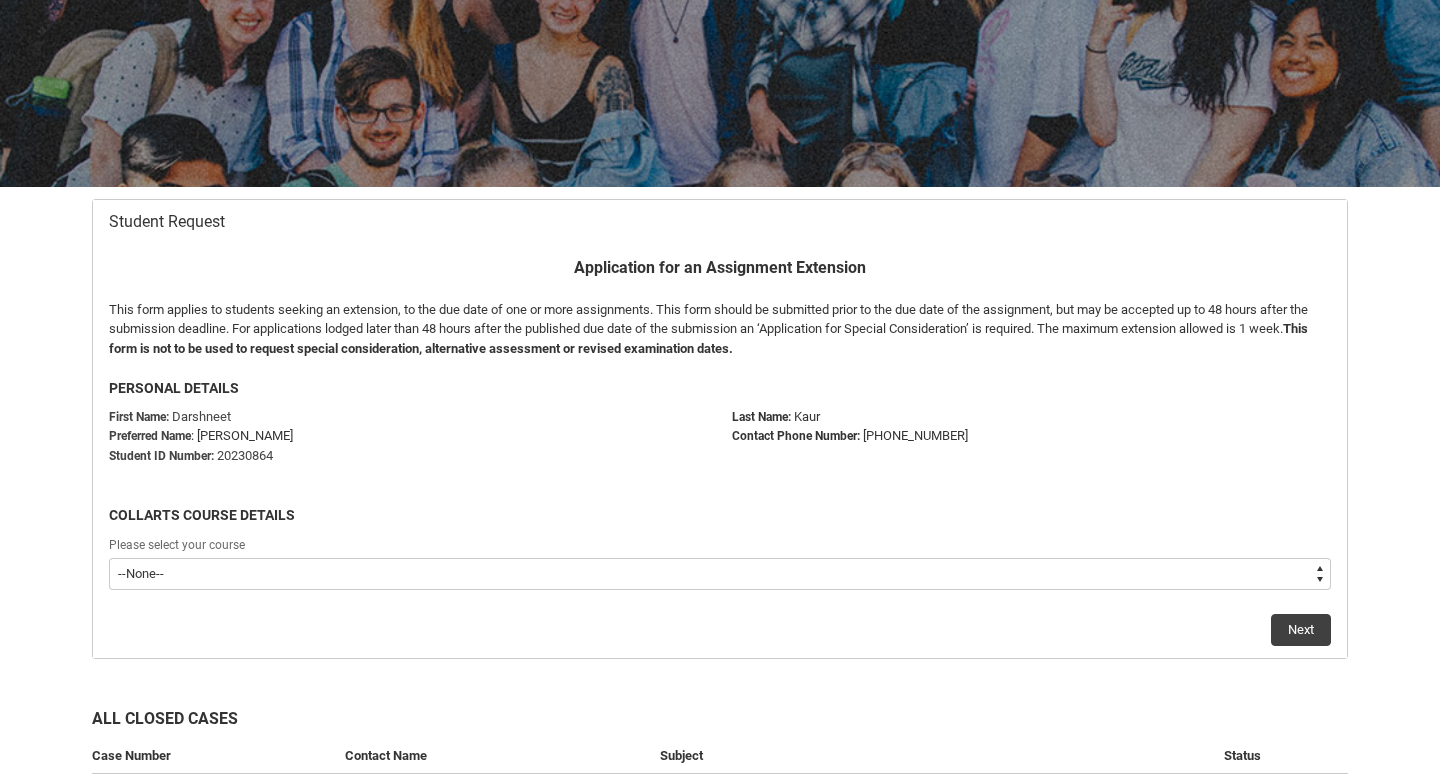 click on "--None-- Bachelor of 2D Animation" at bounding box center [720, 574] 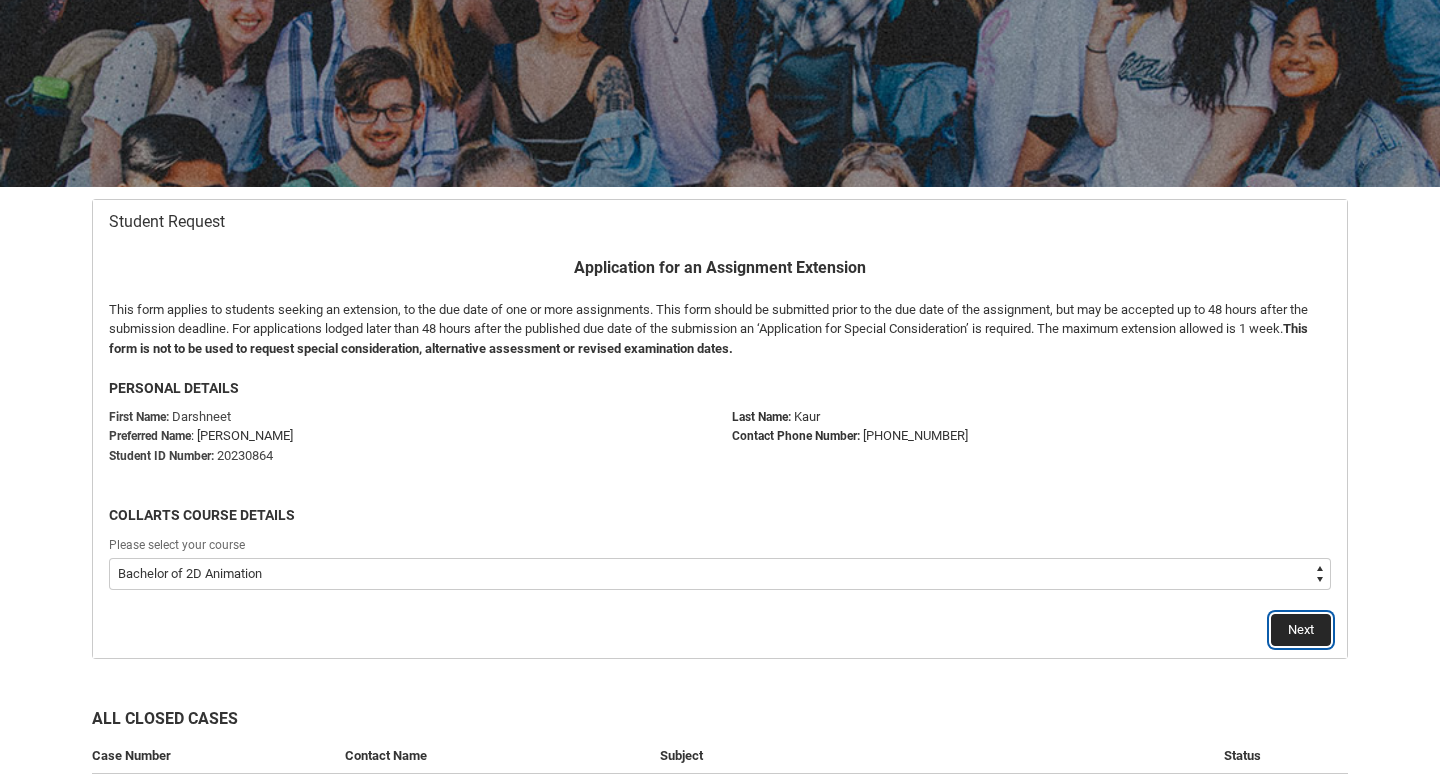 click on "Next" 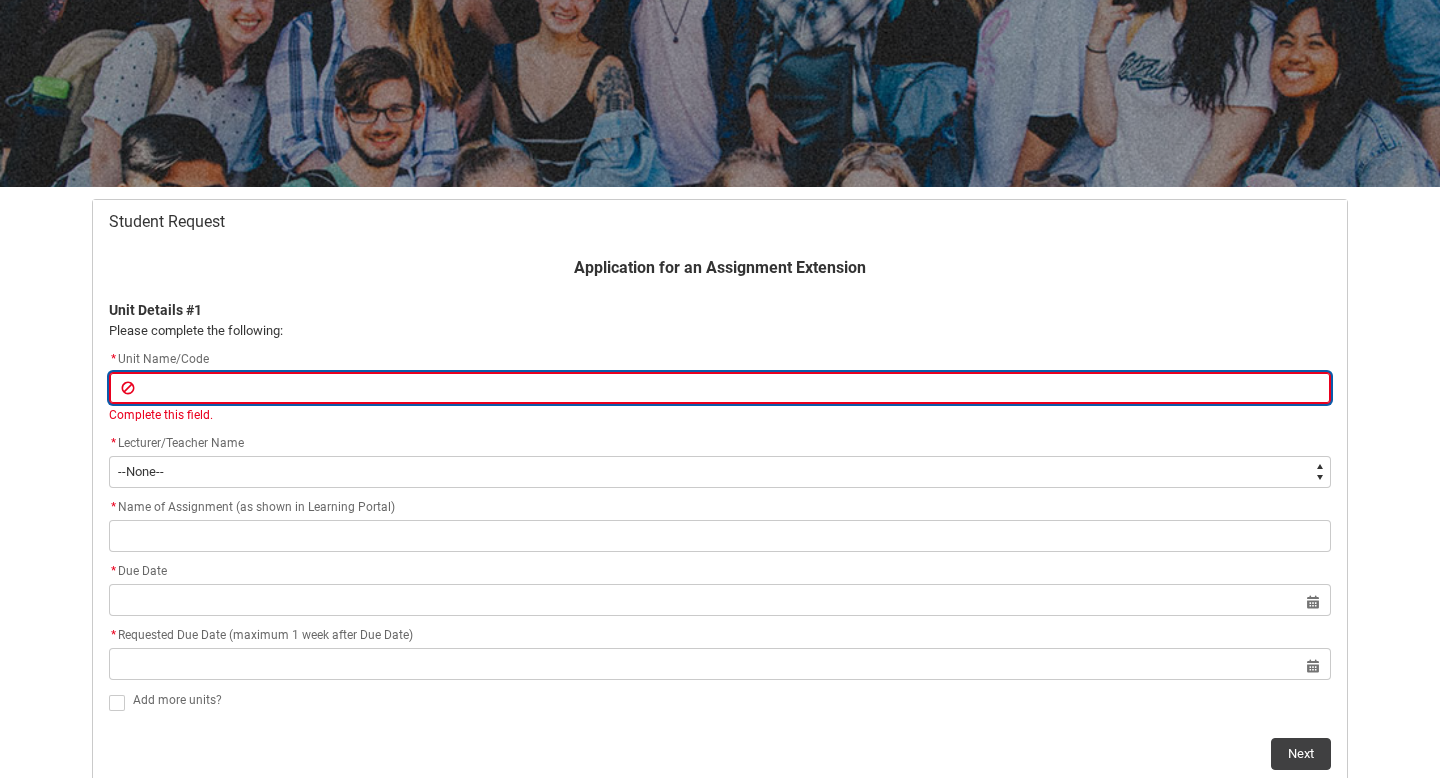 type on "2" 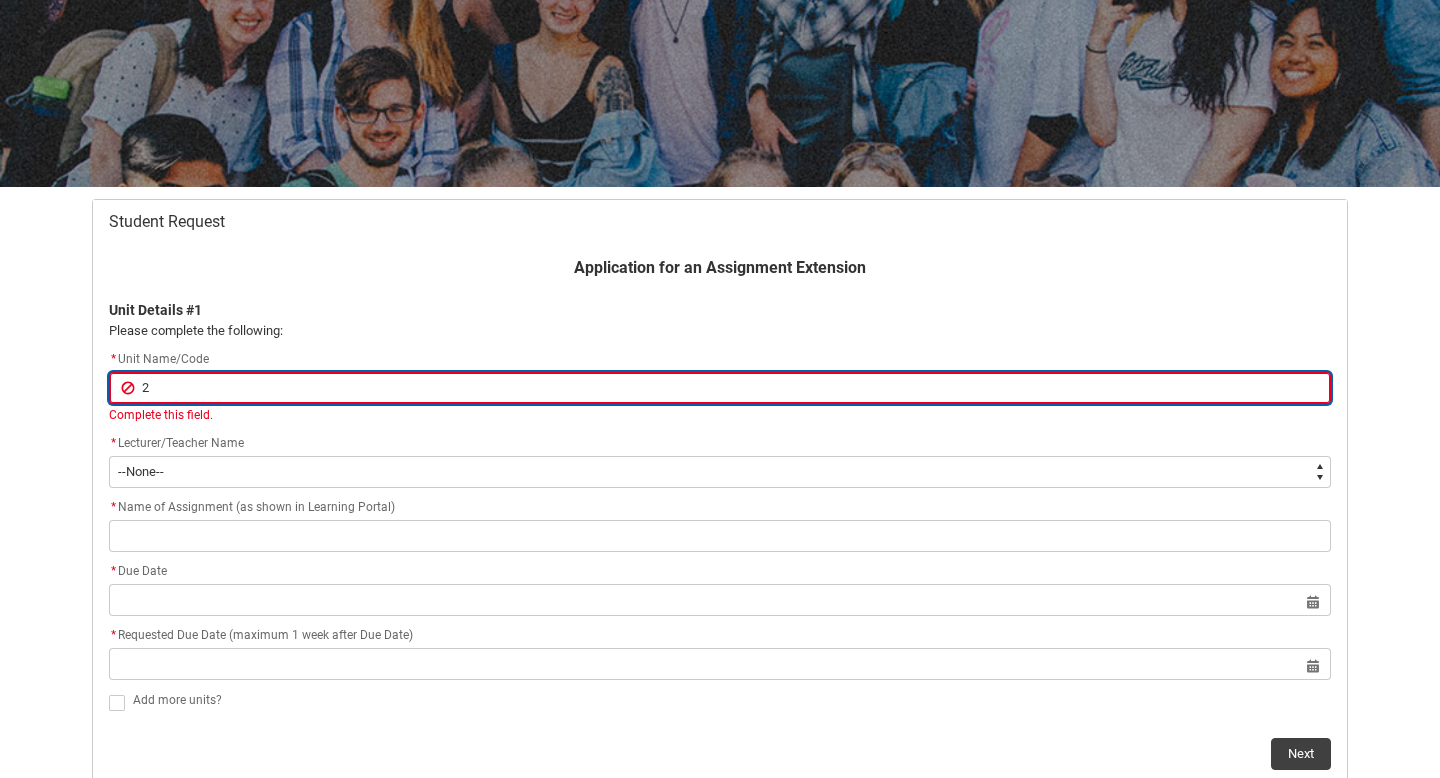type on "2D" 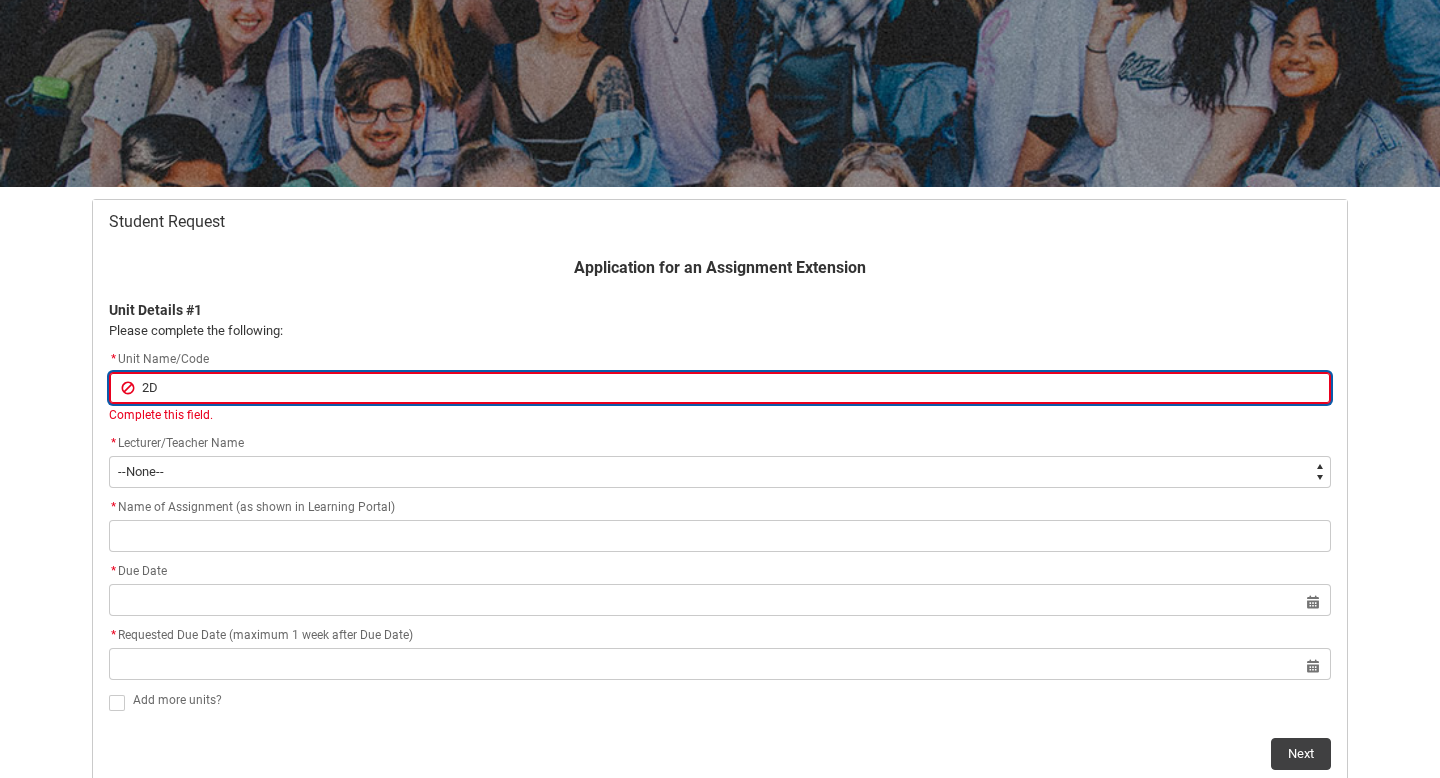 type on "2DA" 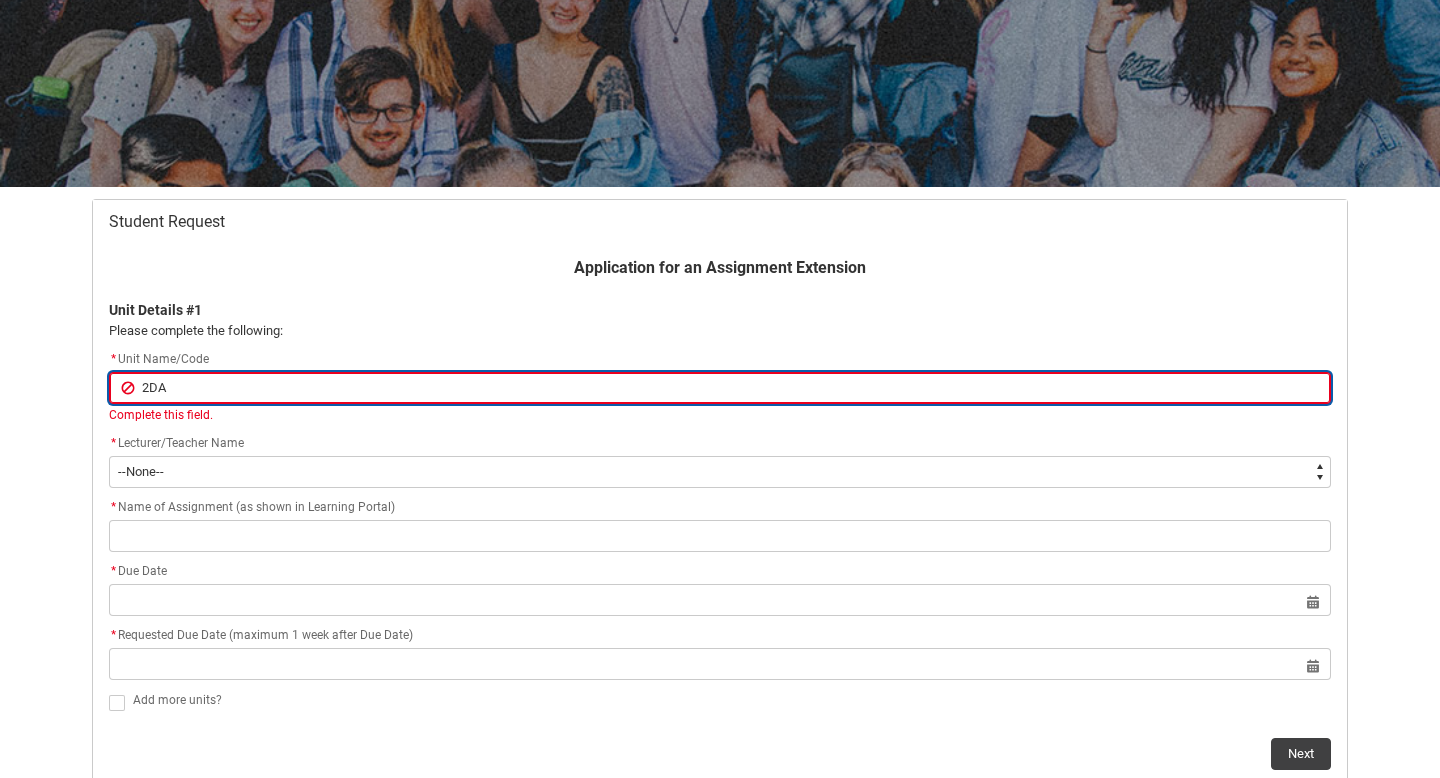 type on "2DAP" 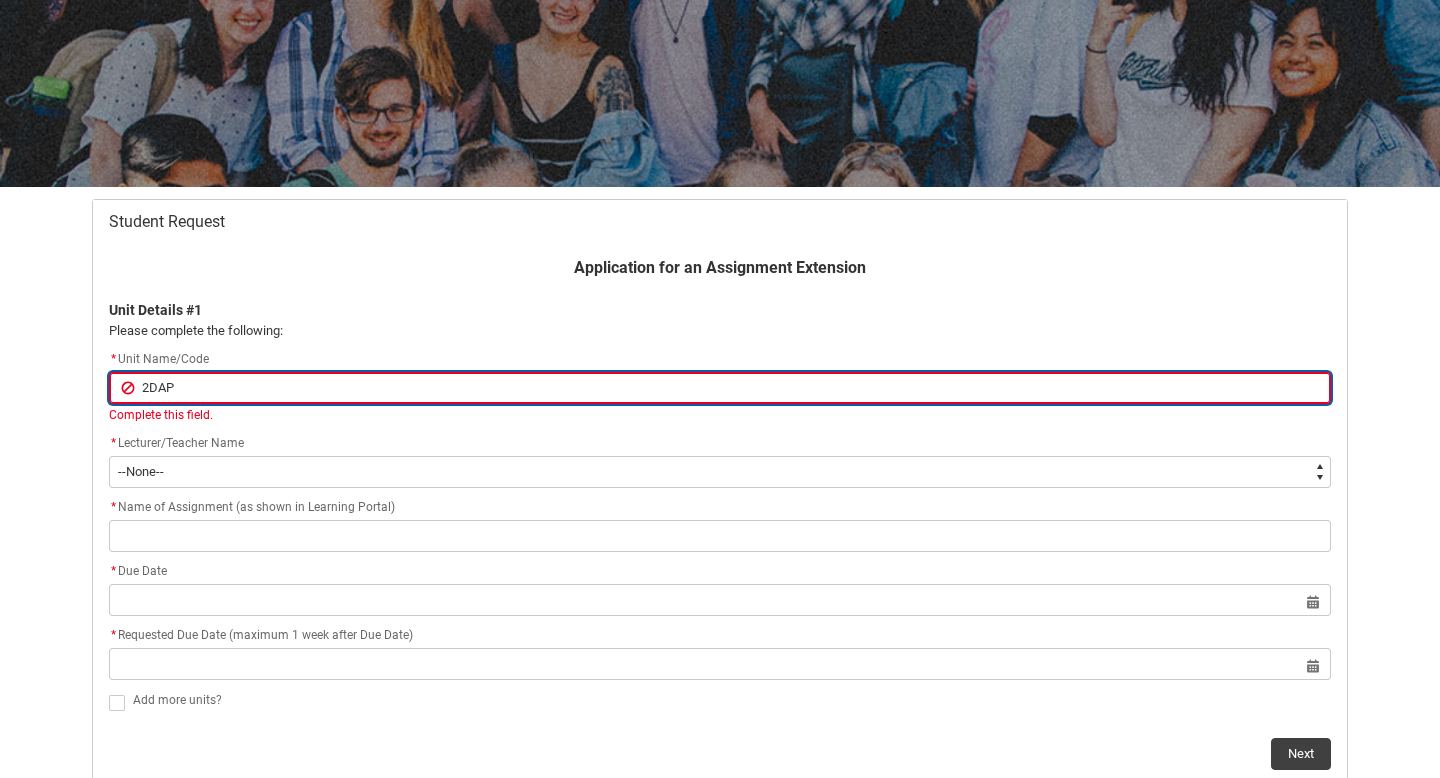 type on "2DAP3" 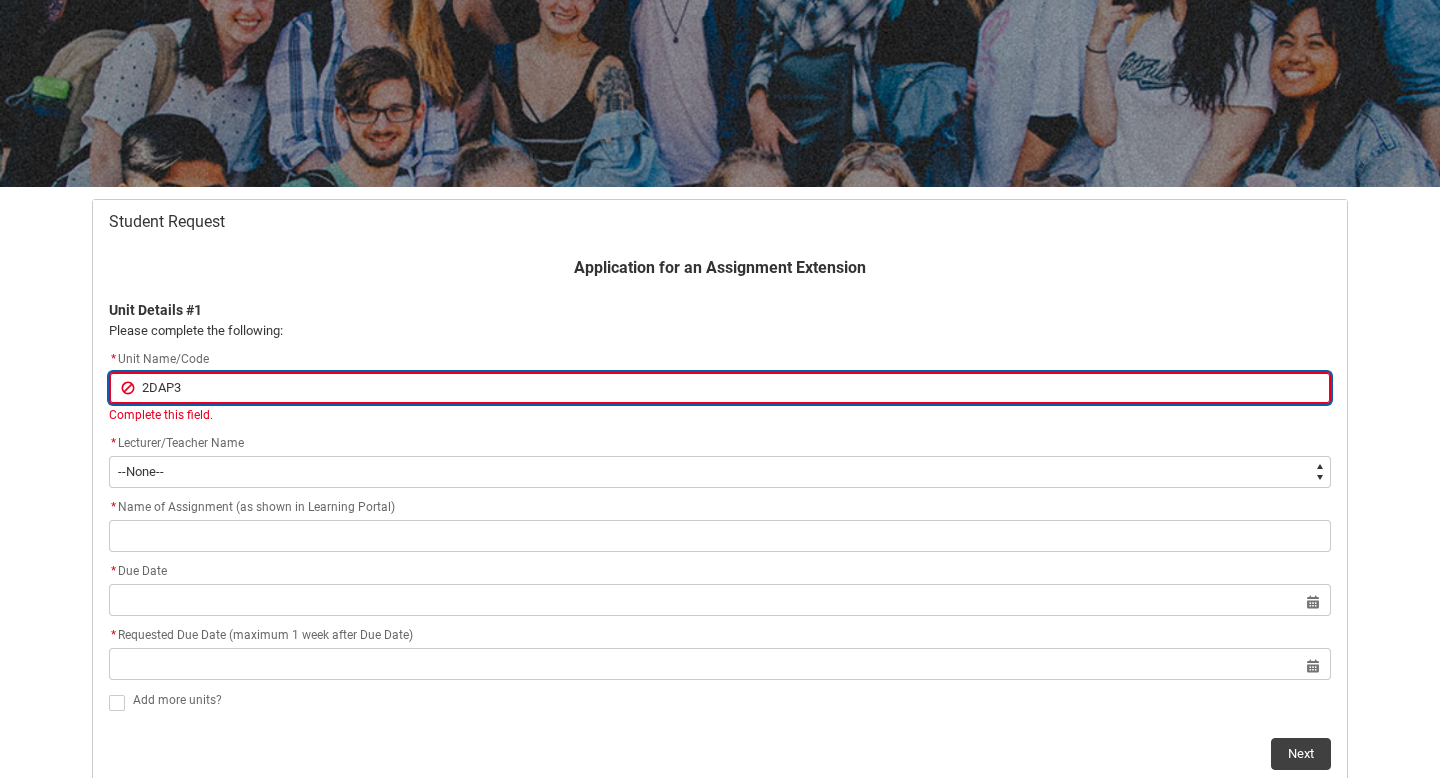 type on "2DAP3" 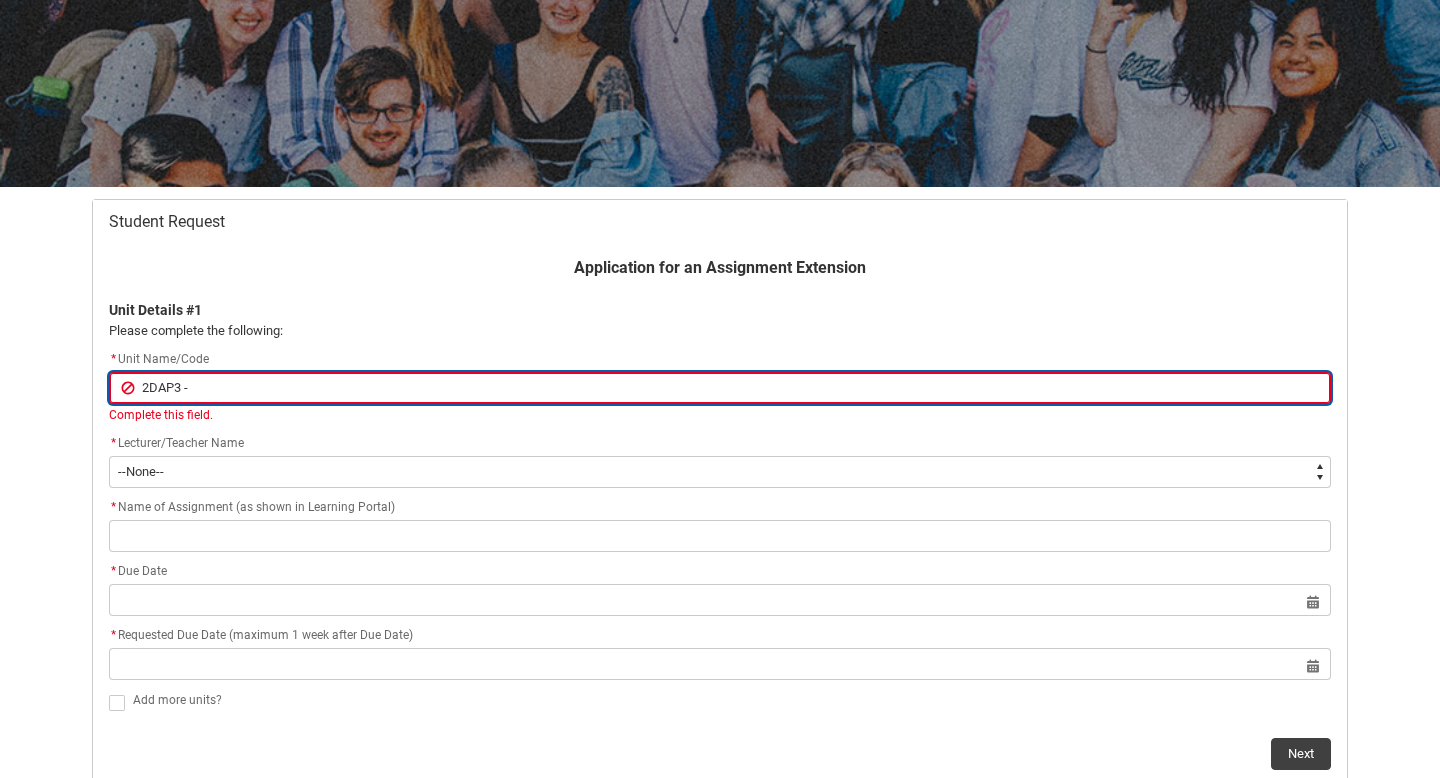 type on "2DAP3 -" 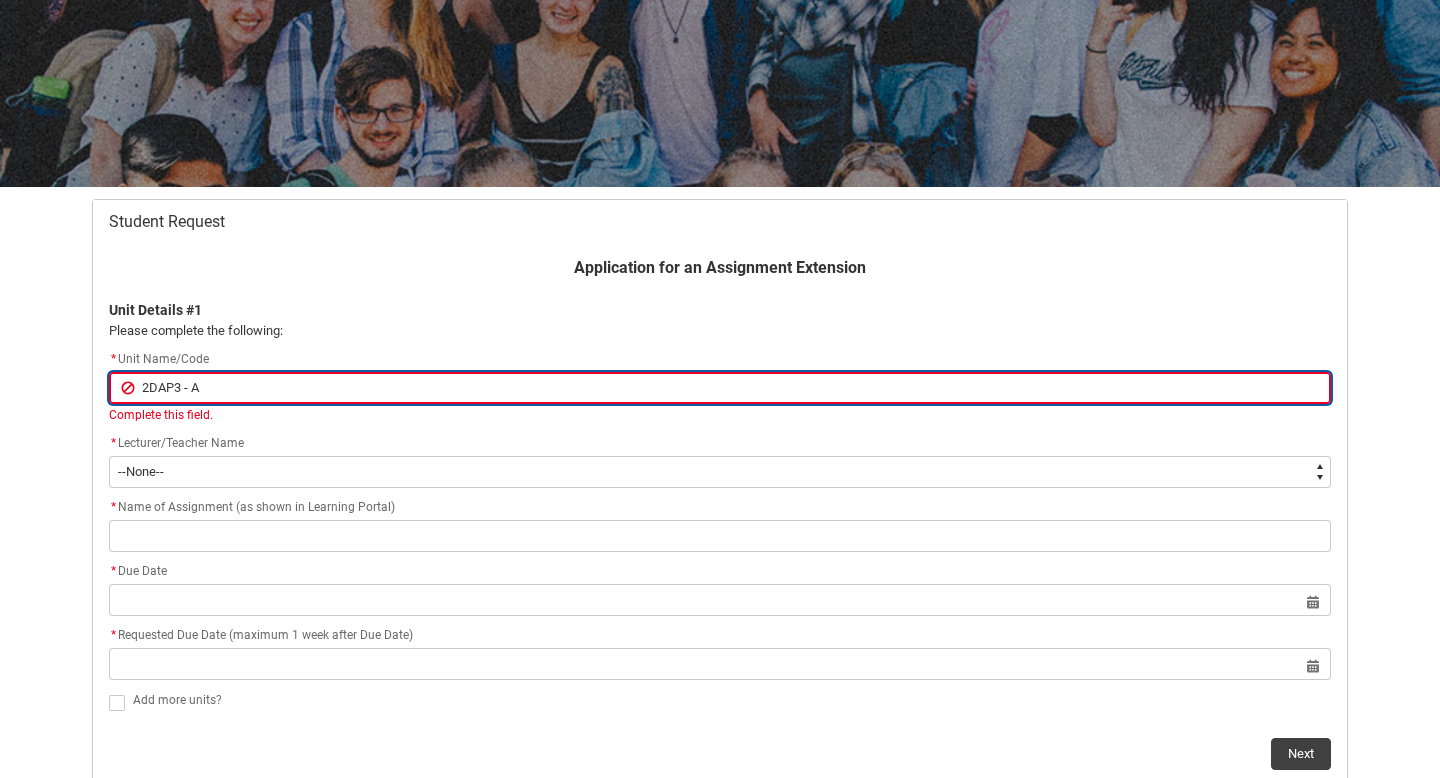 type on "2DAP3 - Ac" 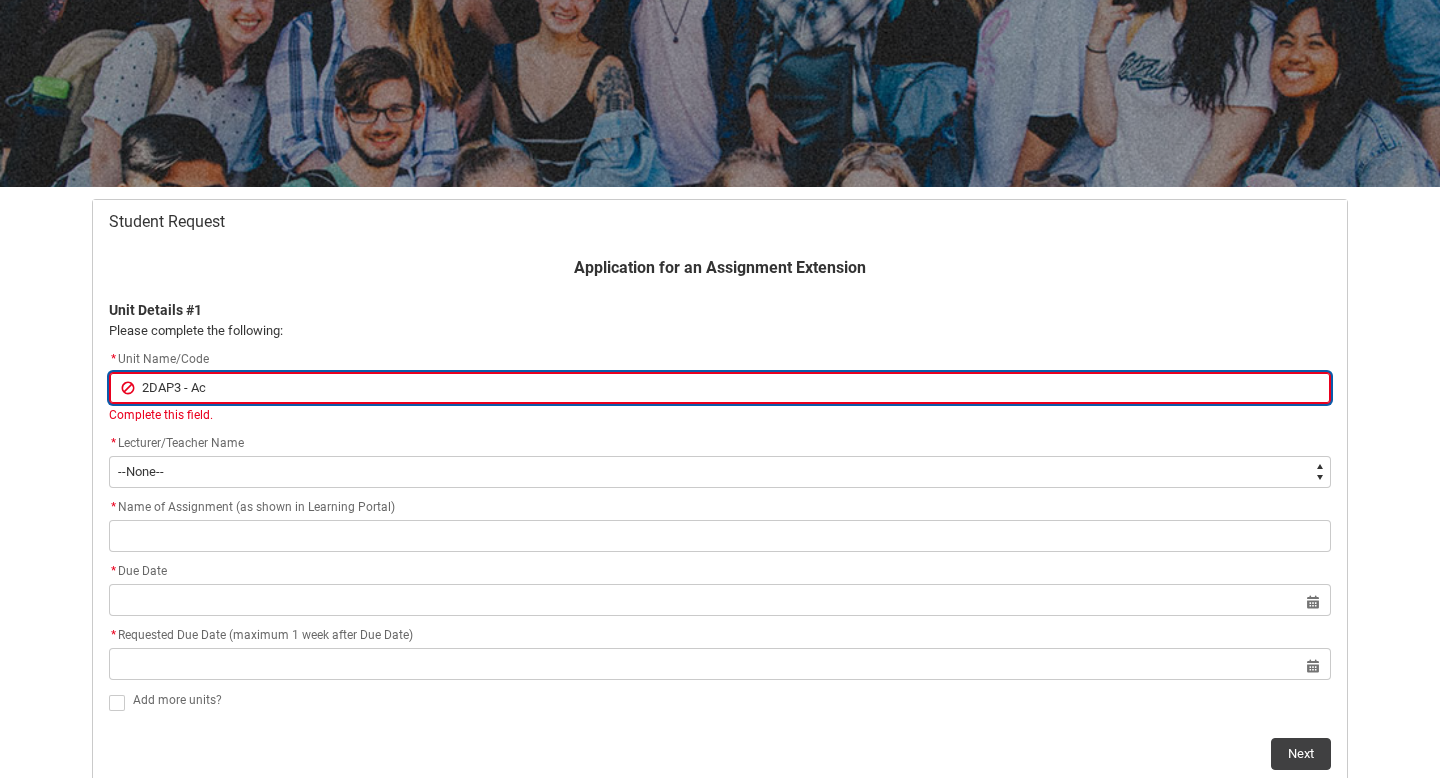 type on "2DAP3 - Act" 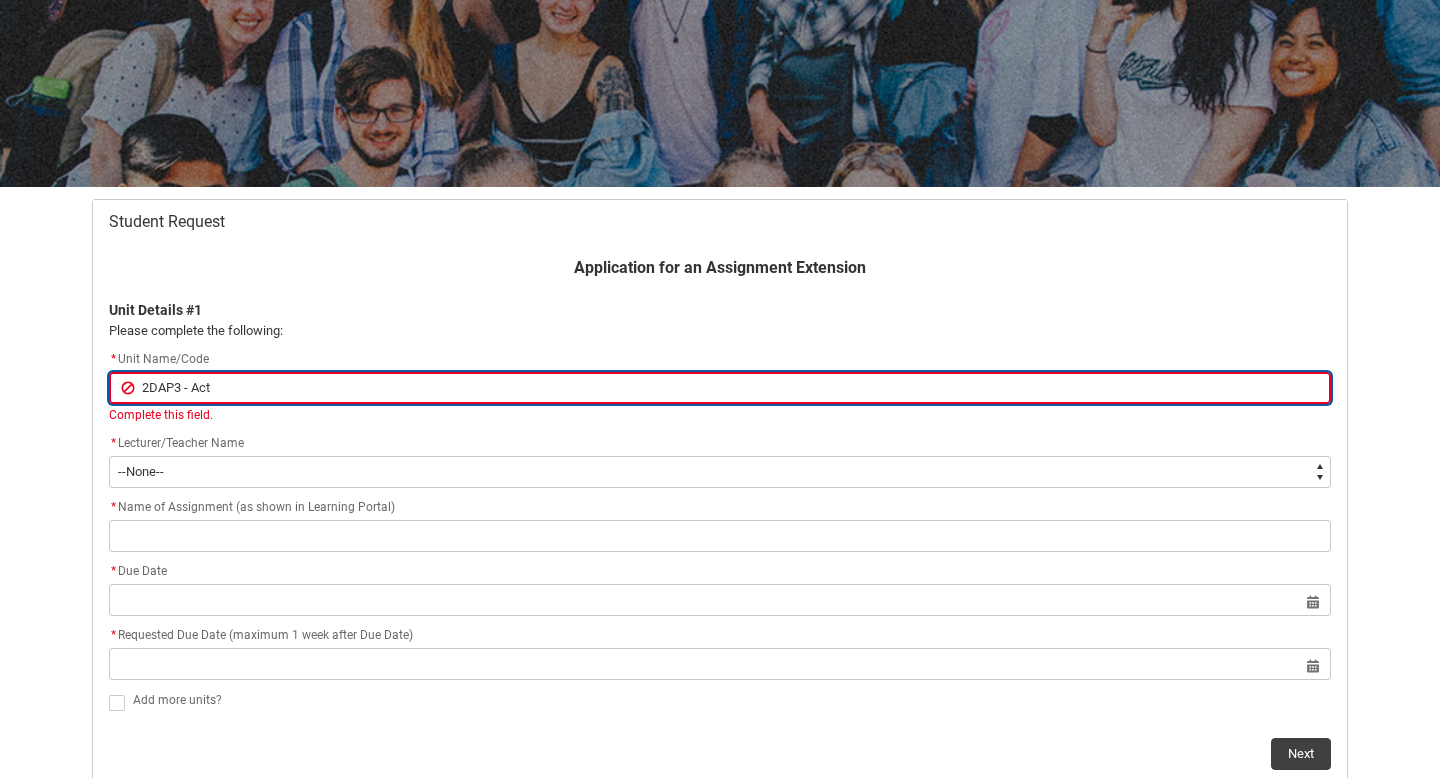 type on "2DAP3 - Acti" 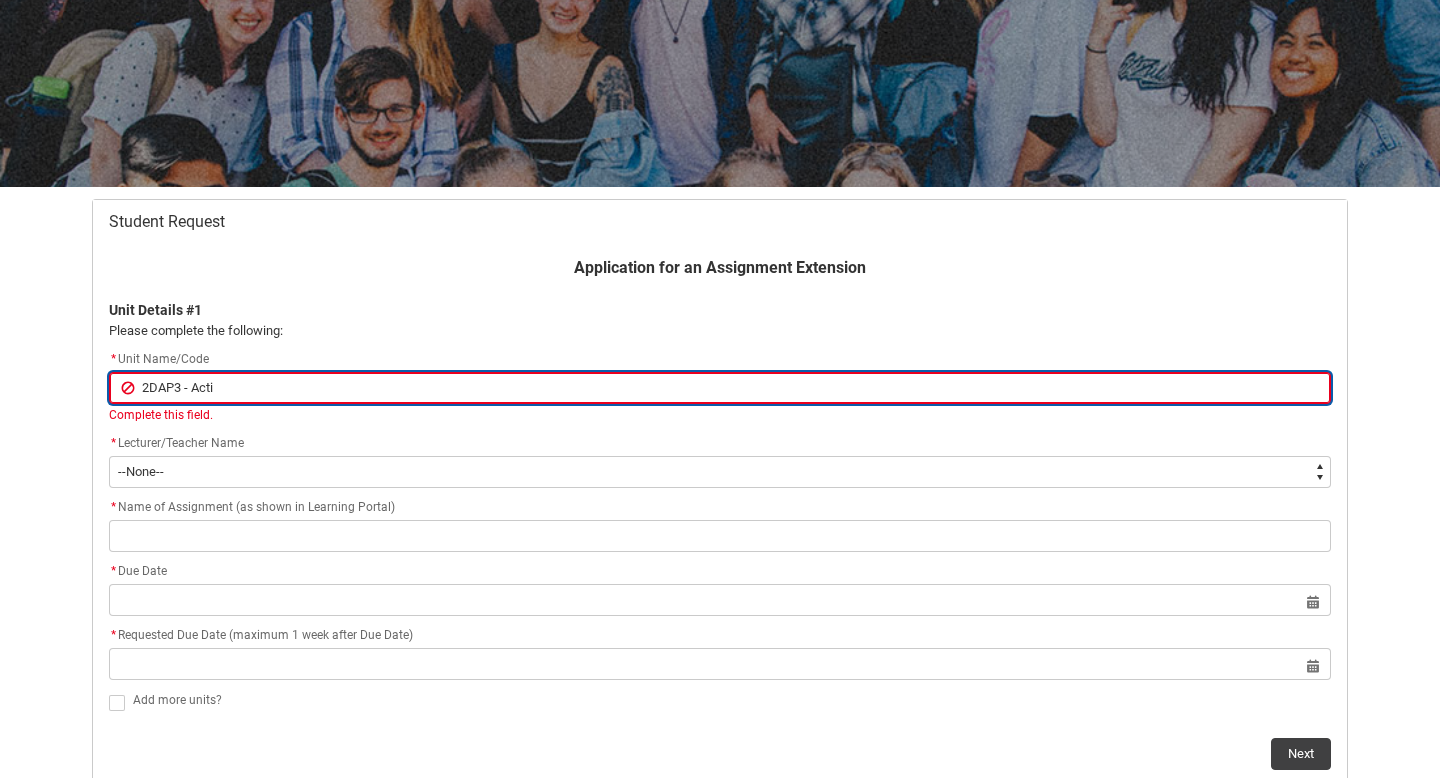 type on "2DAP3 - Actin" 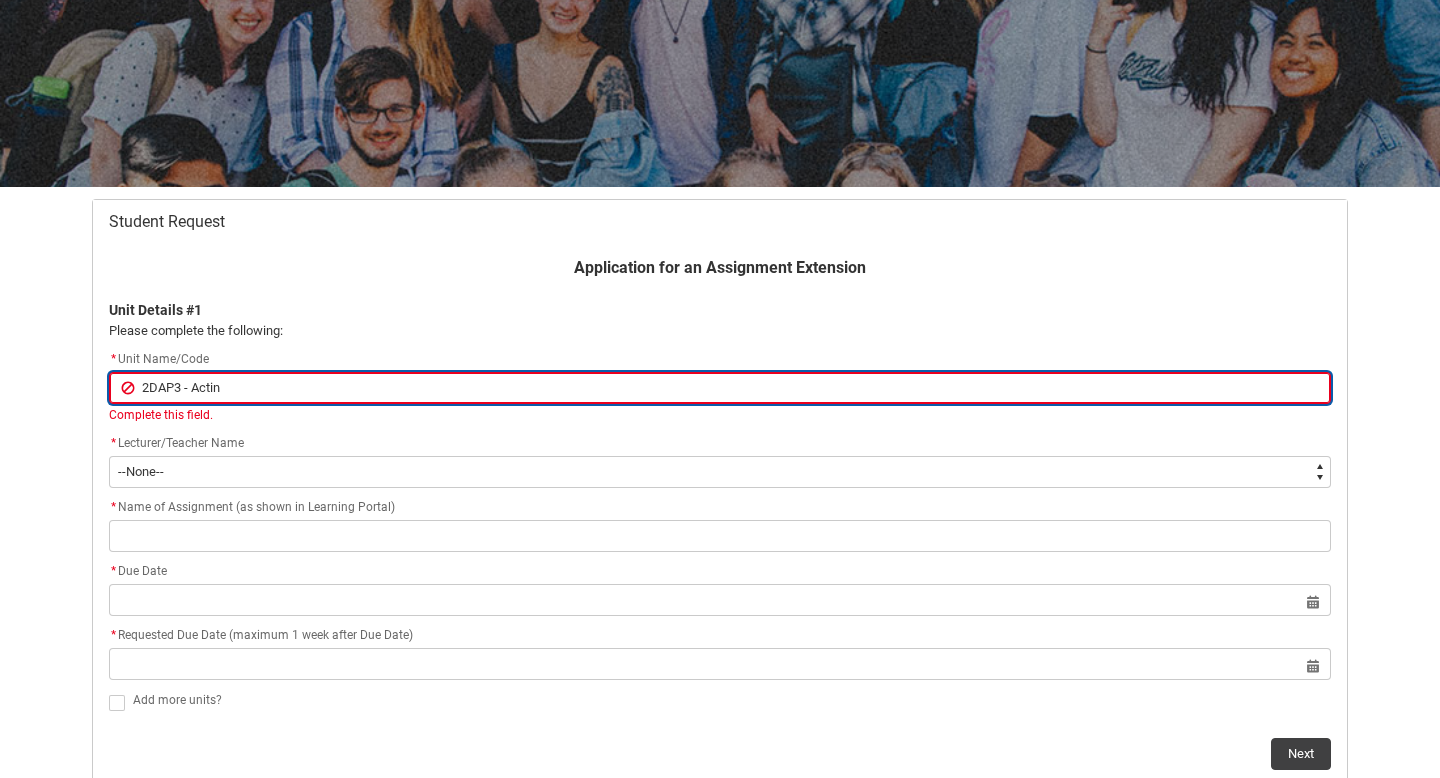 type on "2DAP3 - Acting" 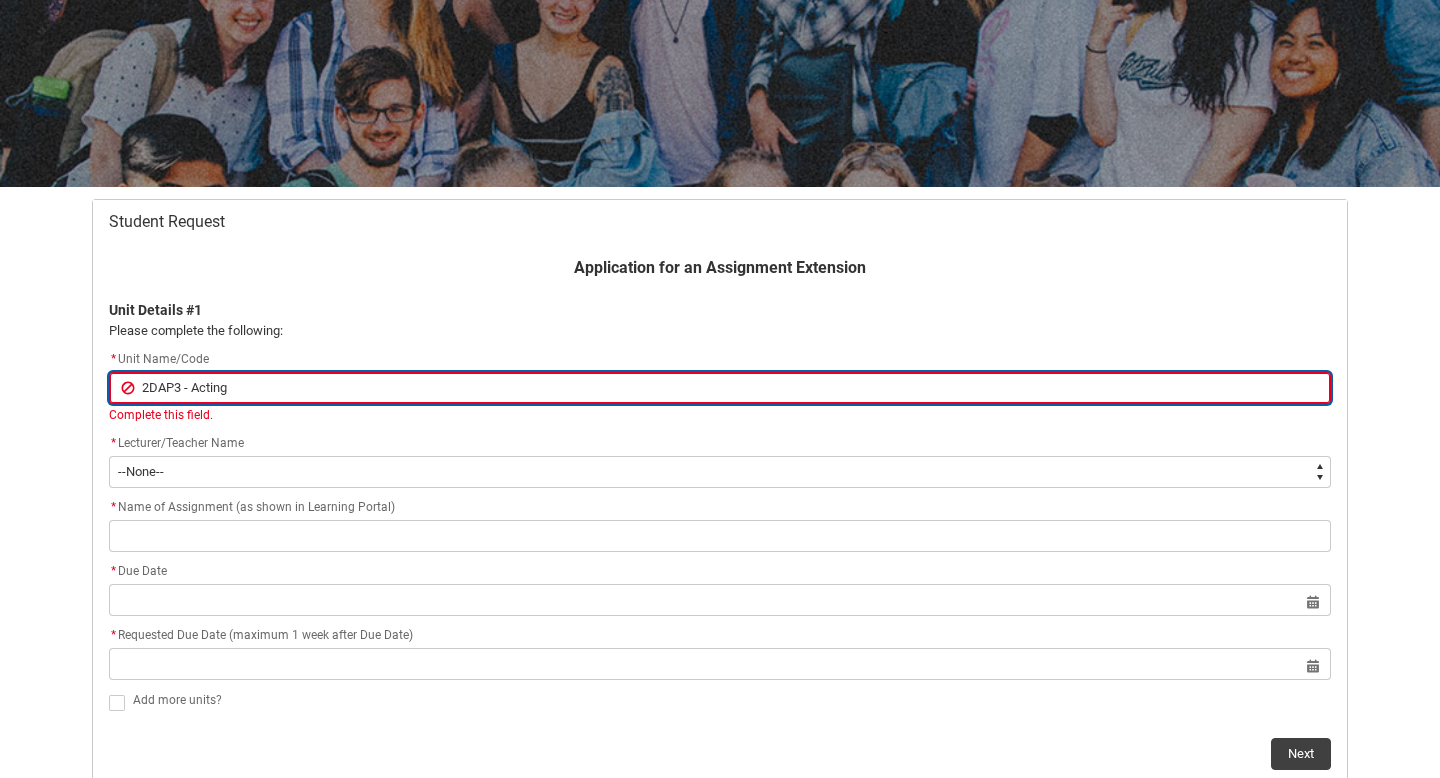 type on "2DAP3 - Acting" 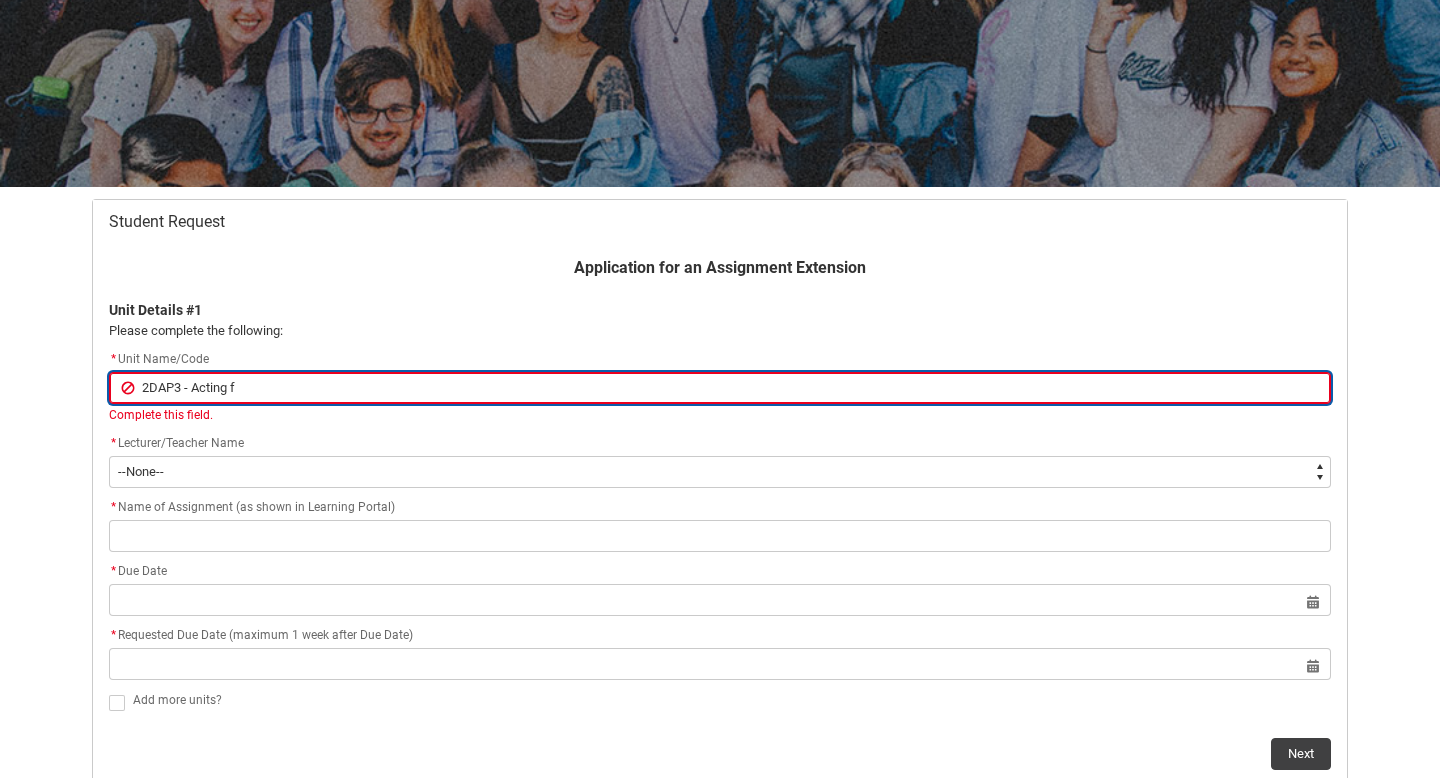 type on "2DAP3 - Acting fr" 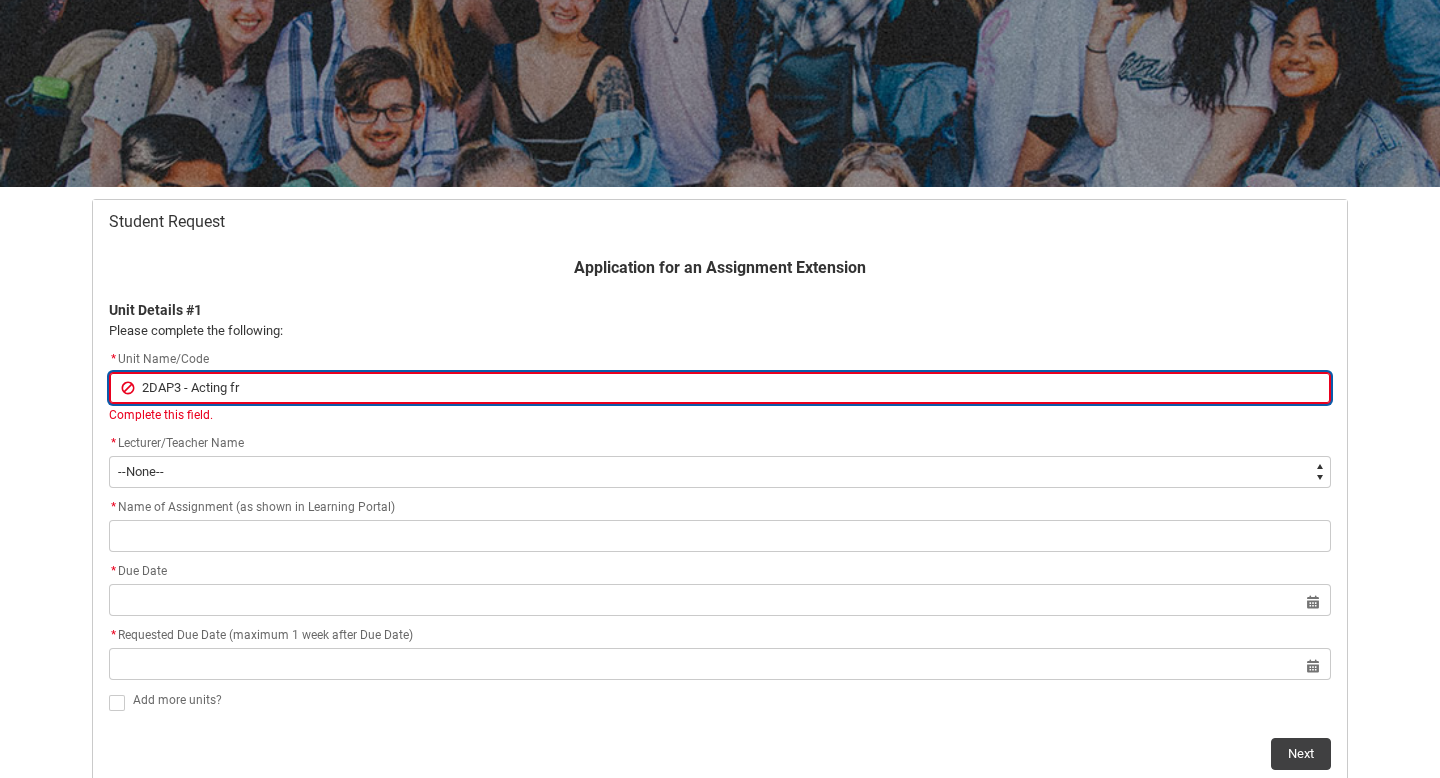 type on "2DAP3 - Acting fro" 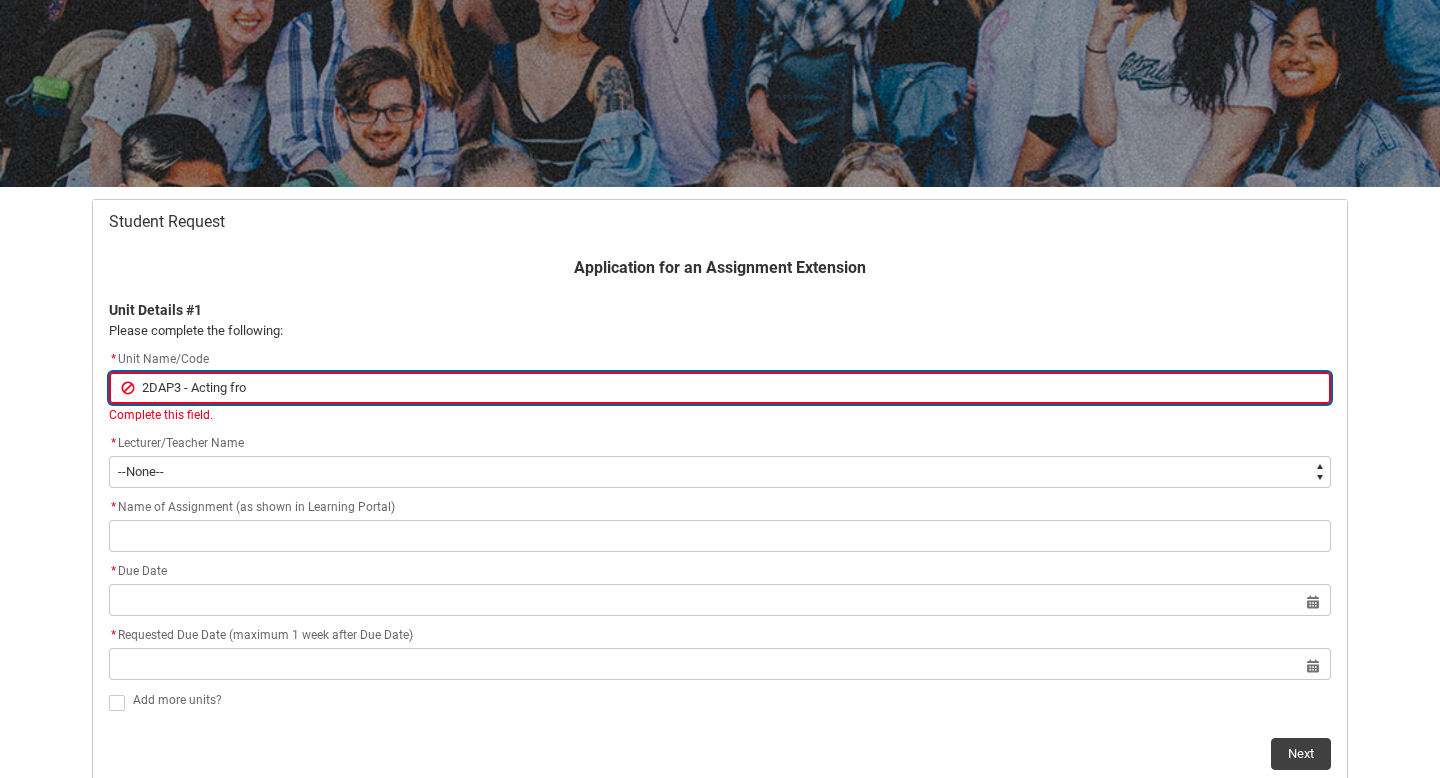 type on "2DAP3 - Acting fr" 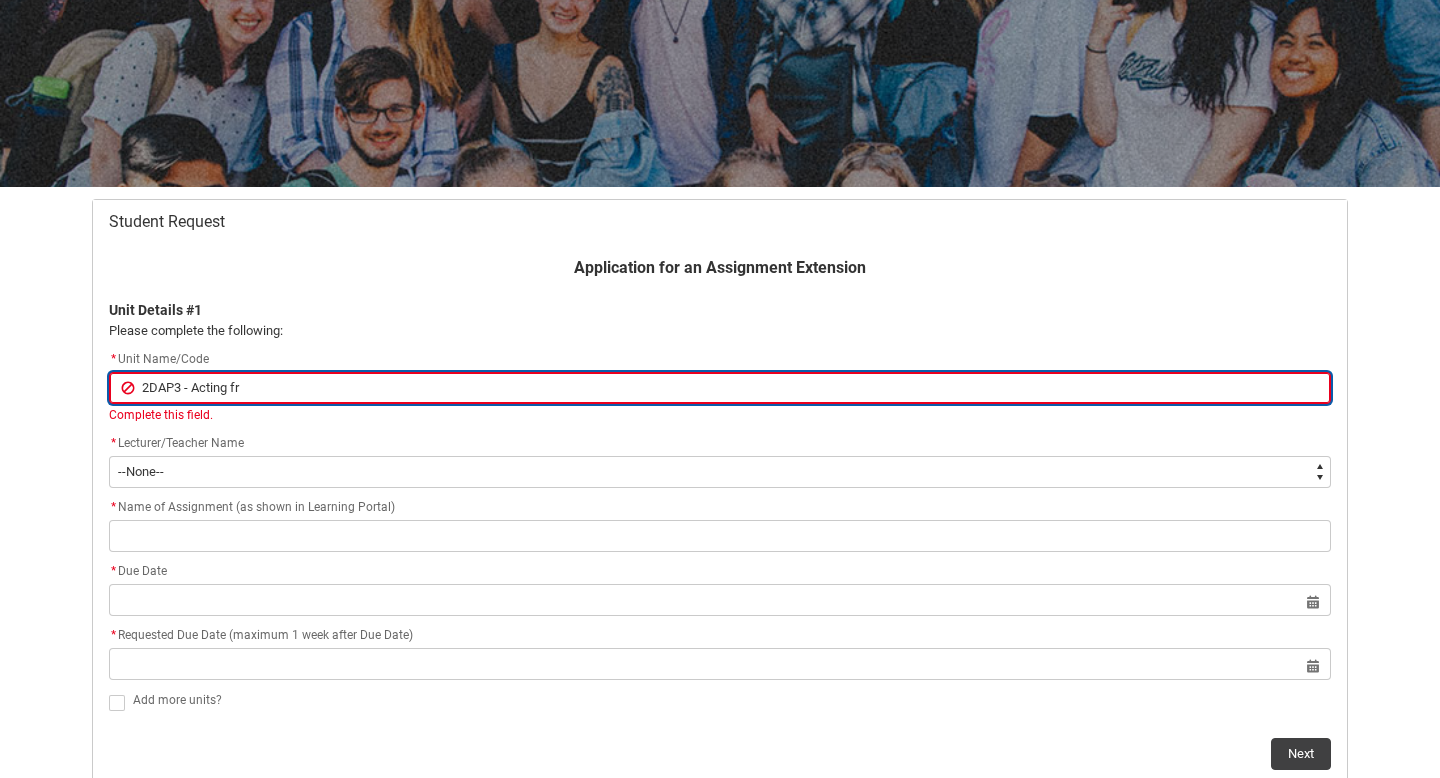 type on "2DAP3 - Acting f" 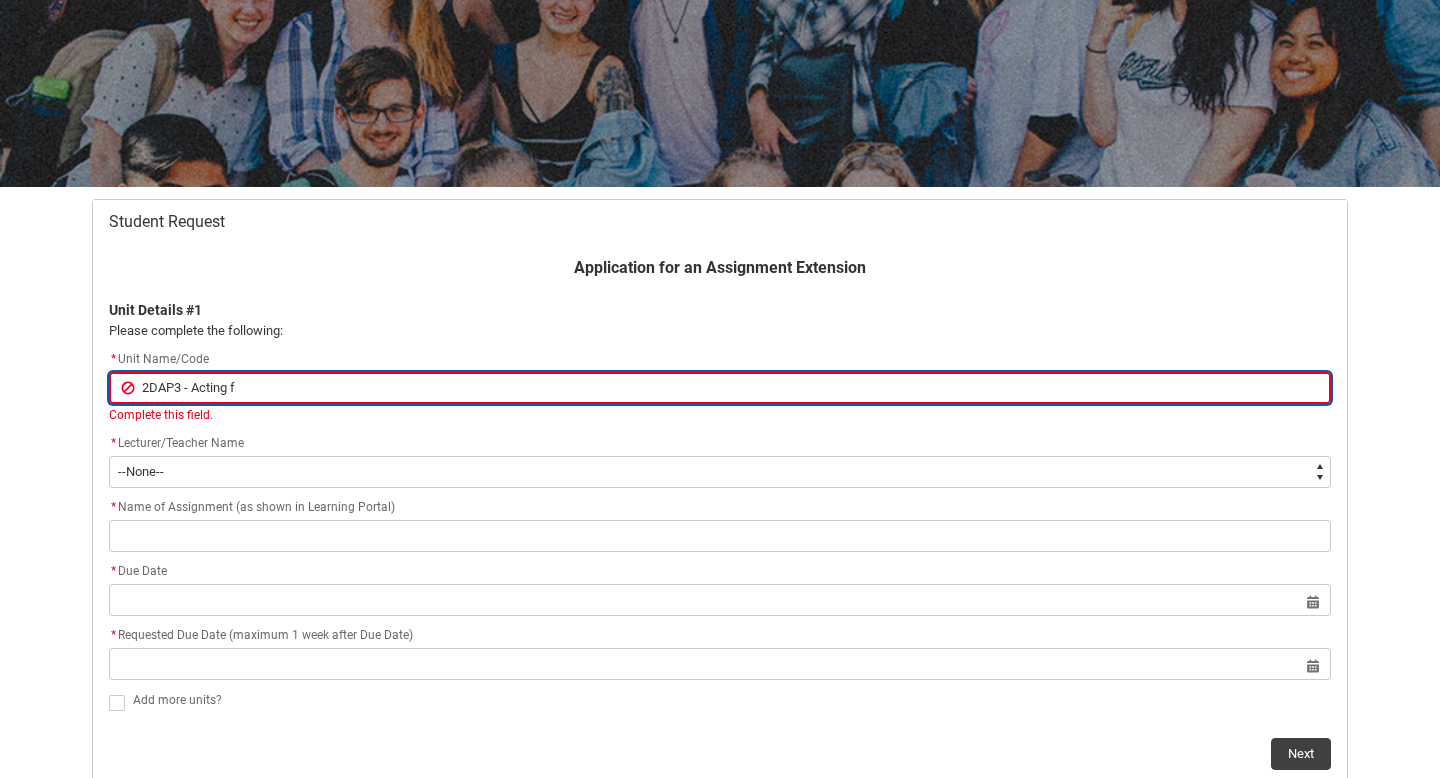 type on "2DAP3 - Acting fo" 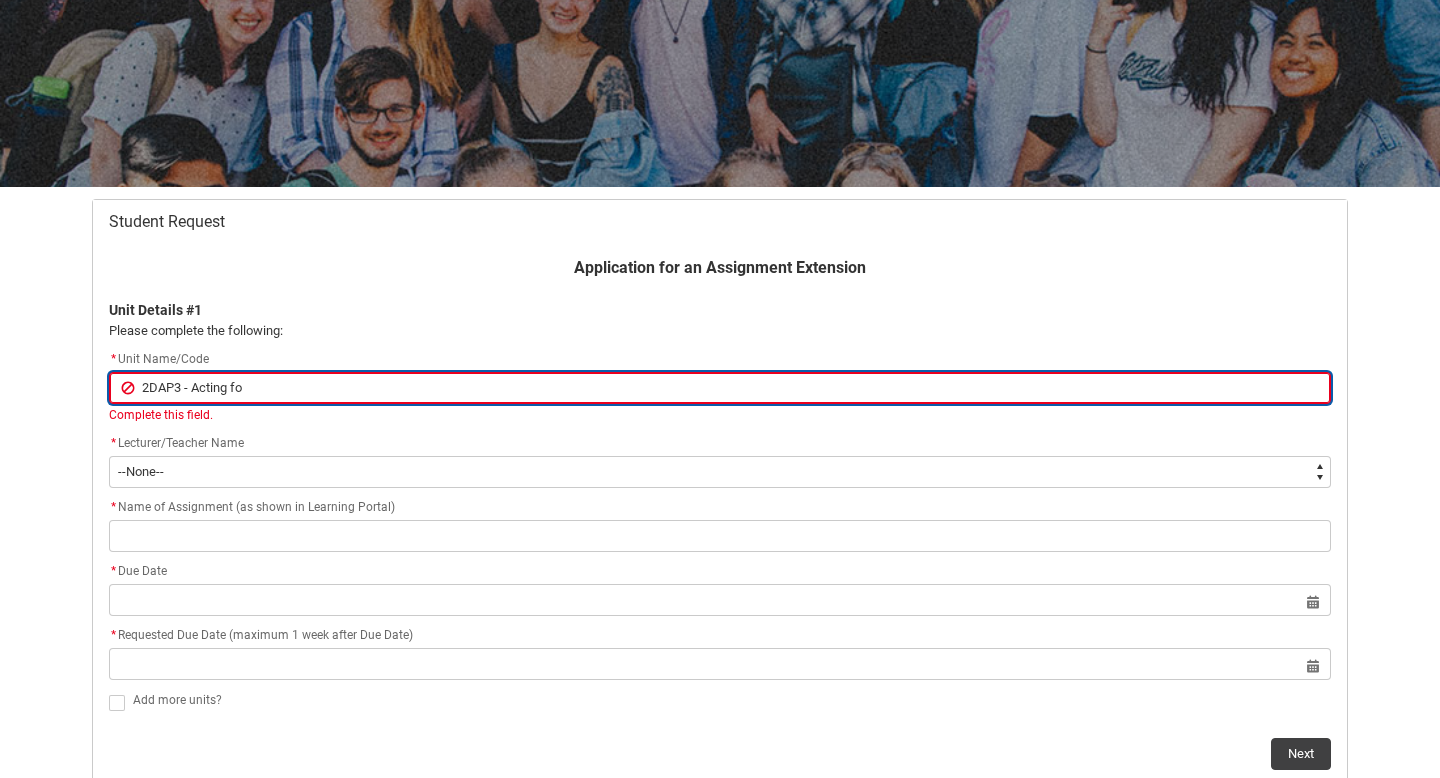 type on "2DAP3 - Acting for" 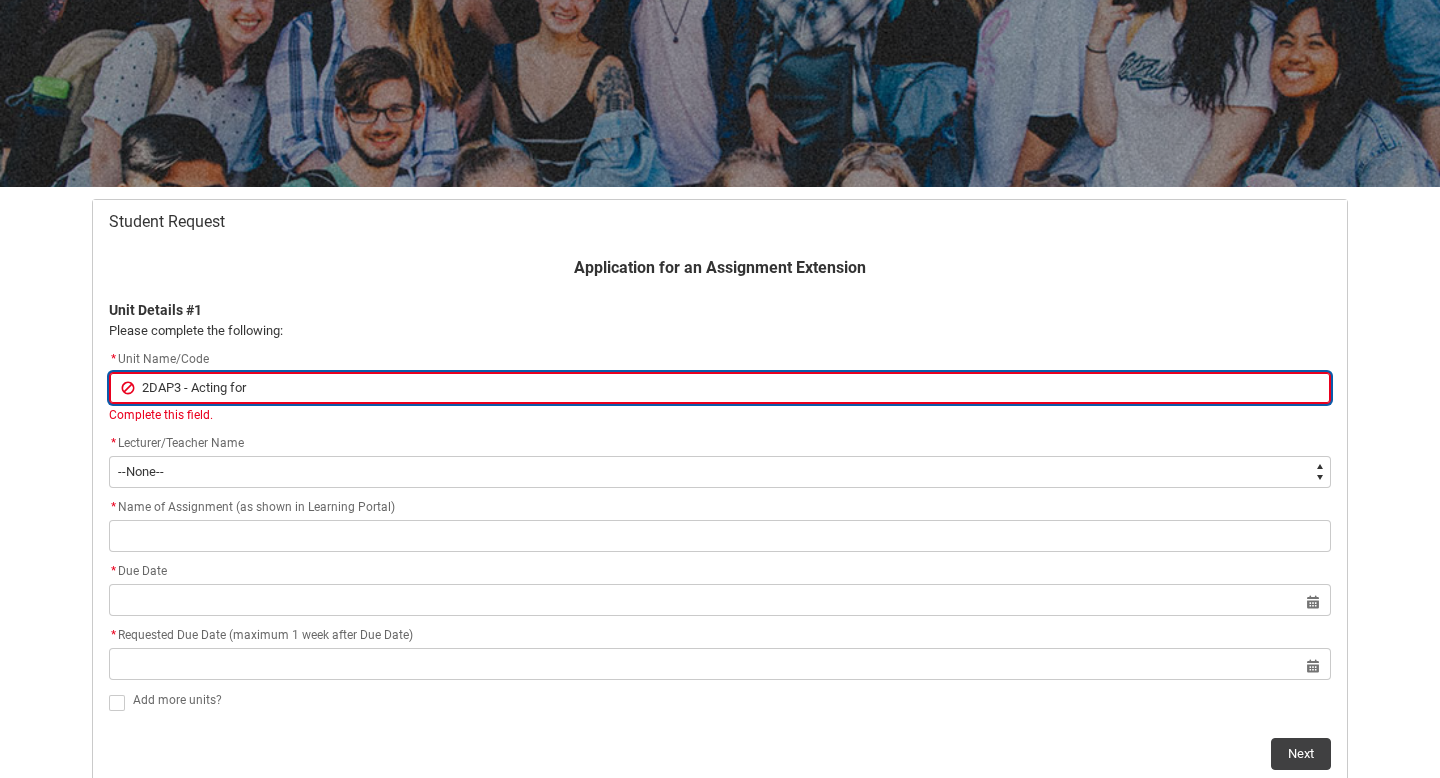 type on "2DAP3 - Acting for" 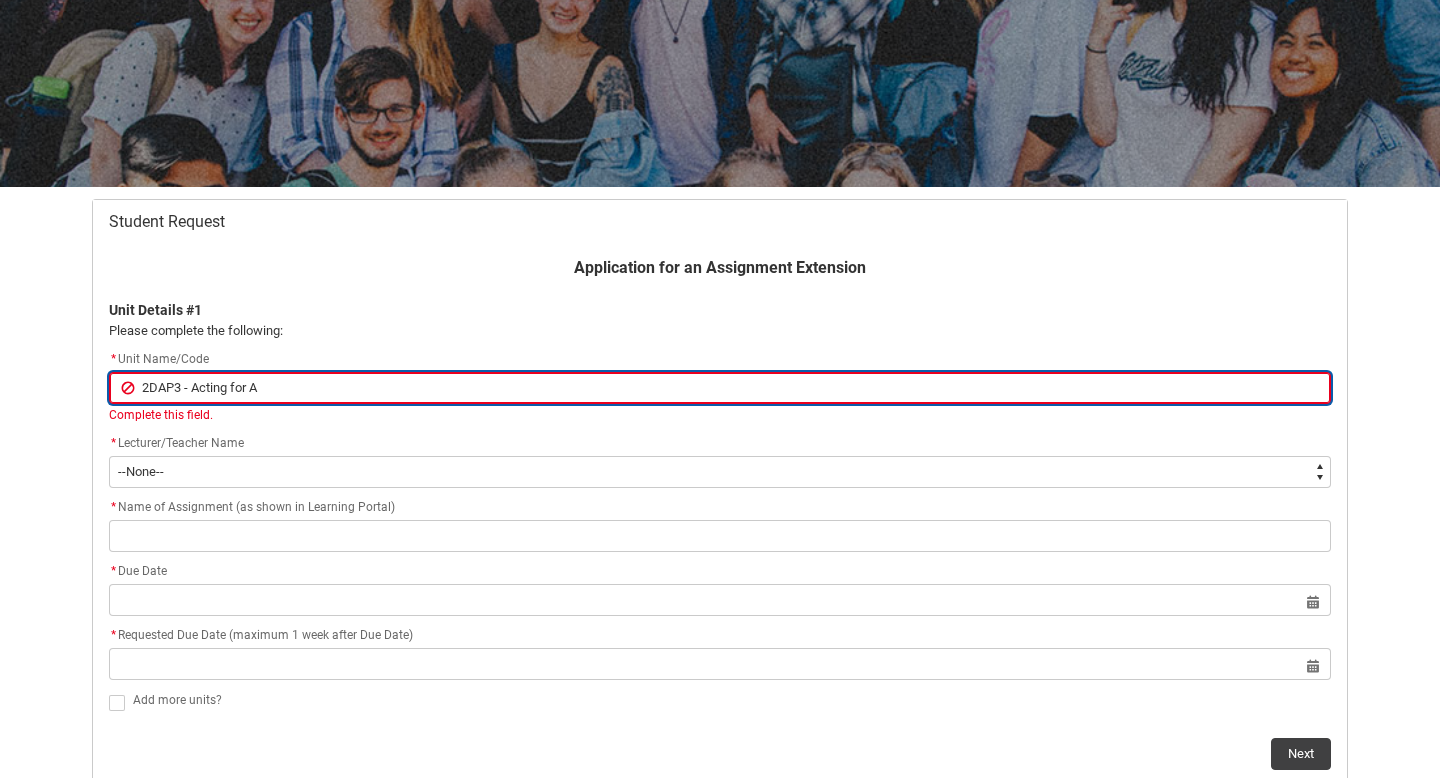 type on "2DAP3 - Acting for An" 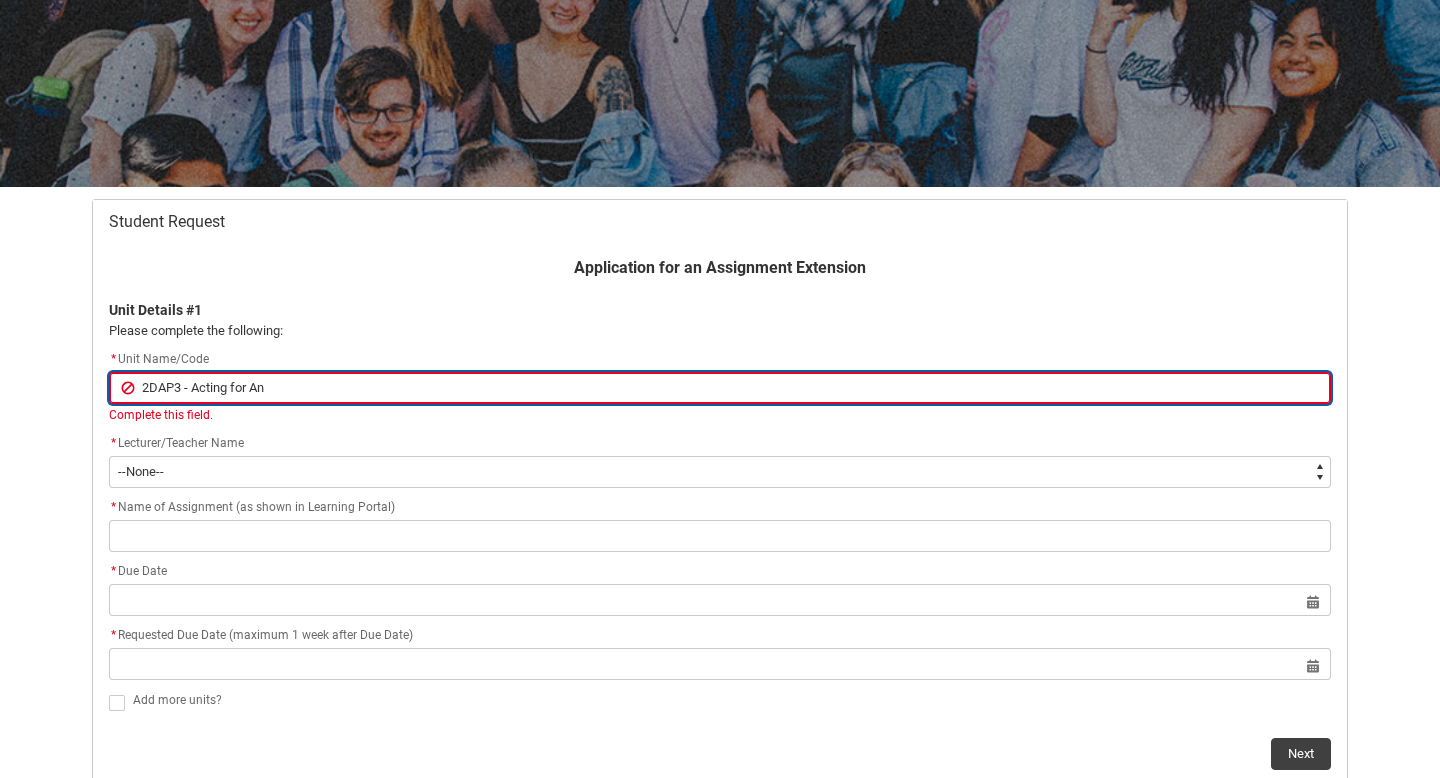type on "2DAP3 - Acting for [PERSON_NAME]" 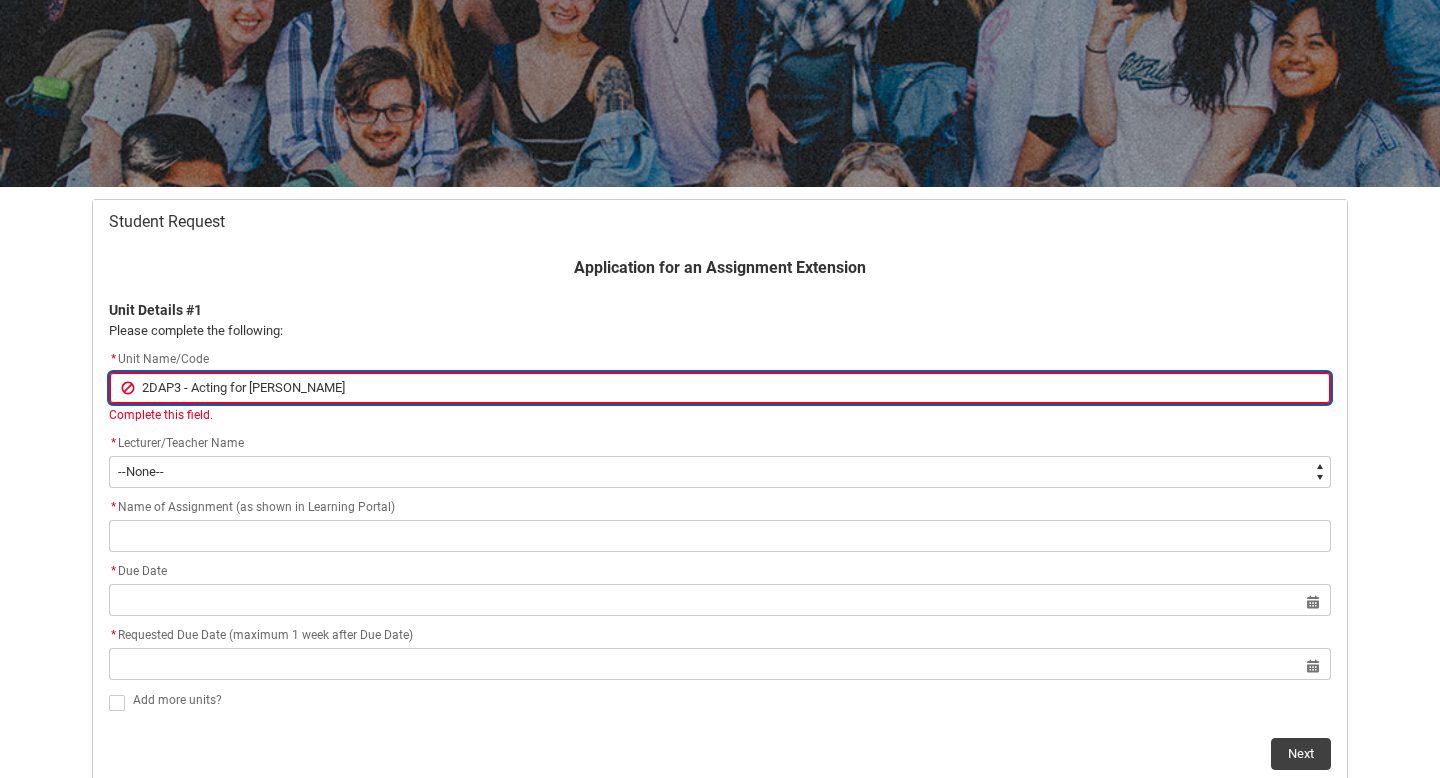 type on "2DAP3 - Acting for Anim" 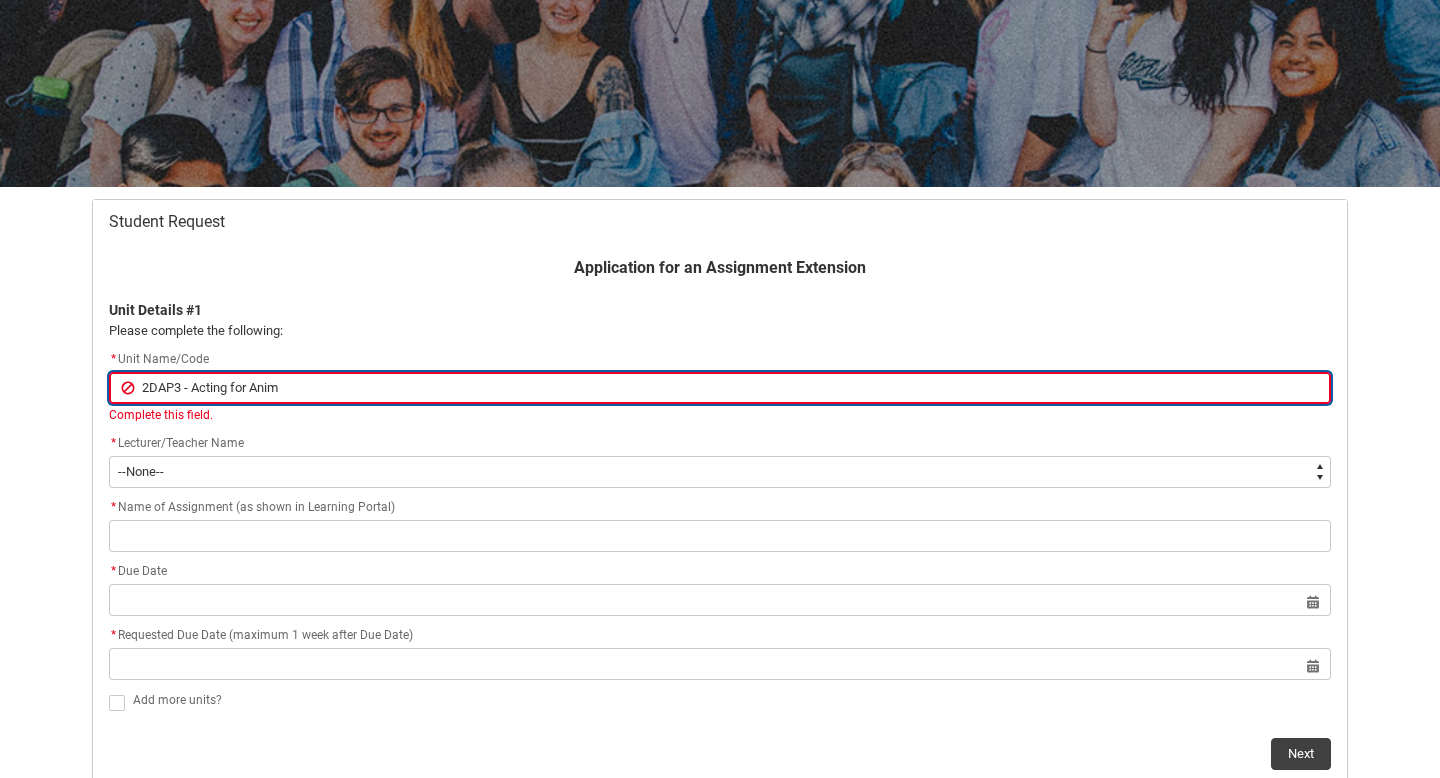 type on "2DAP3 - Acting for [PERSON_NAME]" 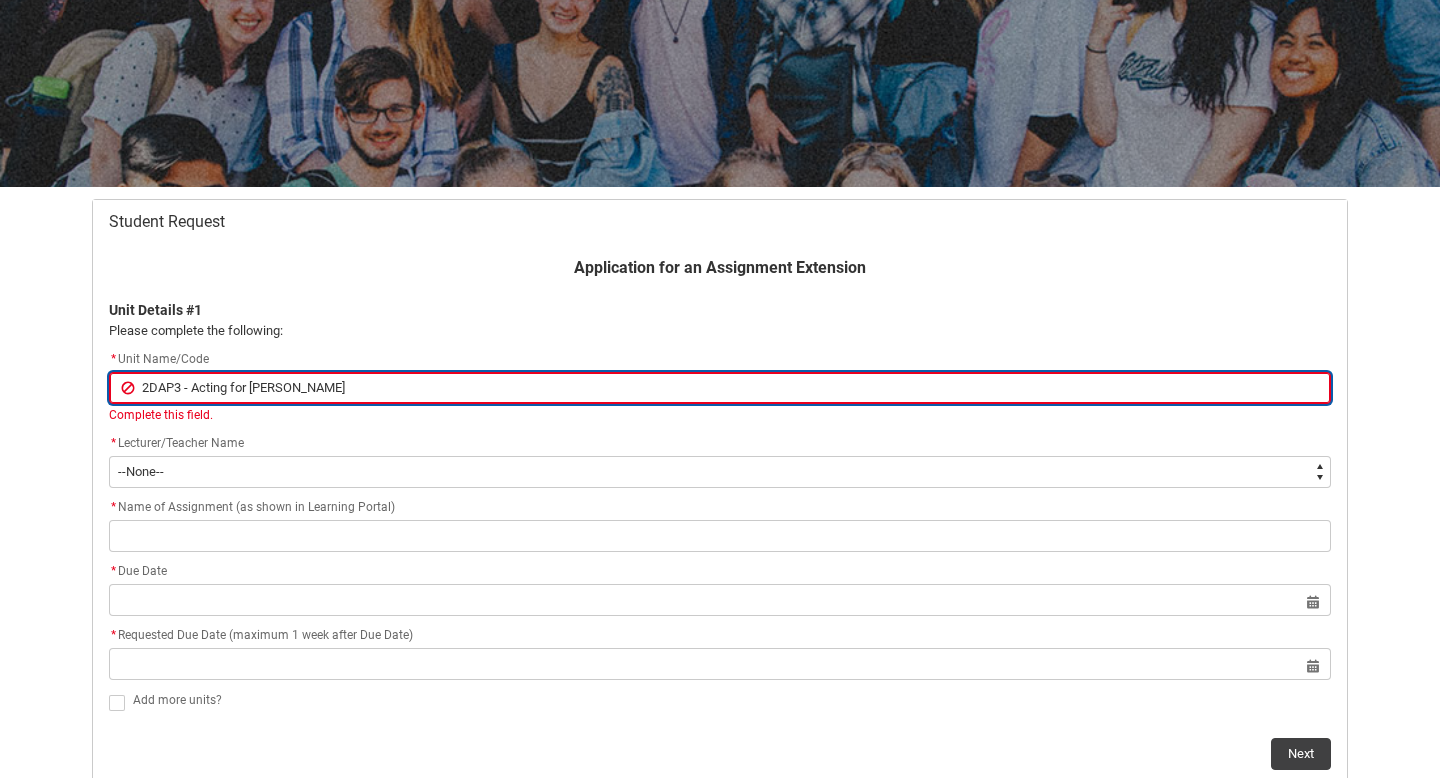 type on "2DAP3 - Acting for [PERSON_NAME]" 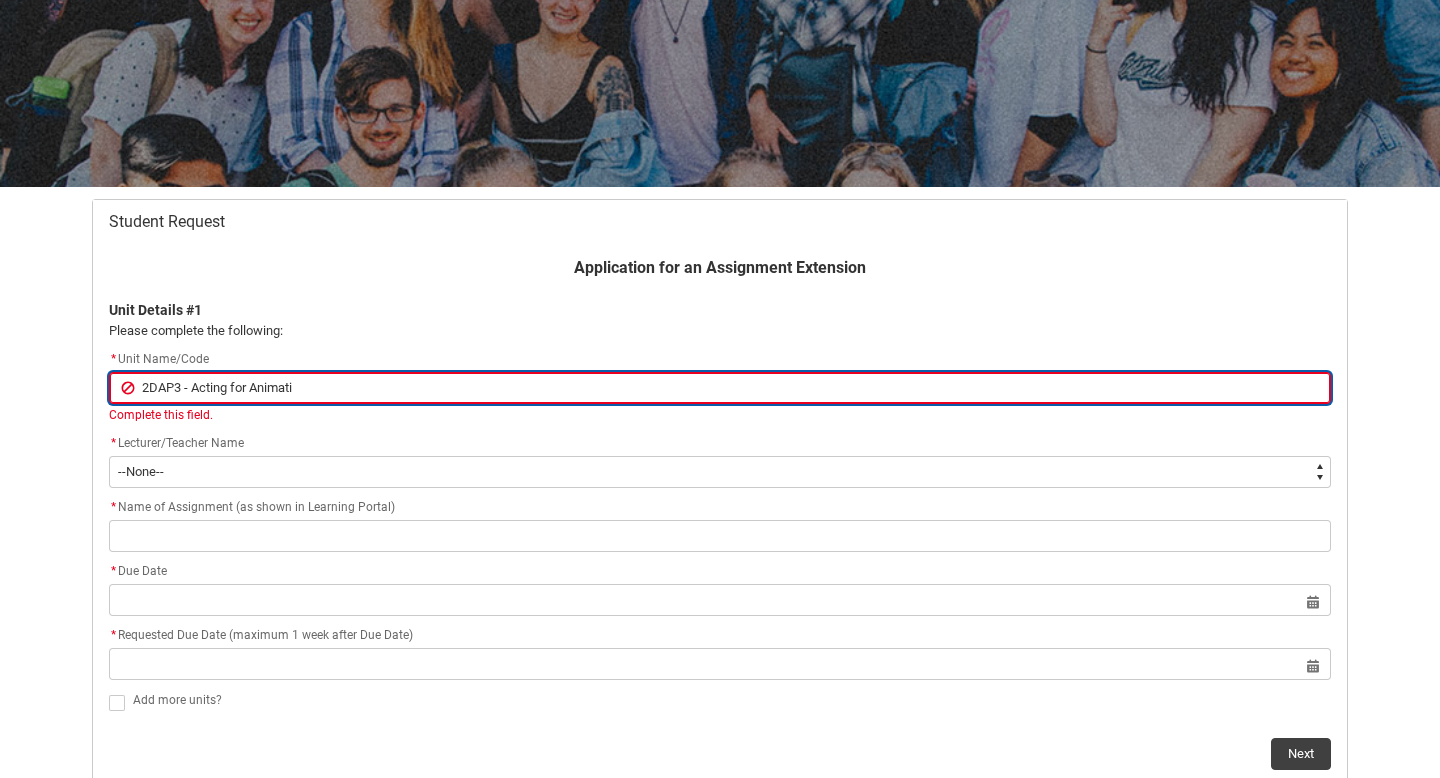 type on "2DAP3 - Acting for Animatio" 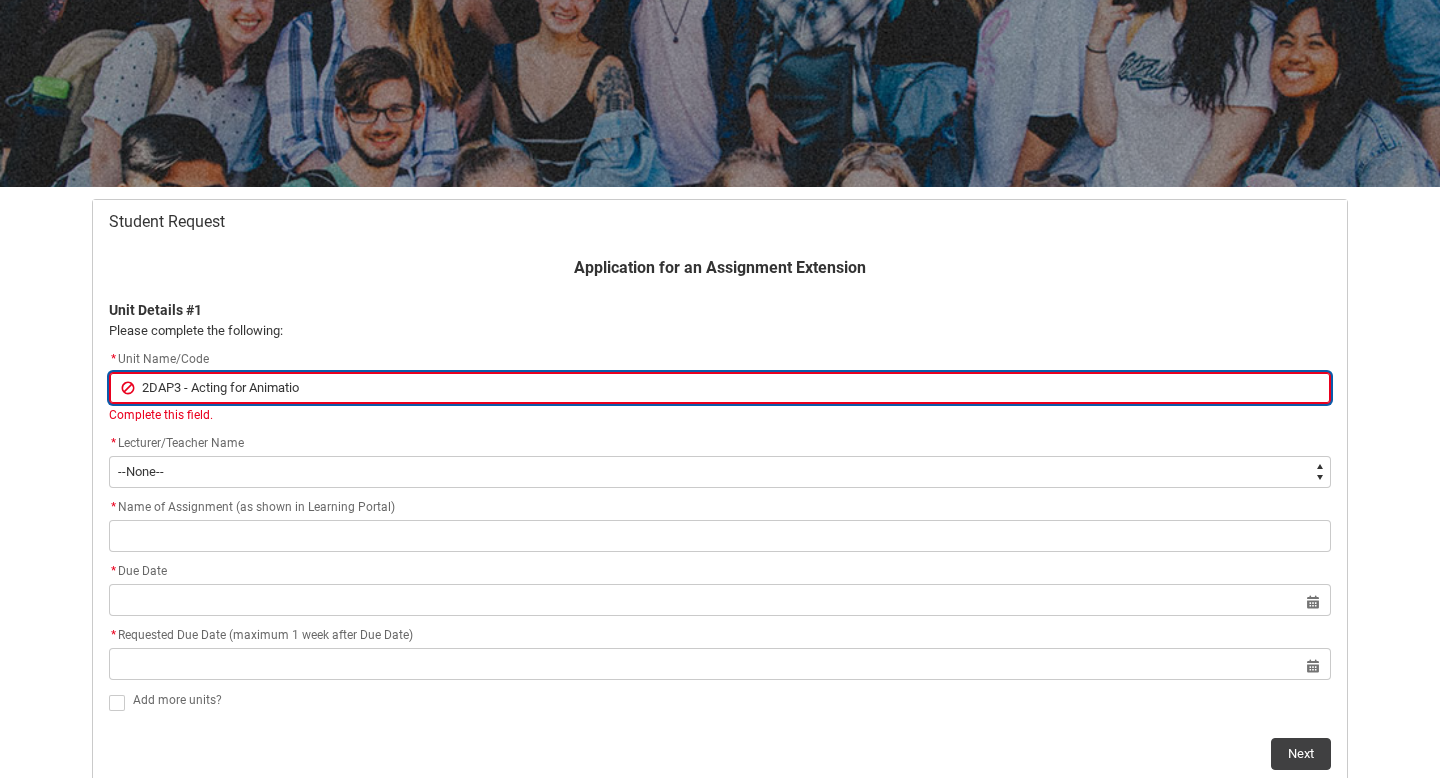 type on "2DAP3 - Acting for Animation" 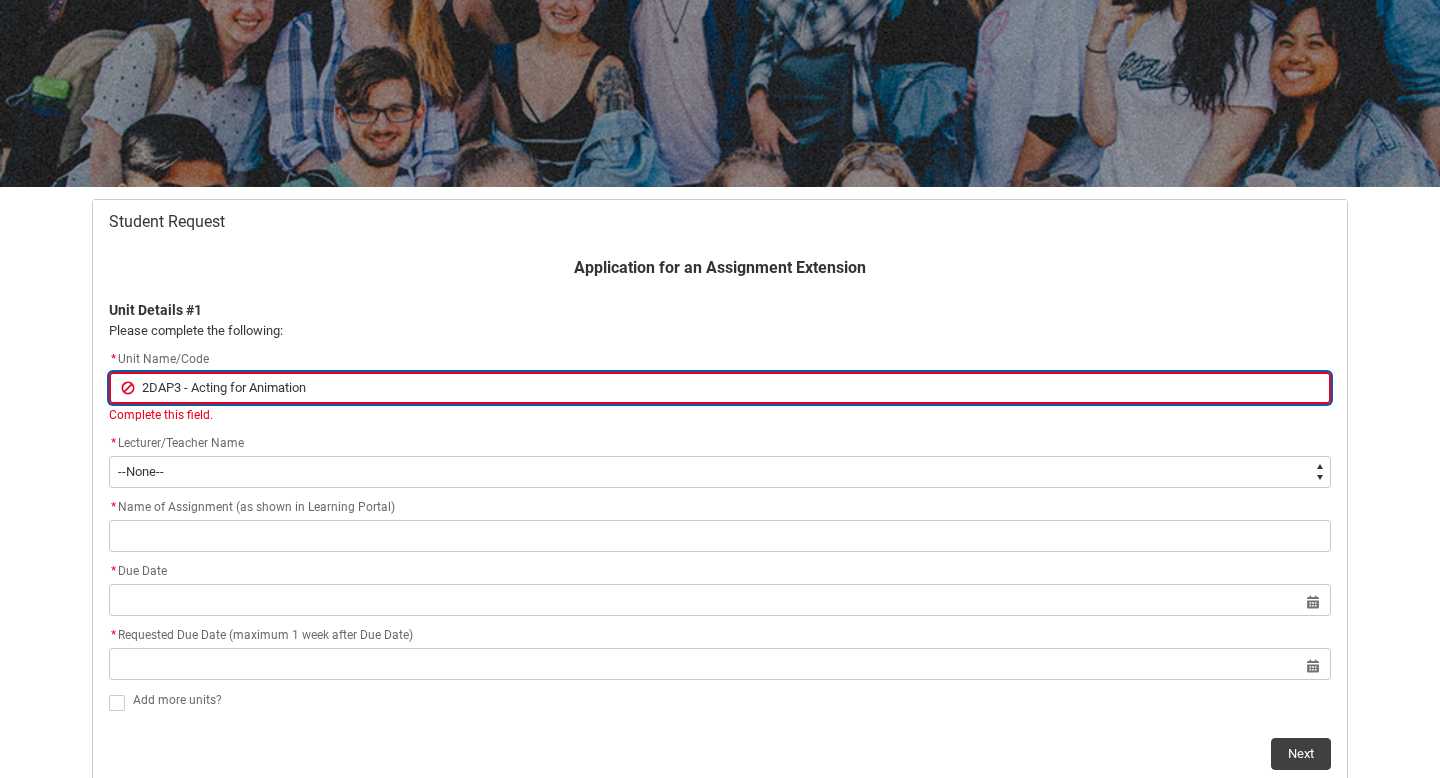 type on "2DAP3 - Acting for Animation" 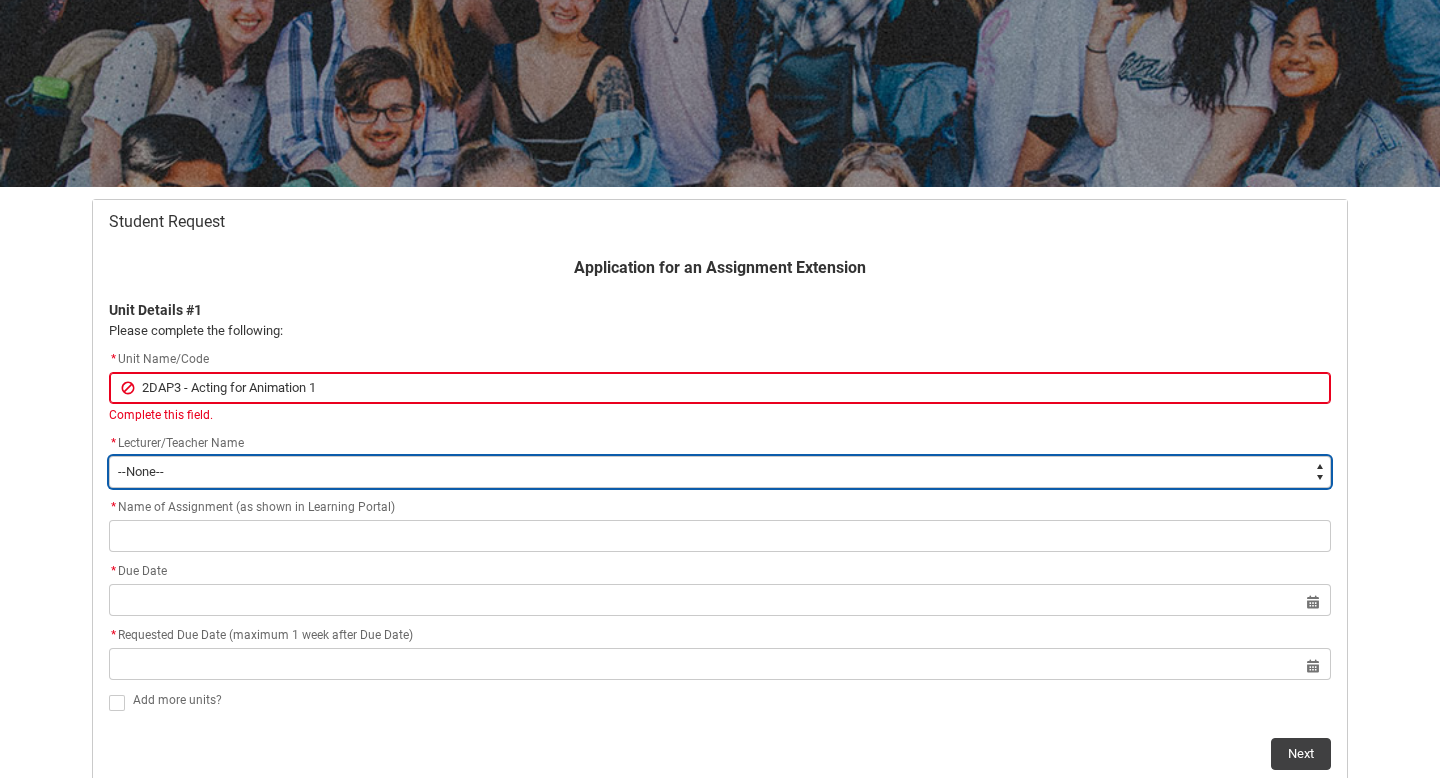 click on "* Lecturer/Teacher Name *   --None-- [PERSON_NAME] [PERSON_NAME] [PERSON_NAME] [PERSON_NAME] [PERSON_NAME] [PERSON_NAME] [PERSON_NAME] [PERSON_NAME] [PERSON_NAME] [PERSON_NAME] [PERSON_NAME] [PERSON_NAME] [PERSON_NAME] [PERSON_NAME] [PERSON_NAME] [PERSON_NAME] [PERSON_NAME] [PERSON_NAME] [PERSON_NAME] [PERSON_NAME] [PERSON_NAME] [PERSON_NAME] [PERSON_NAME] [PERSON_NAME] [PERSON_NAME] [PERSON_NAME] [PERSON_NAME] [PERSON_NAME] [PERSON_NAME] [PERSON_NAME] [PERSON_NAME] [PERSON_NAME] [PERSON_NAME] [PERSON_NAME] [PERSON_NAME] [PERSON_NAME] [PERSON_NAME] [PERSON_NAME] [PERSON_NAME] [PERSON_NAME] [PERSON_NAME] [PERSON_NAME] [PERSON_NAME] [PERSON_NAME] [PERSON_NAME] [PERSON_NAME] [PERSON_NAME] [PERSON_NAME] [PERSON_NAME] [PERSON_NAME] [PERSON_NAME] [PERSON_NAME] [PERSON_NAME] [PERSON_NAME] [PERSON_NAME] [PERSON_NAME] [PERSON_NAME] [PERSON_NAME] [PERSON_NAME] [PERSON_NAME] [PERSON_NAME] [PERSON_NAME] [PERSON_NAME] [PERSON_NAME] [PERSON_NAME] [PERSON_NAME] [PERSON_NAME]" 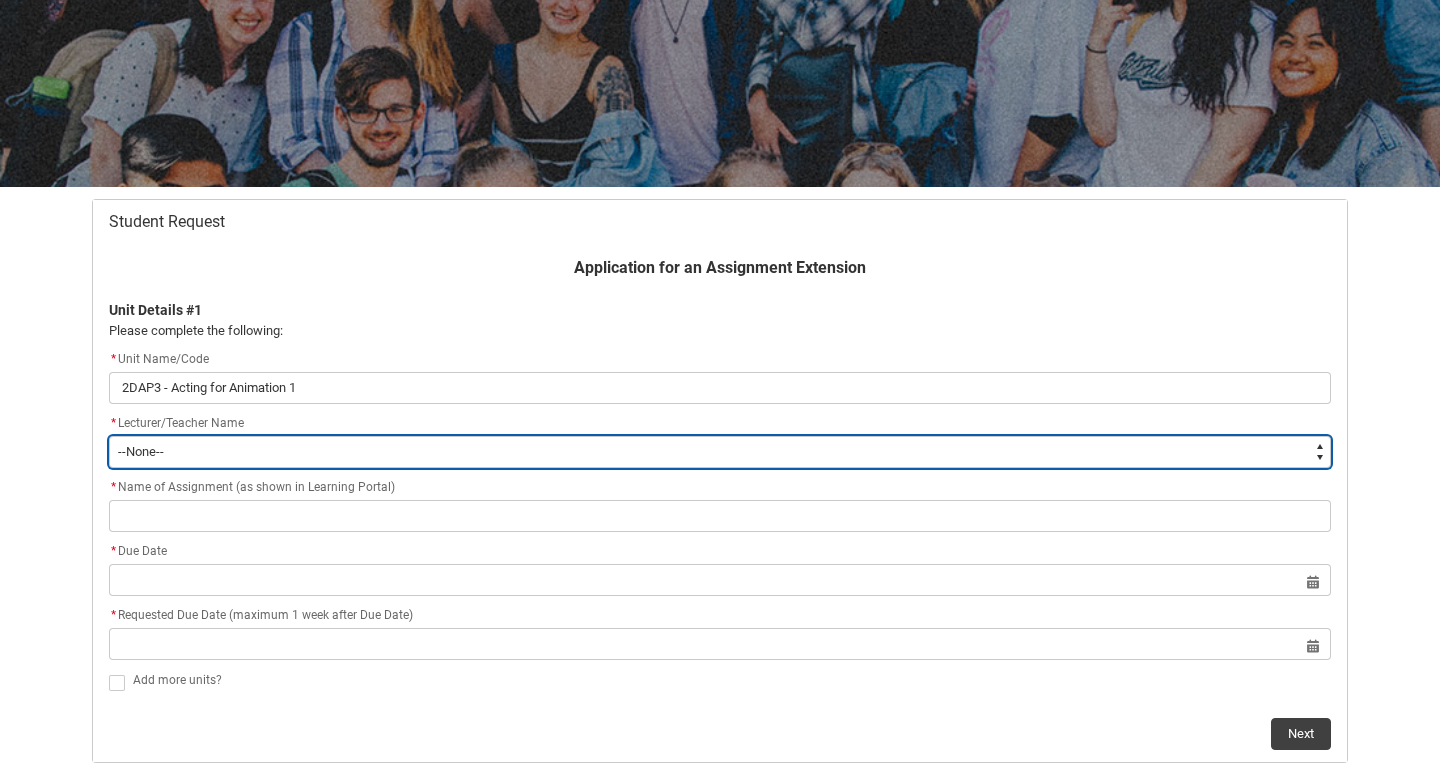 type on "Faculty_NamefromNtoZ.003I7000002I14aIAC" 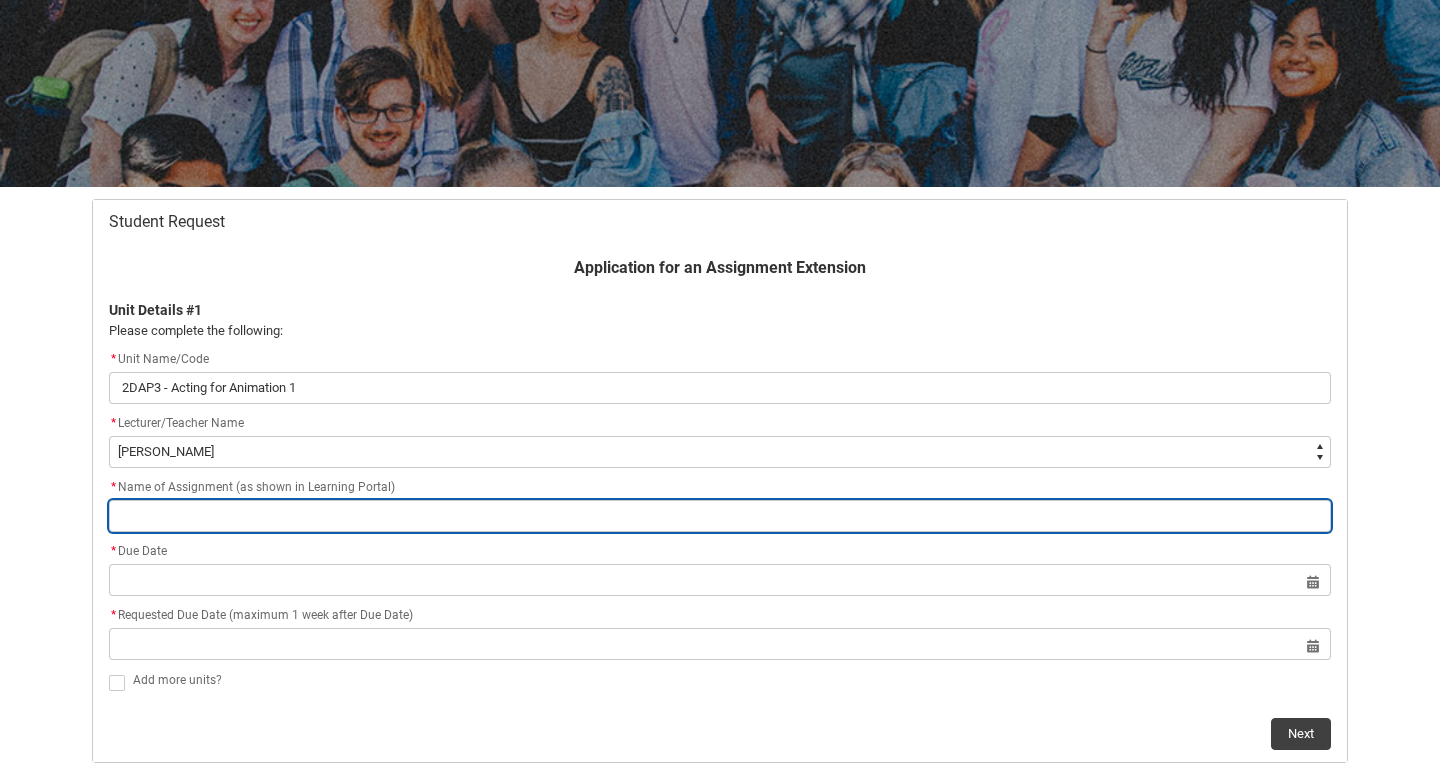 click at bounding box center (720, 516) 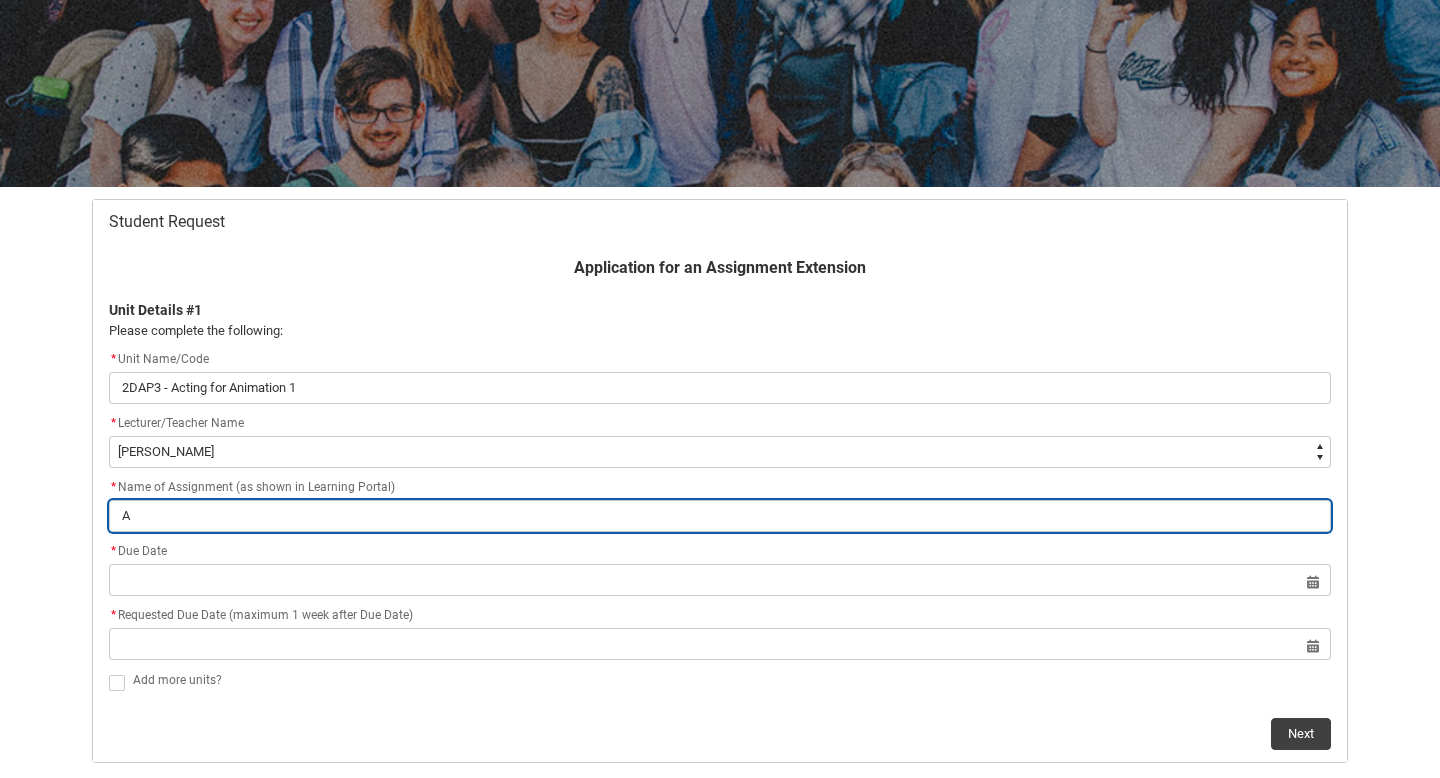 type on "As" 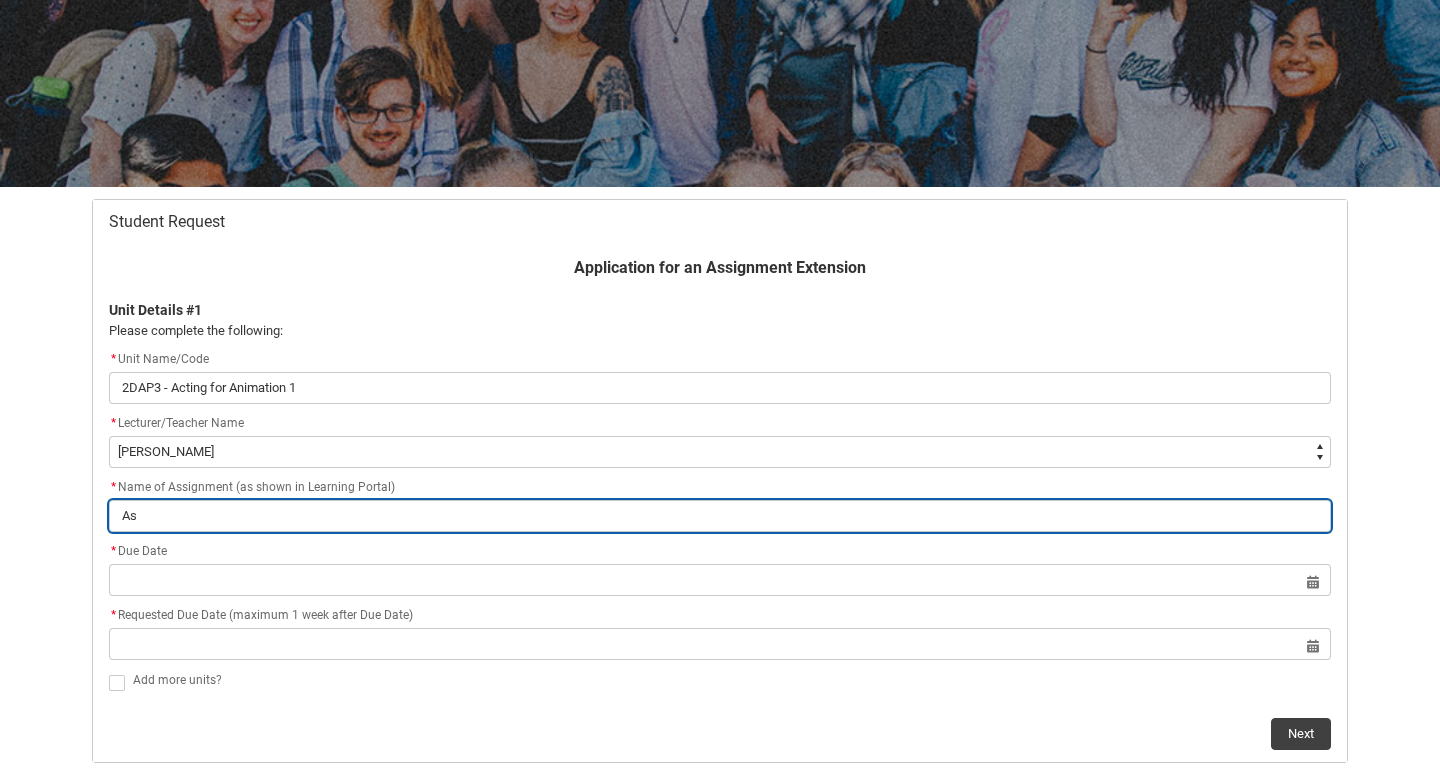 type on "Ass" 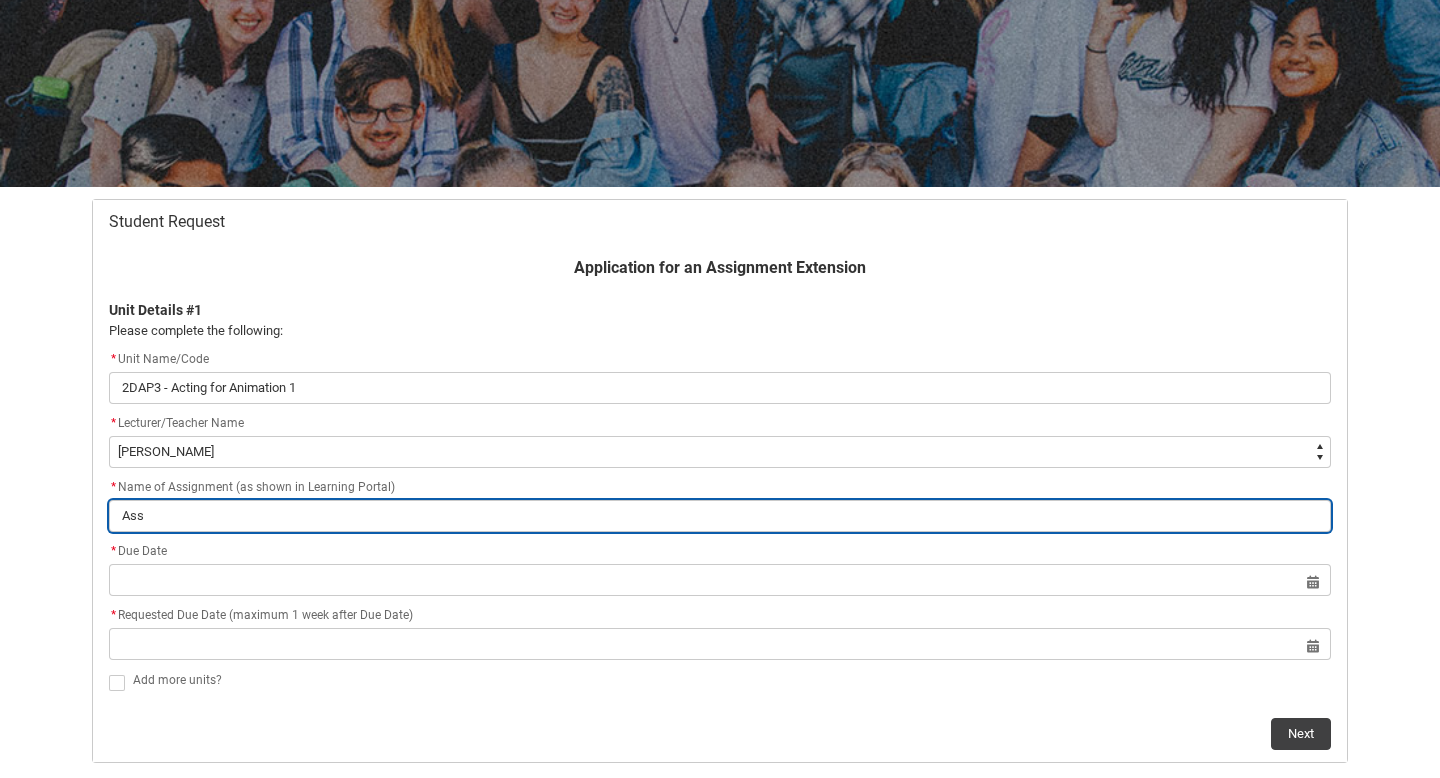 type on "Assi" 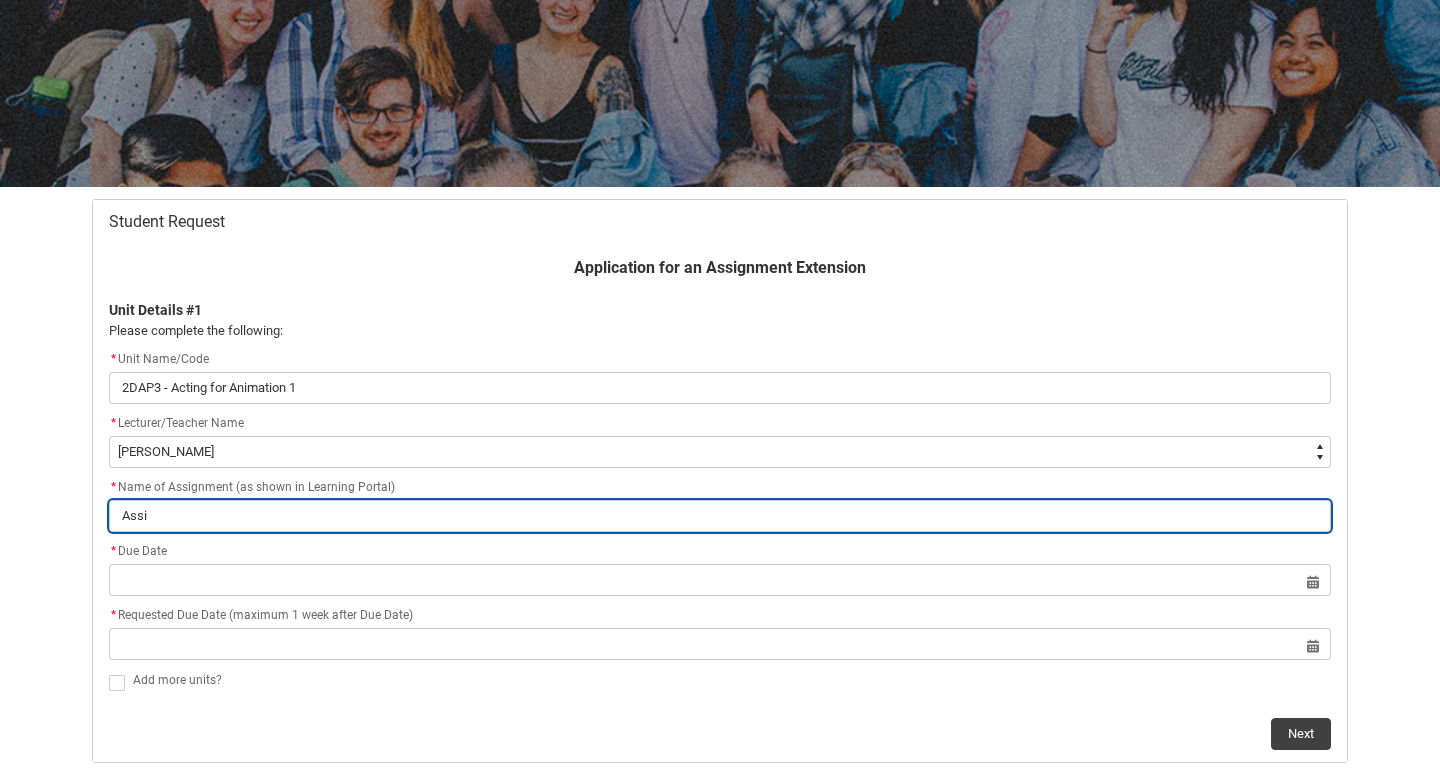 type on "Assig" 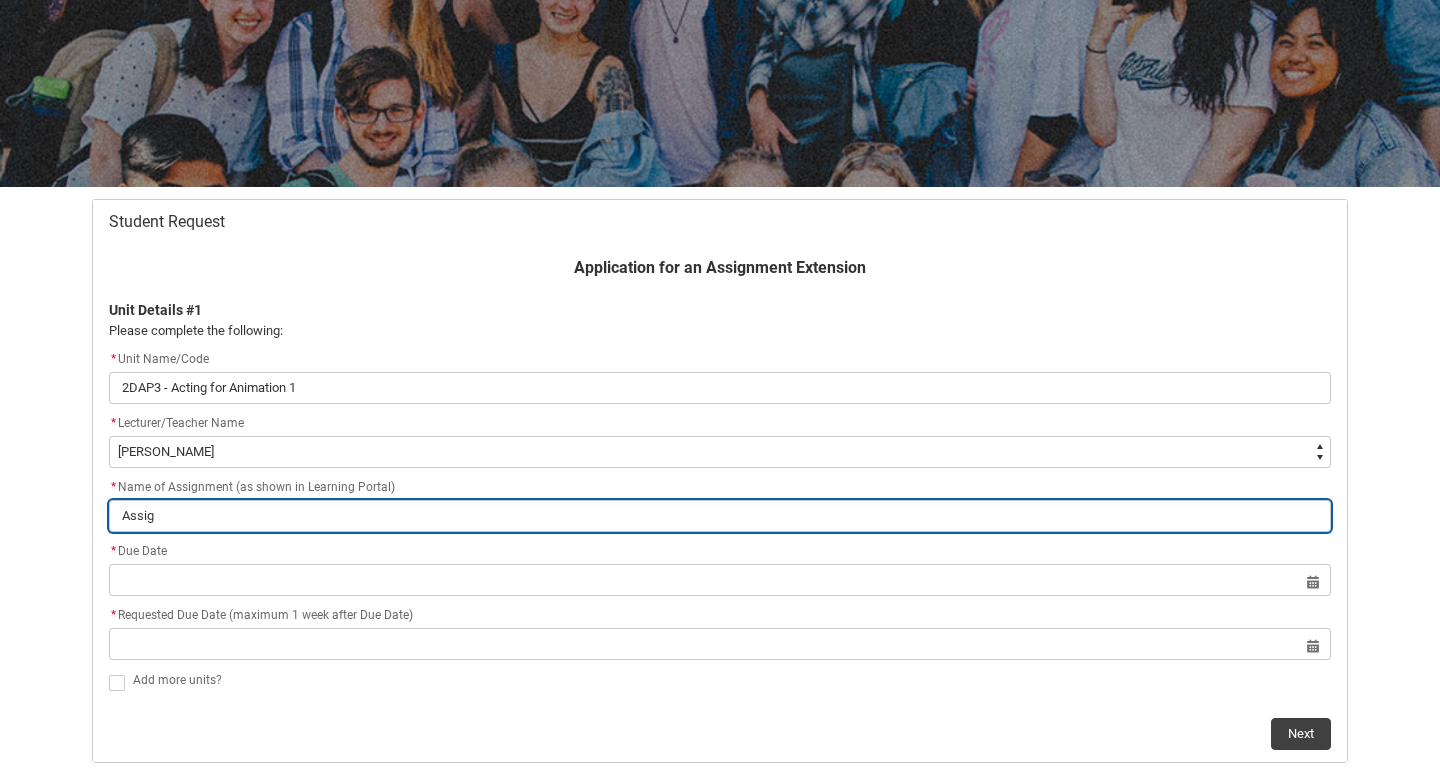 type on "Assign" 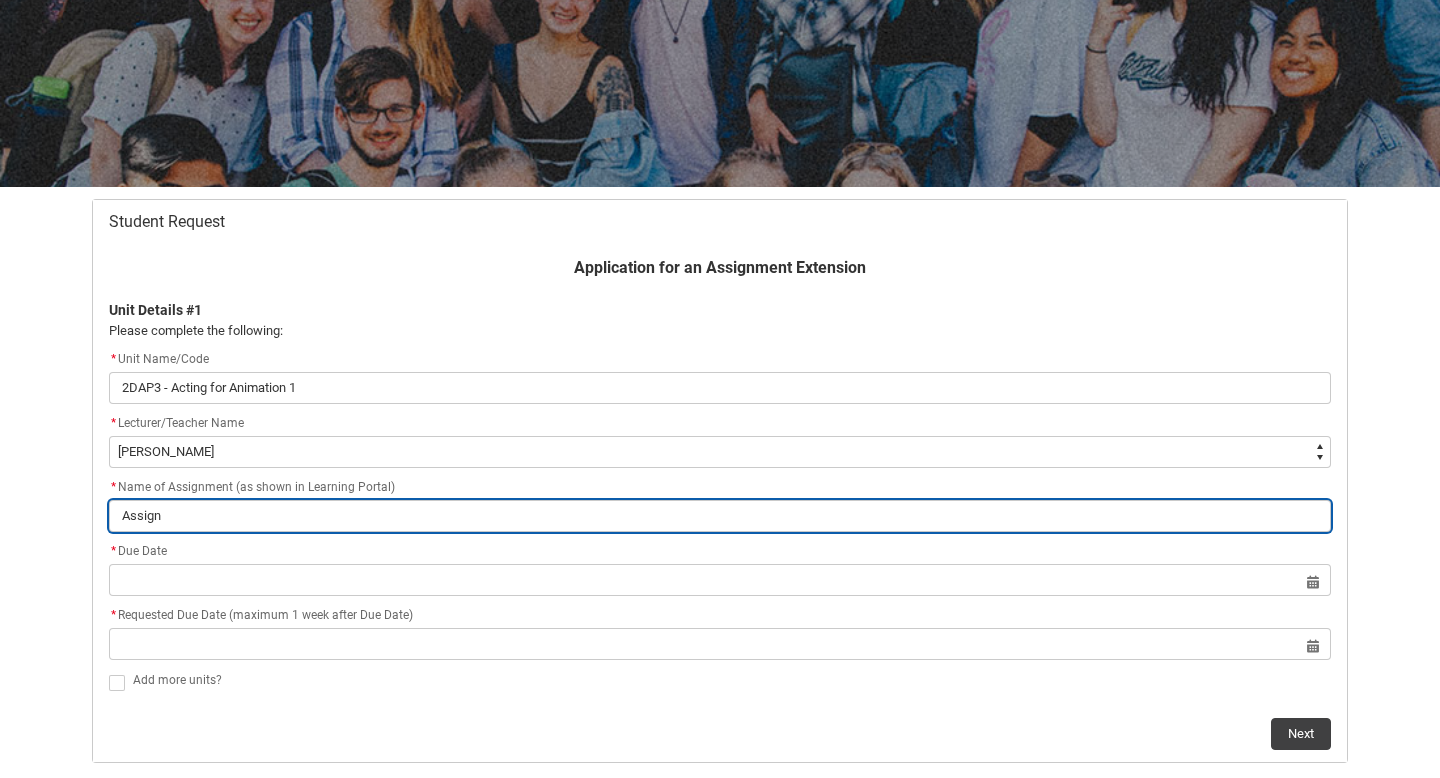 type on "Assignm" 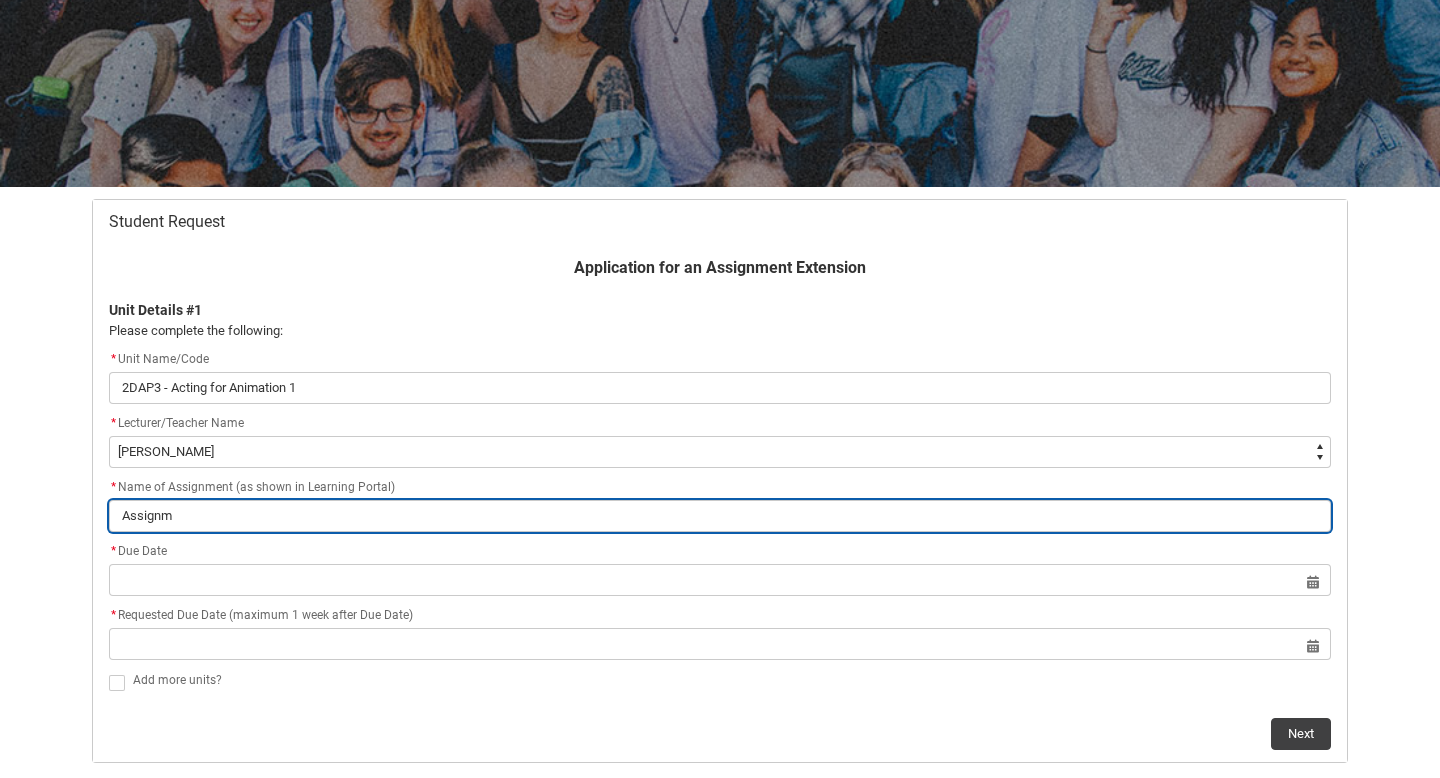 type on "Assignme" 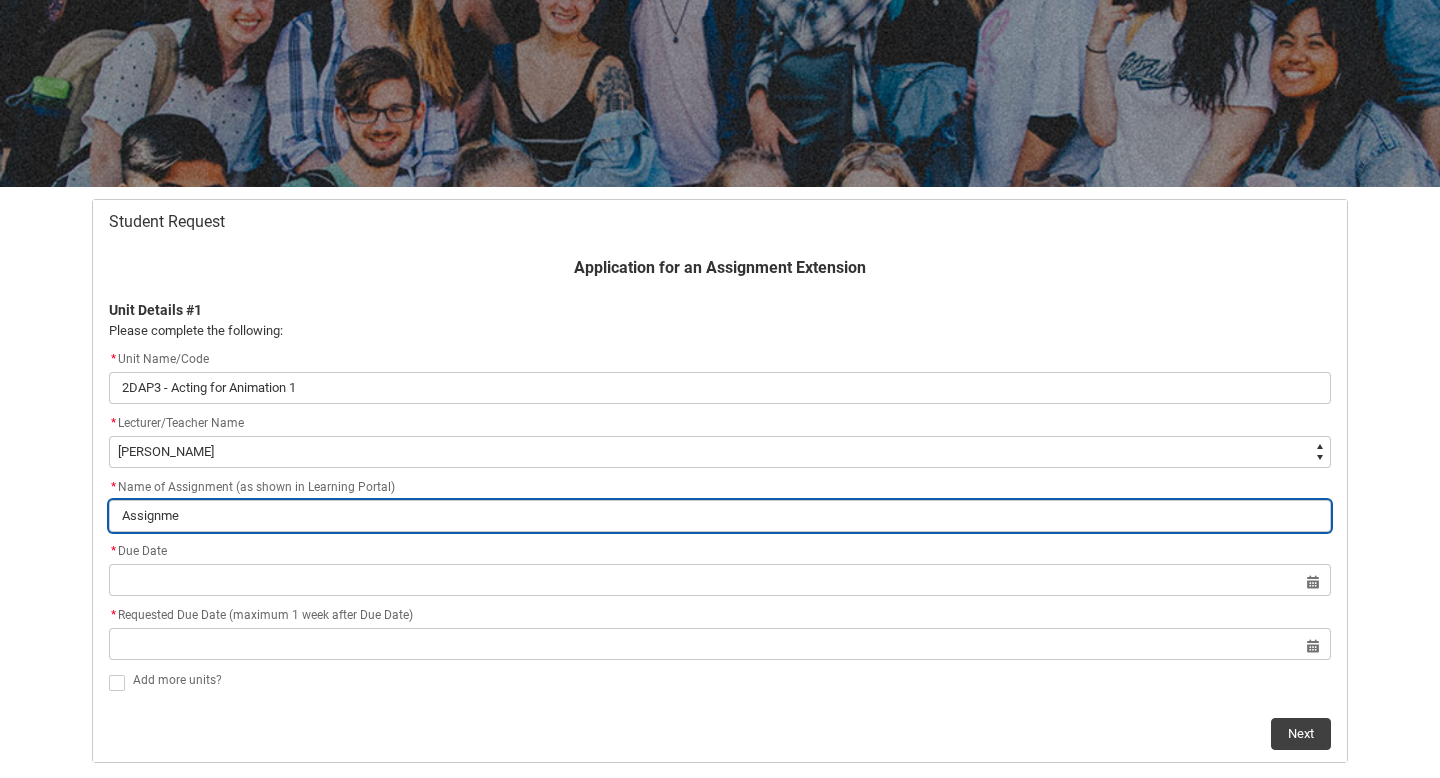 type on "Assignmen" 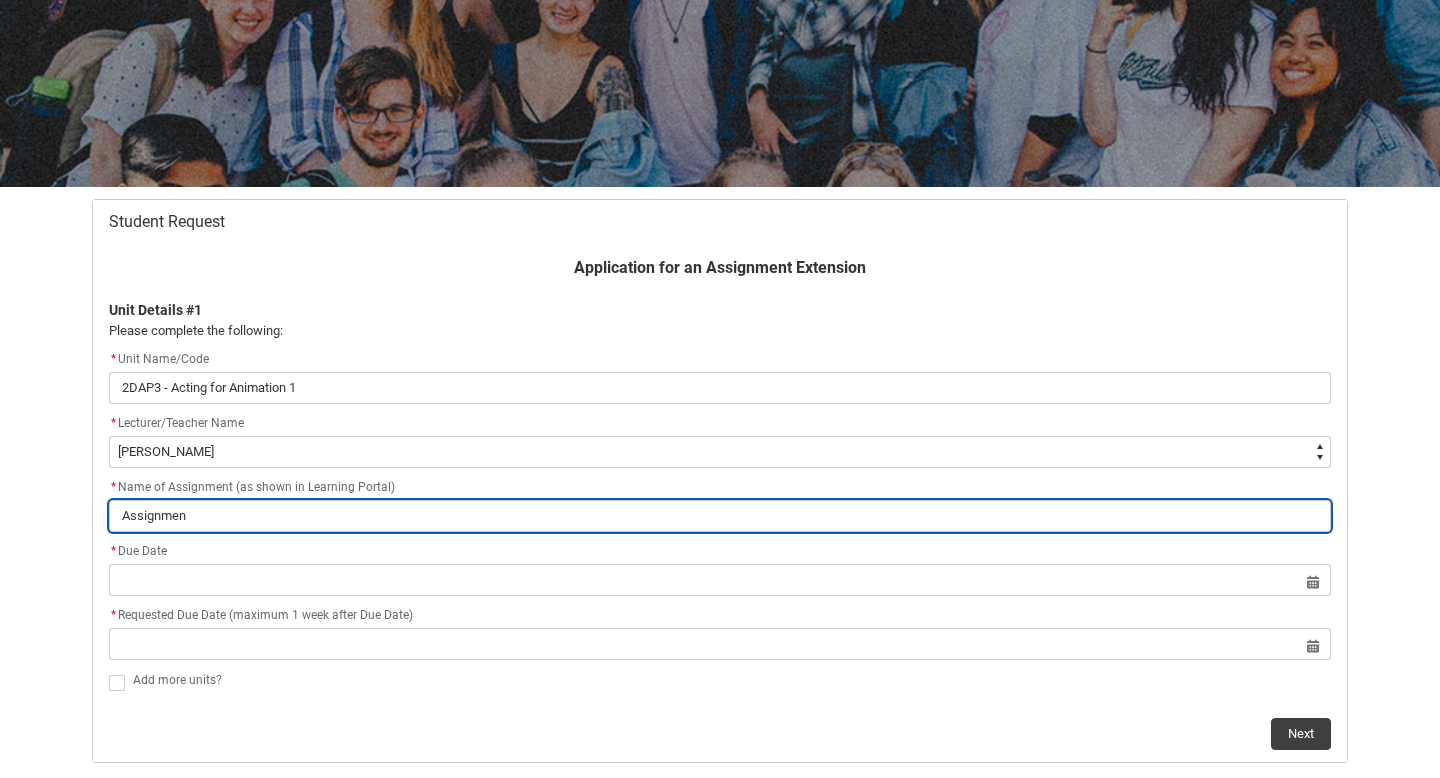 type on "Assignment" 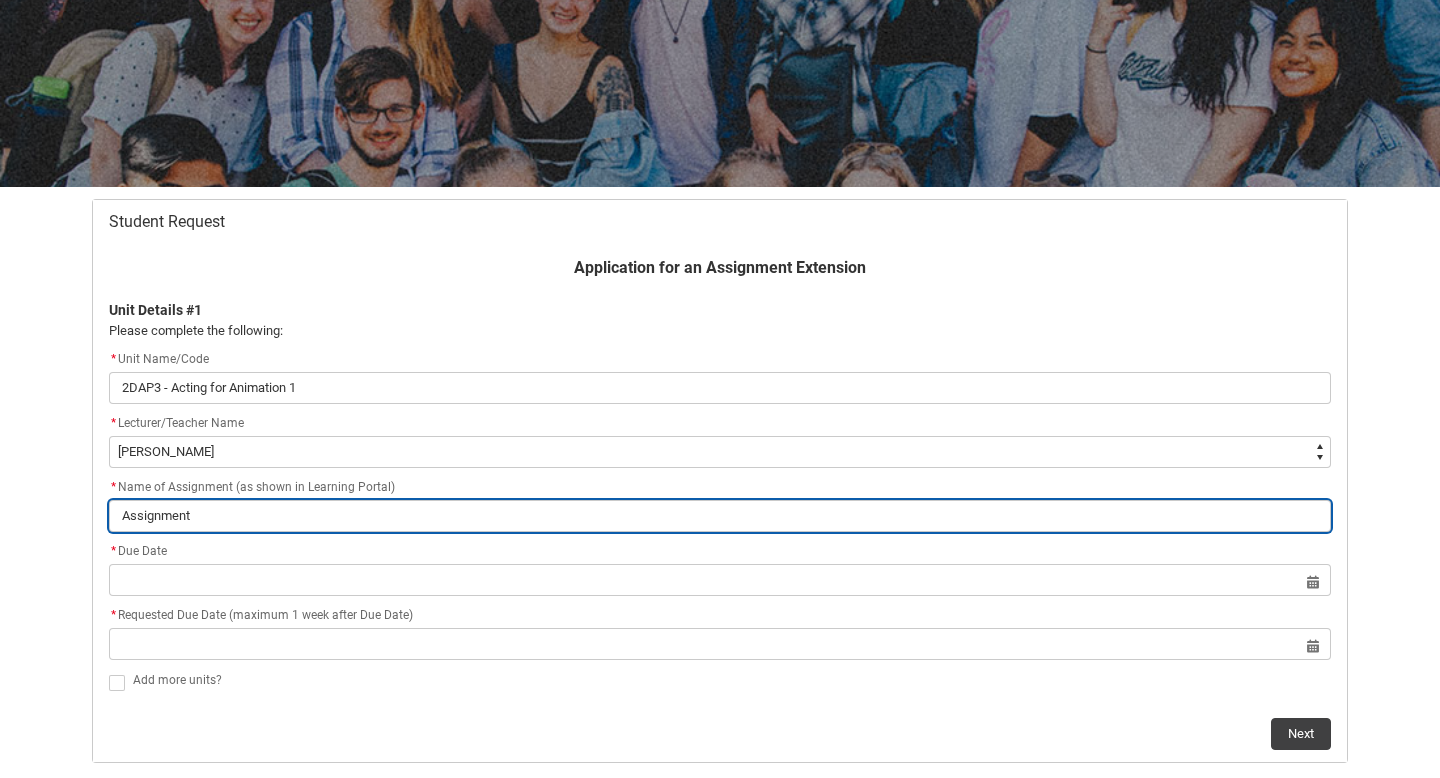 type on "Assignment" 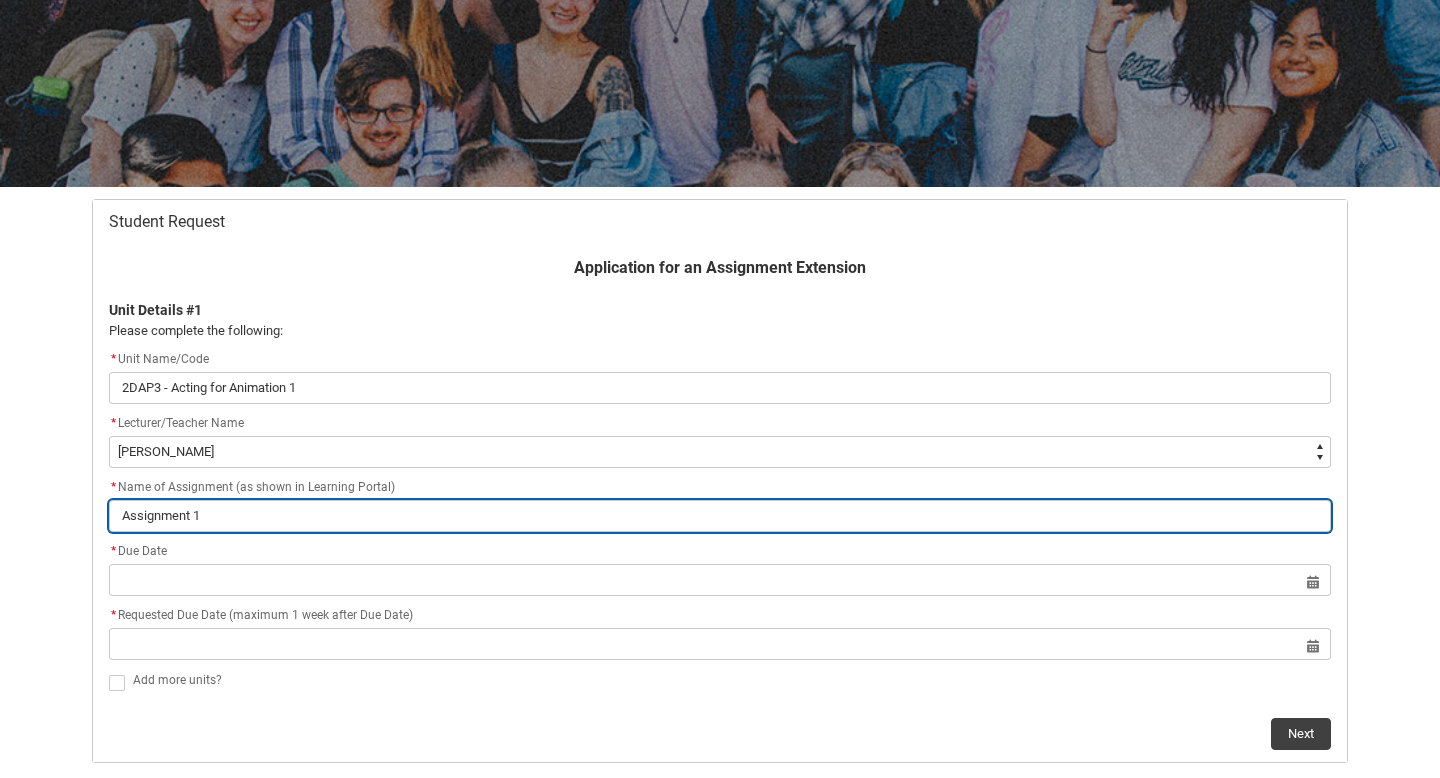 type on "Assignment 1:" 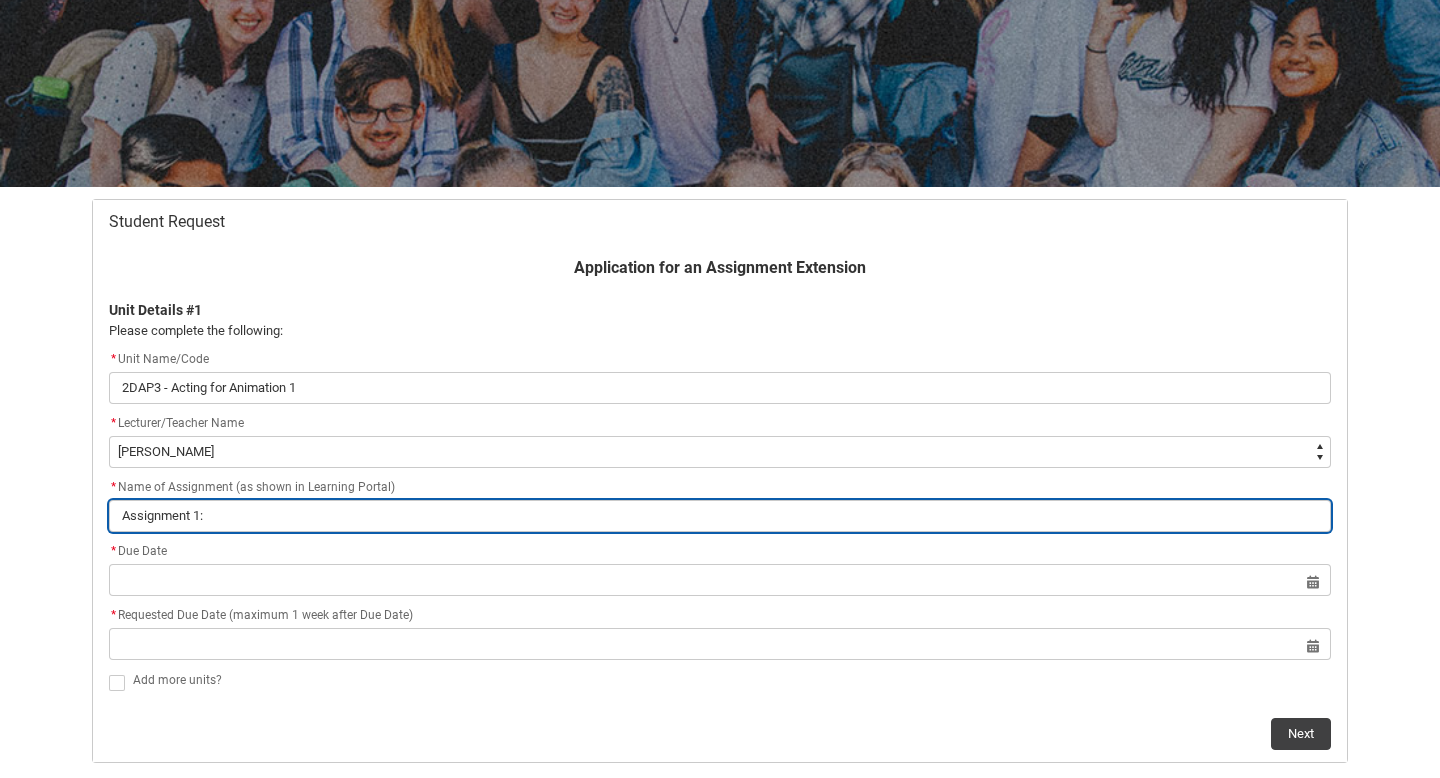 type on "Assignment 1:A" 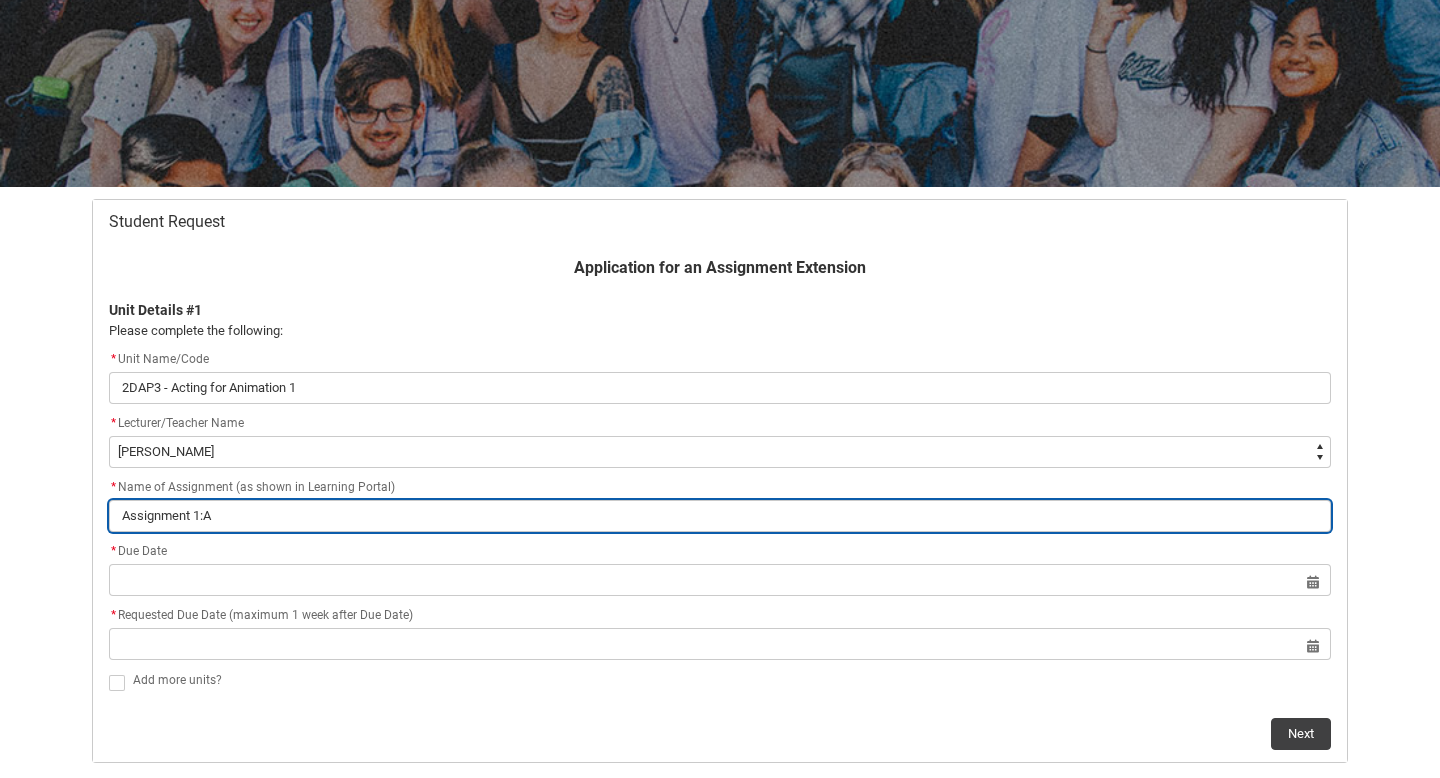 type on "Assignment 1:Ac" 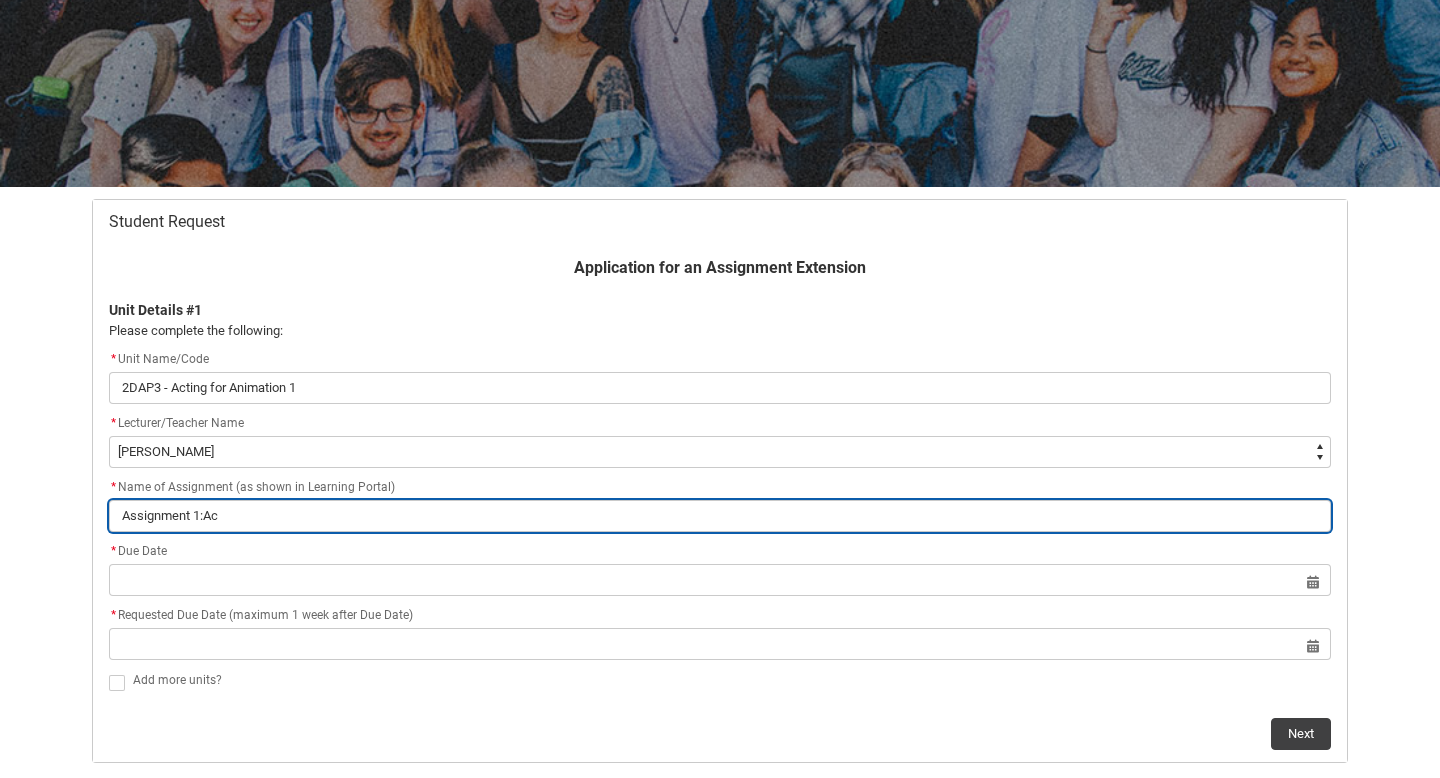 type on "Assignment 1:Acr" 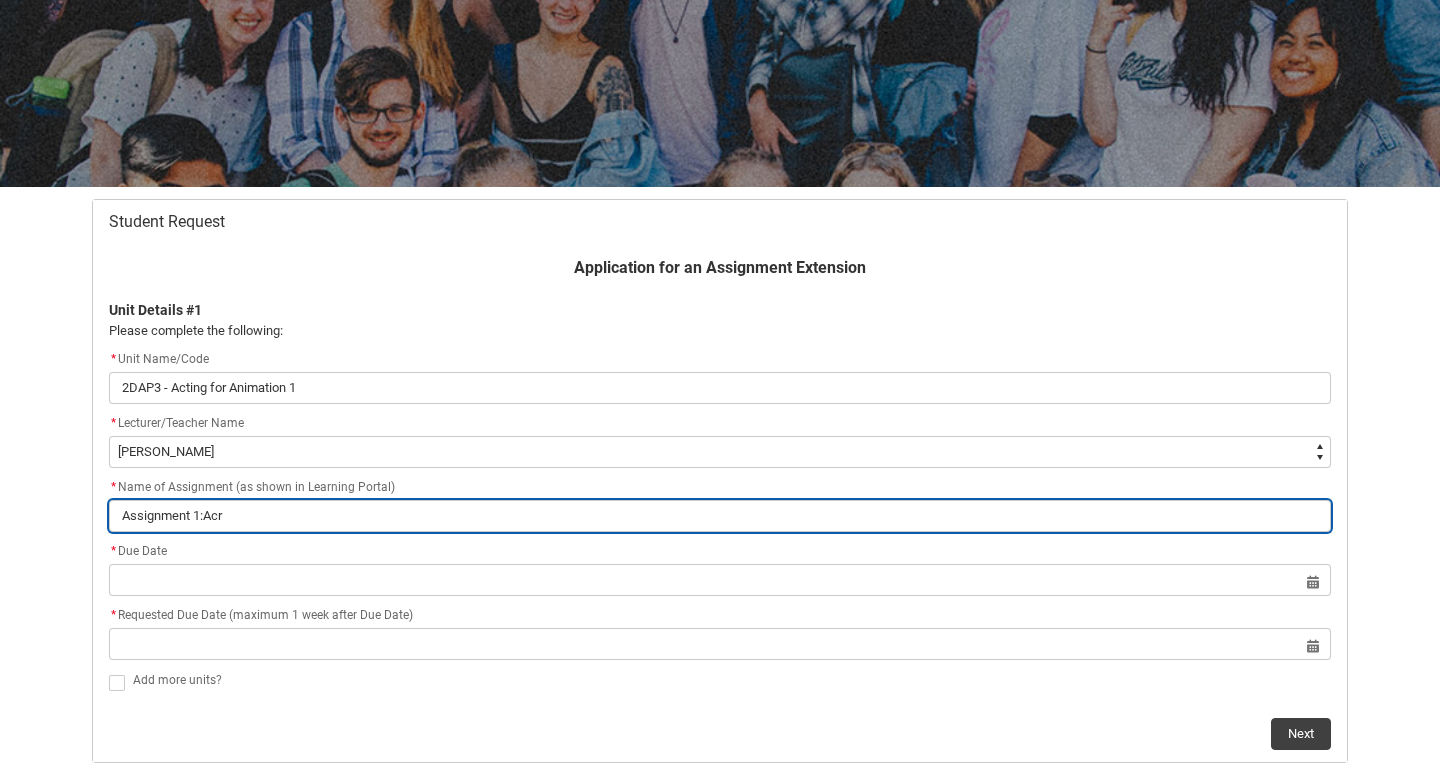 type on "Assignment 1:Ac" 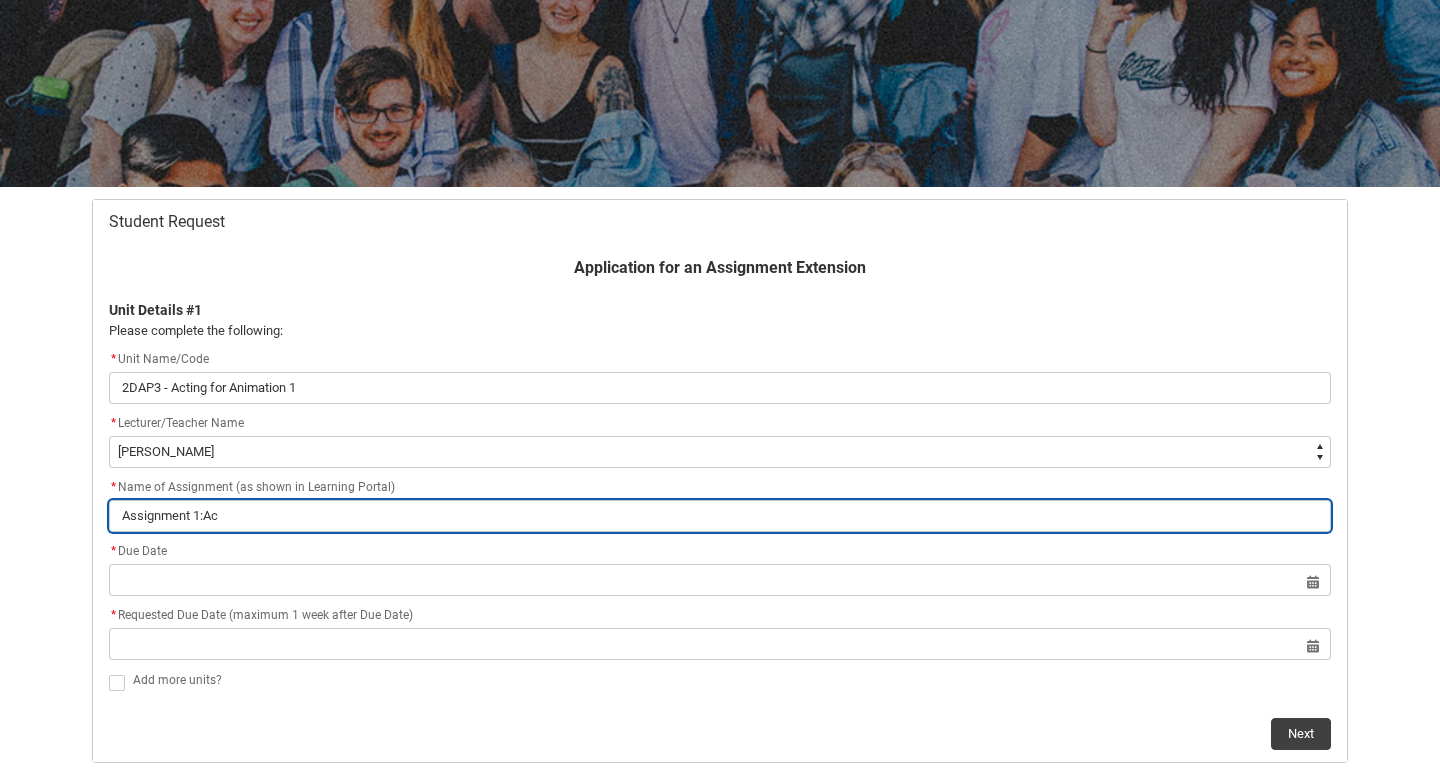 type on "Assignment 1:A" 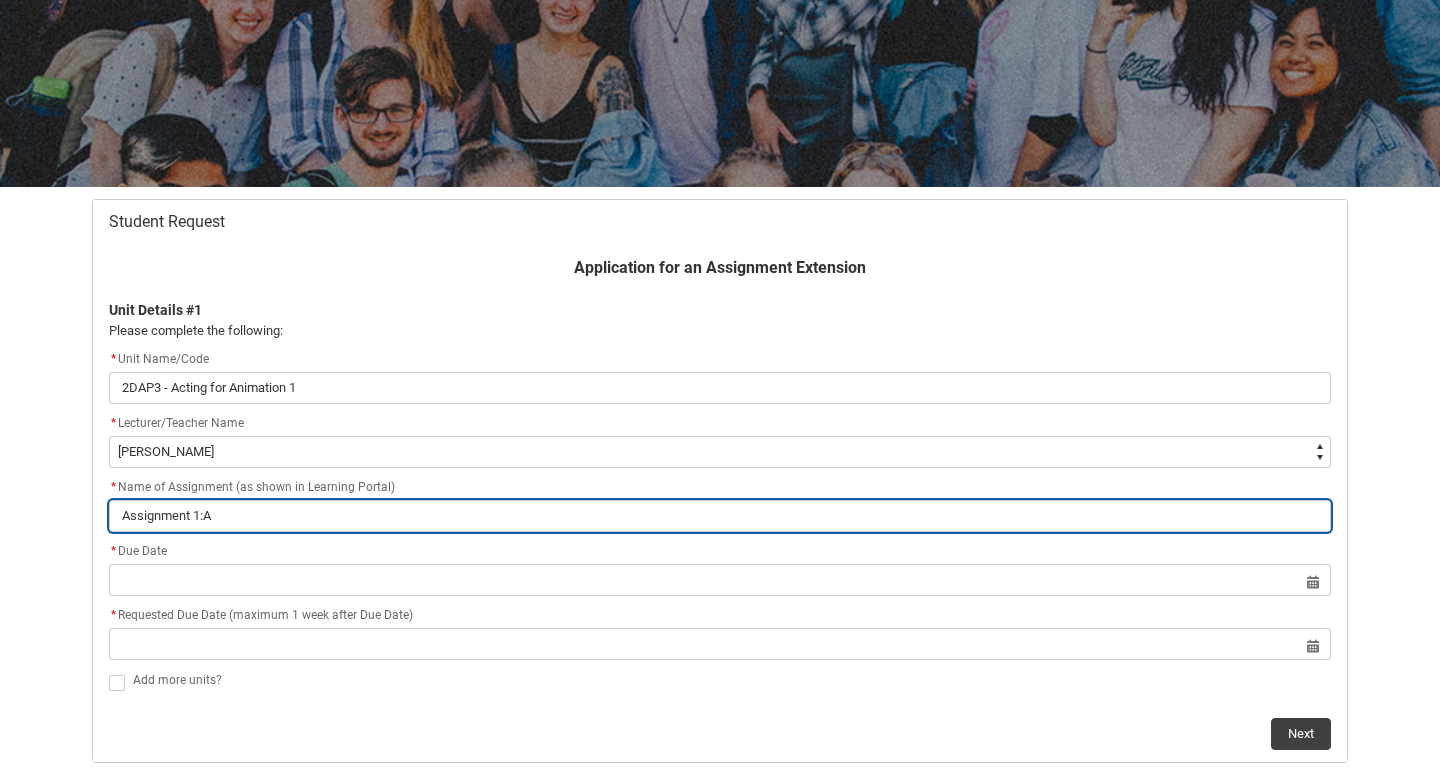 type on "Assignment 1:" 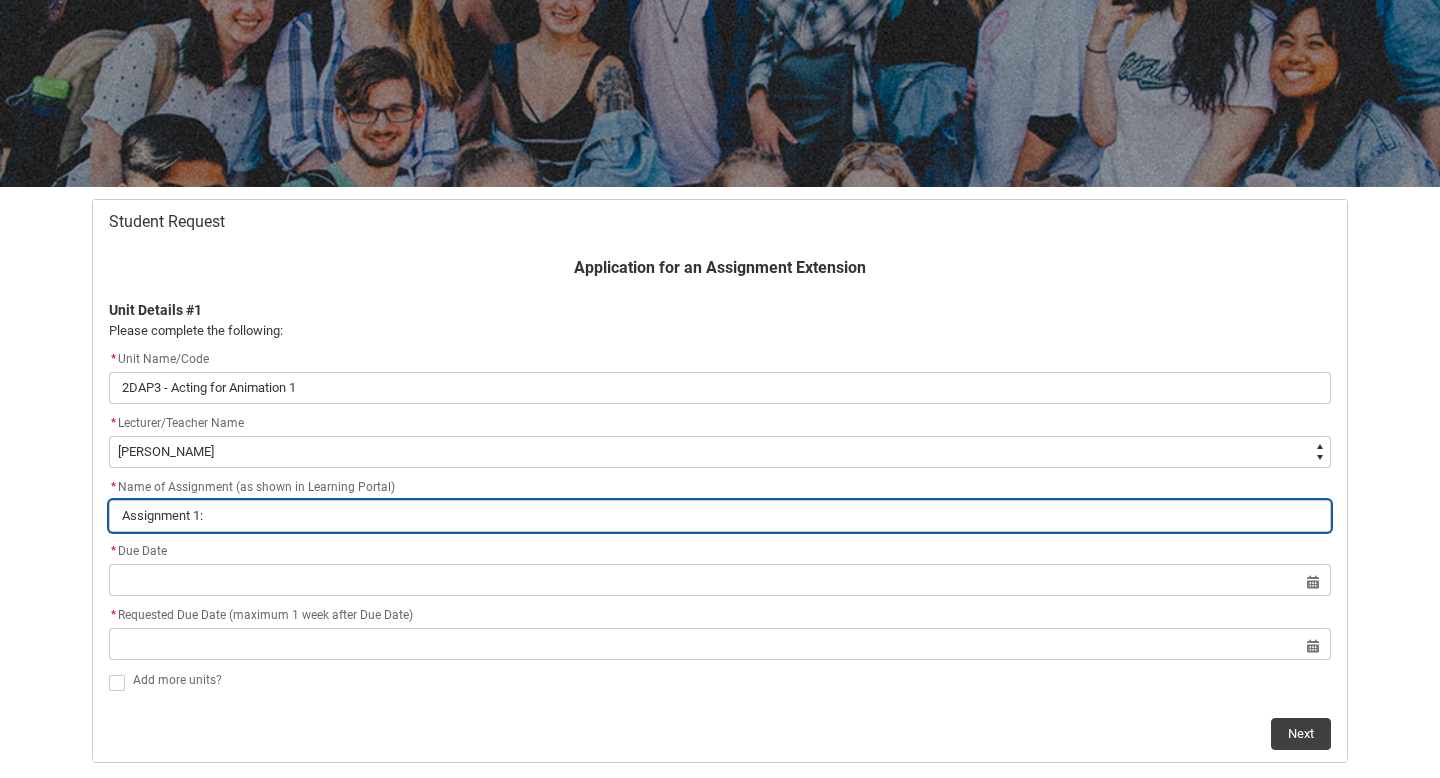 type on "Assignment 1:" 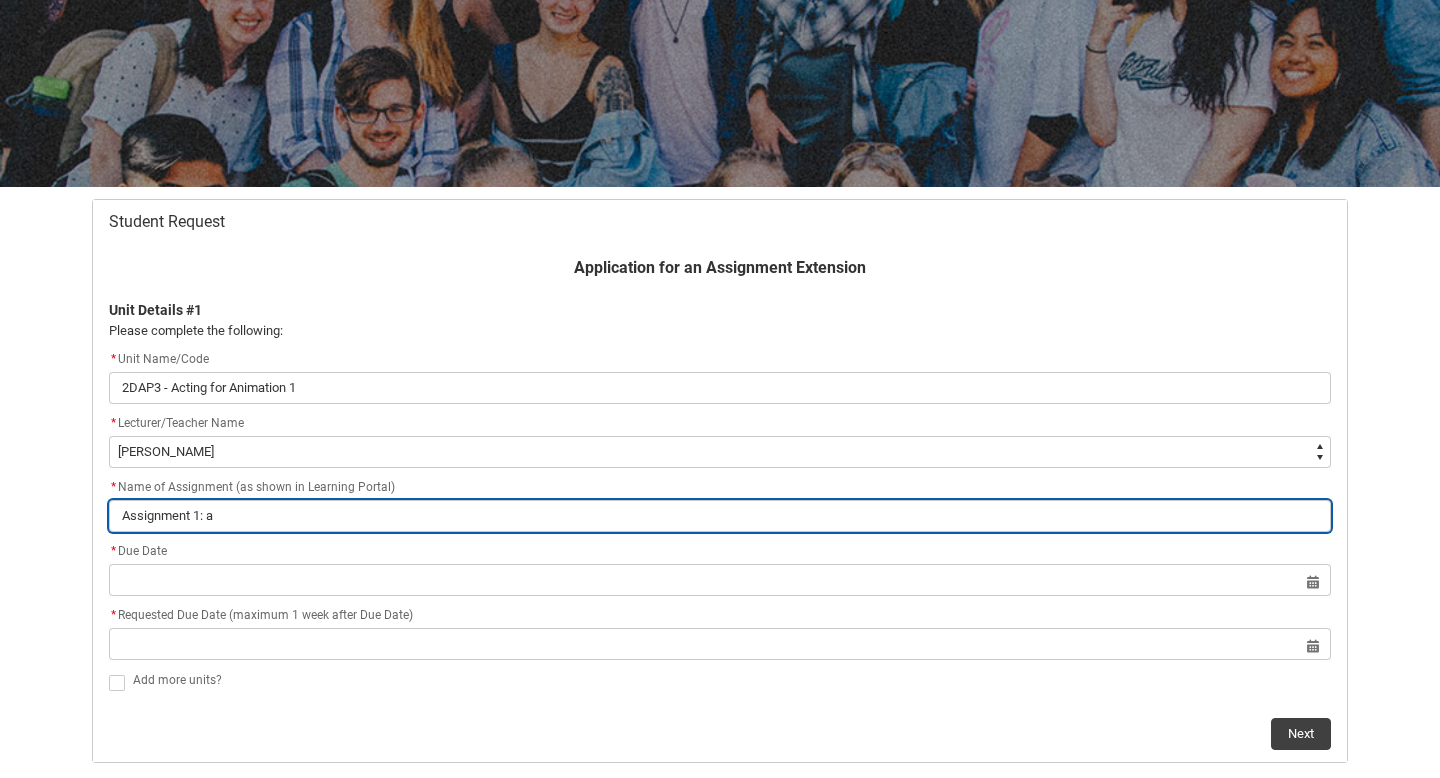 type on "Assignment 1:" 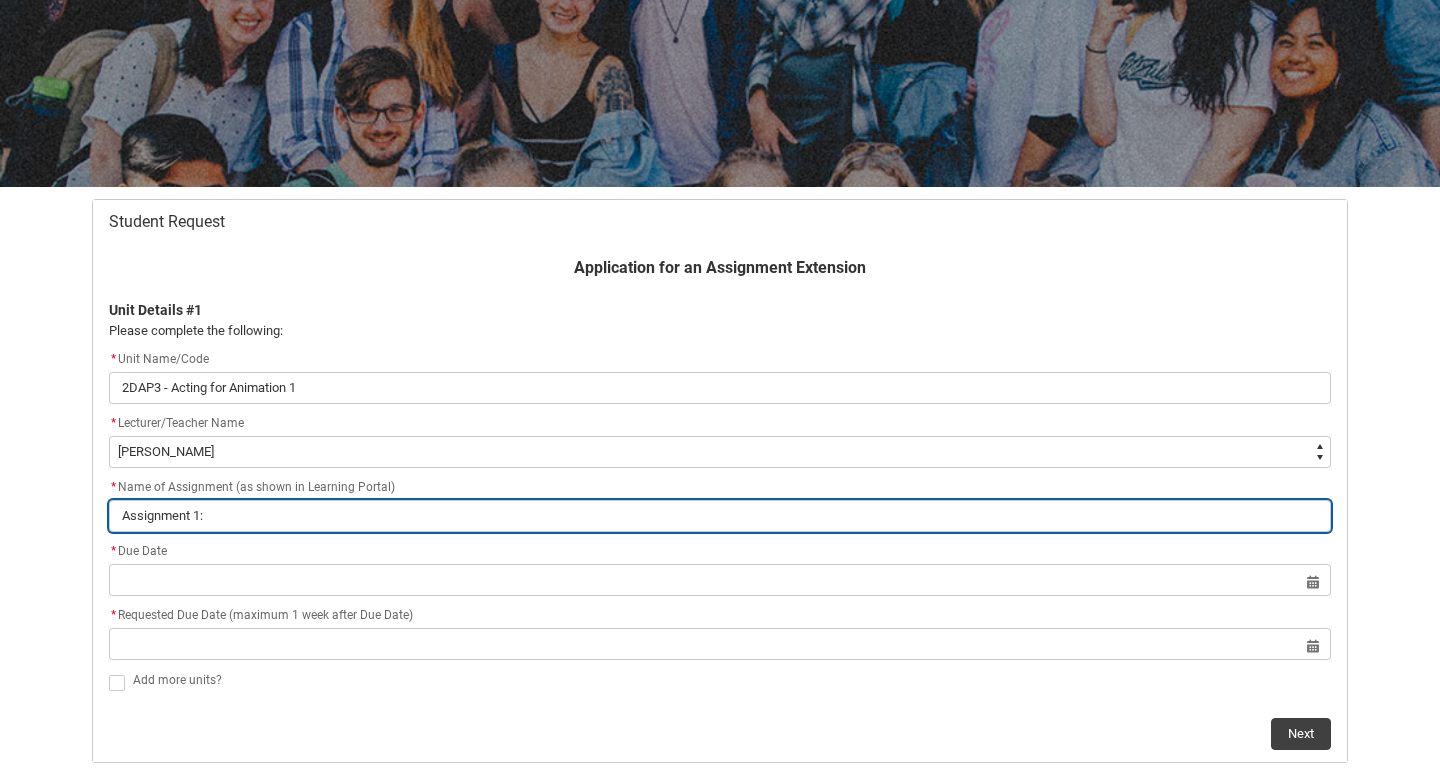 type on "Assignment 1: A" 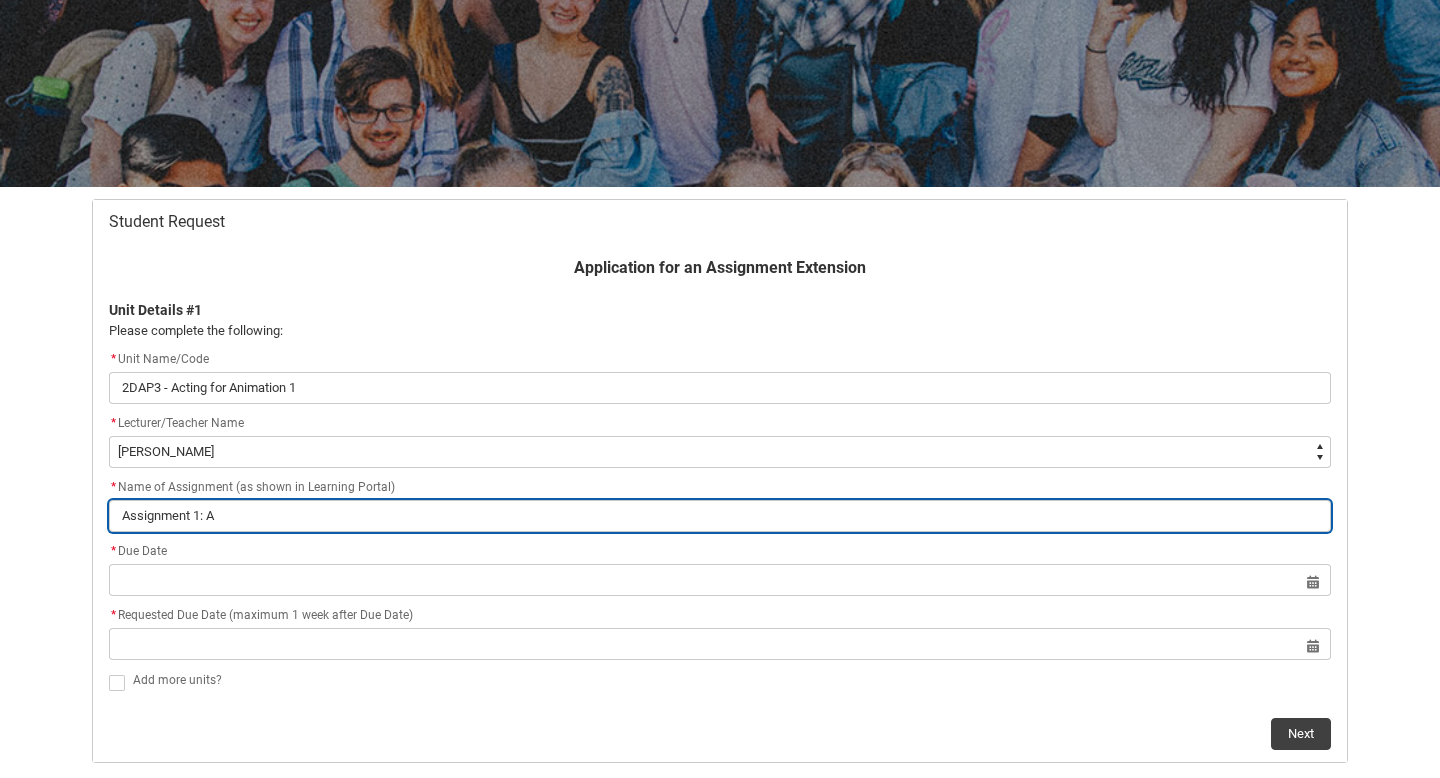 type on "Assignment 1: Ac" 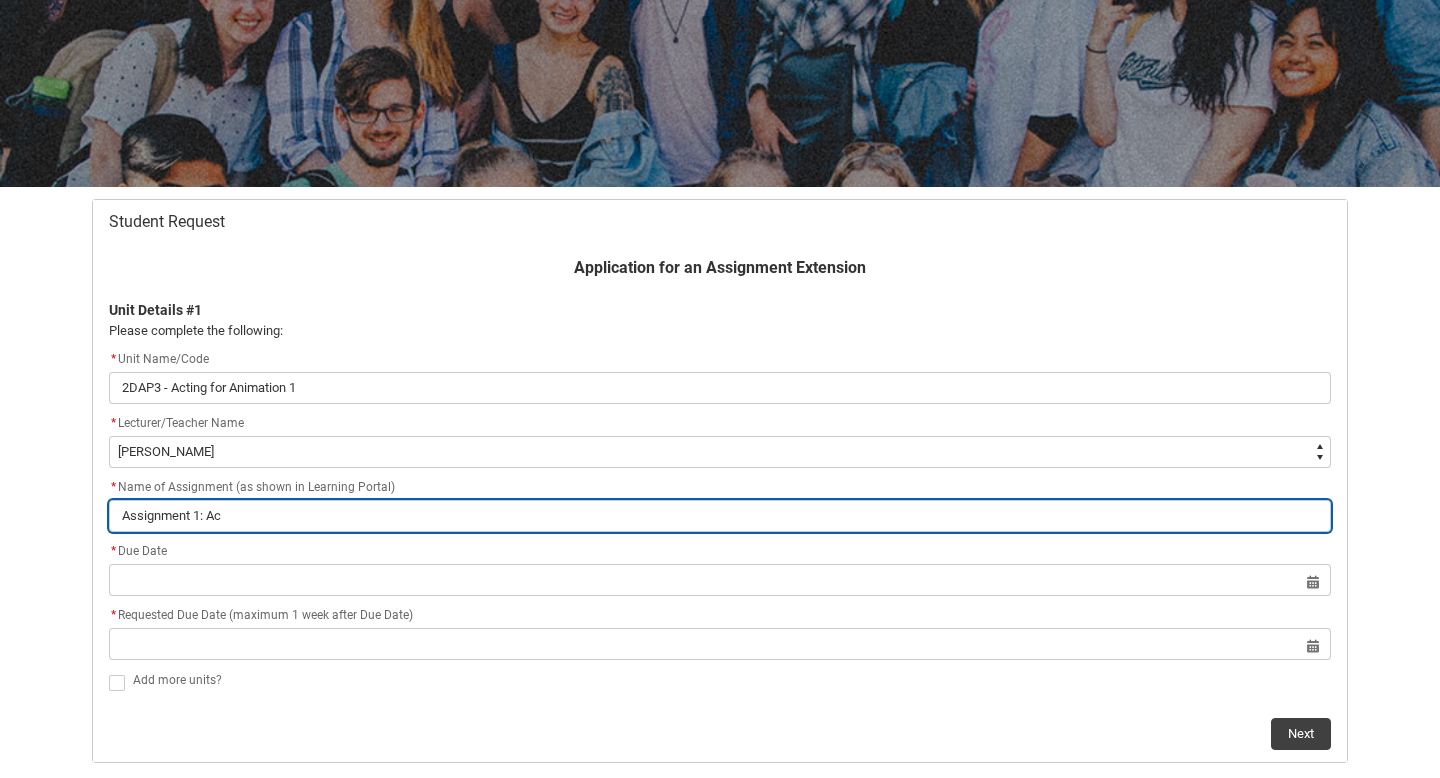 type on "Assignment 1: Act" 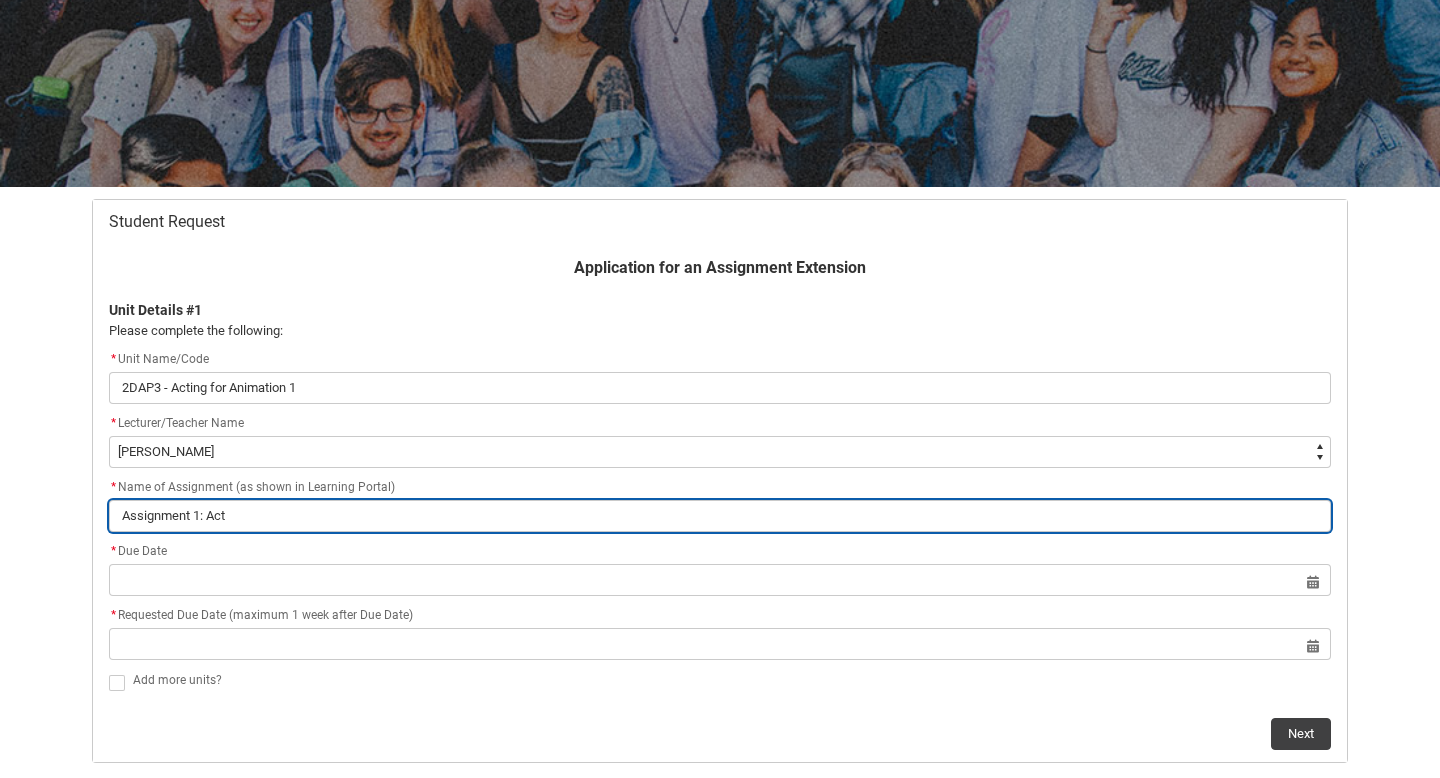 type on "Assignment 1: Acti" 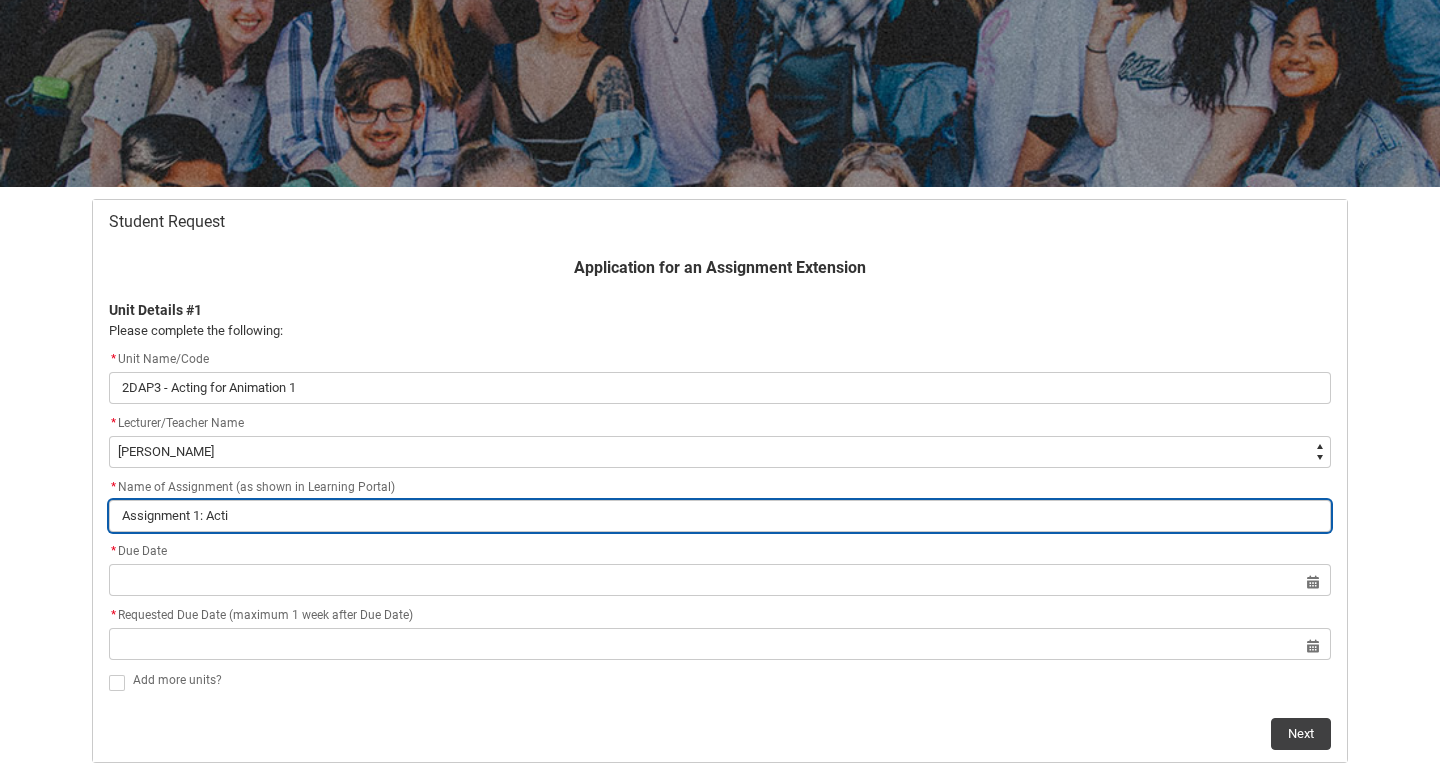 type on "Assignment 1: Actin" 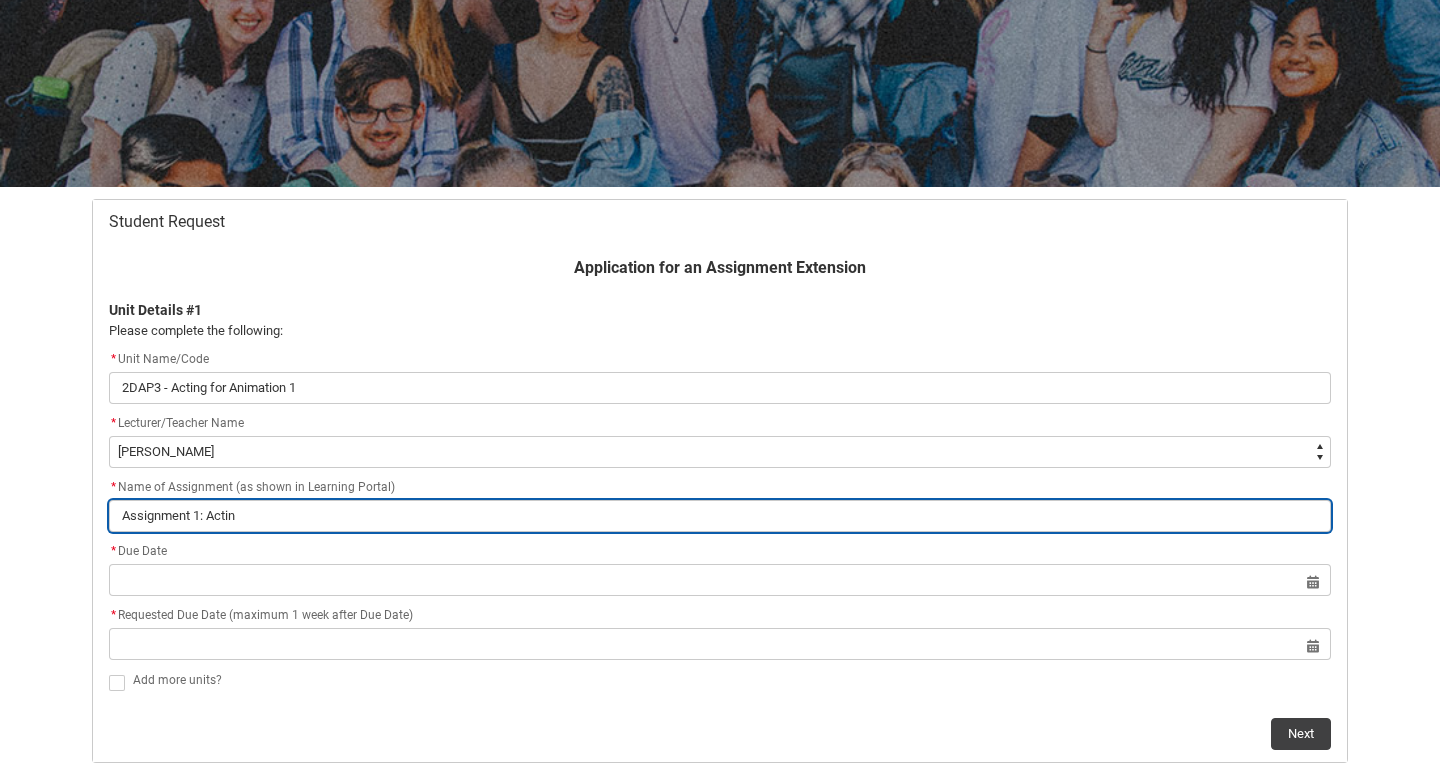 type on "Assignment 1: Acting" 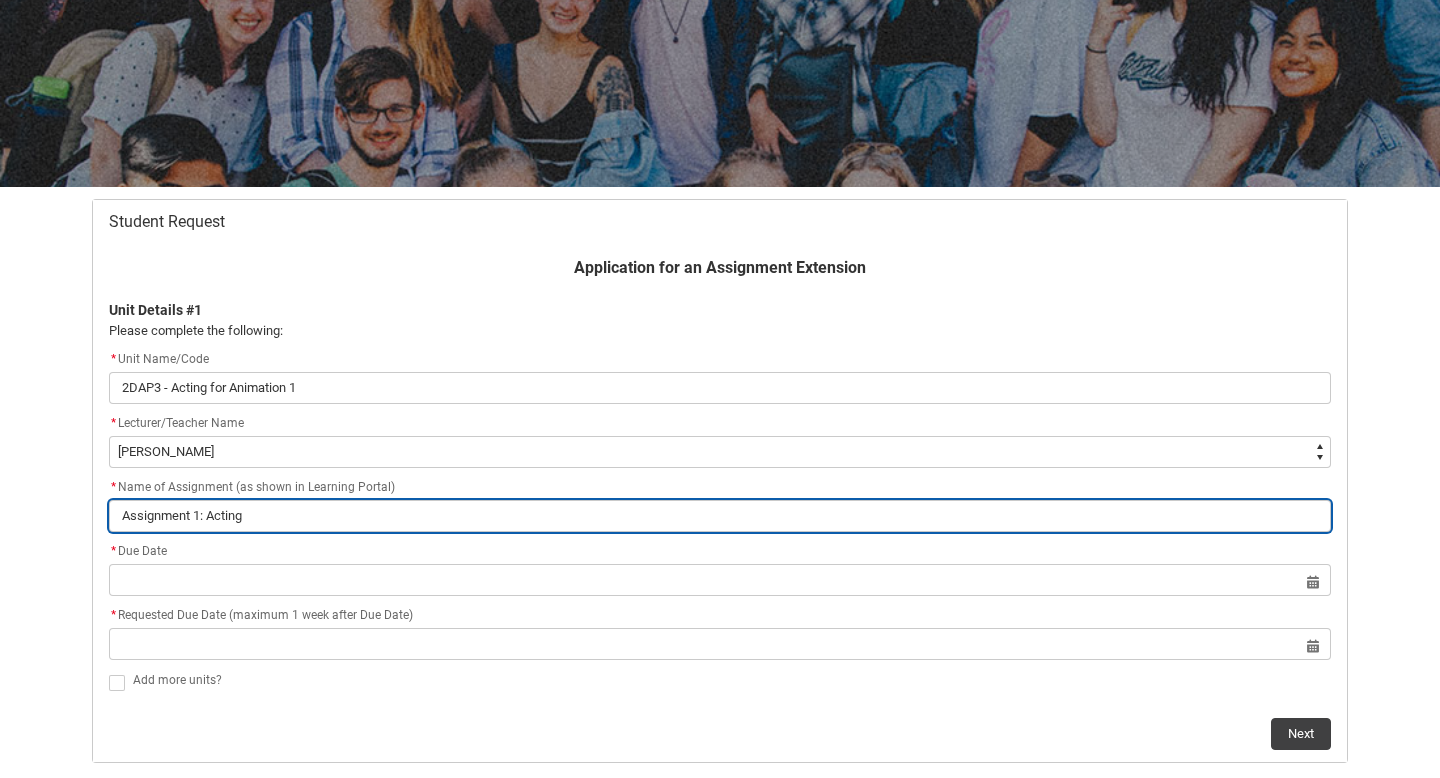type on "Assignment 1: Acting" 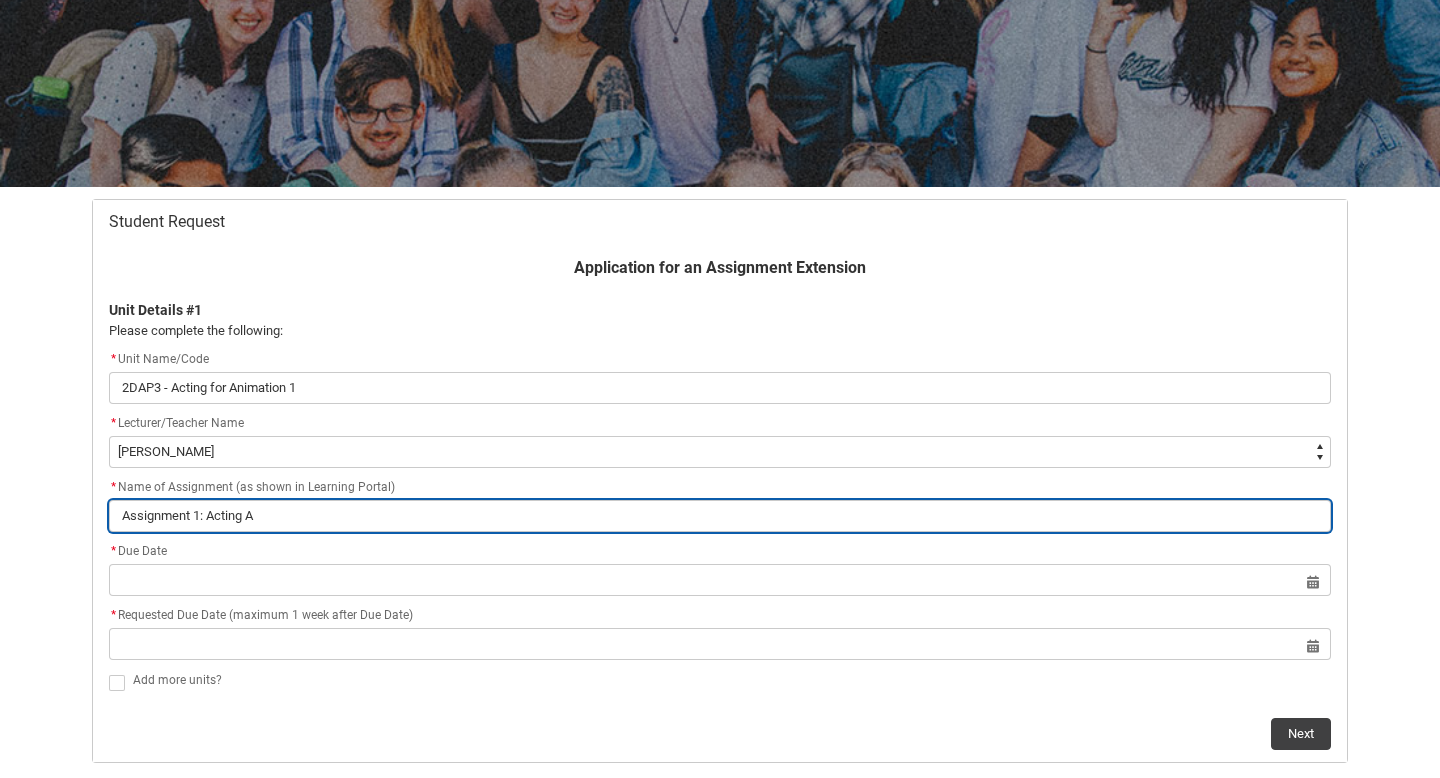 type on "Assignment 1: Acting An" 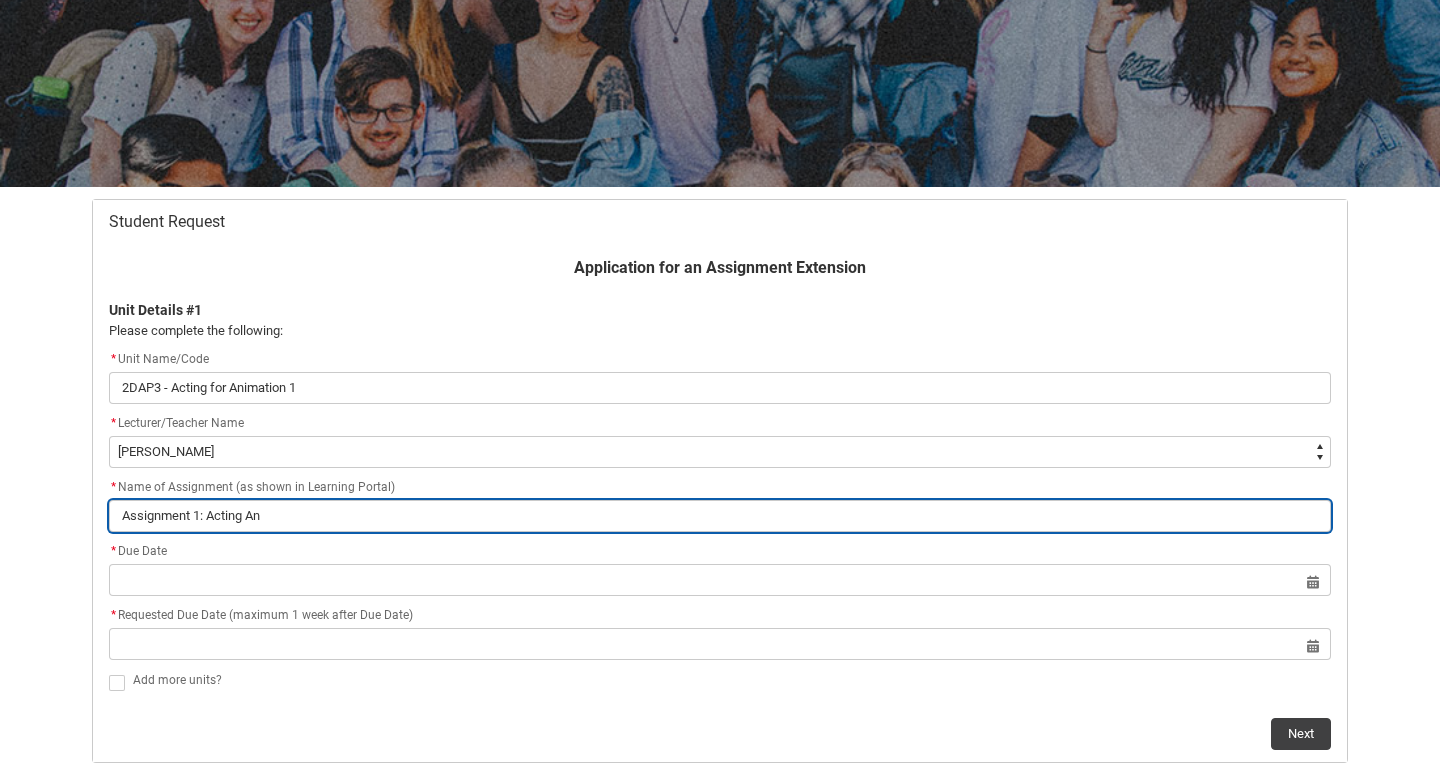 type on "Assignment 1: Acting Ani" 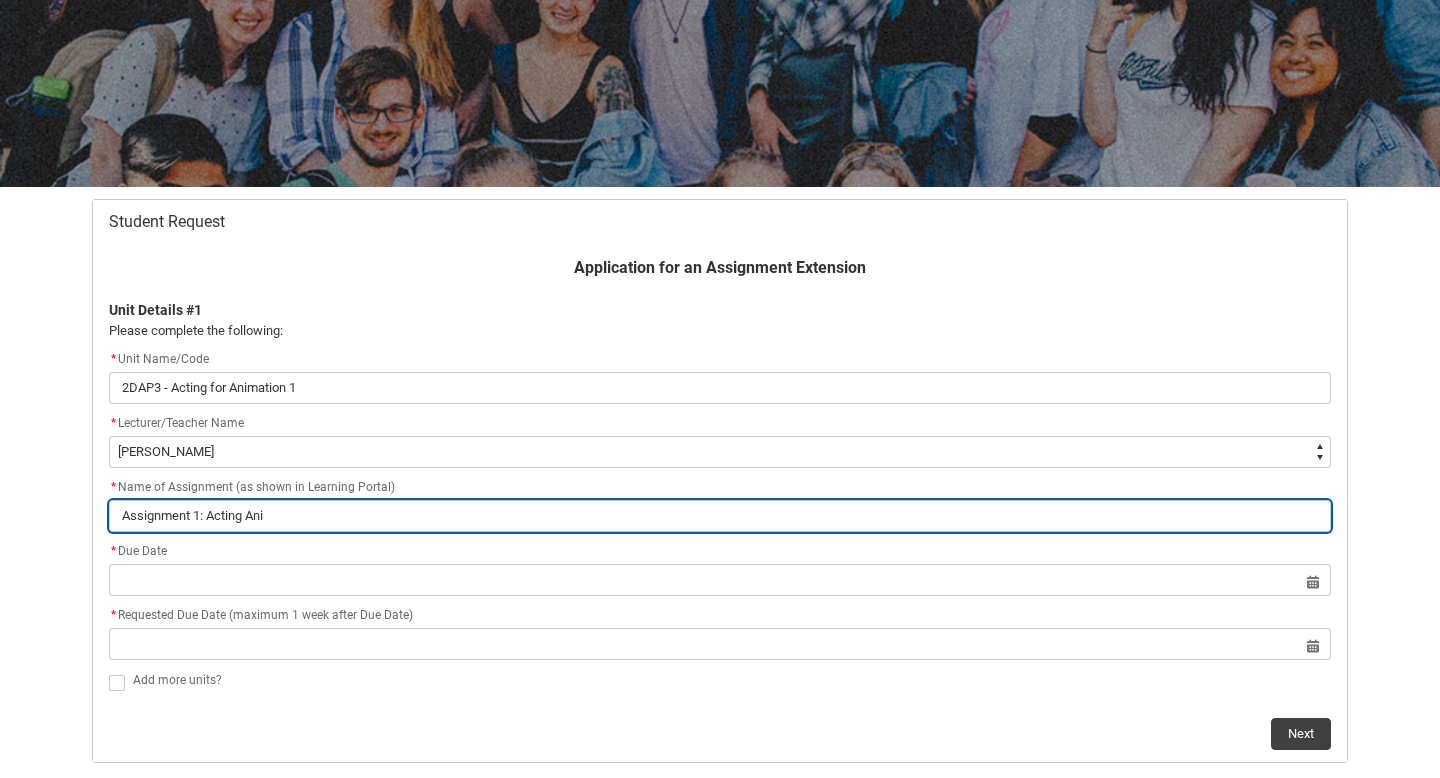 type on "Assignment 1: Acting Anim" 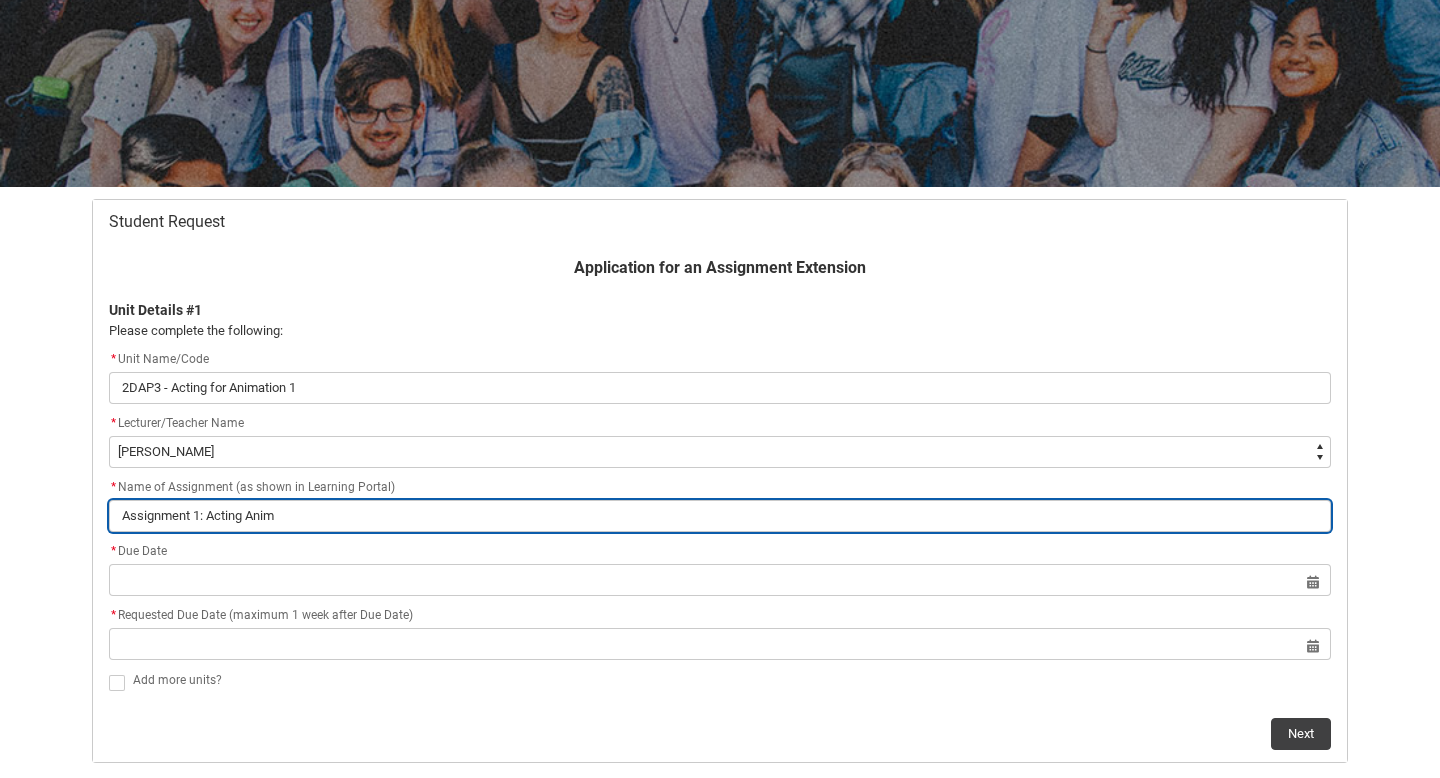 type on "Assignment 1: Acting Anima" 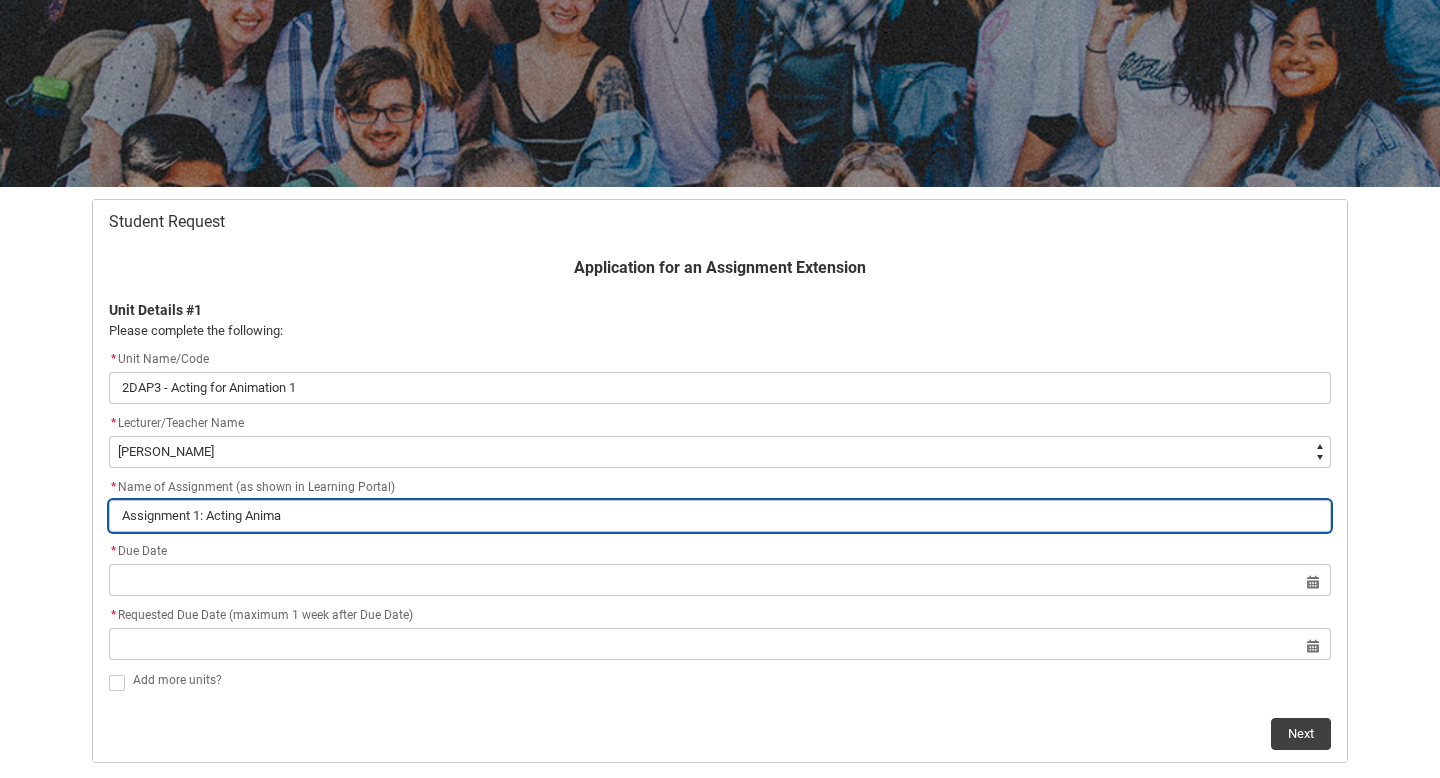 type on "Assignment 1: Acting Animat" 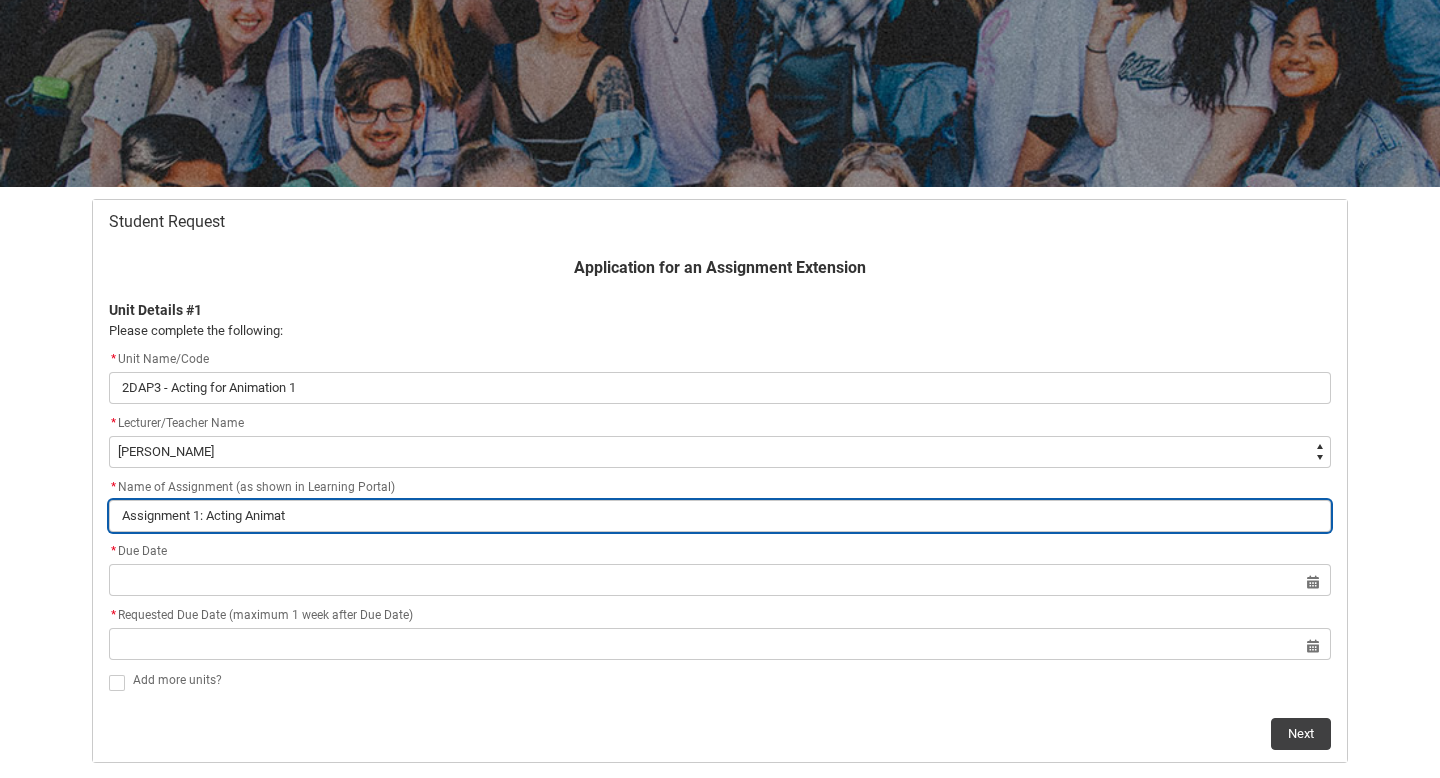 type on "Assignment 1: Acting Animati" 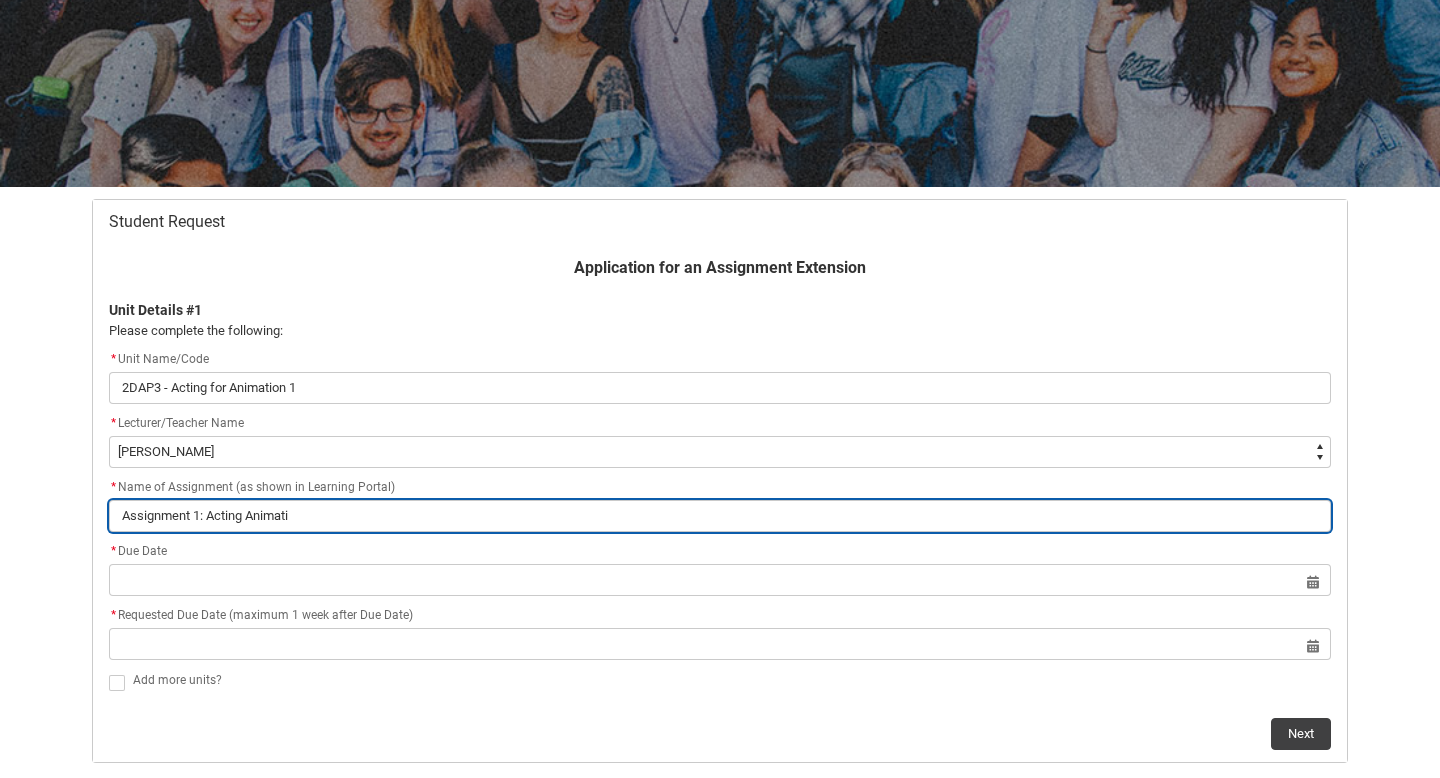 type on "Assignment 1: Acting Animatio" 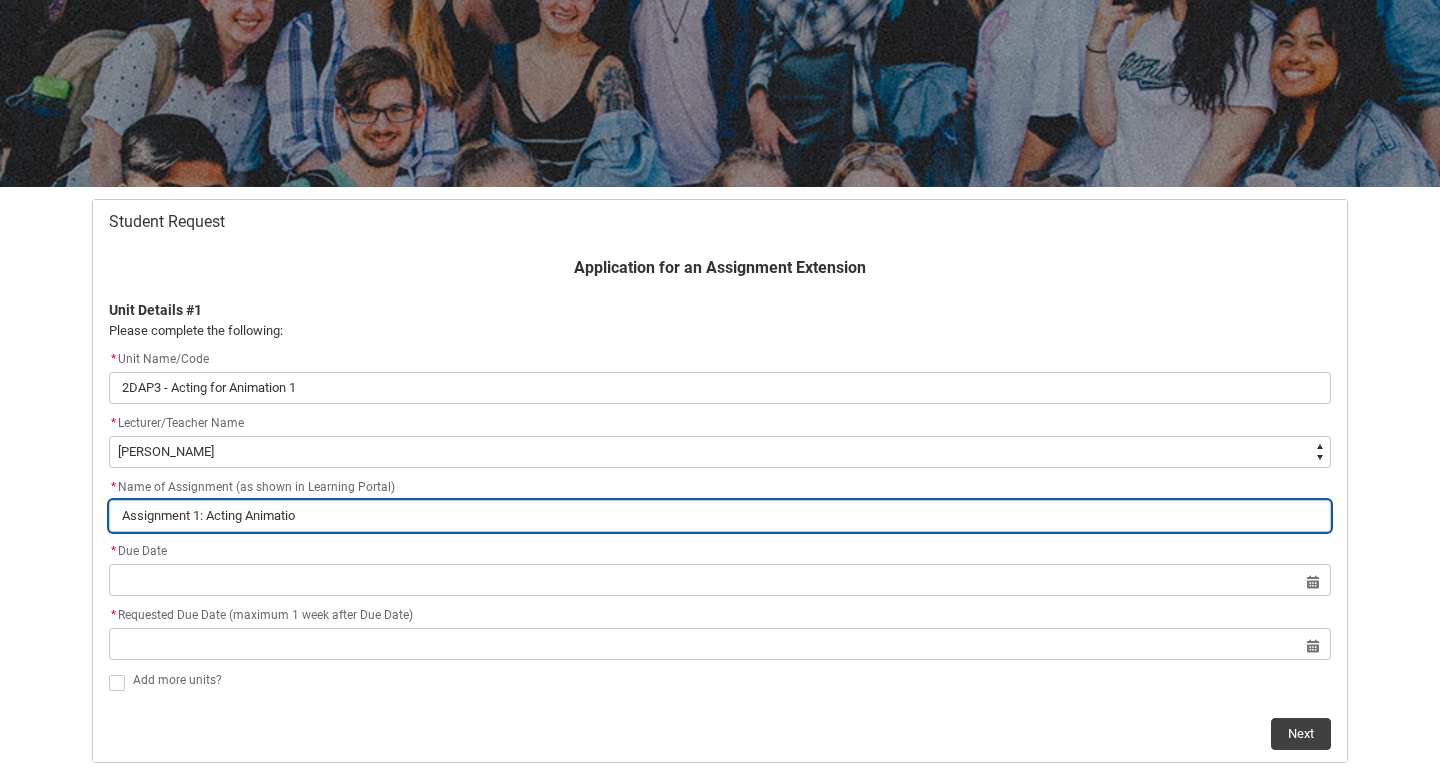 type on "Assignment 1: Acting Animation" 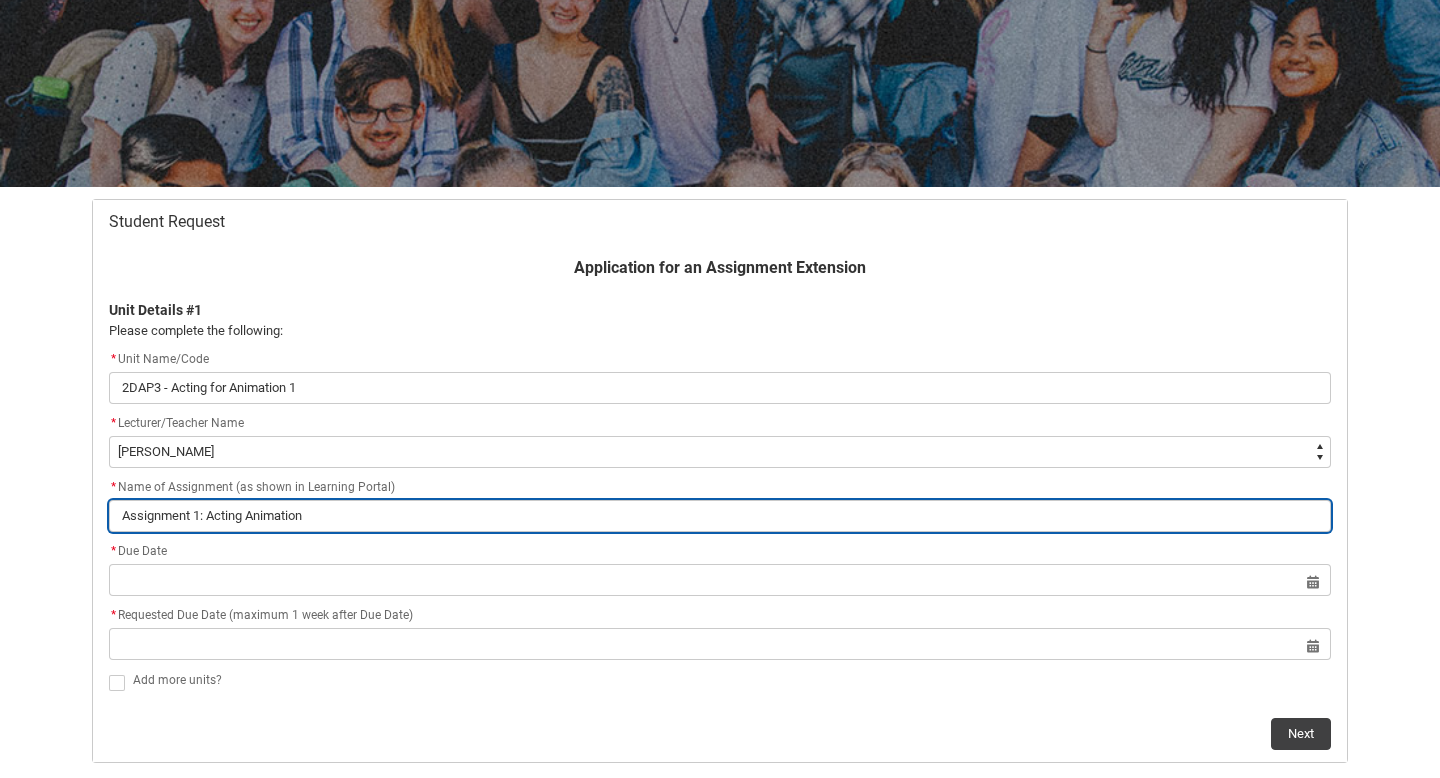 type on "Assignment 1: Acting Animation" 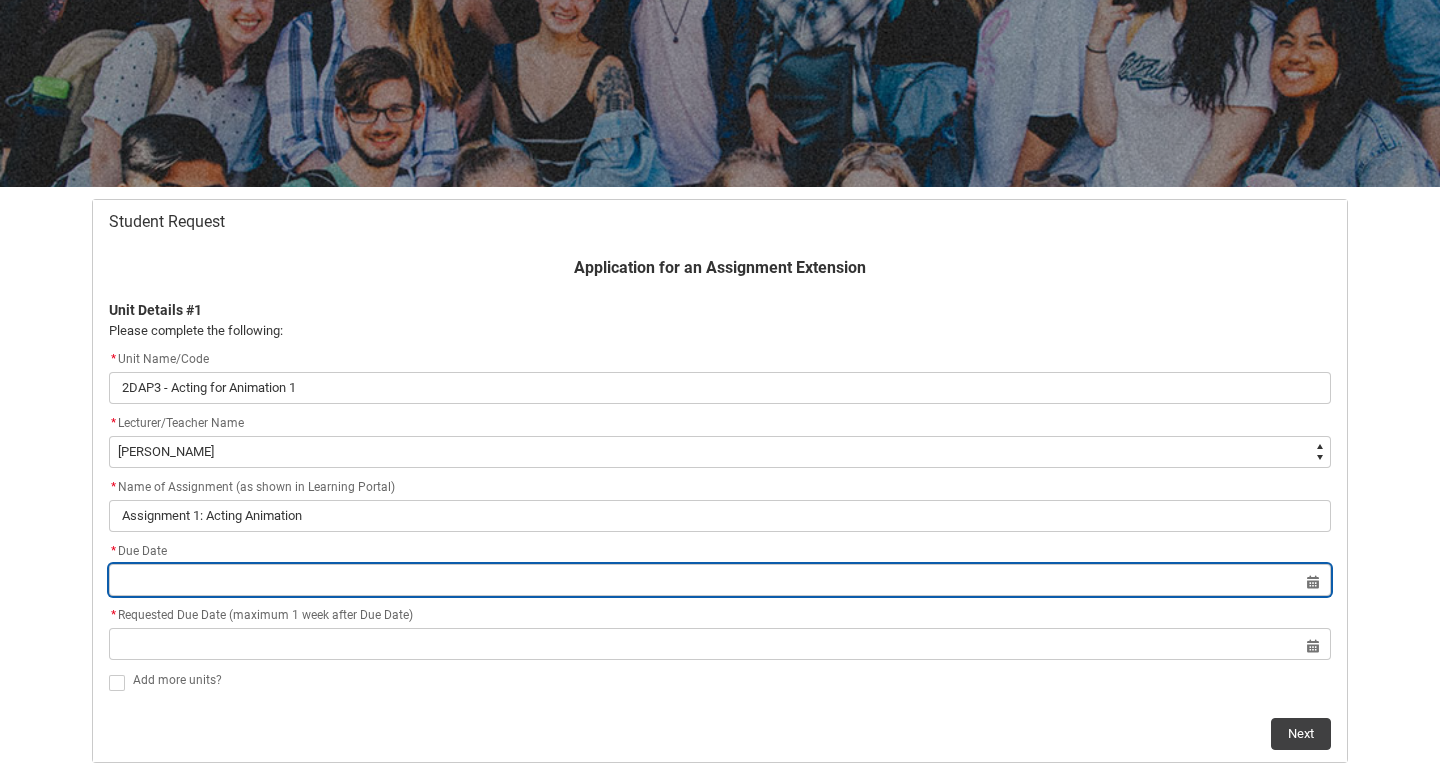 click at bounding box center (720, 580) 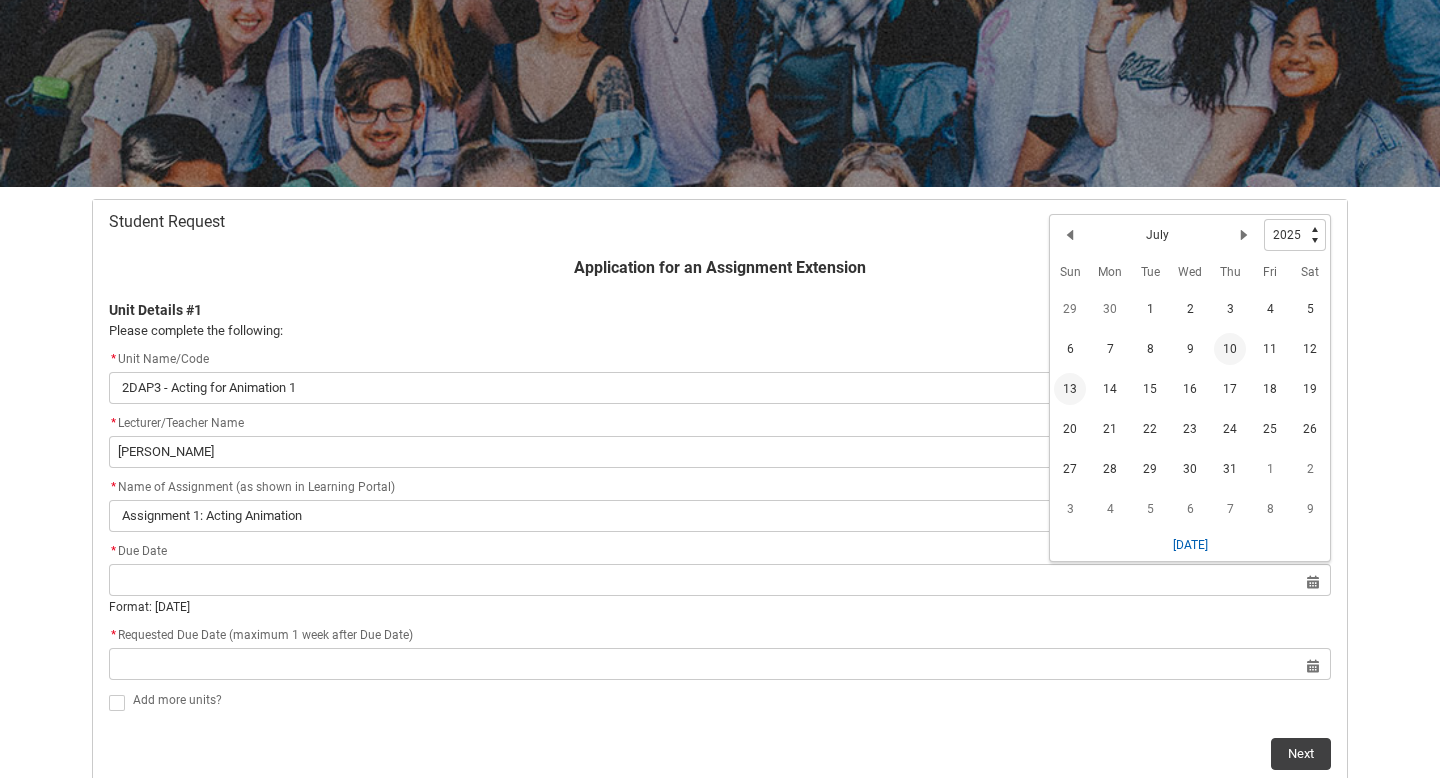 click on "13" 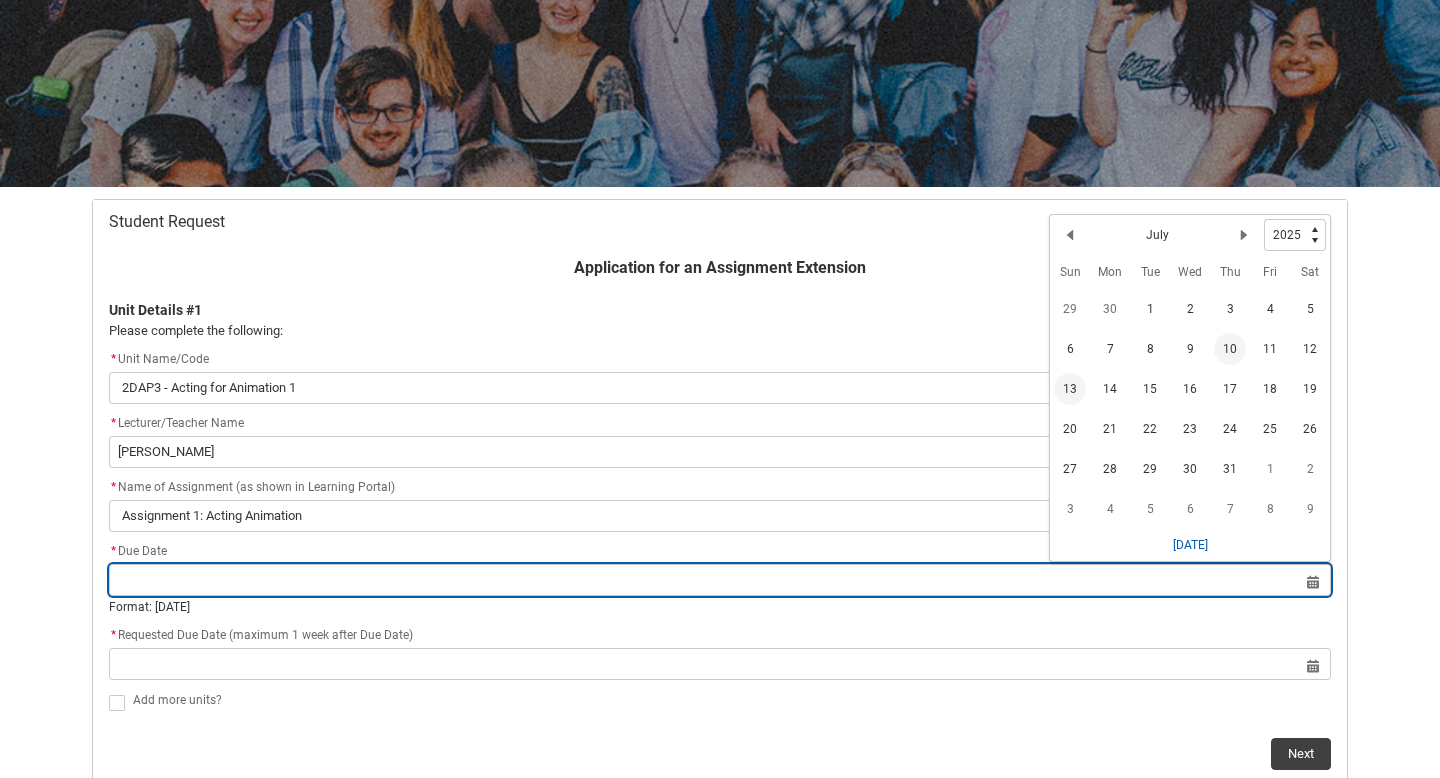 type on "[DATE]" 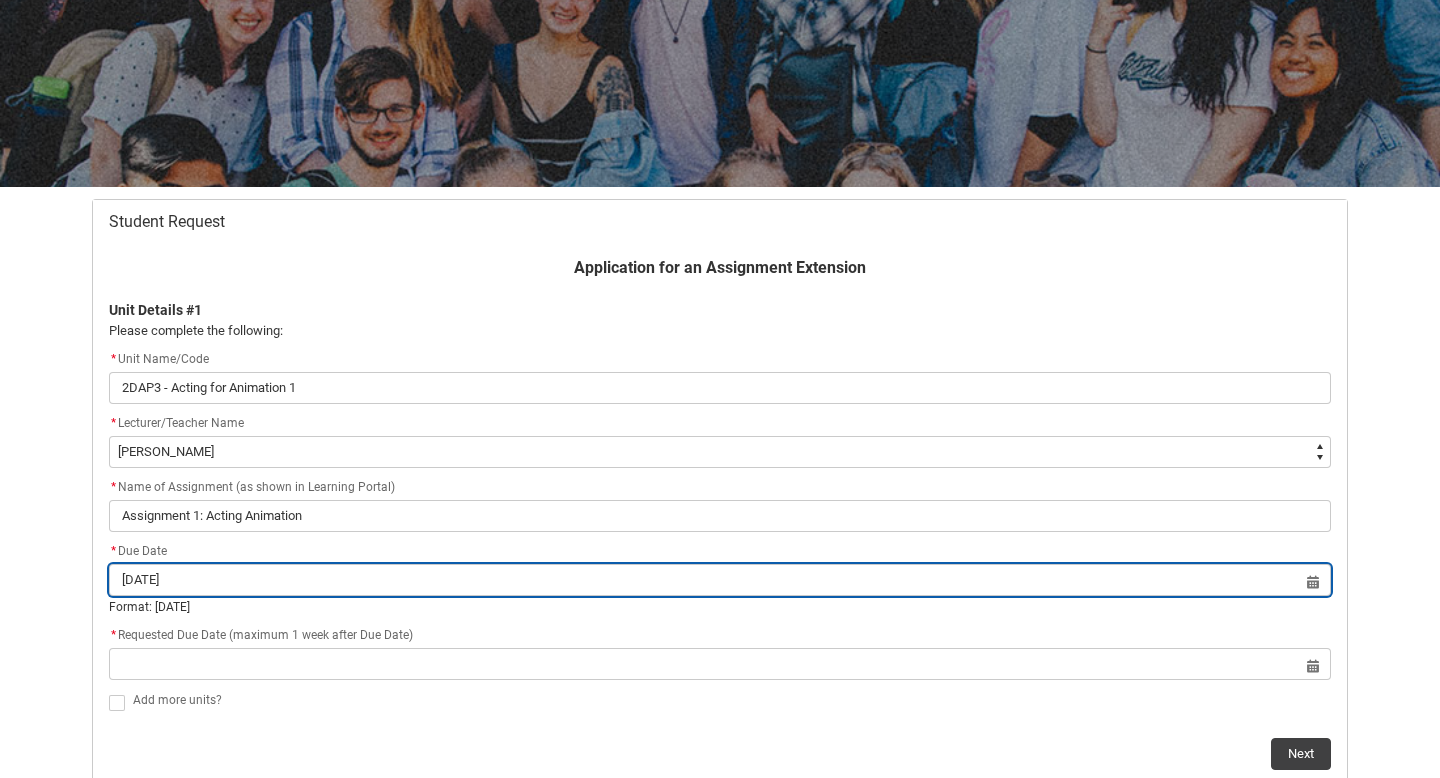 scroll, scrollTop: 296, scrollLeft: 0, axis: vertical 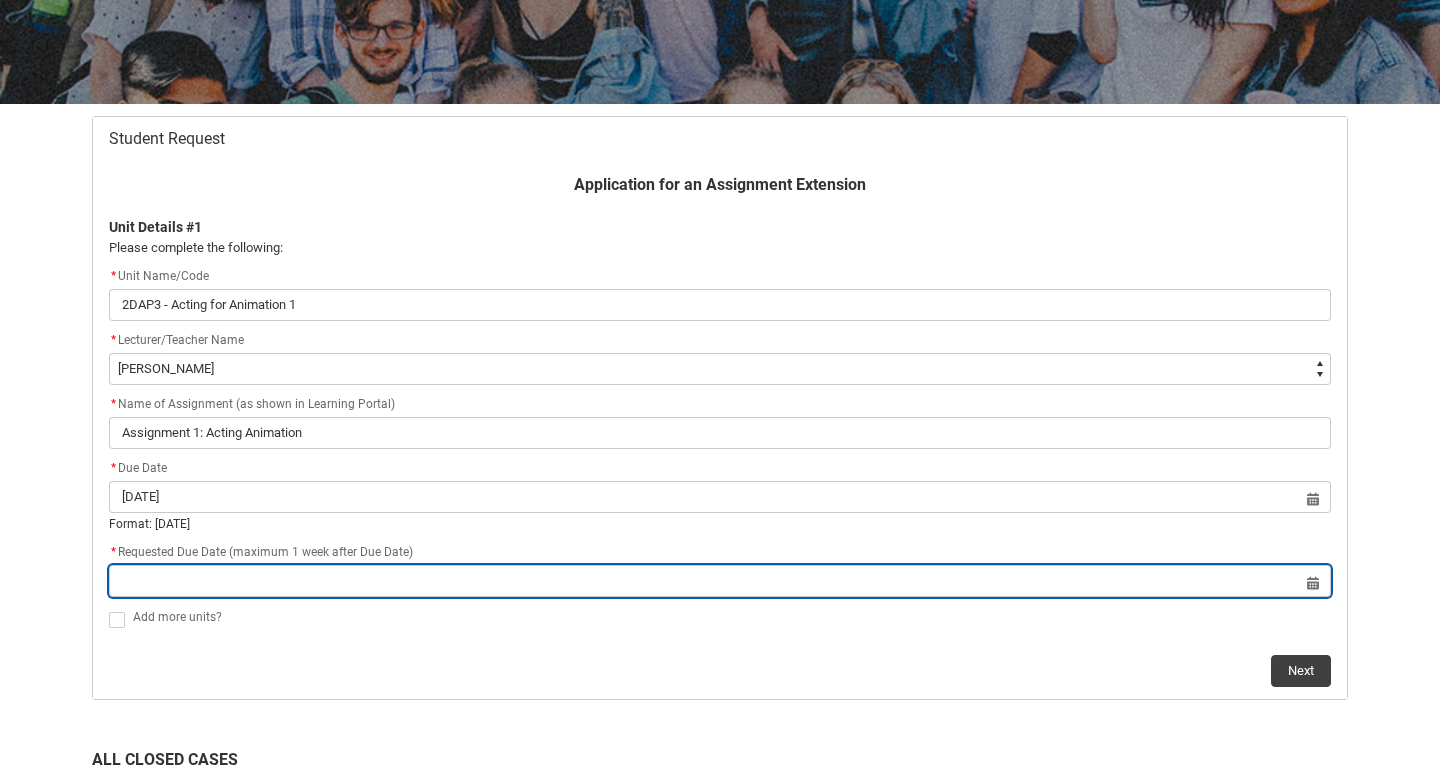 click at bounding box center [720, 581] 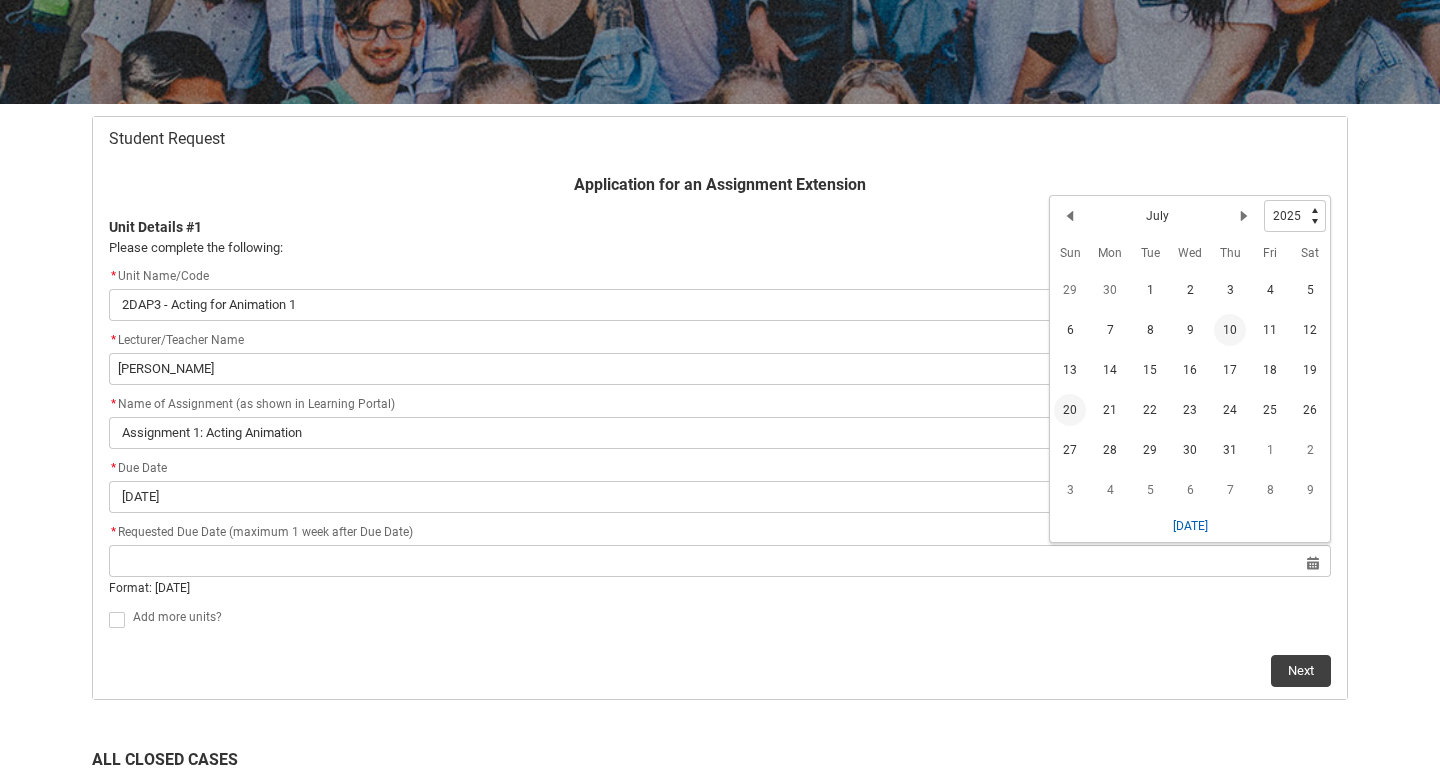 click on "20" 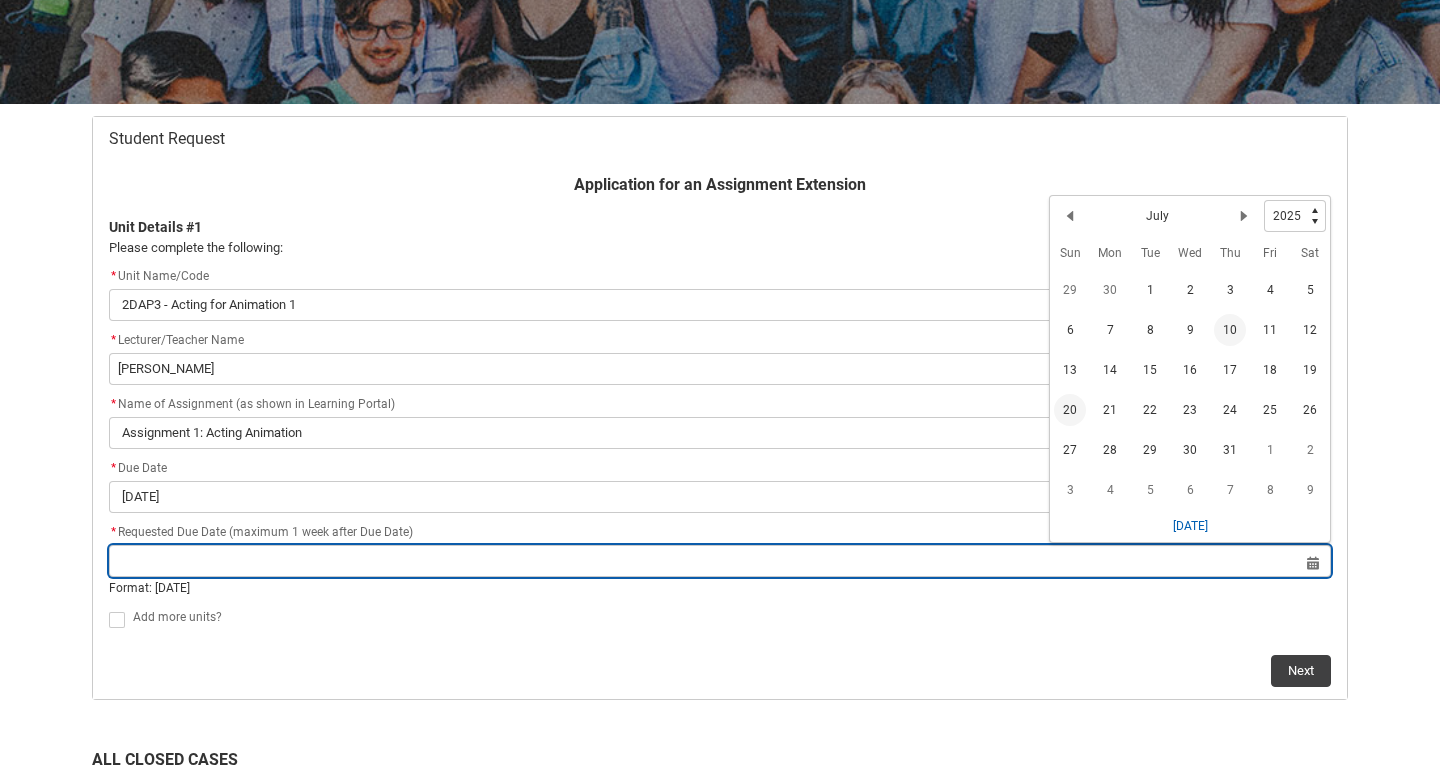 type on "[DATE]" 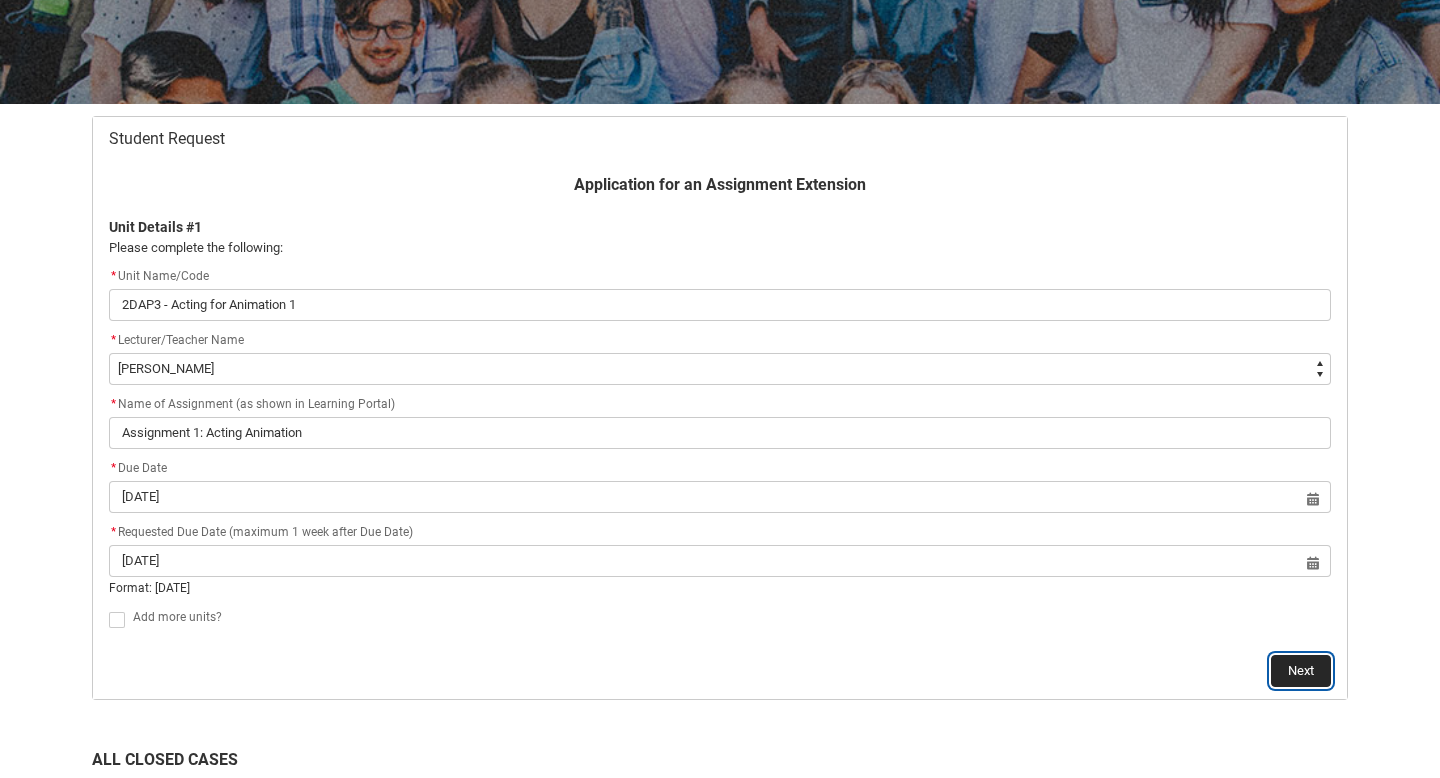 click on "Next" 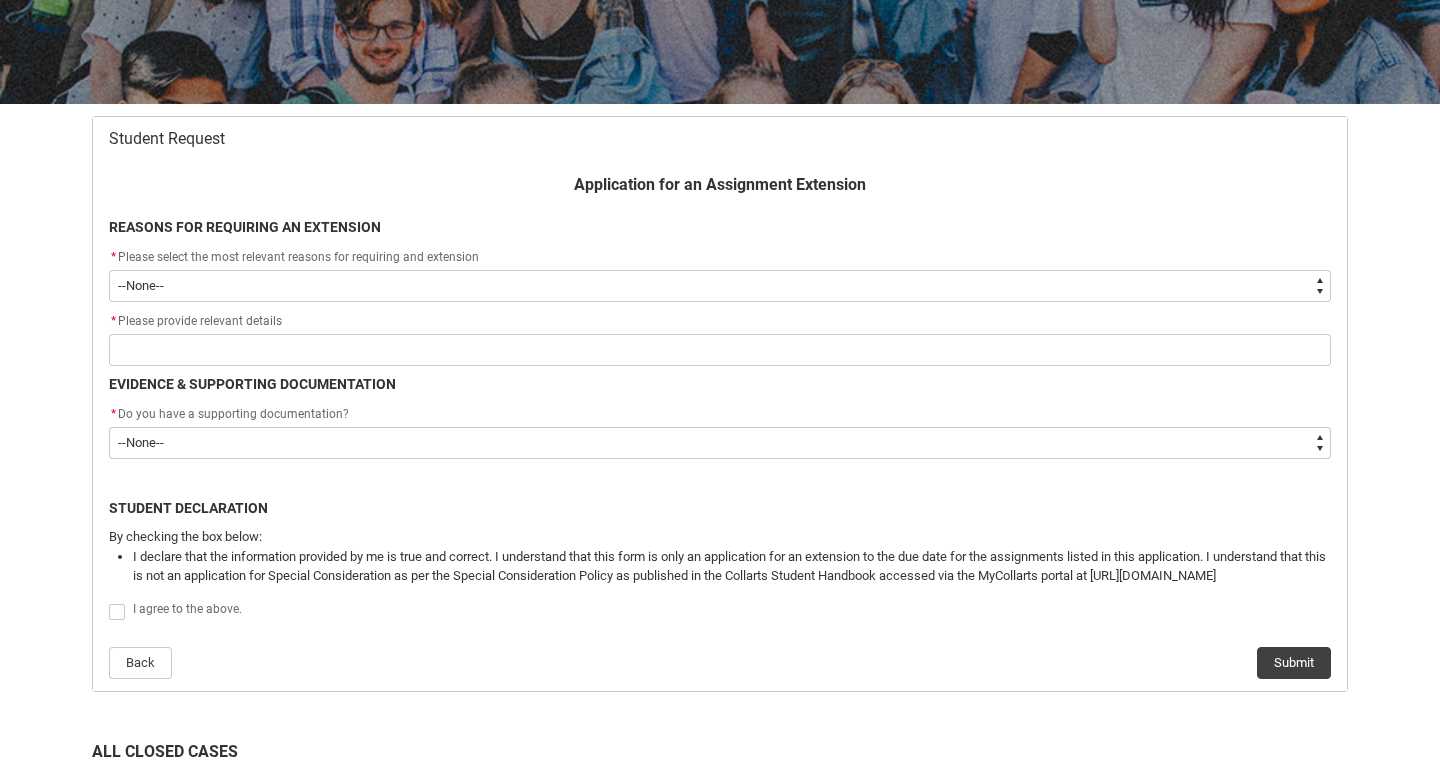 scroll, scrollTop: 213, scrollLeft: 0, axis: vertical 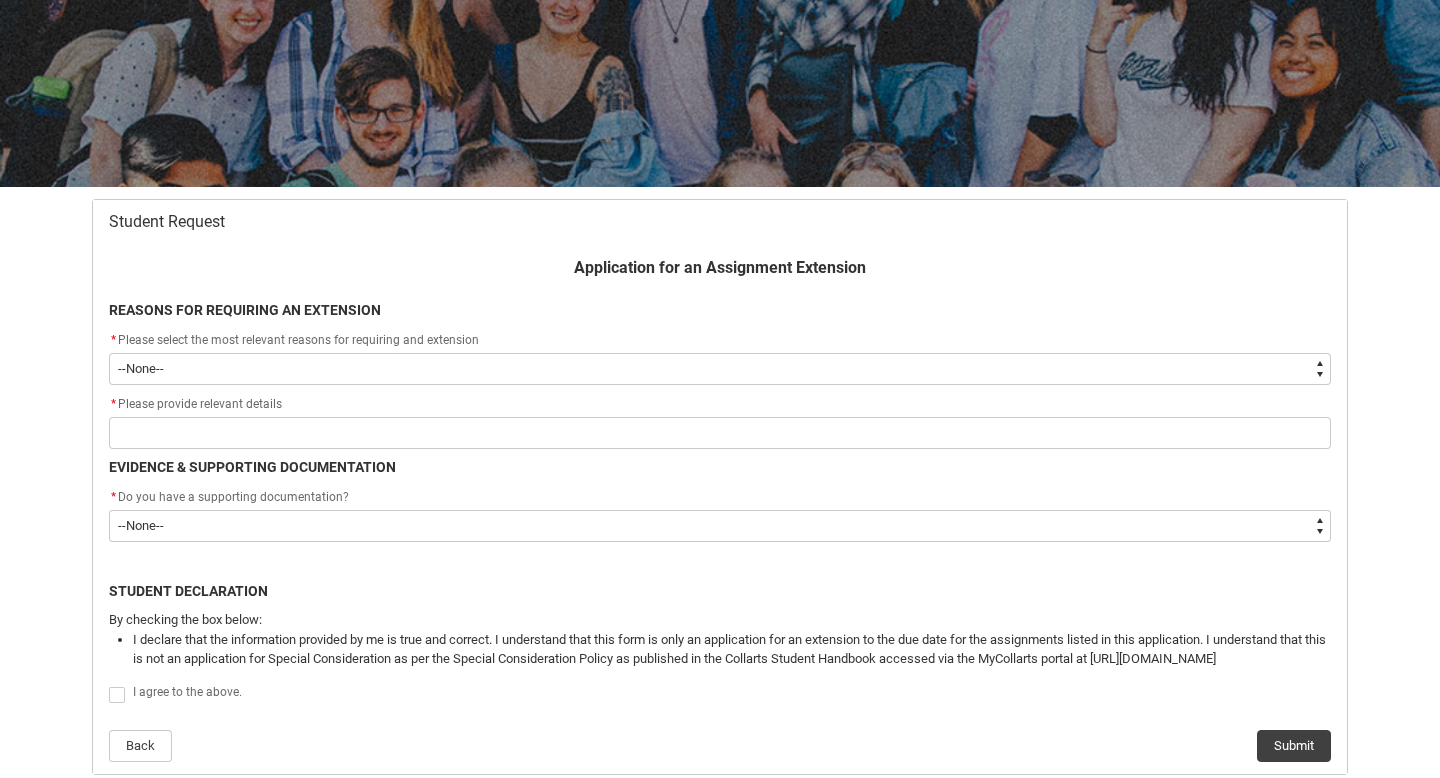 click on "* Please provide relevant details" 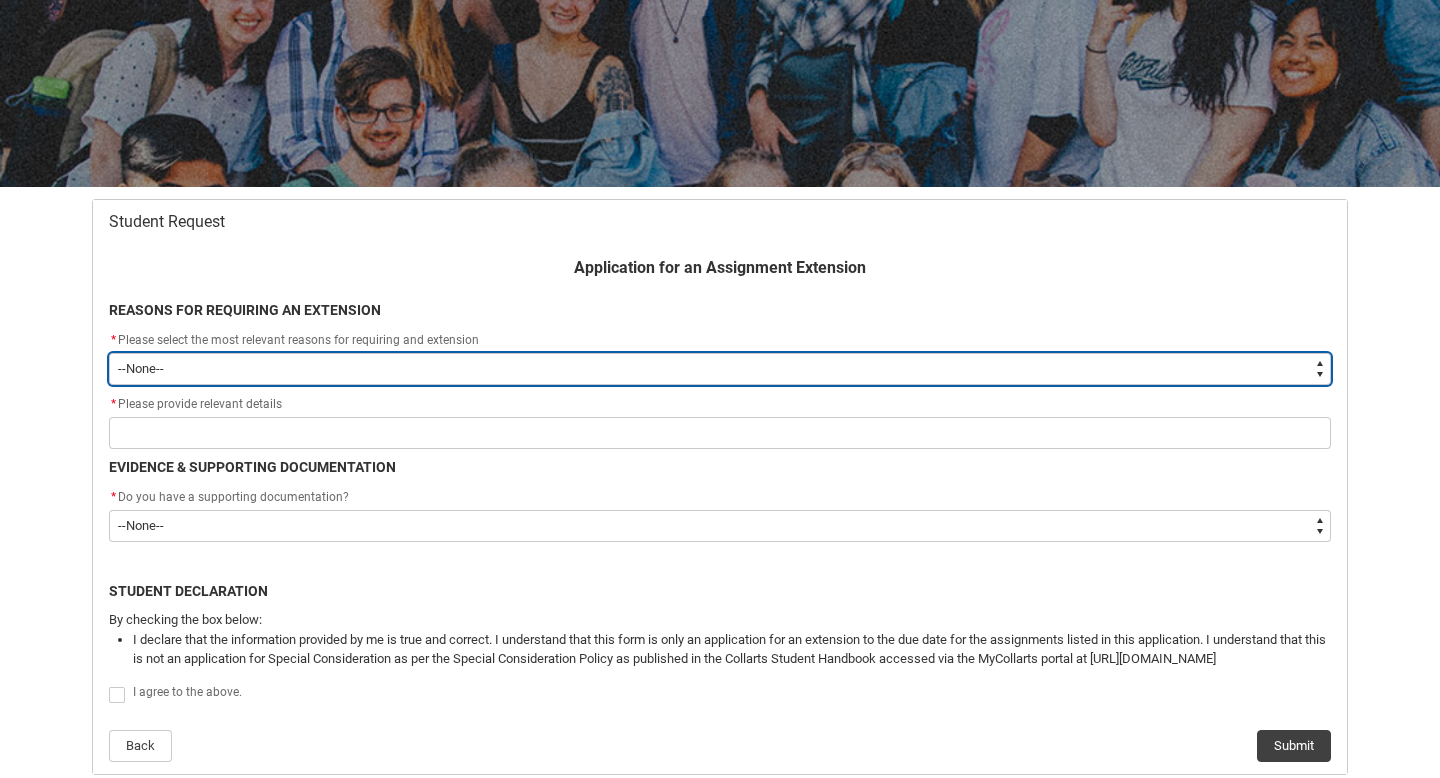 click on "--None-- Medical Reasons Work obligations Family obligations Academic Difficulties Significant religious or cultural reasons Other" at bounding box center (720, 369) 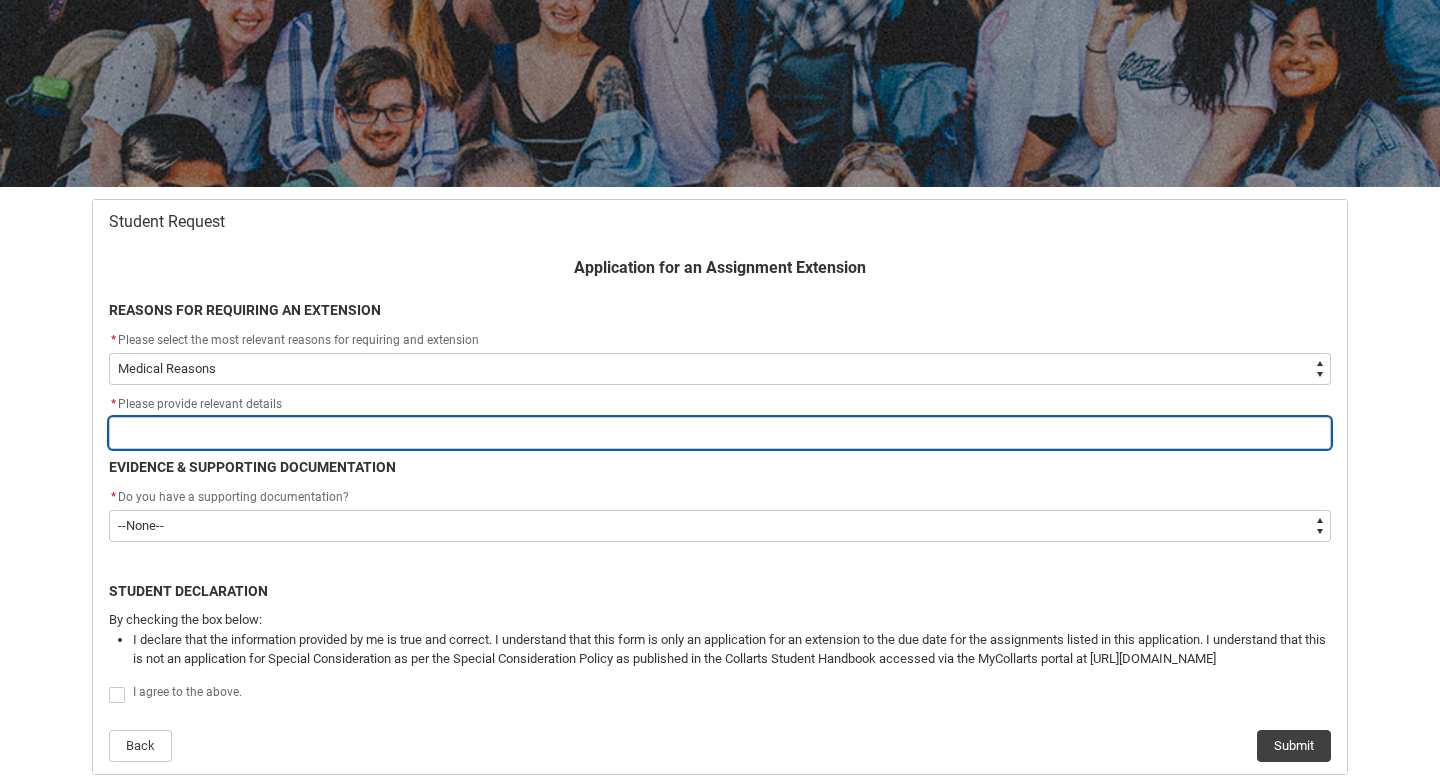 click at bounding box center [720, 433] 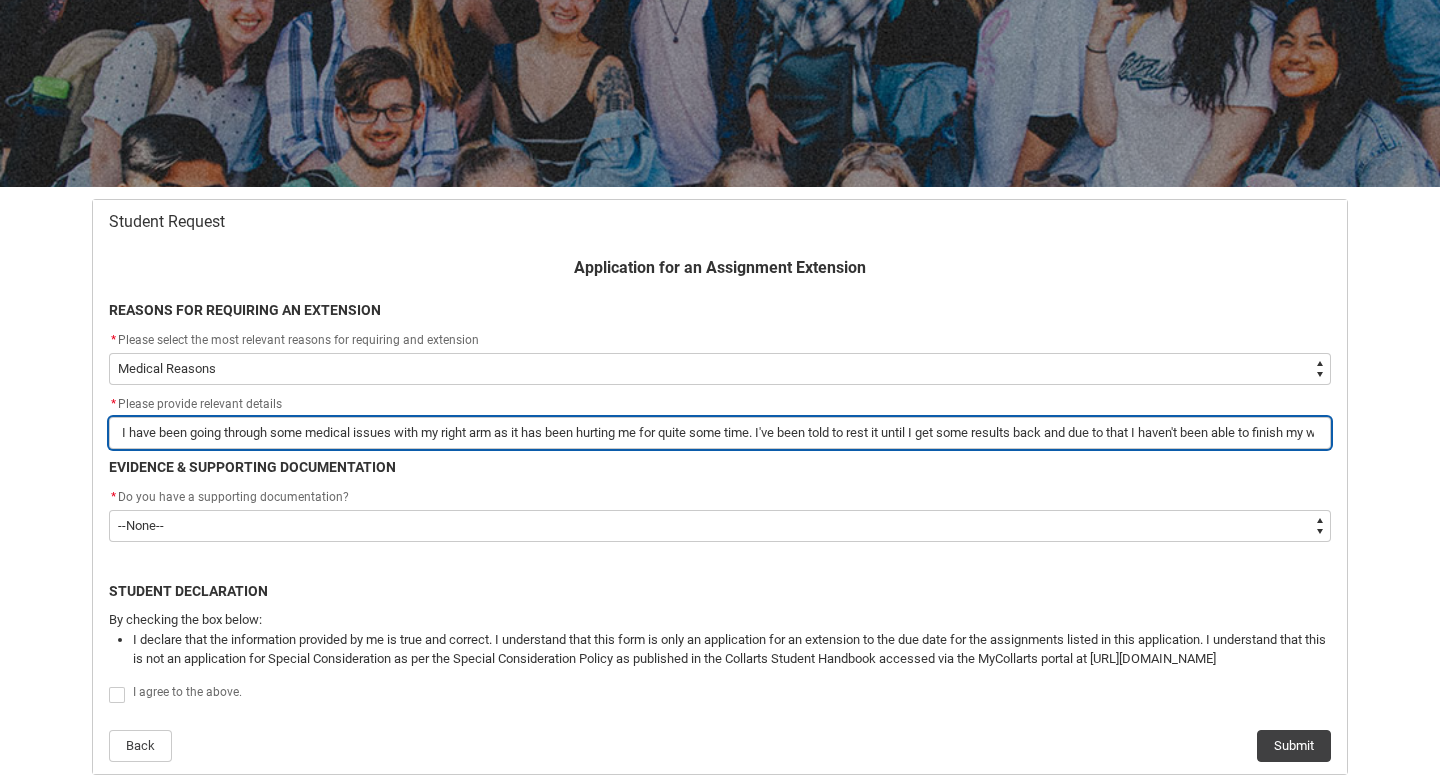 drag, startPoint x: 933, startPoint y: 431, endPoint x: 1080, endPoint y: 436, distance: 147.085 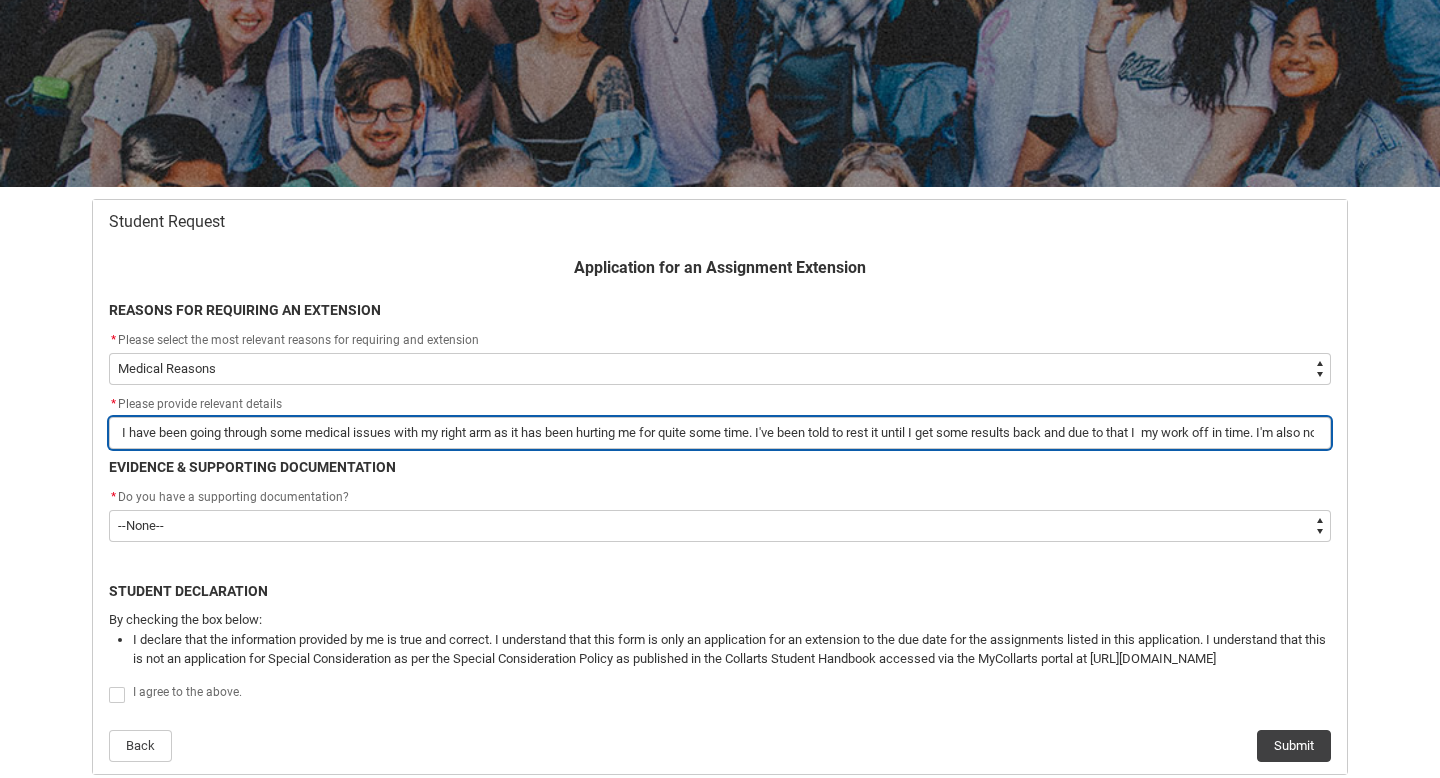 type on "I have been going through some medical issues with my right arm as it has been hurting me for quite some time. I've been told to rest it until I get some results back and due to that I j my work off in time. I'm also not doing to" 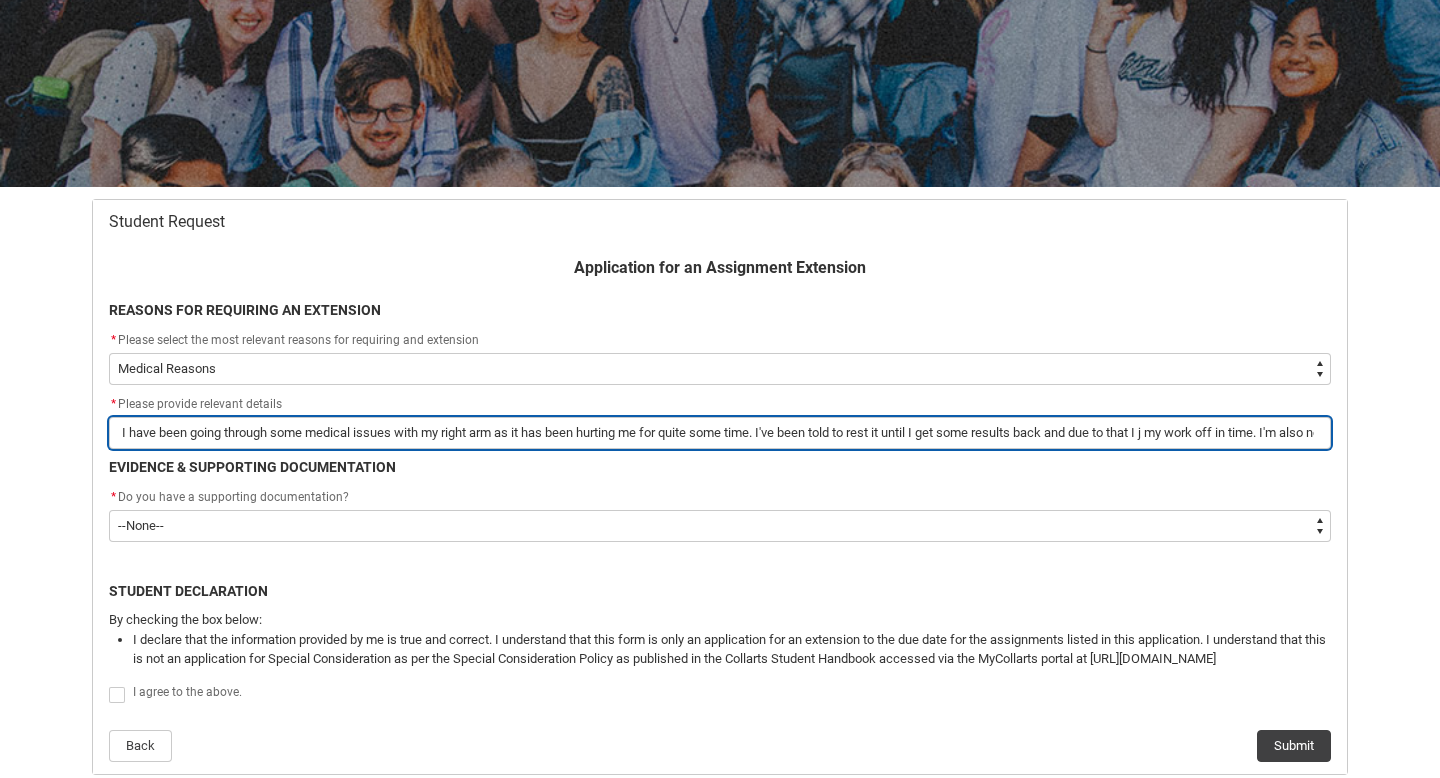 type on "I have been going through some medical issues with my right arm as it has been hurting me for quite some time. I've been told to rest it until I get some results back and due to that I ju my work off in time. I'm also not doing to" 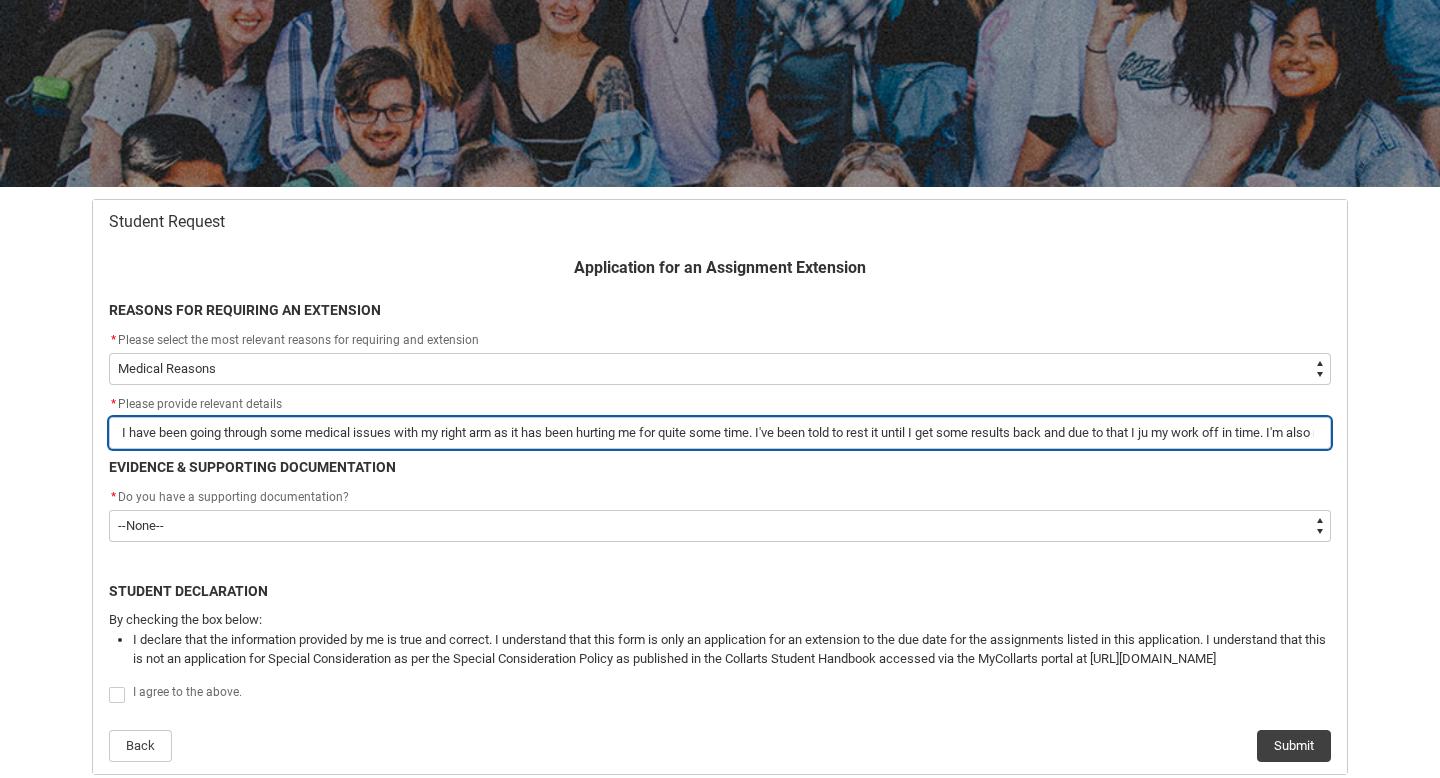 type on "I have been going through some medical issues with my right arm as it has been hurting me for quite some time. I've been told to rest it until I get some results back and due to that I jus my work off in time. I'm also not doing to" 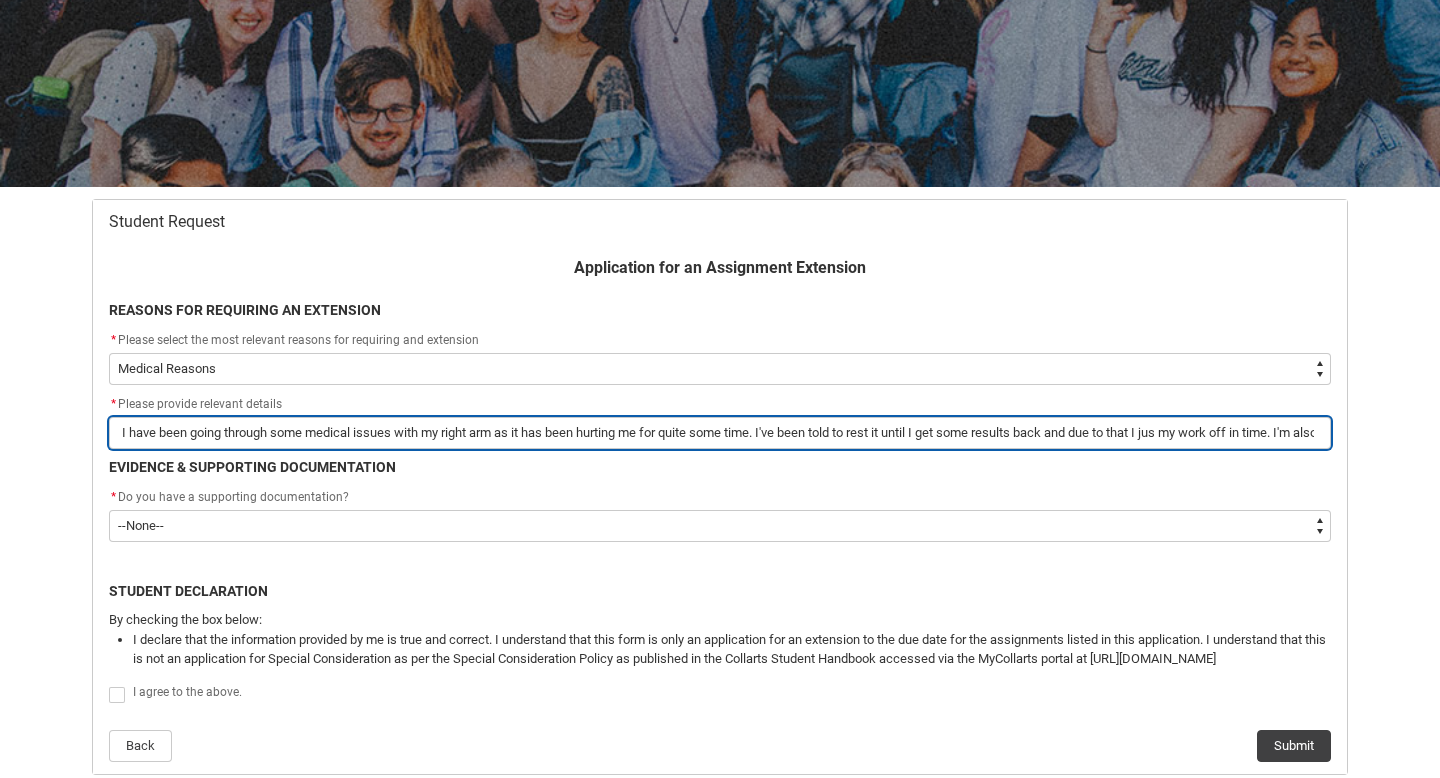 type on "I have been going through some medical issues with my right arm as it has been hurting me for quite some time. I've been told to rest it until I get some results back and due to that I just my work off in time. I'm also not doing to" 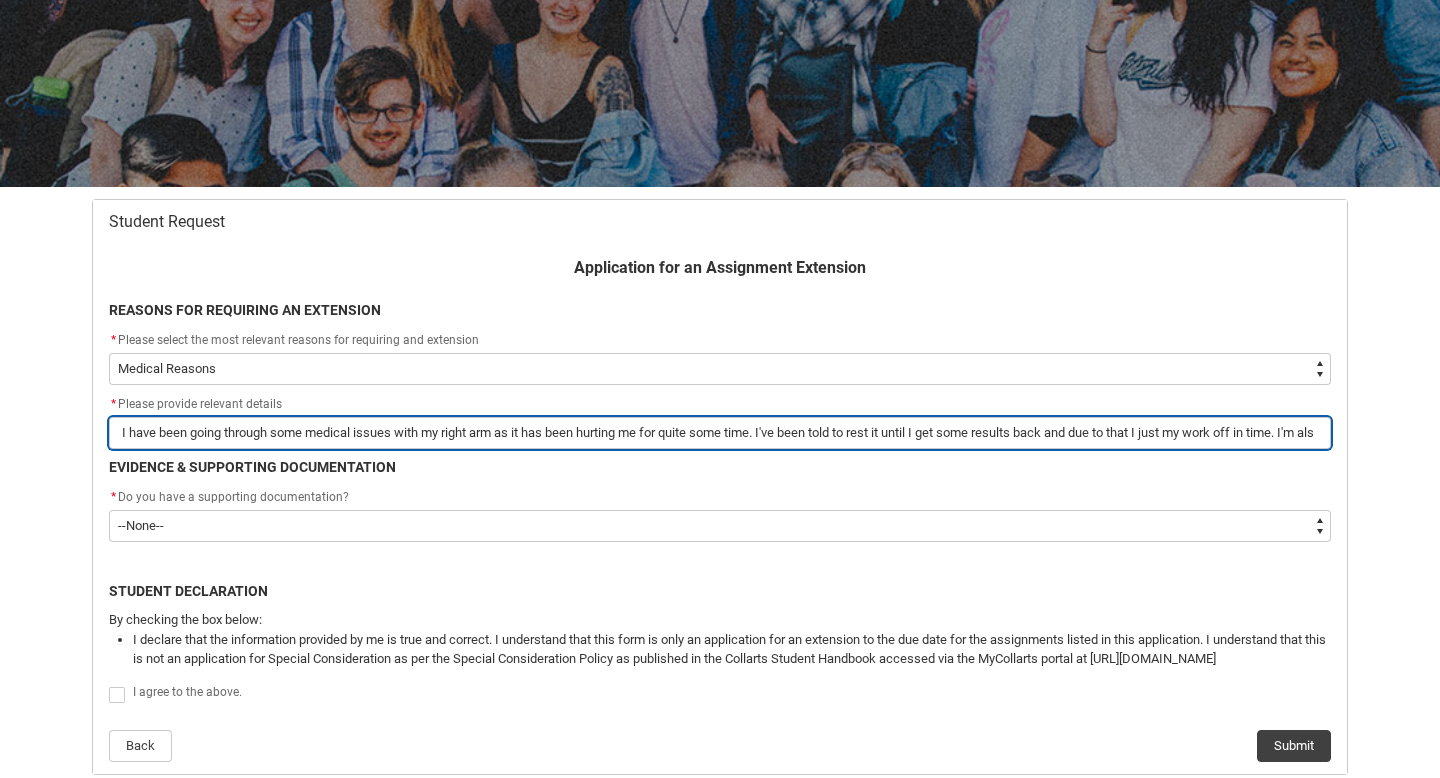type on "I have been going through some medical issues with my right arm as it has been hurting me for quite some time. I've been told to rest it until I get some results back and due to that I just  my work off in time. I'm also not doing to" 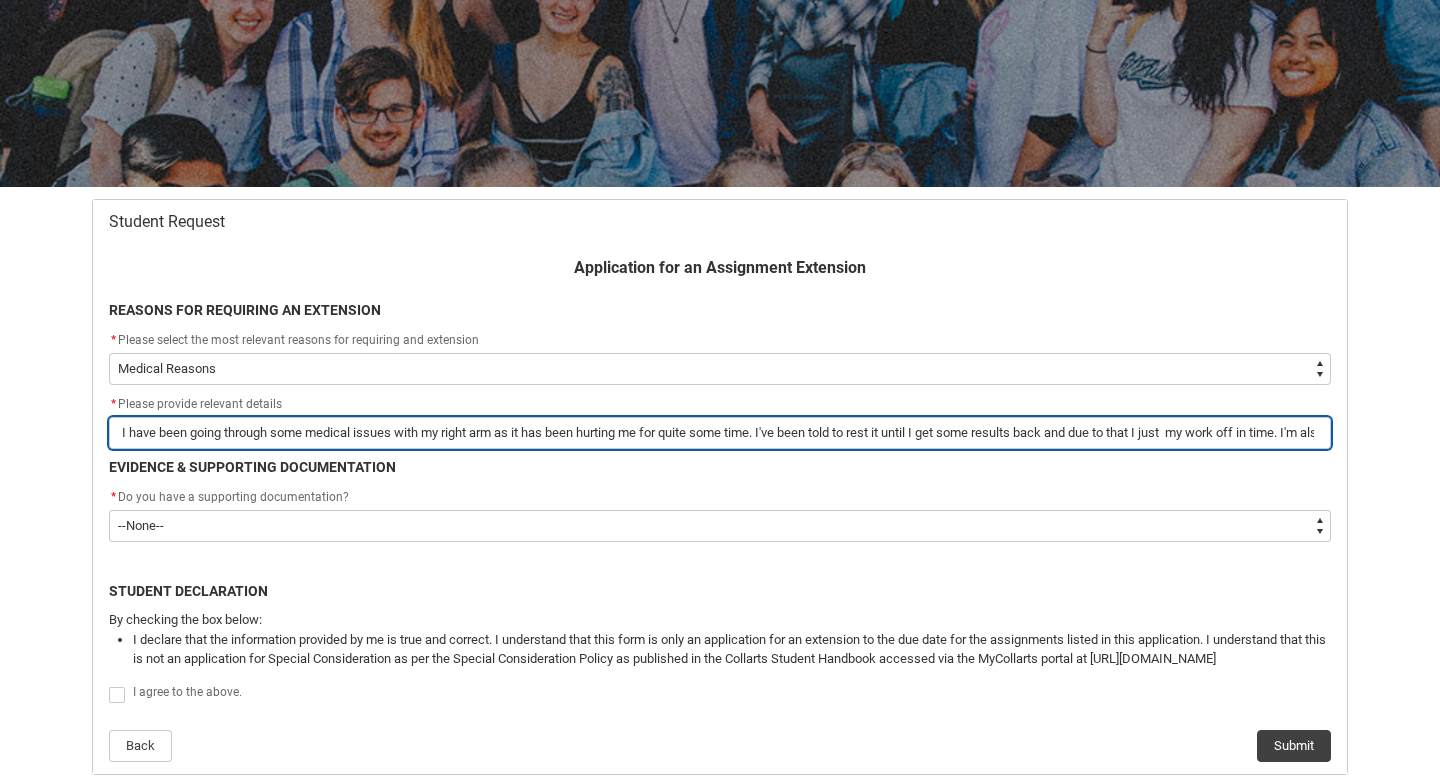 type on "I have been going through some medical issues with my right arm as it has been hurting me for quite some time. I've been told to rest it until I get some results back and due to that I just n my work off in time. I'm also not doing to" 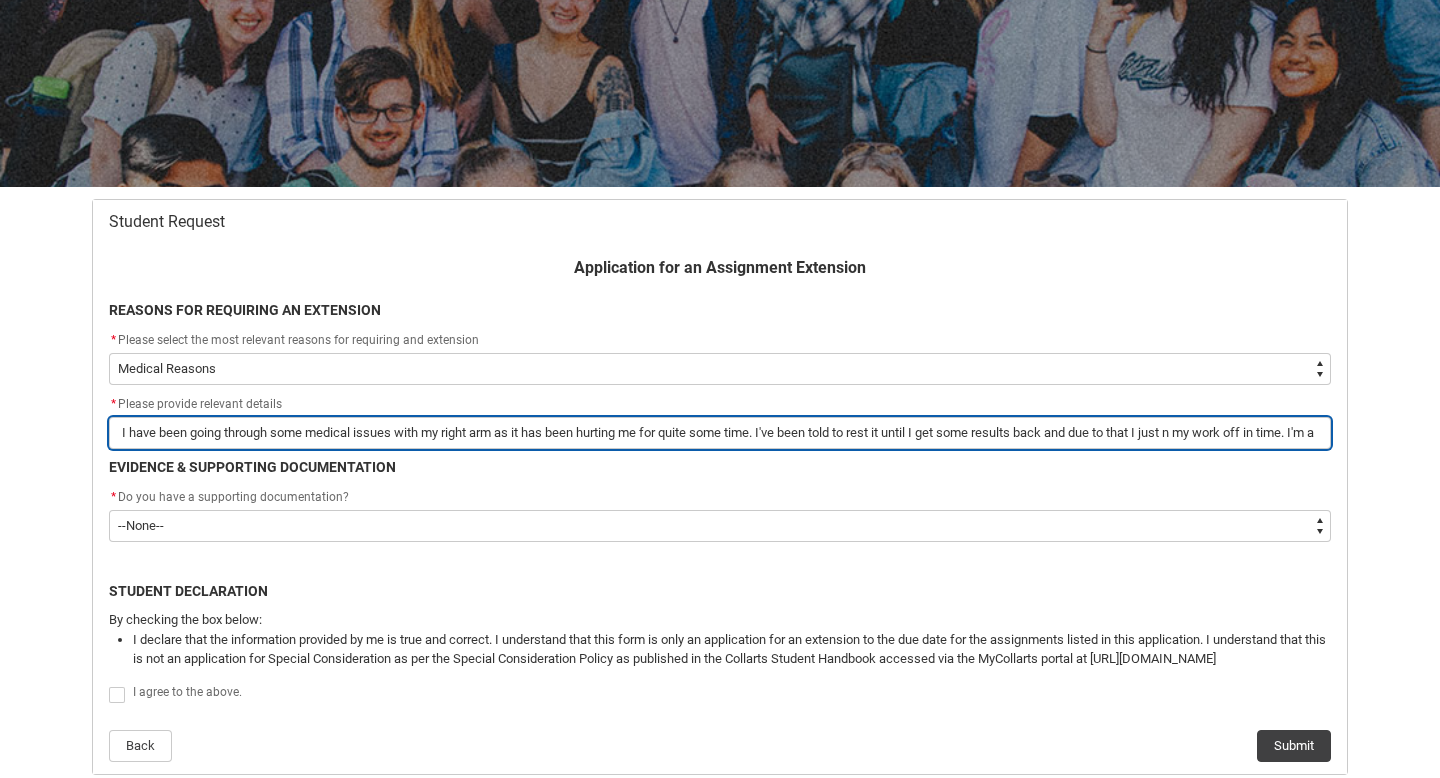 type on "I have been going through some medical issues with my right arm as it has been hurting me for quite some time. I've been told to rest it until I get some results back and due to that I just ne my work off in time. I'm also not doing to" 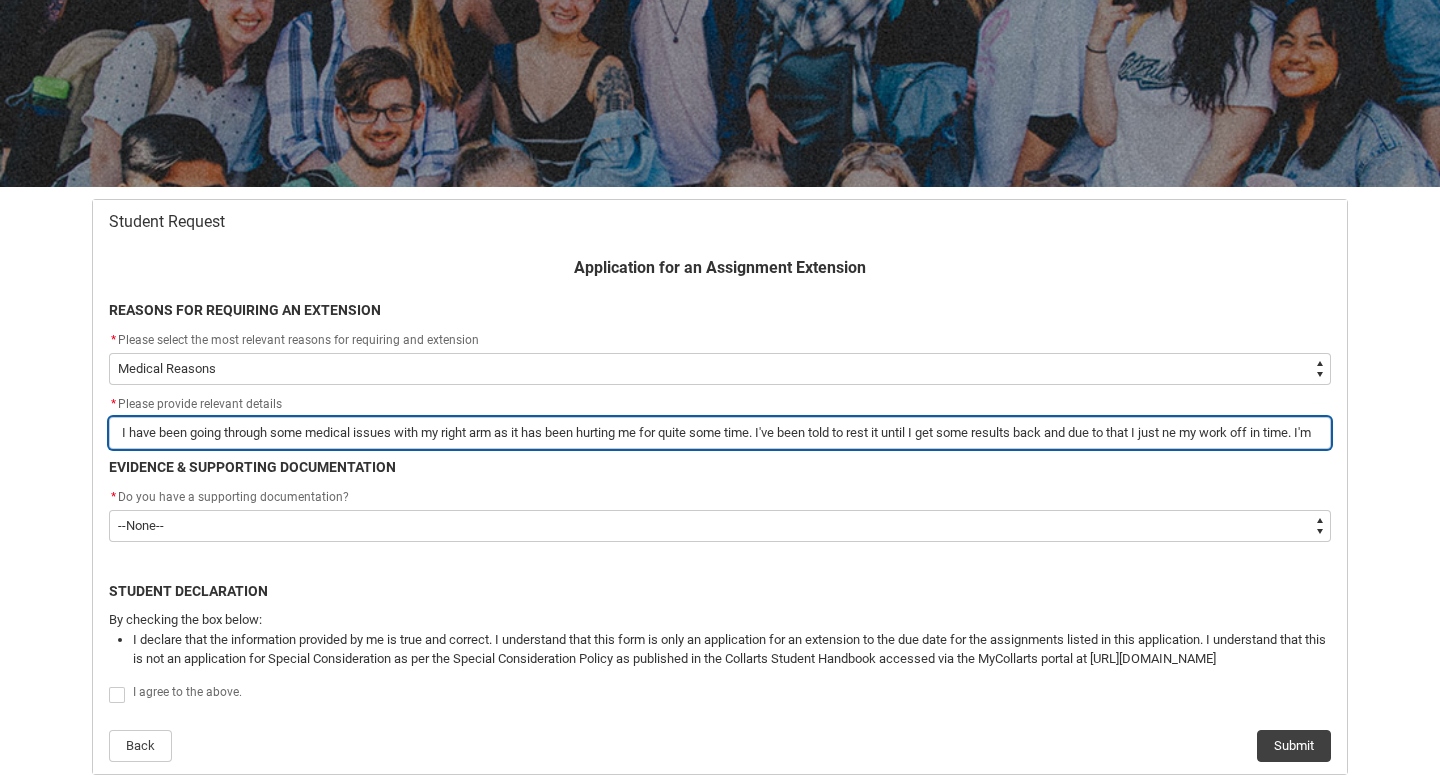 type on "I have been going through some medical issues with my right arm as it has been hurting me for quite some time. I've been told to rest it until I get some results back and due to that I just nee my work off in time. I'm also not doing to" 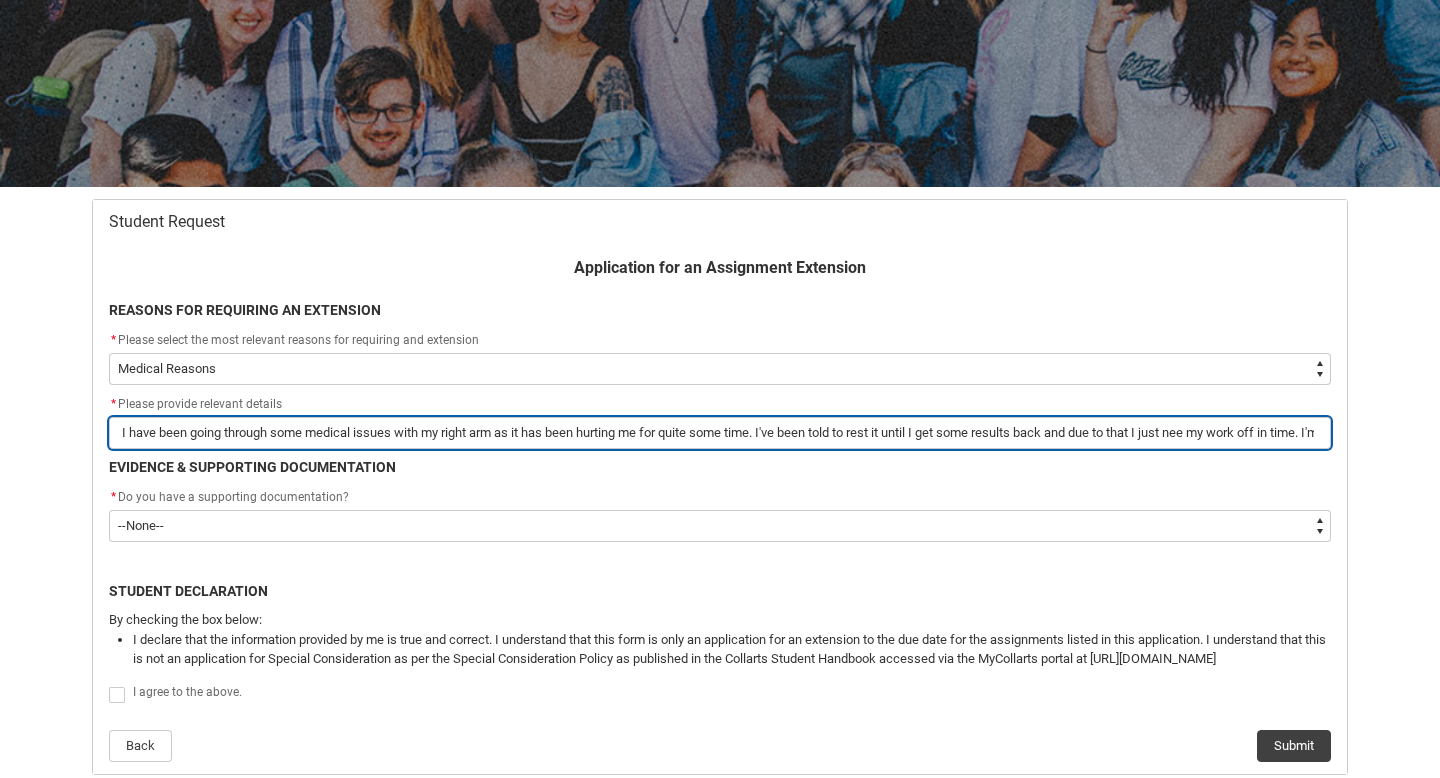 type on "I have been going through some medical issues with my right arm as it has been hurting me for quite some time. I've been told to rest it until I get some results back and due to that I just need my work off in time. I'm also not doing to" 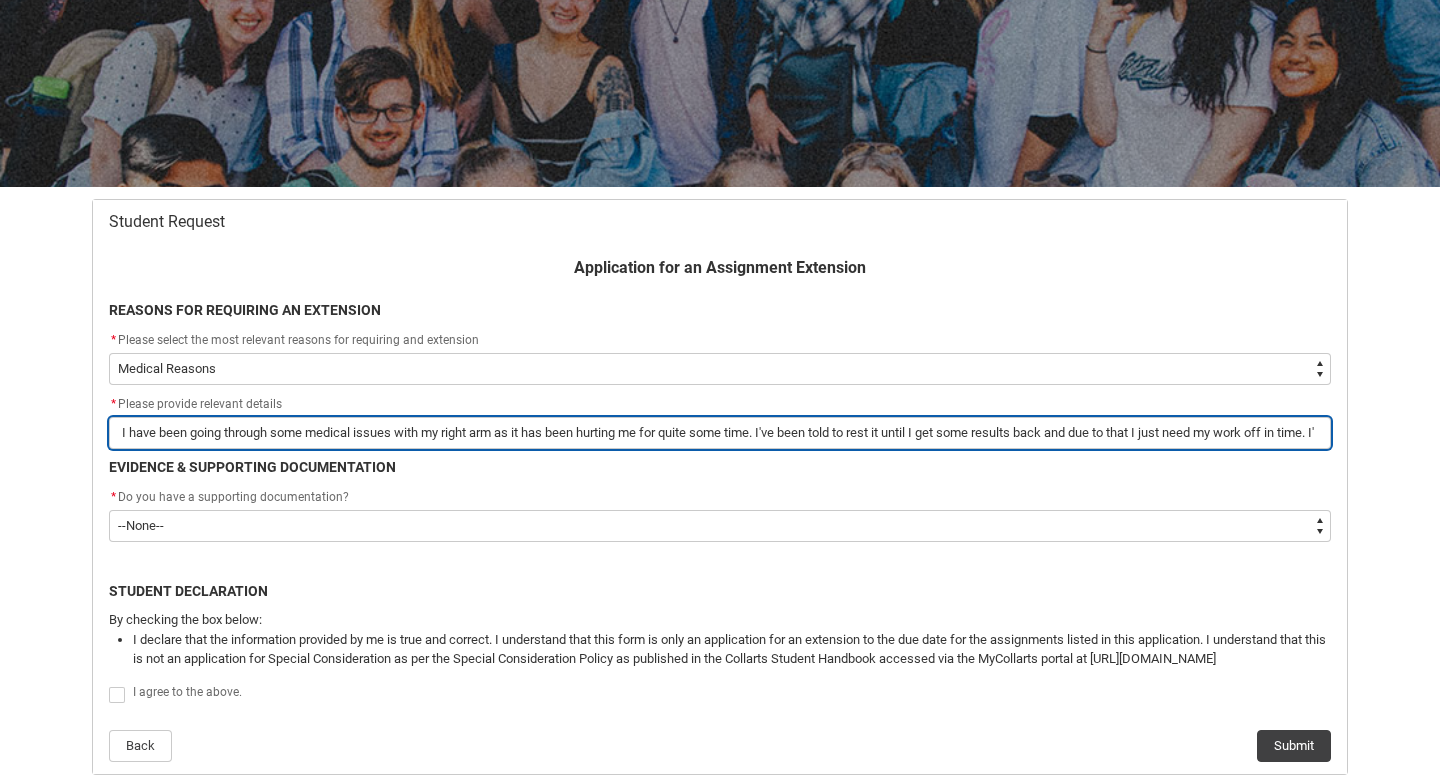 type on "I have been going through some medical issues with my right arm as it has been hurting me for quite some time. I've been told to rest it until I get some results back and due to that I just need  my work off in time. I'm also not doing to" 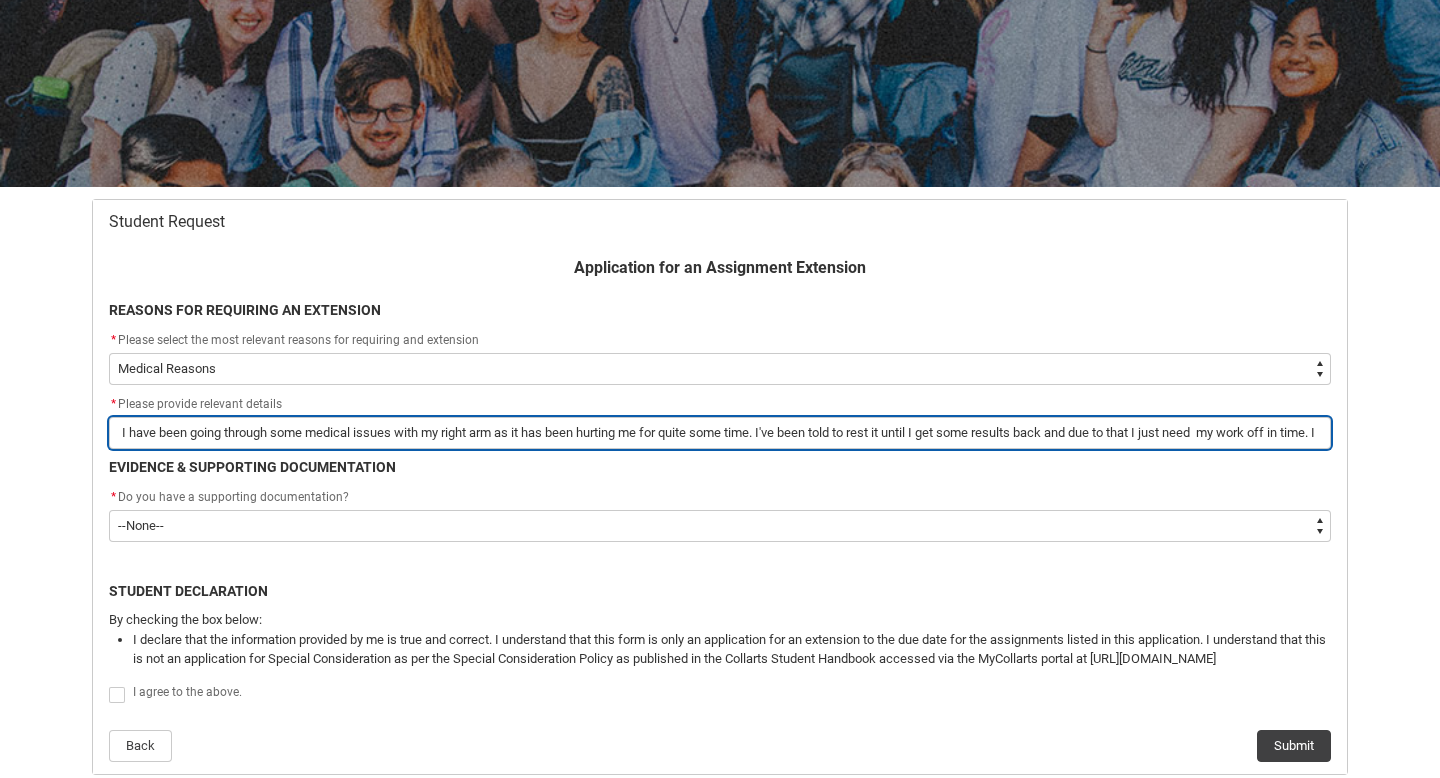 type on "I have been going through some medical issues with my right arm as it has been hurting me for quite some time. I've been told to rest it until I get some results back and due to that I just need s my work off in time. I'm also not doing to" 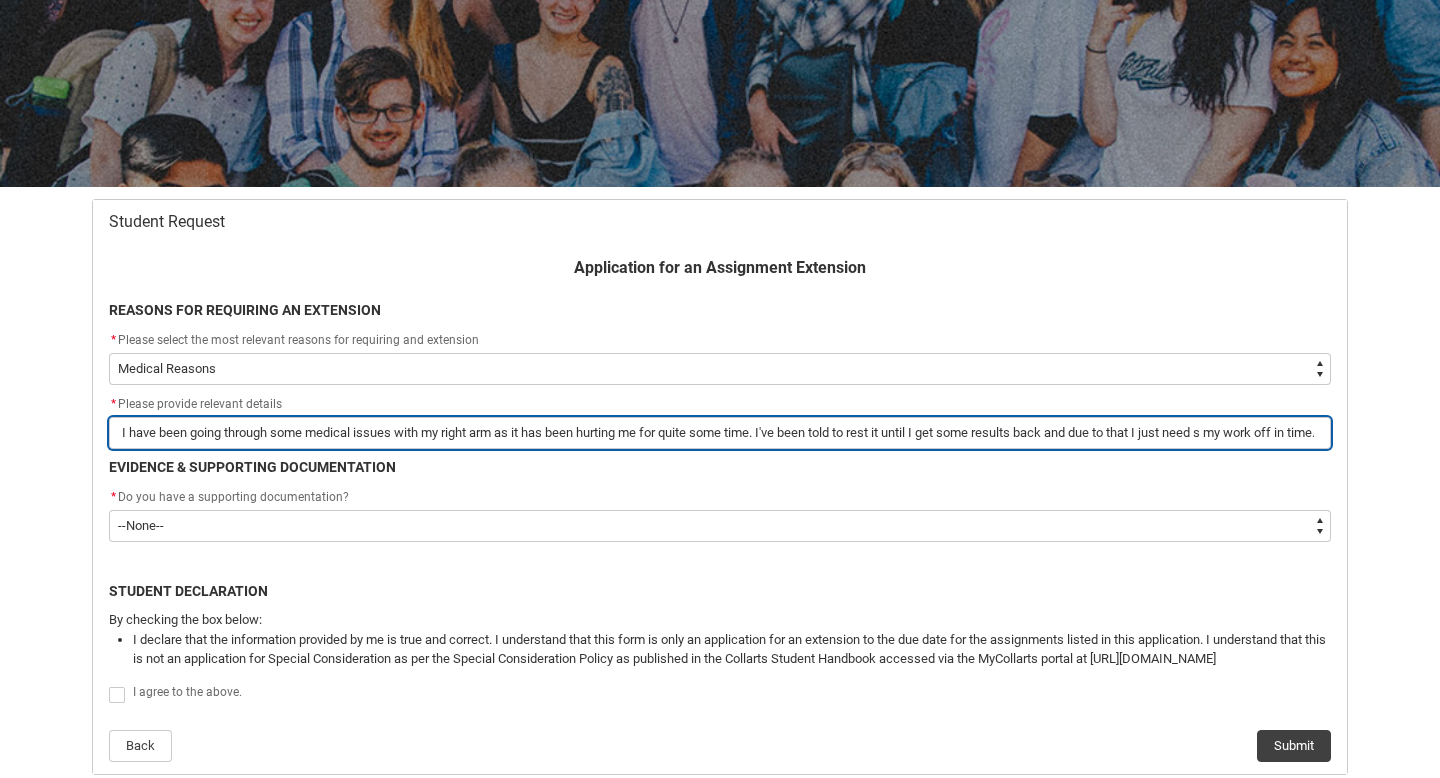 type on "I have been going through some medical issues with my right arm as it has been hurting me for quite some time. I've been told to rest it until I get some results back and due to that I just need sp my work off in time. I'm also not doing to" 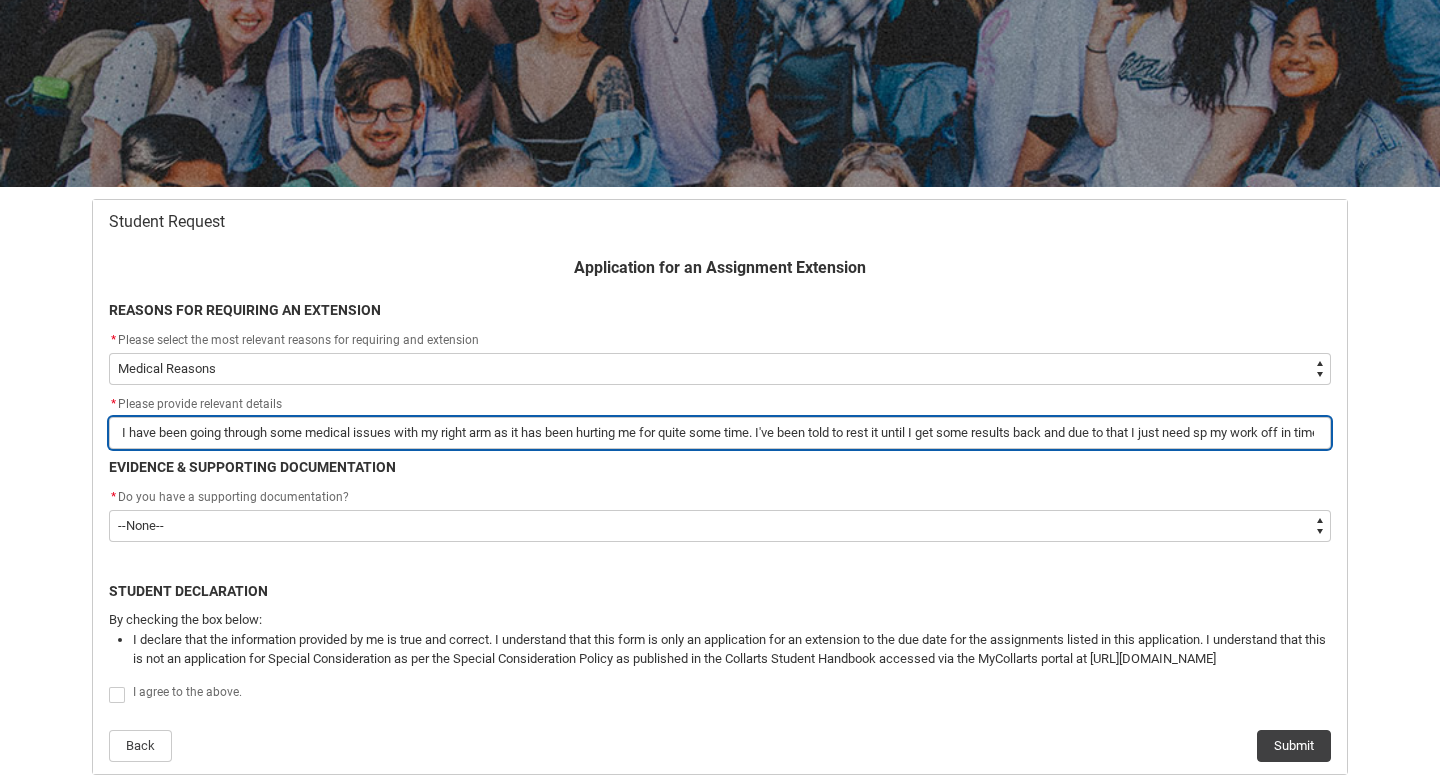 type on "I have been going through some medical issues with my right arm as it has been hurting me for quite some time. I've been told to rest it until I get some results back and due to that I just need s my work off in time. I'm also not doing to" 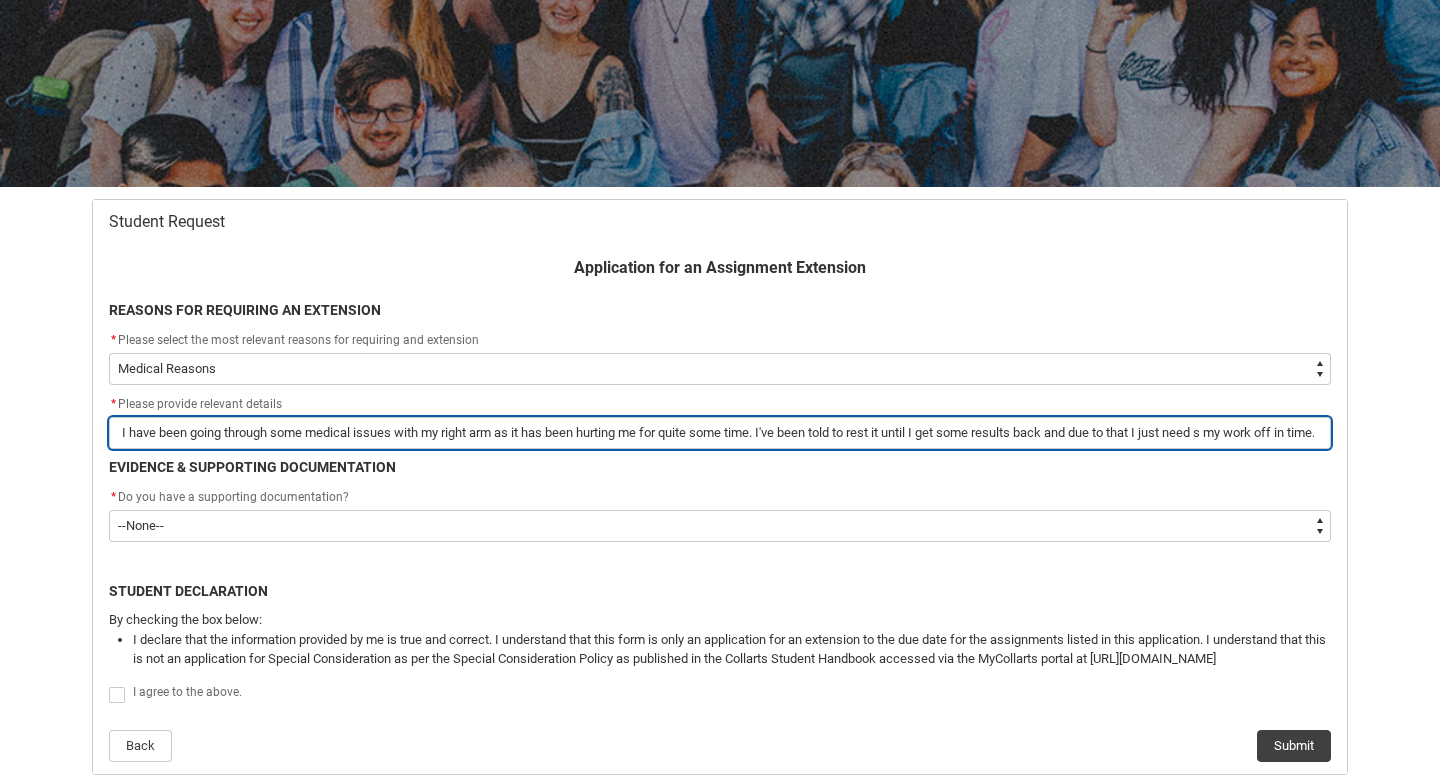 type on "I have been going through some medical issues with my right arm as it has been hurting me for quite some time. I've been told to rest it until I get some results back and due to that I just need so my work off in time. I'm also not doing to" 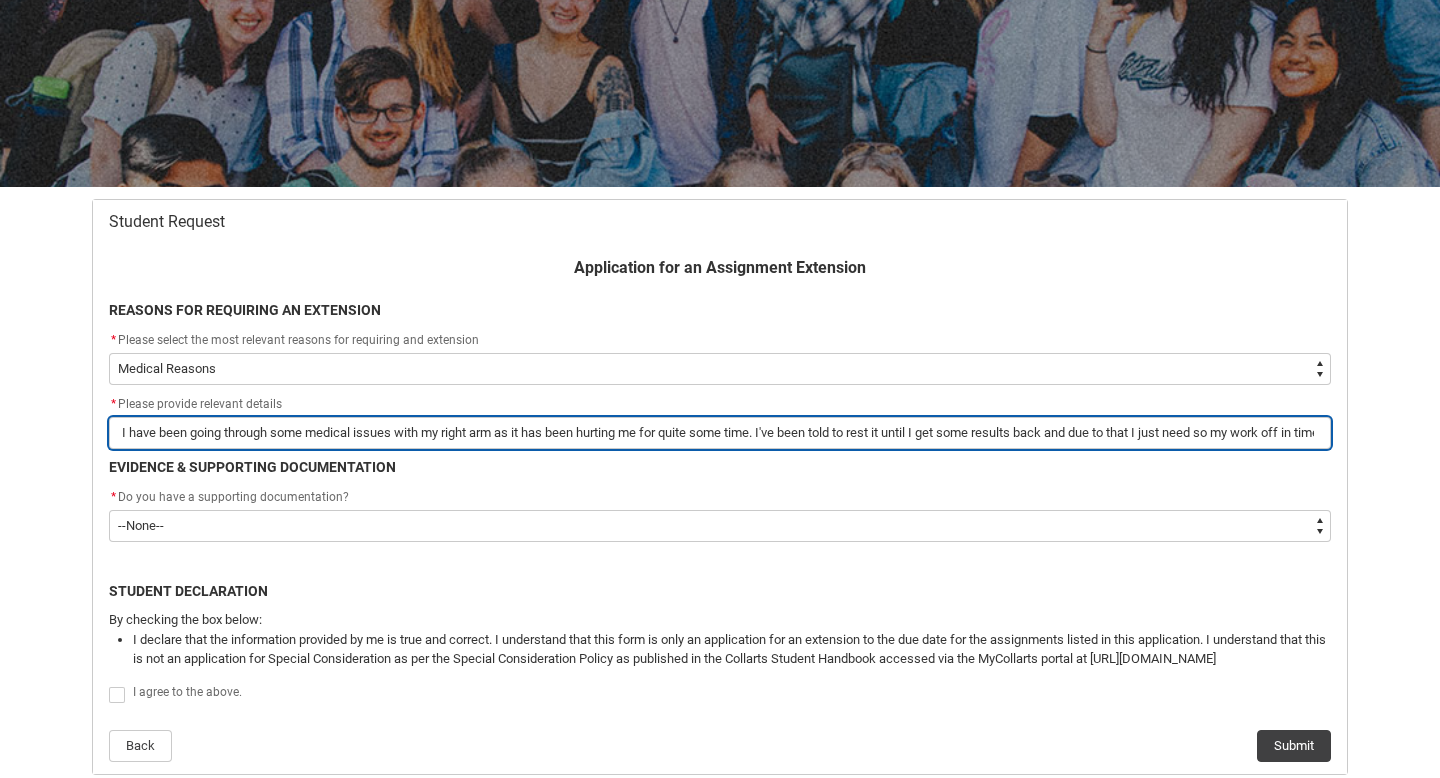 type on "I have been going through some medical issues with my right arm as it has been hurting me for quite some time. I've been told to rest it until I get some results back and due to that I just need som my work off in time. I'm also not doing to" 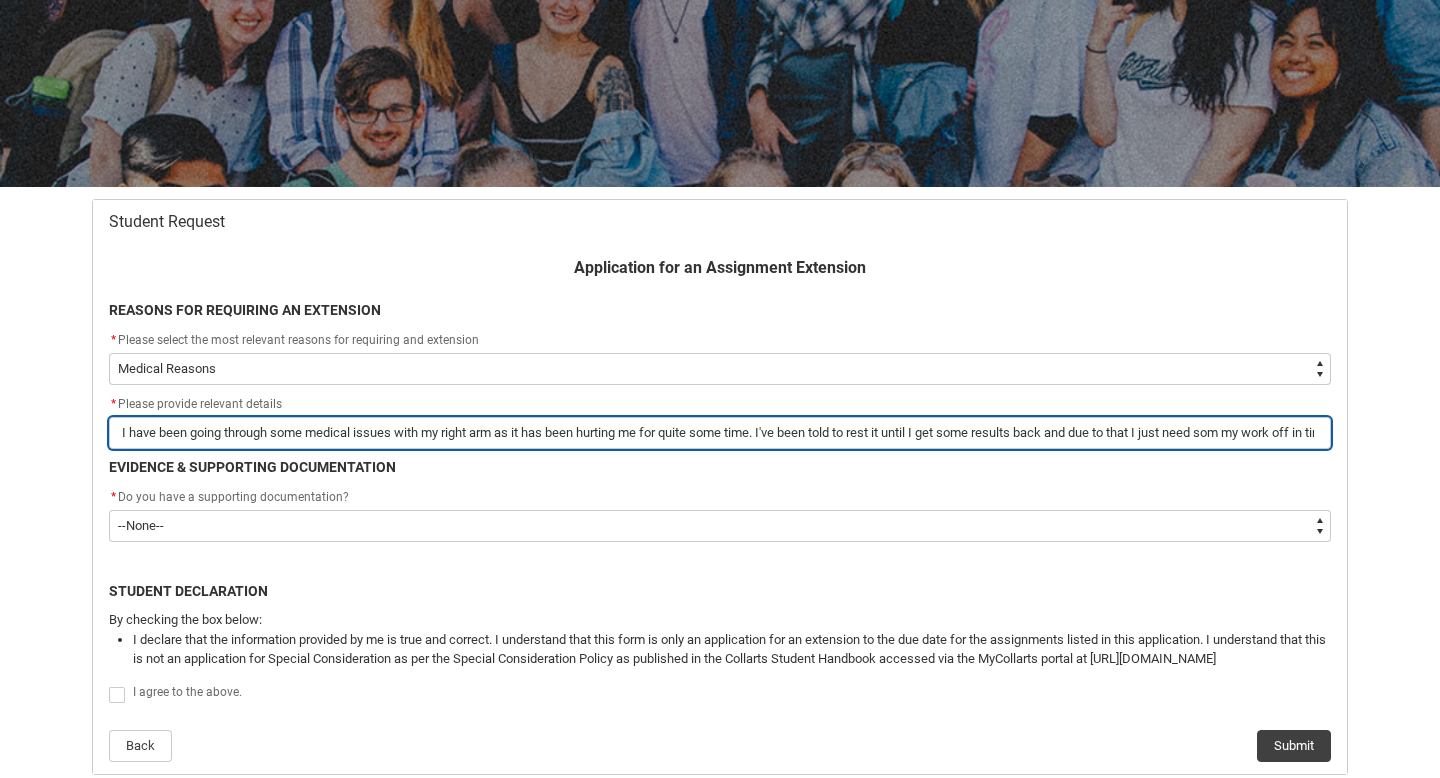 type on "I have been going through some medical issues with my right arm as it has been hurting me for quite some time. I've been told to rest it until I get some results back and due to that I just need some my work off in time. I'm also not doing to" 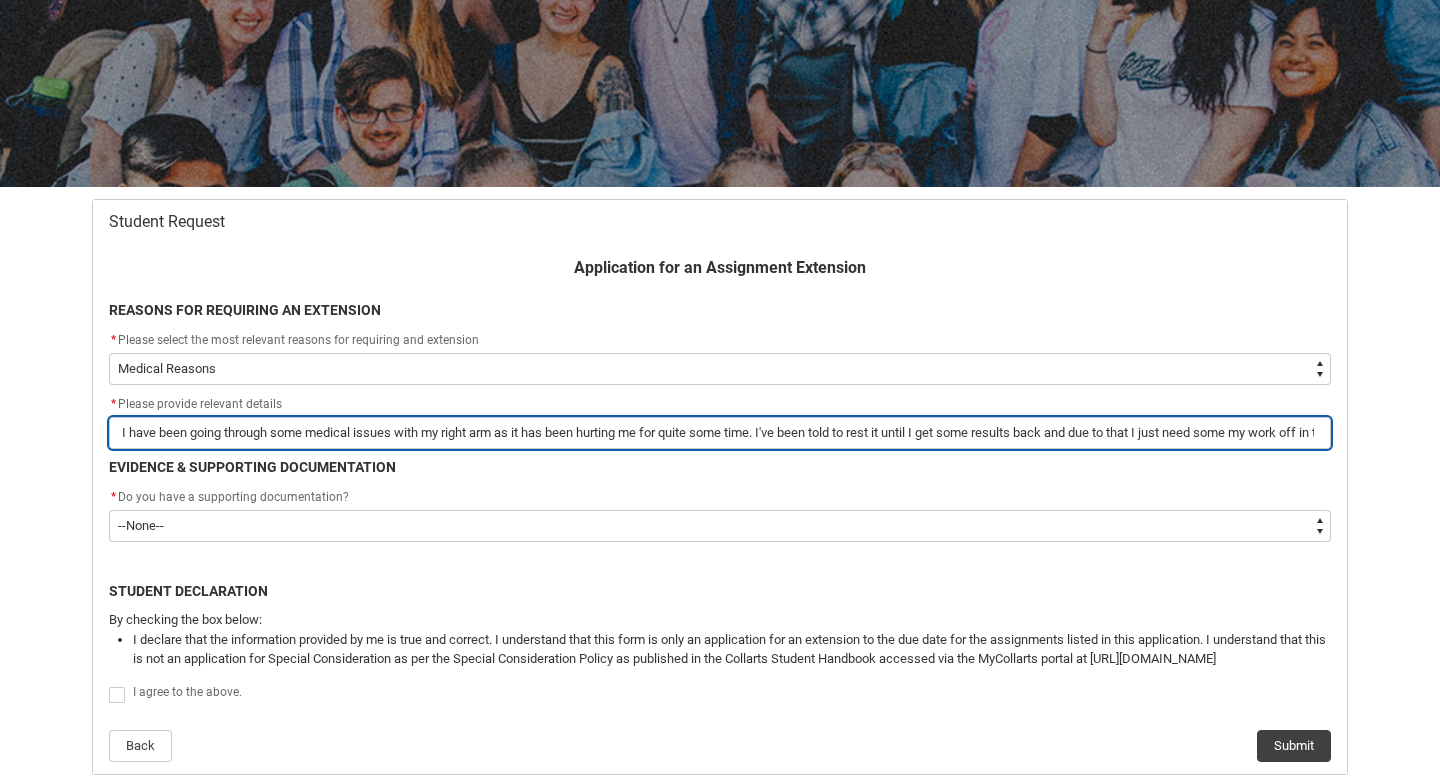 type on "I have been going through some medical issues with my right arm as it has been hurting me for quite some time. I've been told to rest it until I get some results back and due to that I just need some  my work off in time. I'm also not doing to" 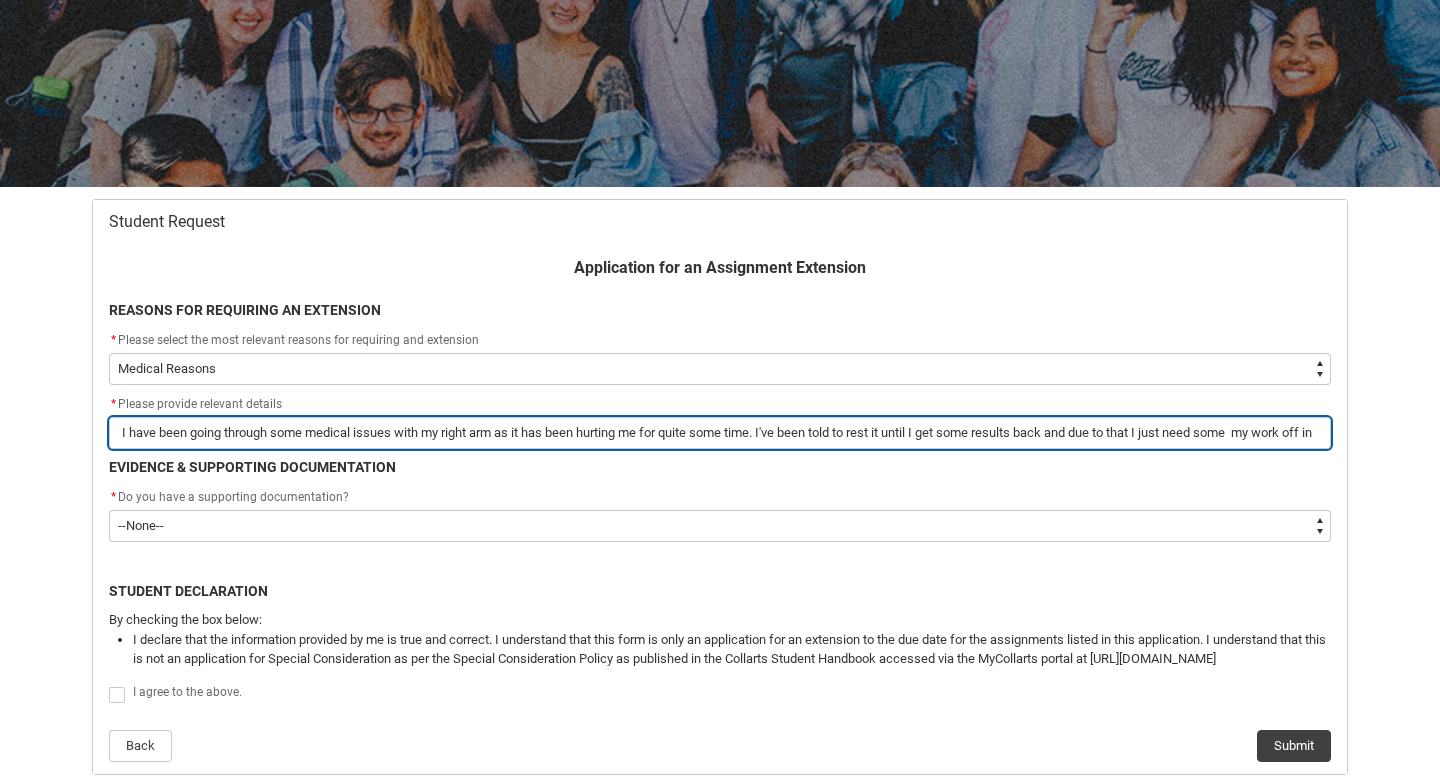 type 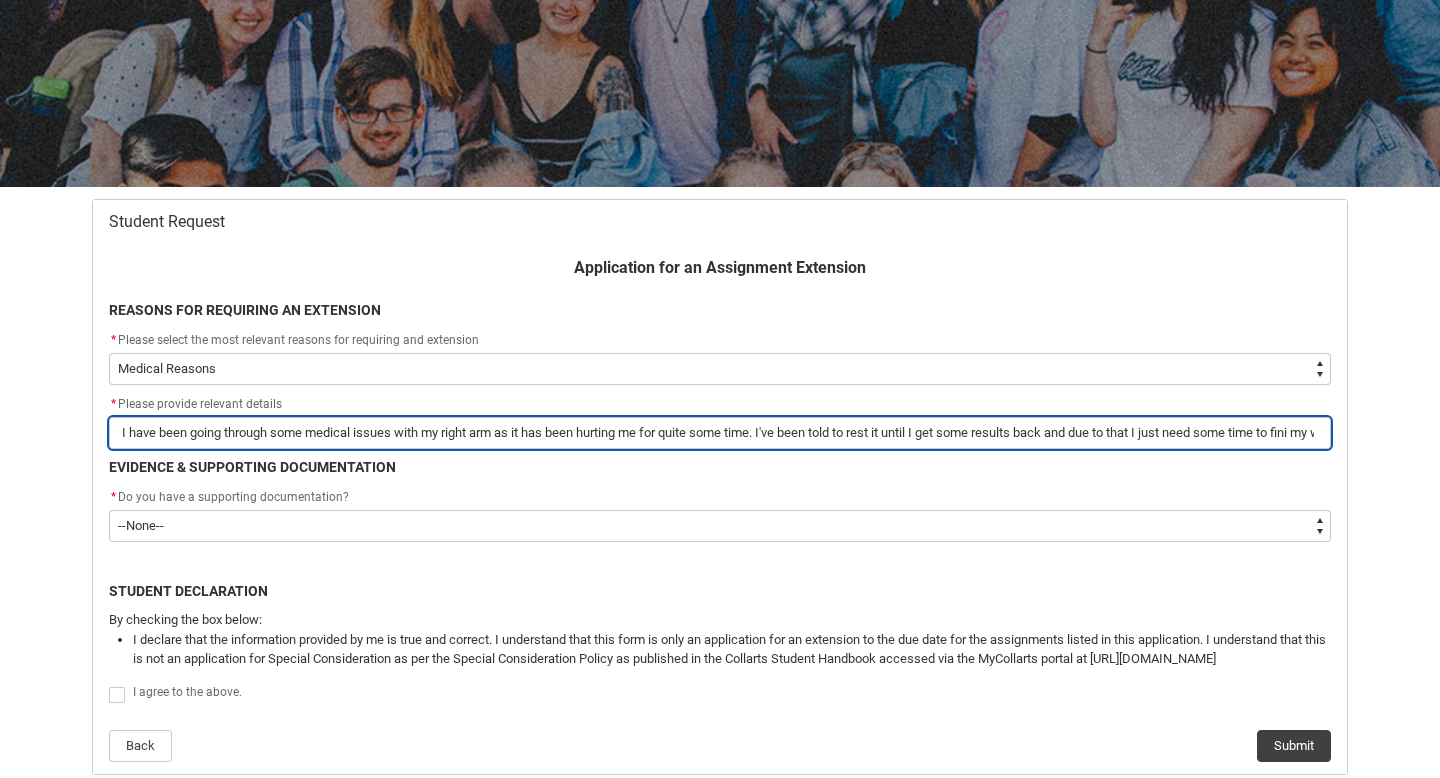 drag, startPoint x: 1083, startPoint y: 435, endPoint x: 1372, endPoint y: 423, distance: 289.24902 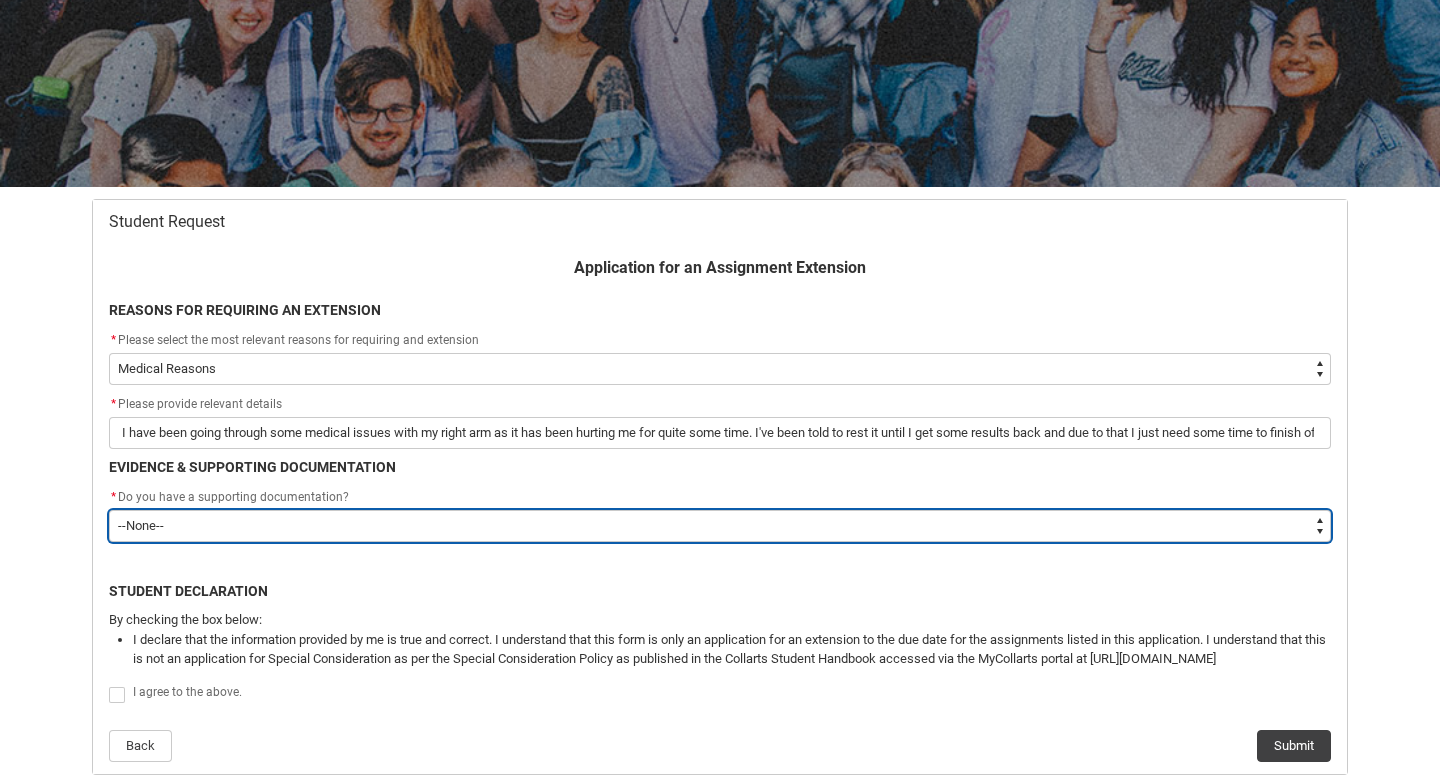 click on "--None-- Yes No" at bounding box center [720, 526] 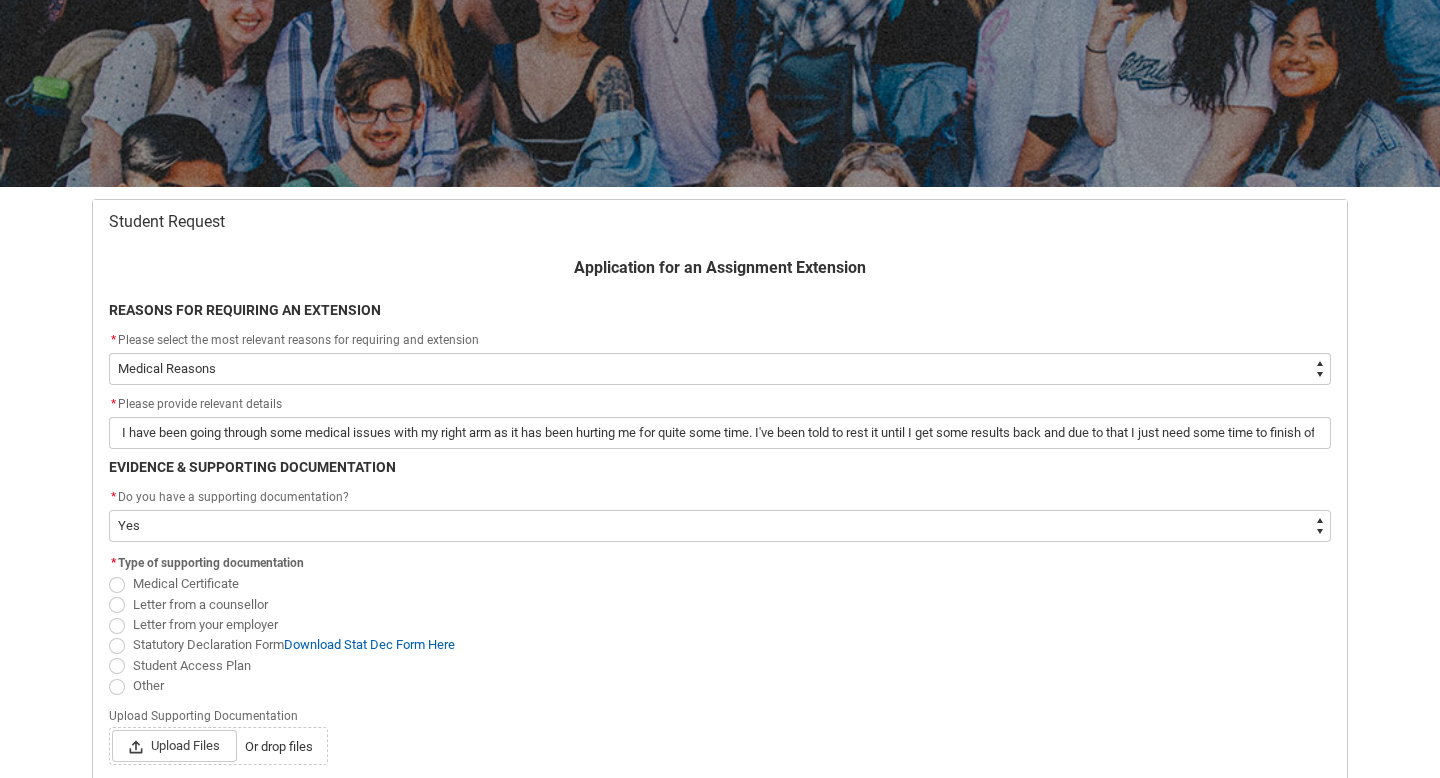 click at bounding box center (117, 585) 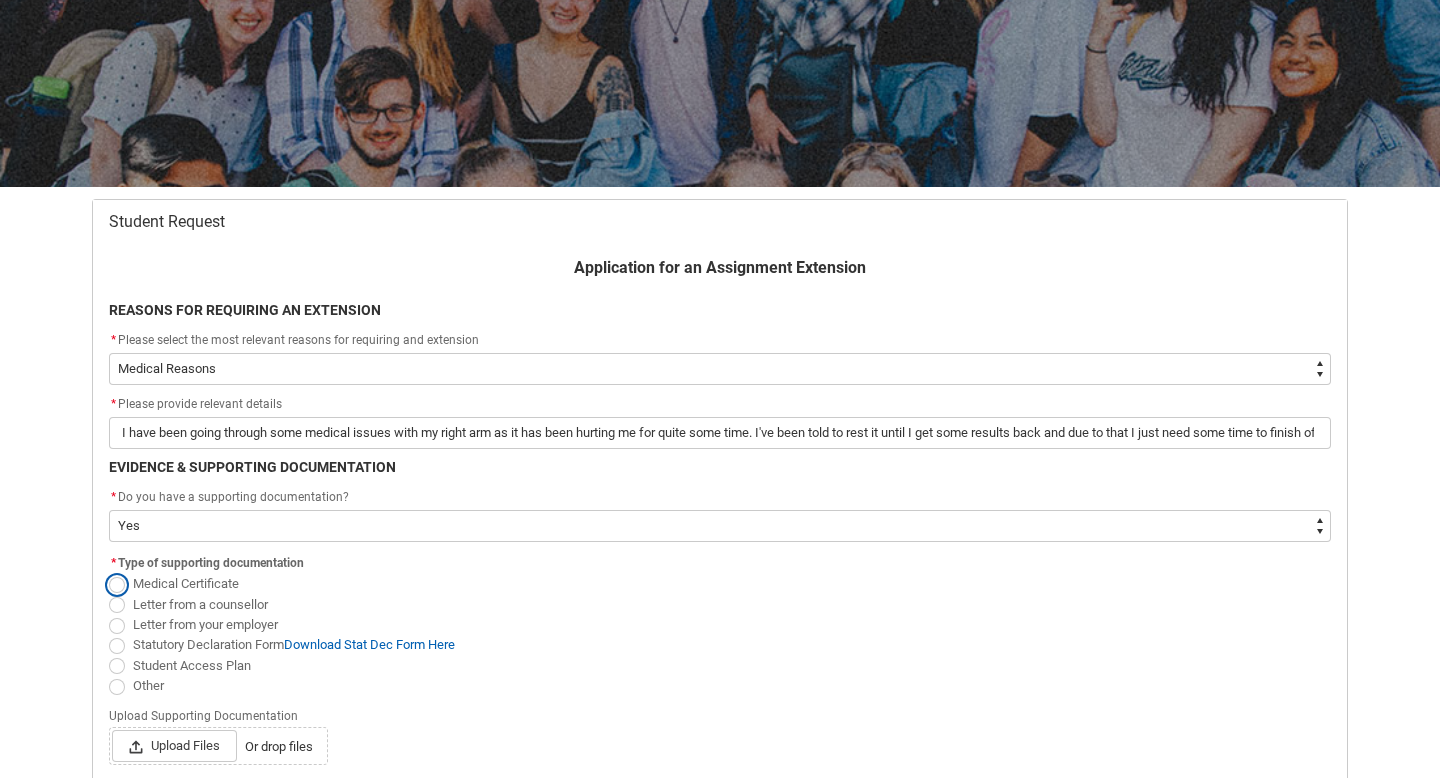 click on "Medical Certificate" at bounding box center [108, 573] 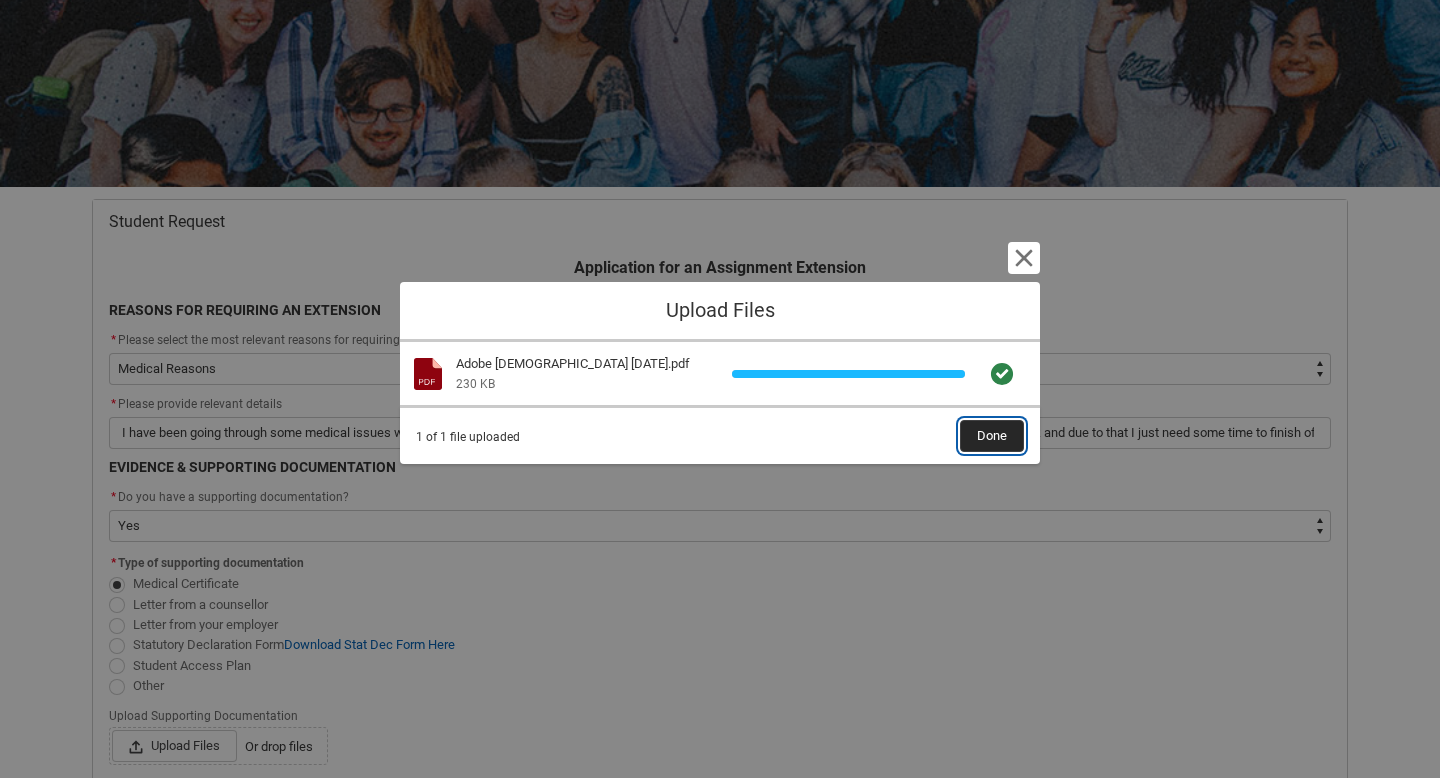 click on "Done" at bounding box center [992, 436] 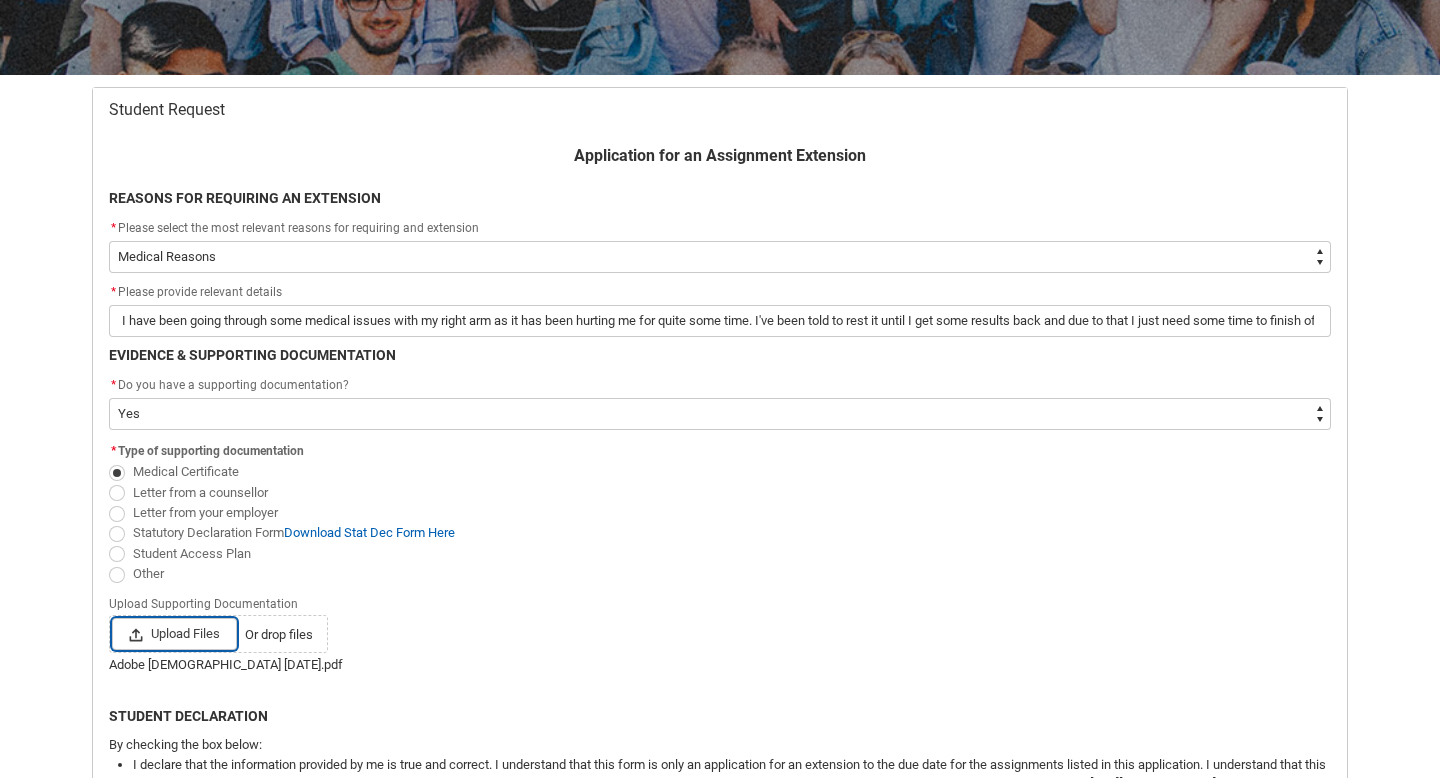 scroll, scrollTop: 524, scrollLeft: 0, axis: vertical 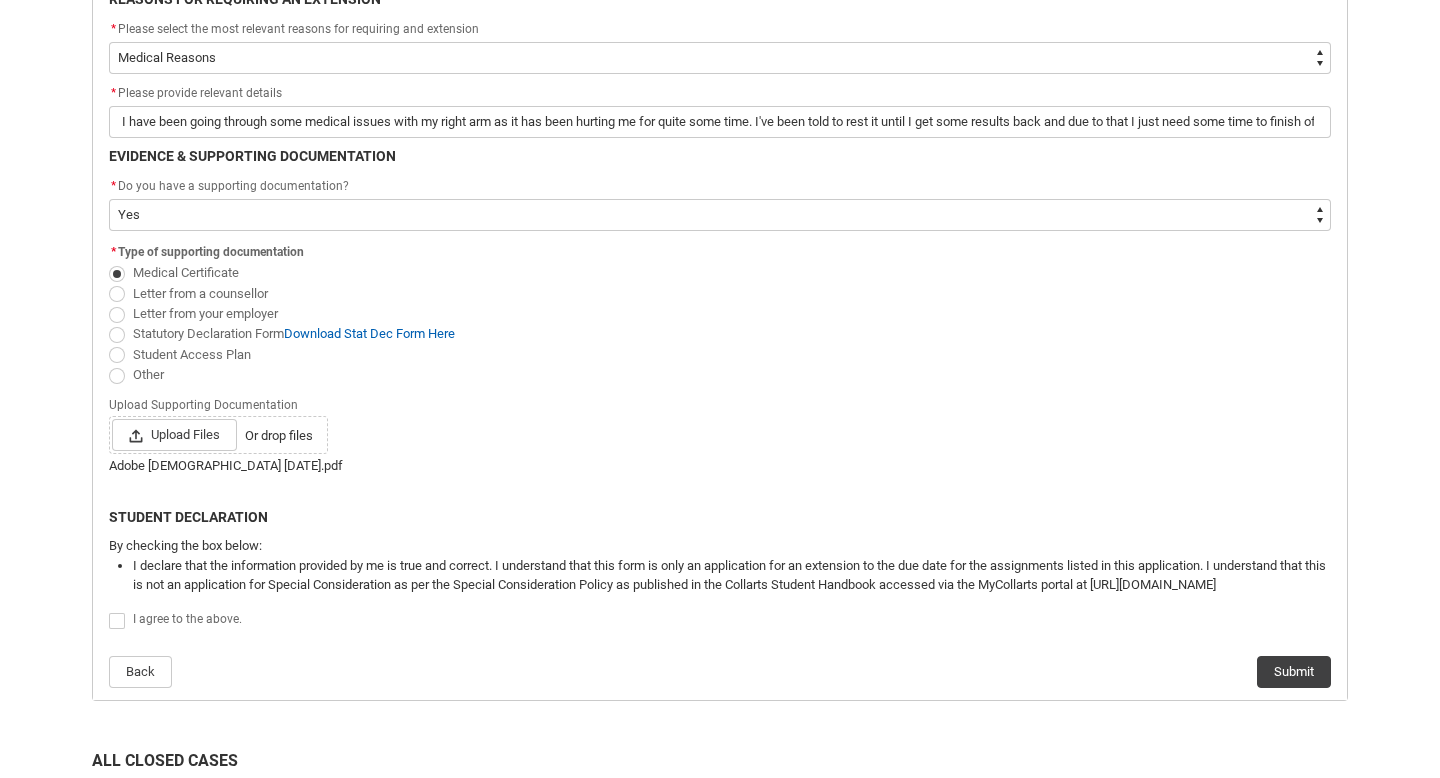 click 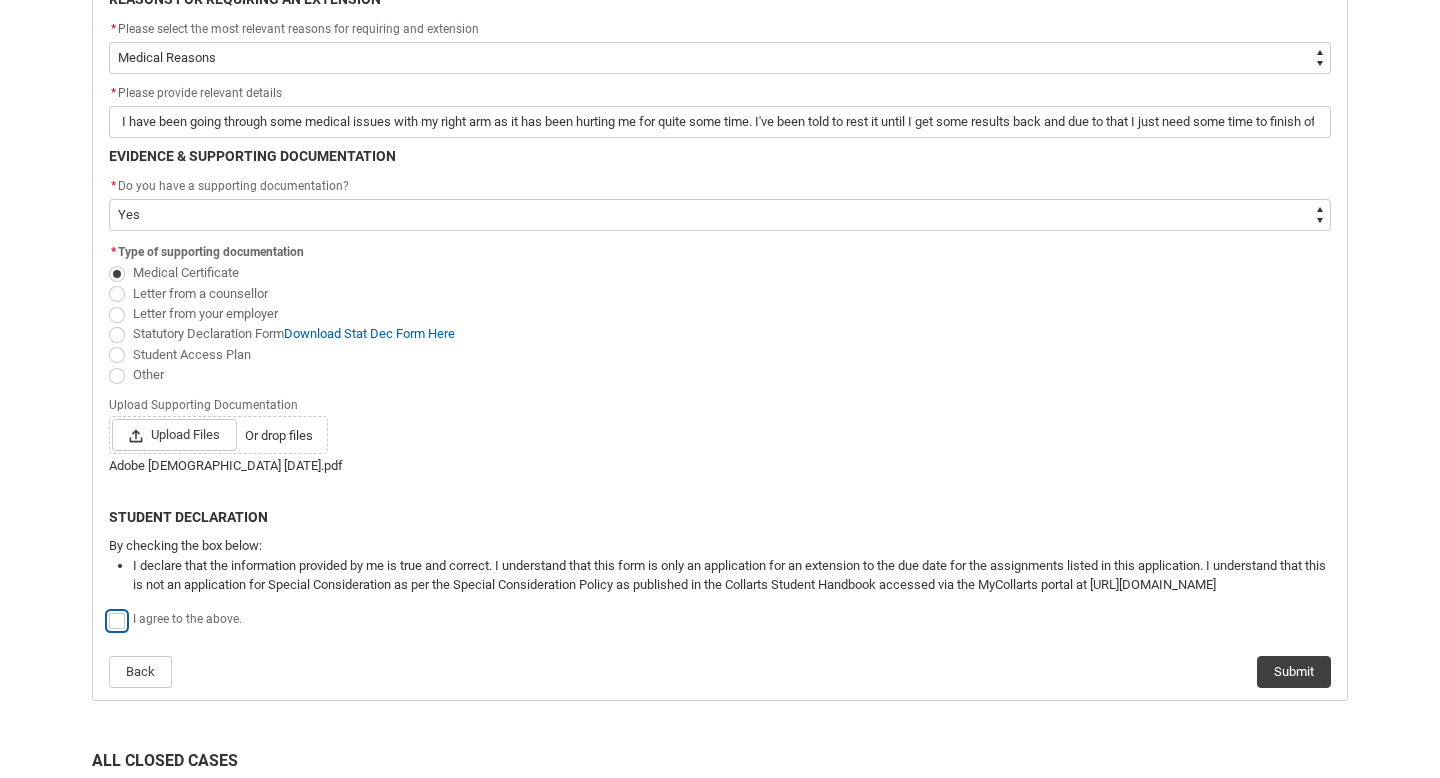 click at bounding box center (108, 610) 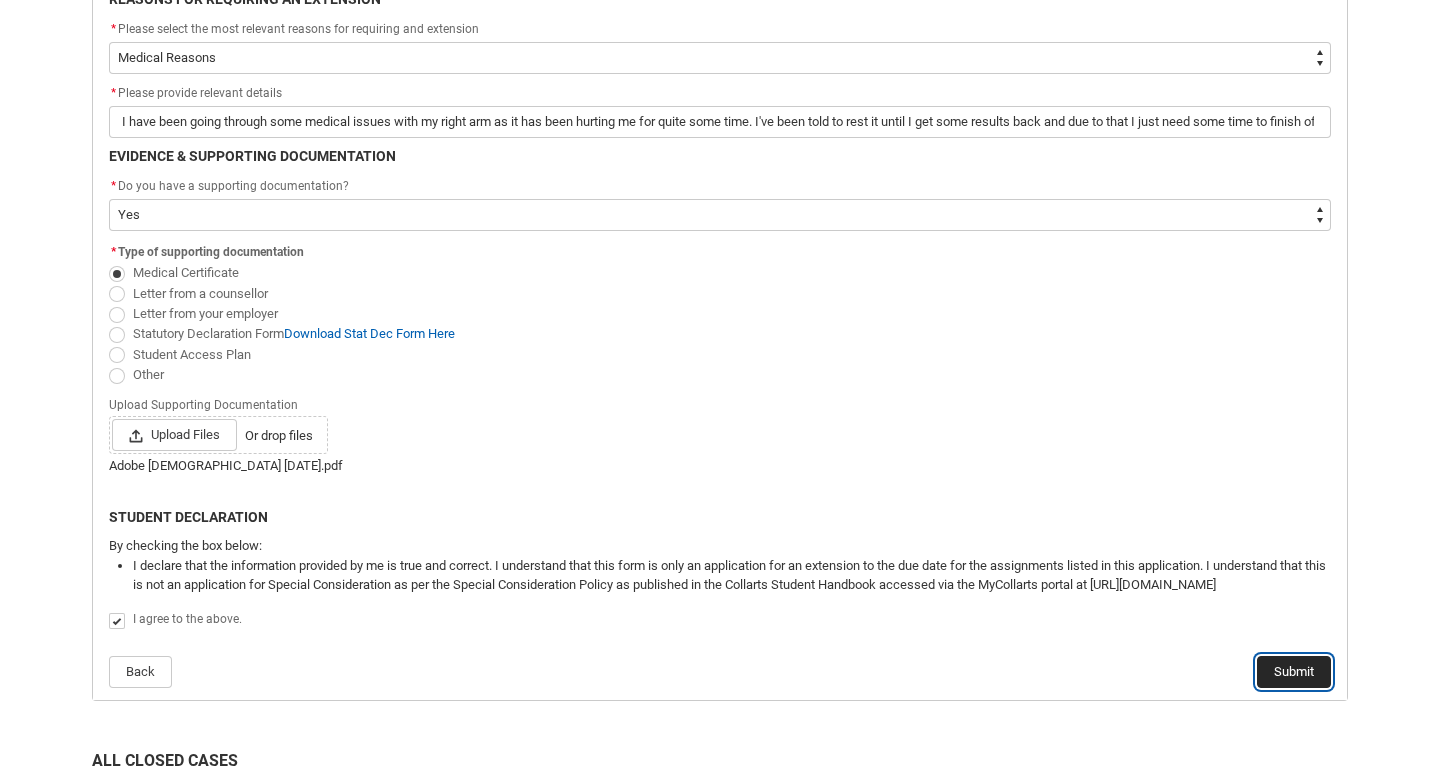click on "Submit" 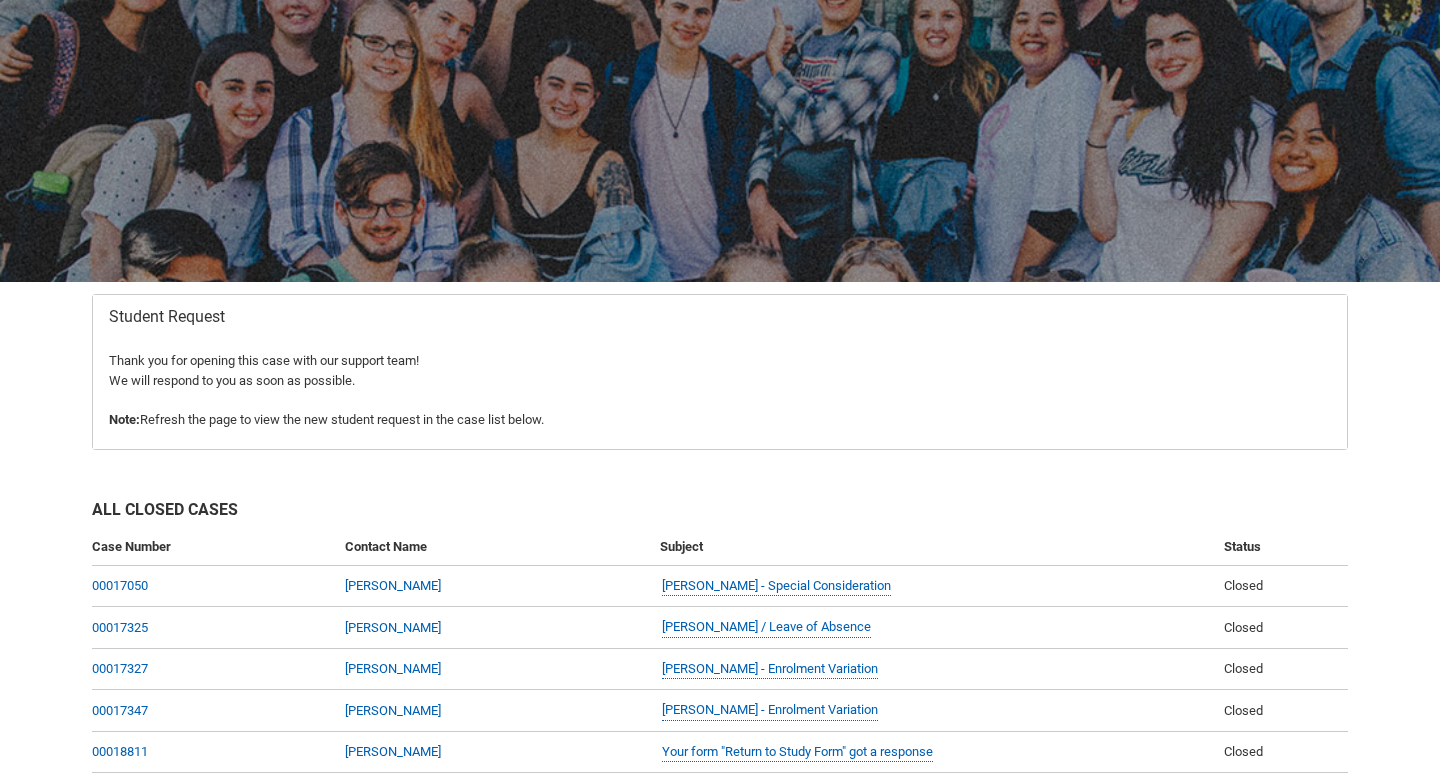 scroll, scrollTop: 213, scrollLeft: 0, axis: vertical 